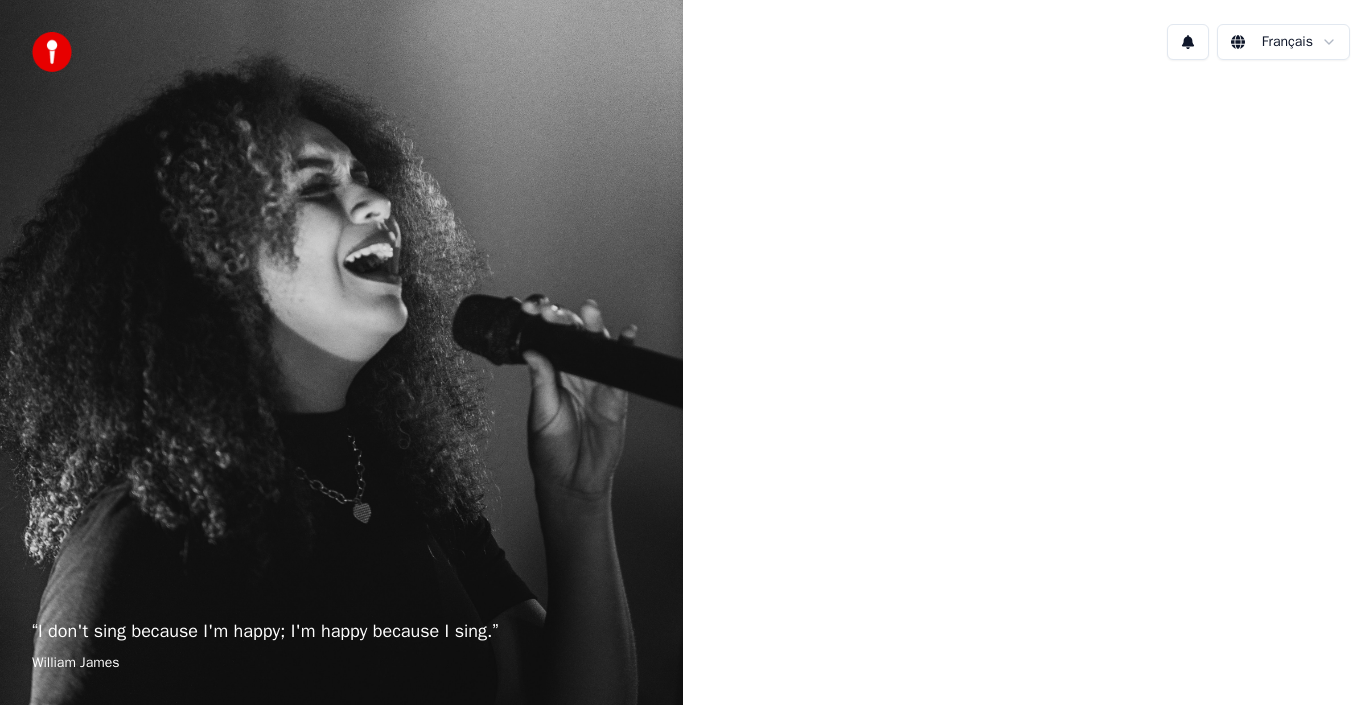 click at bounding box center [1024, 350] 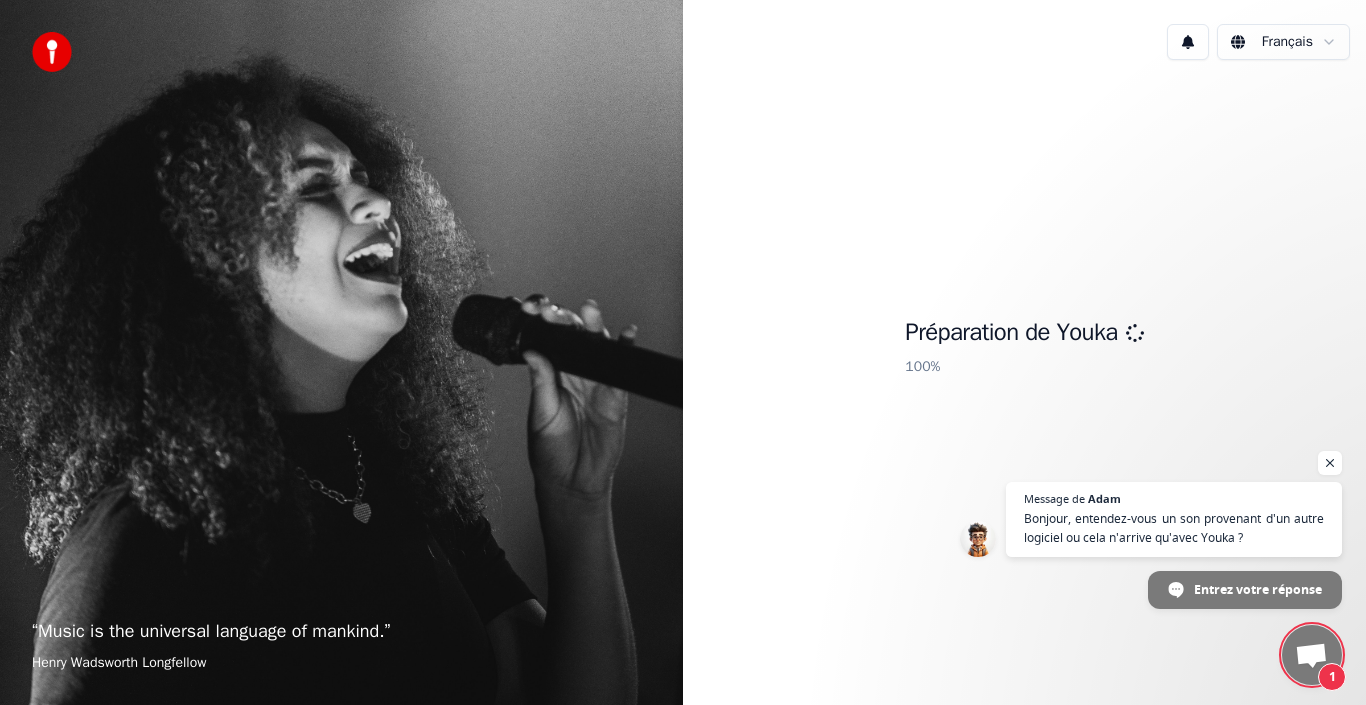 scroll, scrollTop: 4, scrollLeft: 0, axis: vertical 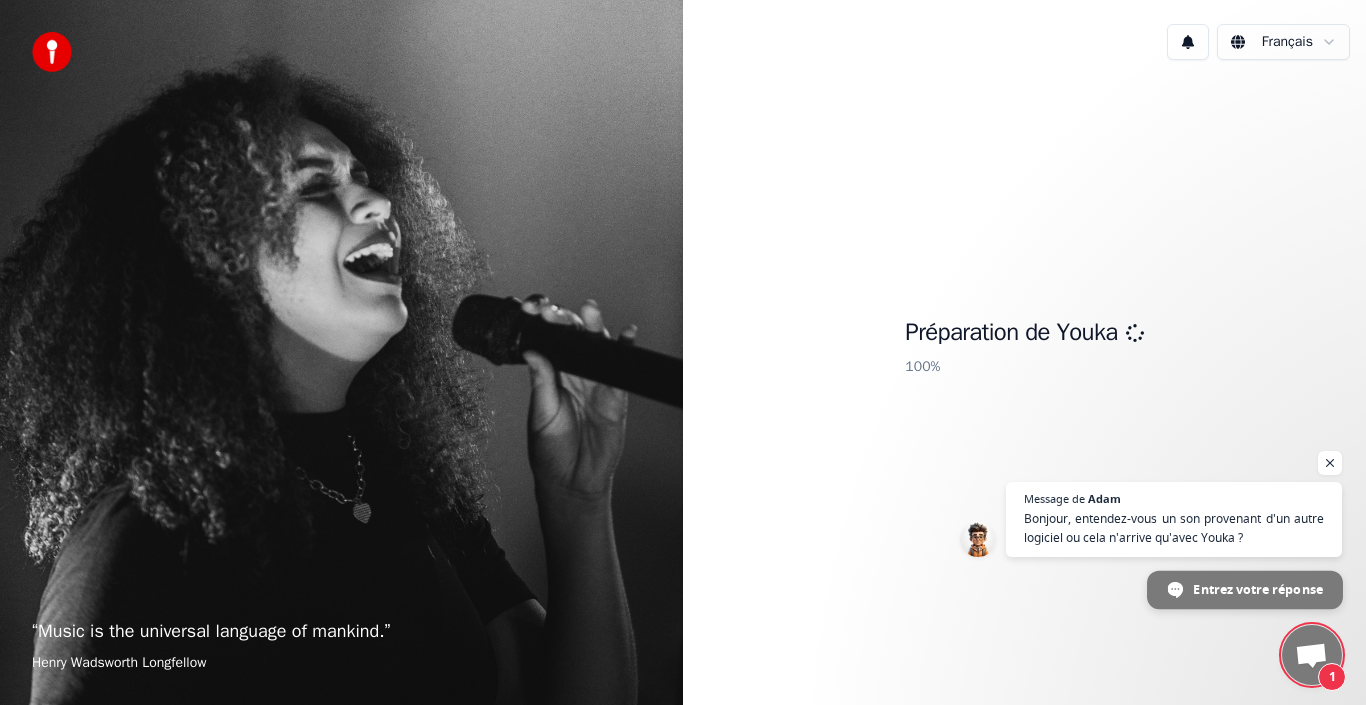 click on "Entrez votre réponse" at bounding box center [1257, 588] 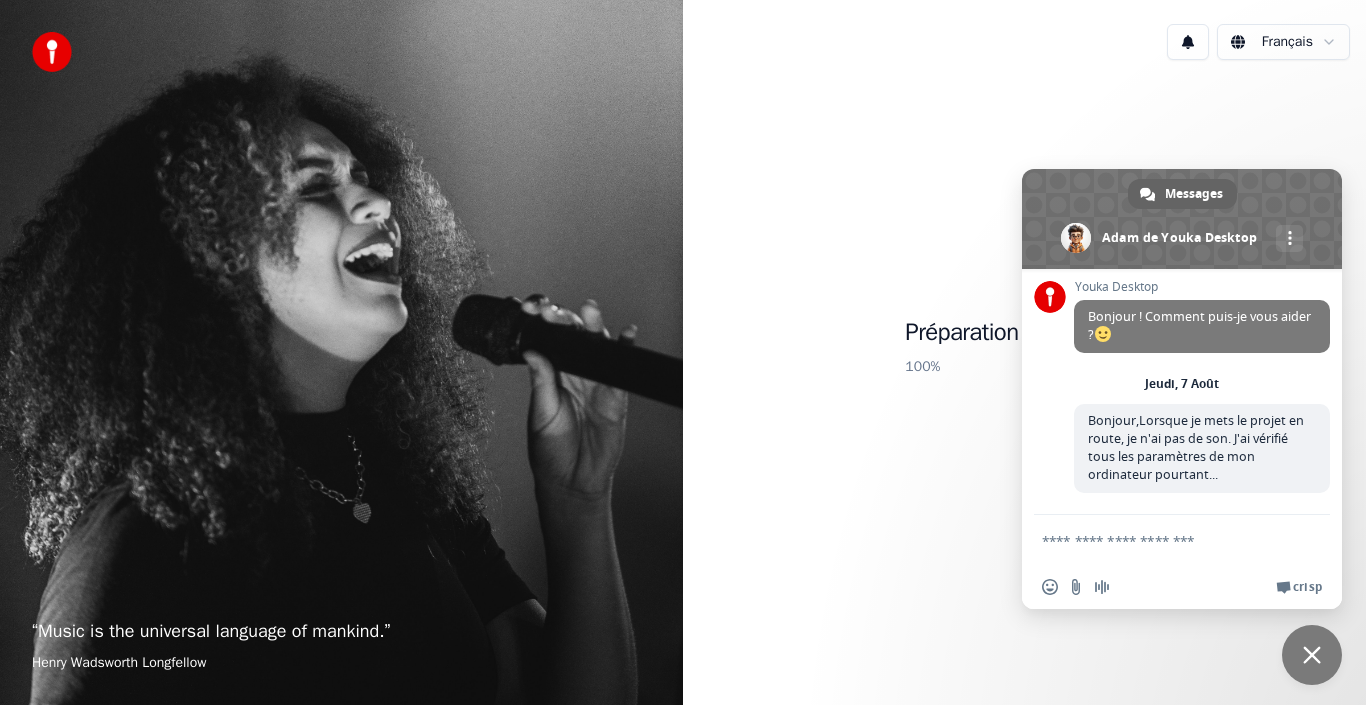 click on "Adam" at bounding box center [1202, 551] 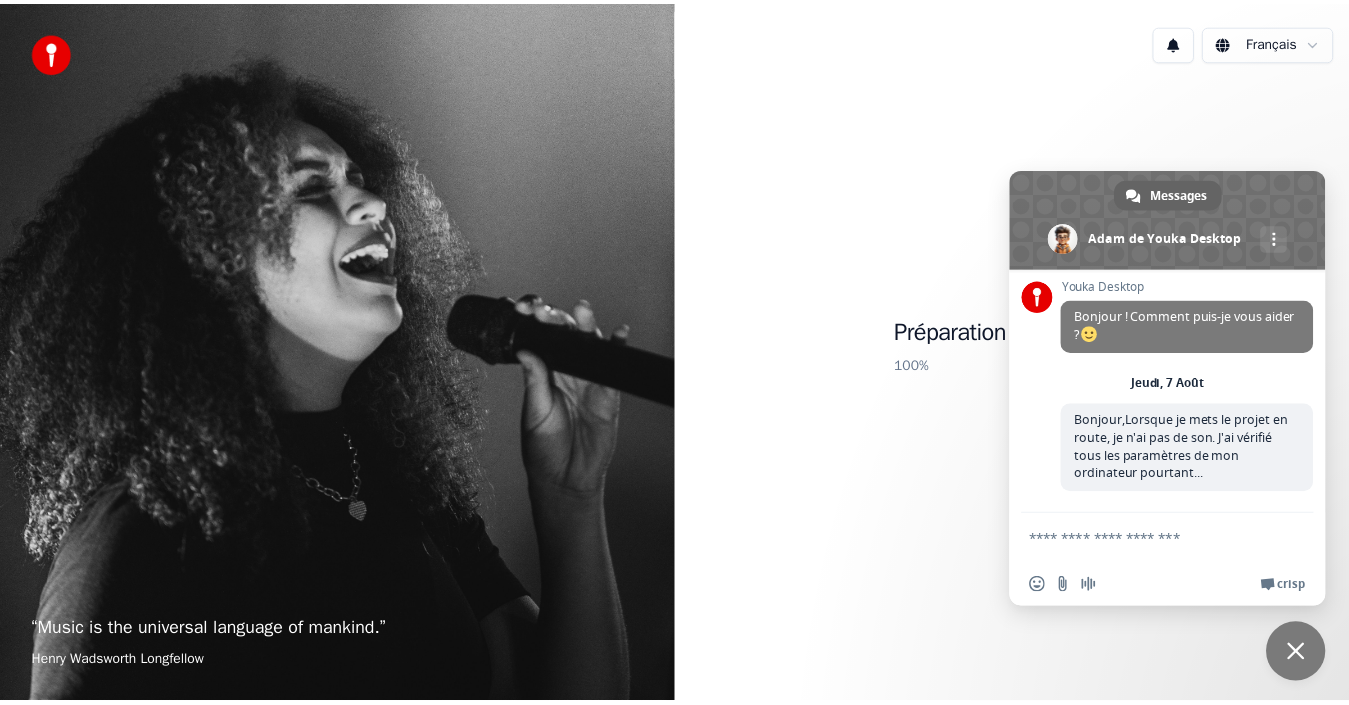 scroll, scrollTop: 146, scrollLeft: 0, axis: vertical 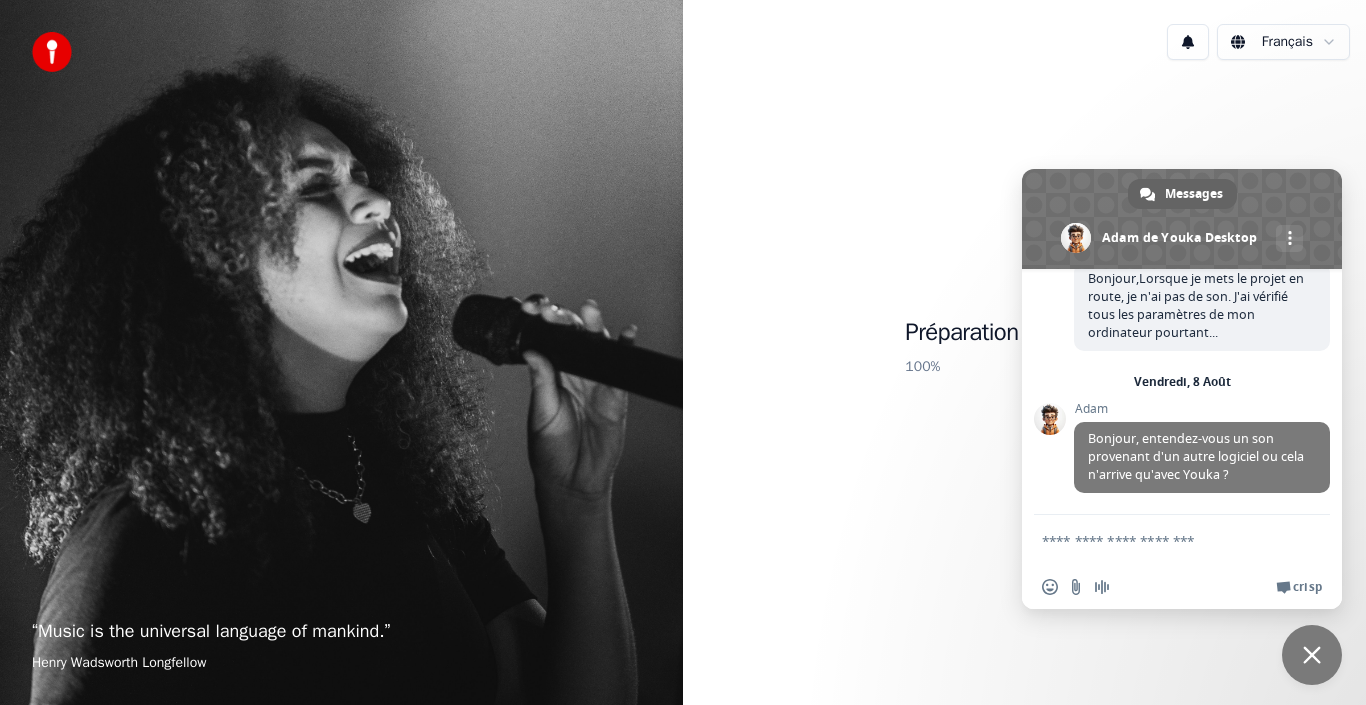click at bounding box center [1162, 540] 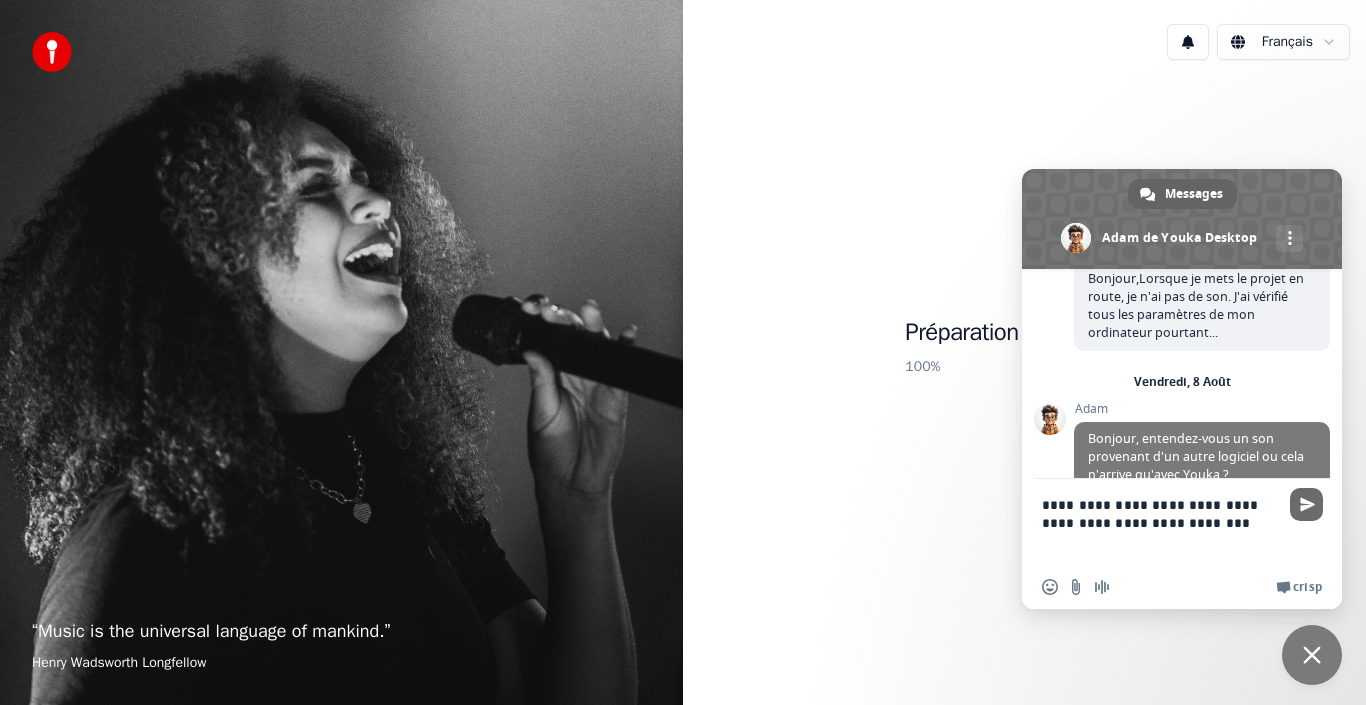type on "**********" 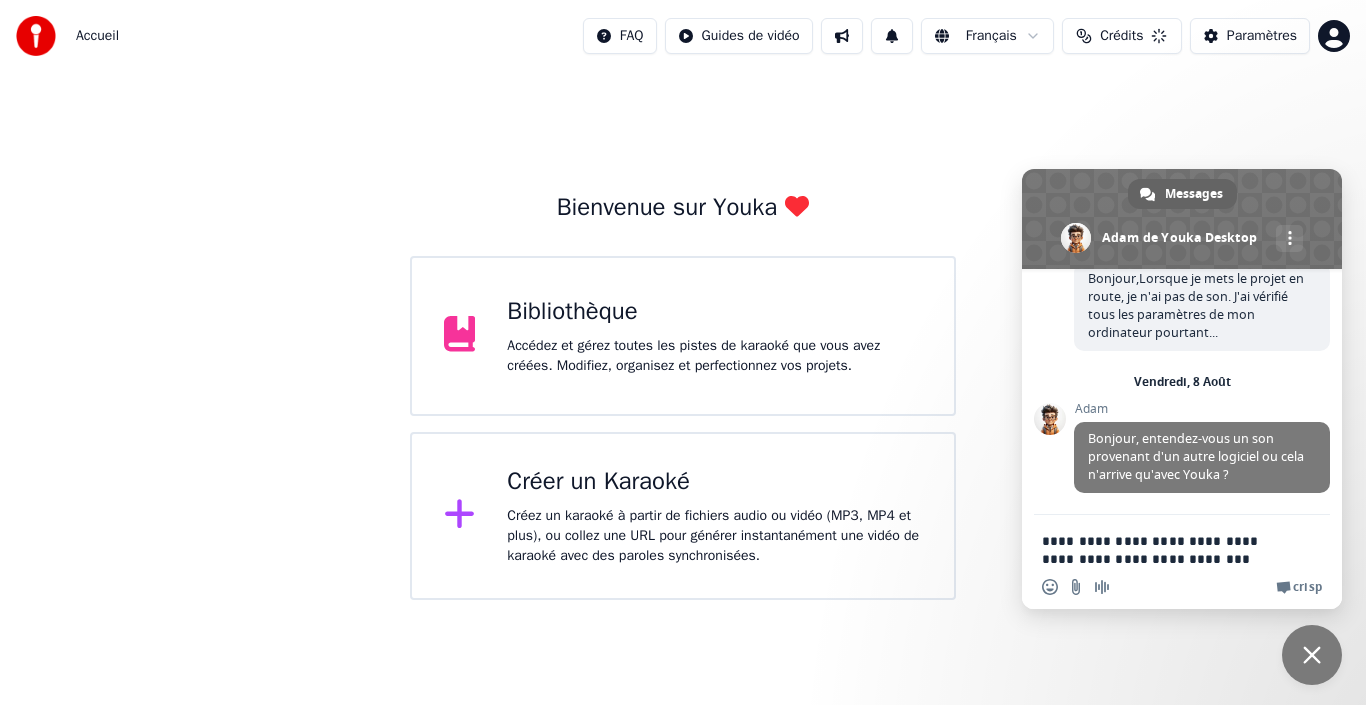 type 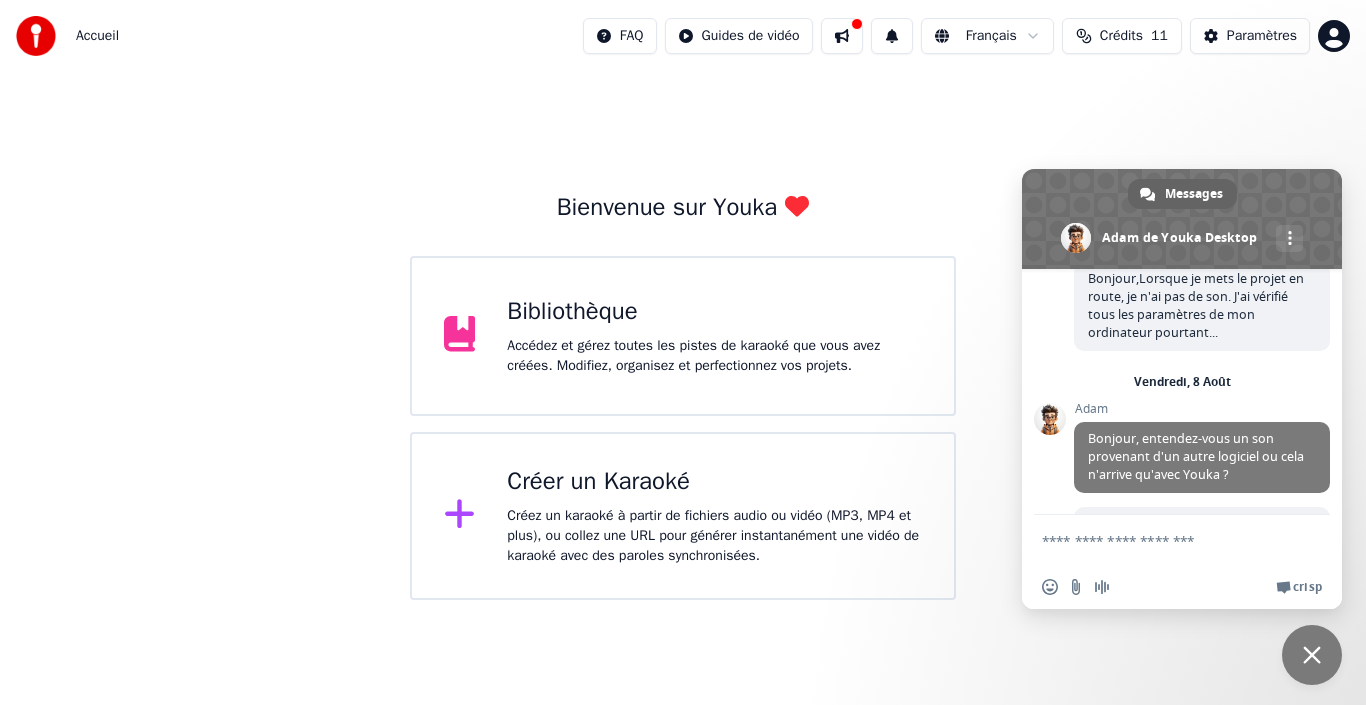 click on "Bibliothèque" at bounding box center [714, 312] 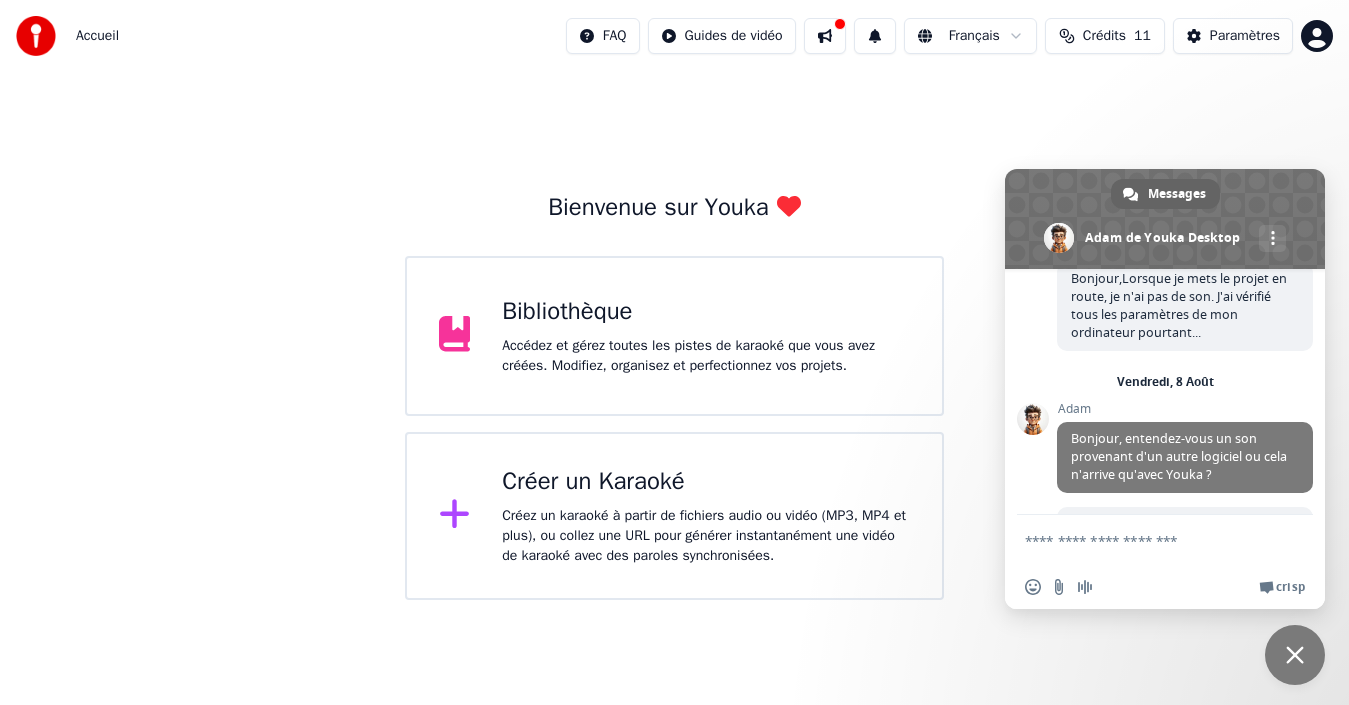 scroll, scrollTop: 236, scrollLeft: 0, axis: vertical 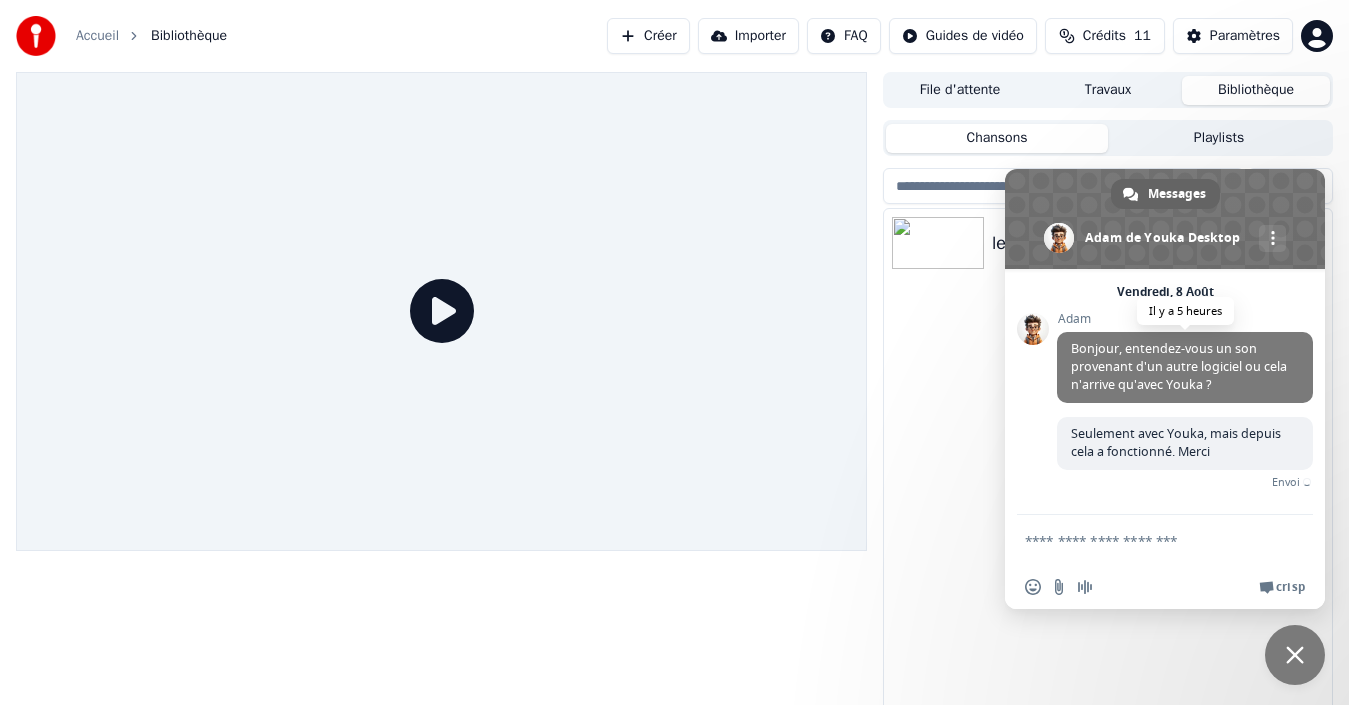 drag, startPoint x: 1253, startPoint y: 193, endPoint x: 1210, endPoint y: 388, distance: 199.68475 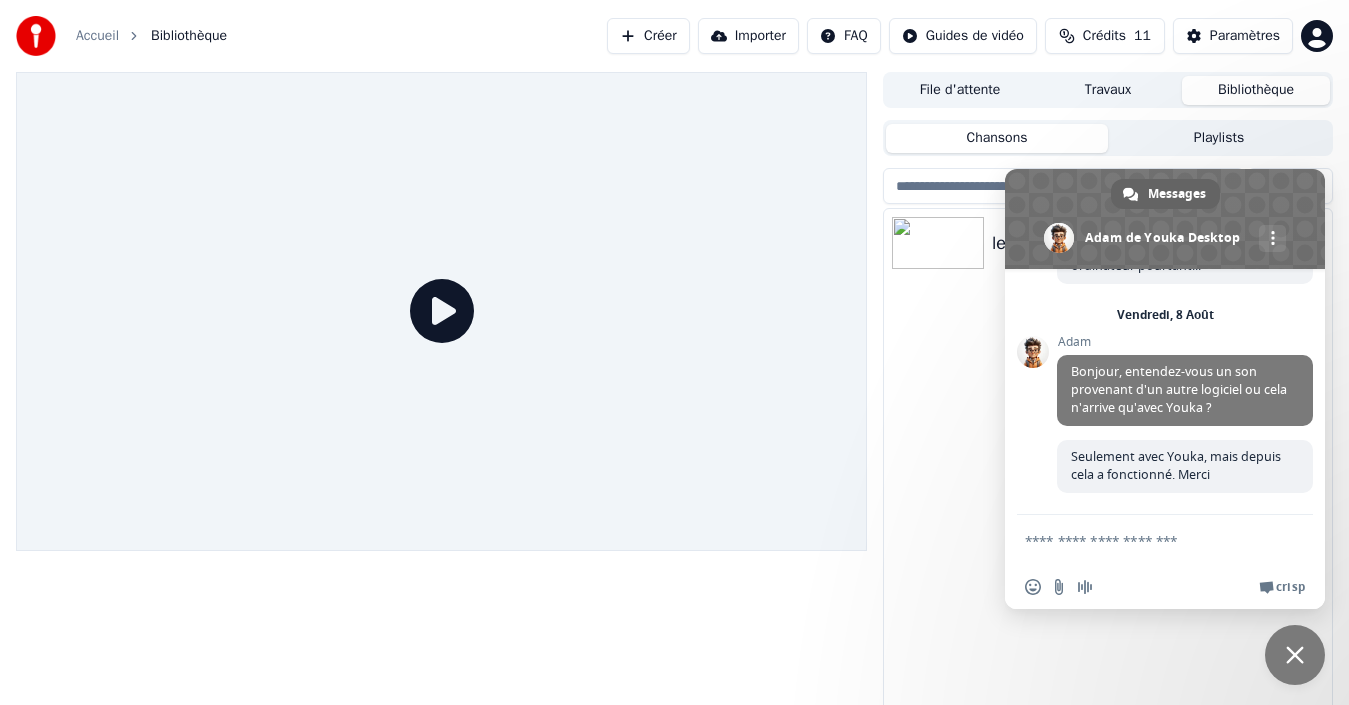 scroll, scrollTop: 213, scrollLeft: 0, axis: vertical 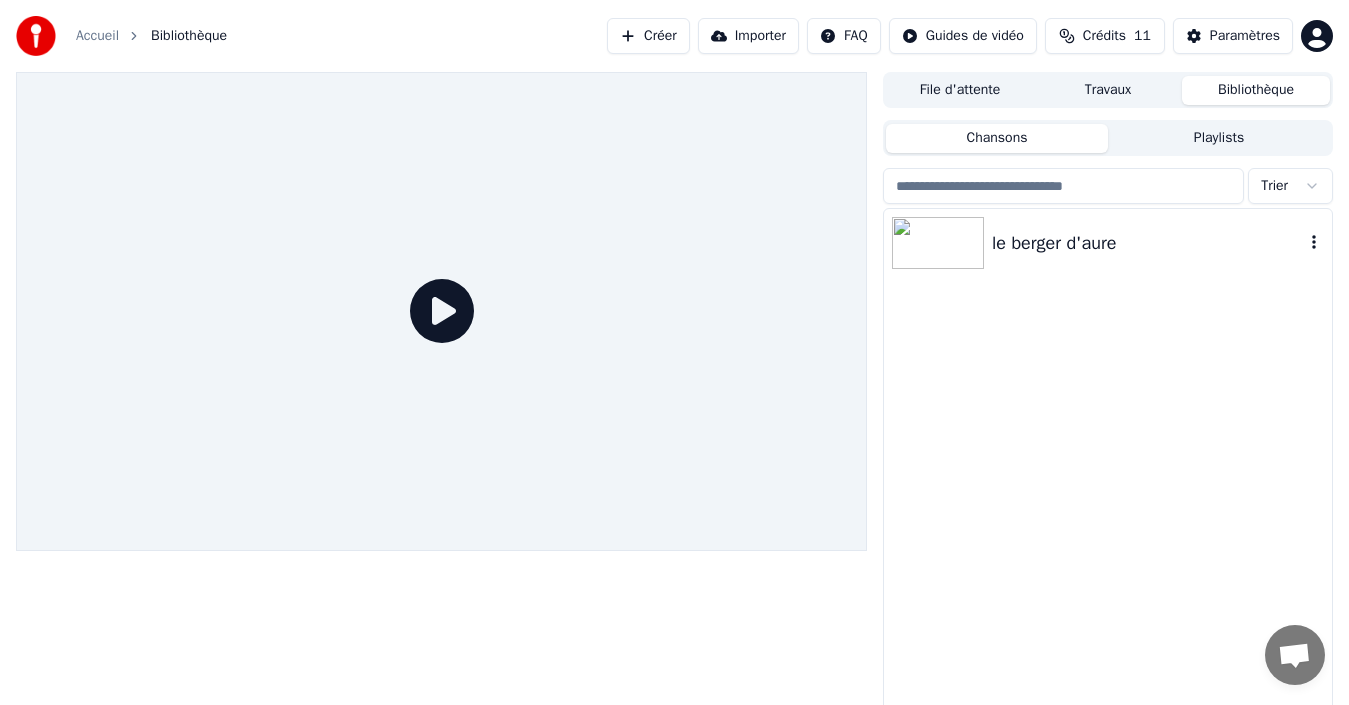 click on "le berger d'aure" at bounding box center (1148, 243) 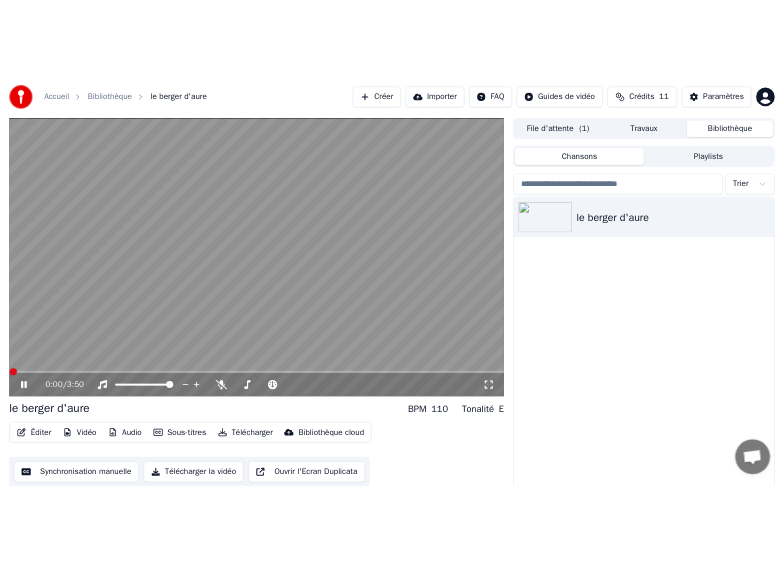 scroll, scrollTop: 32, scrollLeft: 0, axis: vertical 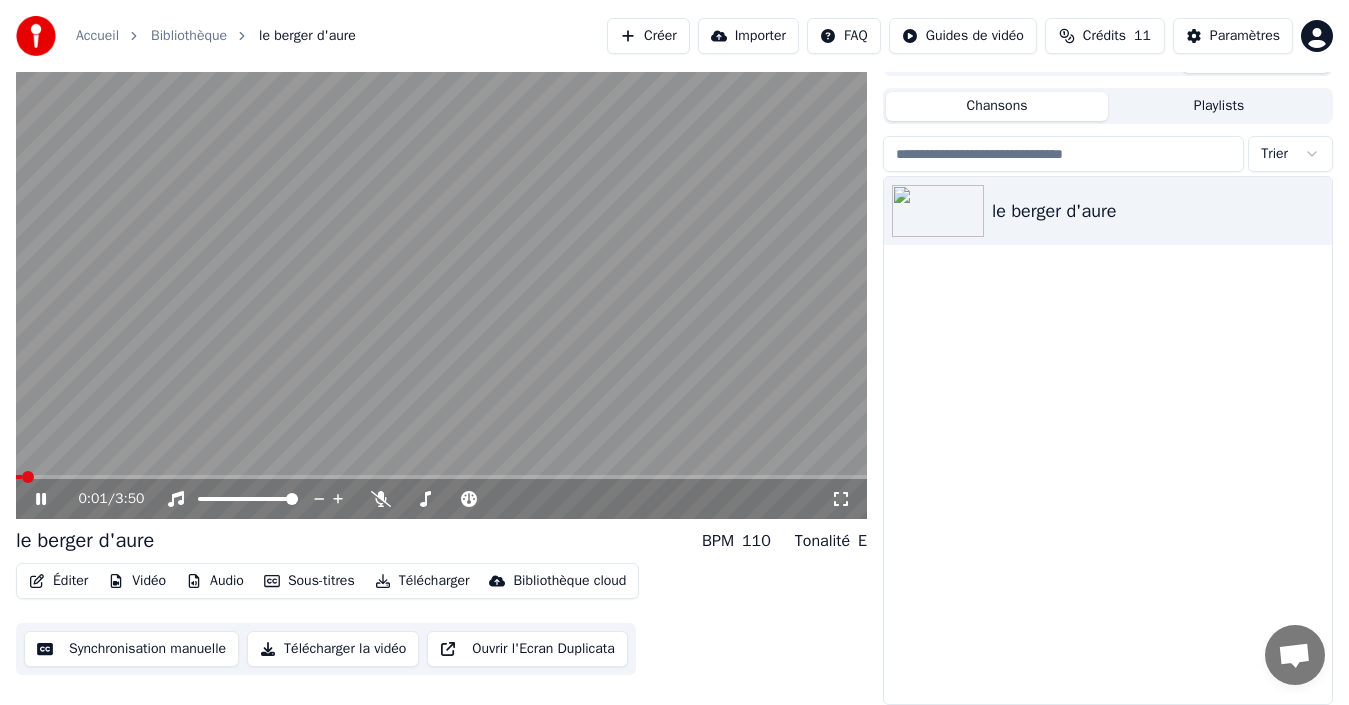 click 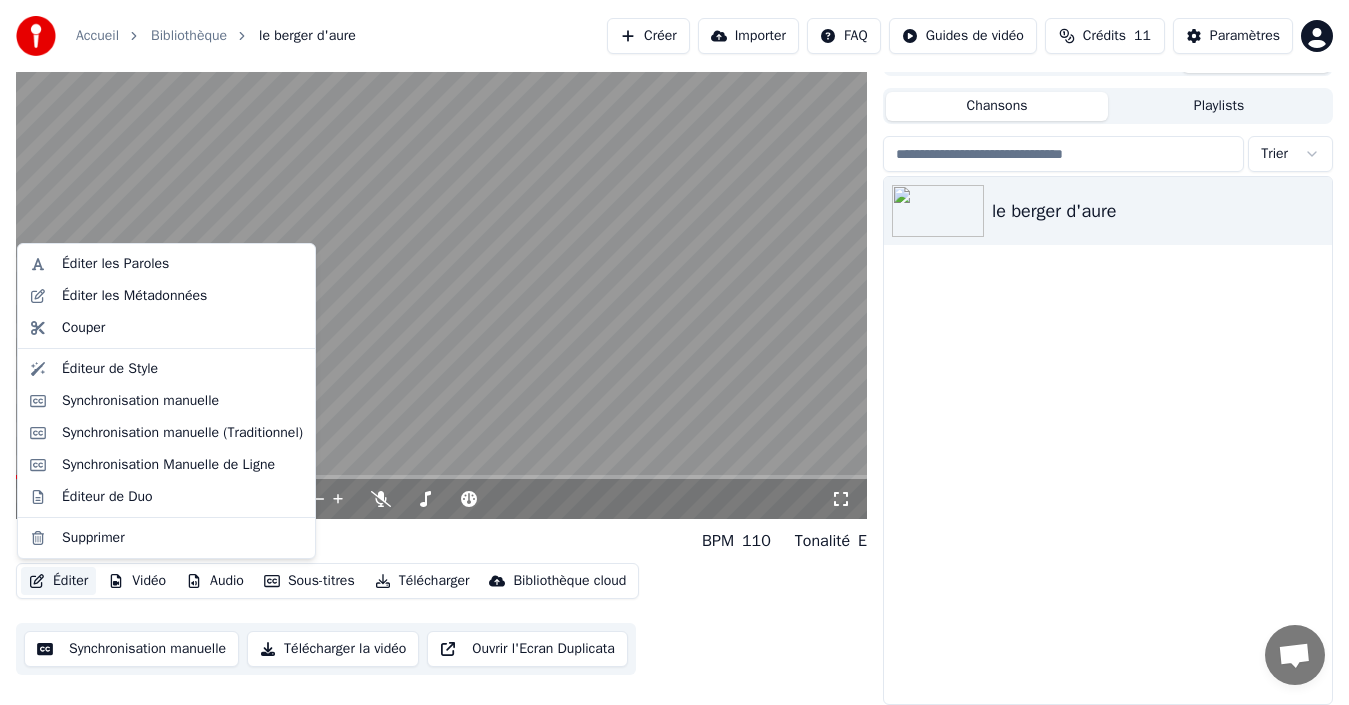 click on "Éditer" at bounding box center [58, 581] 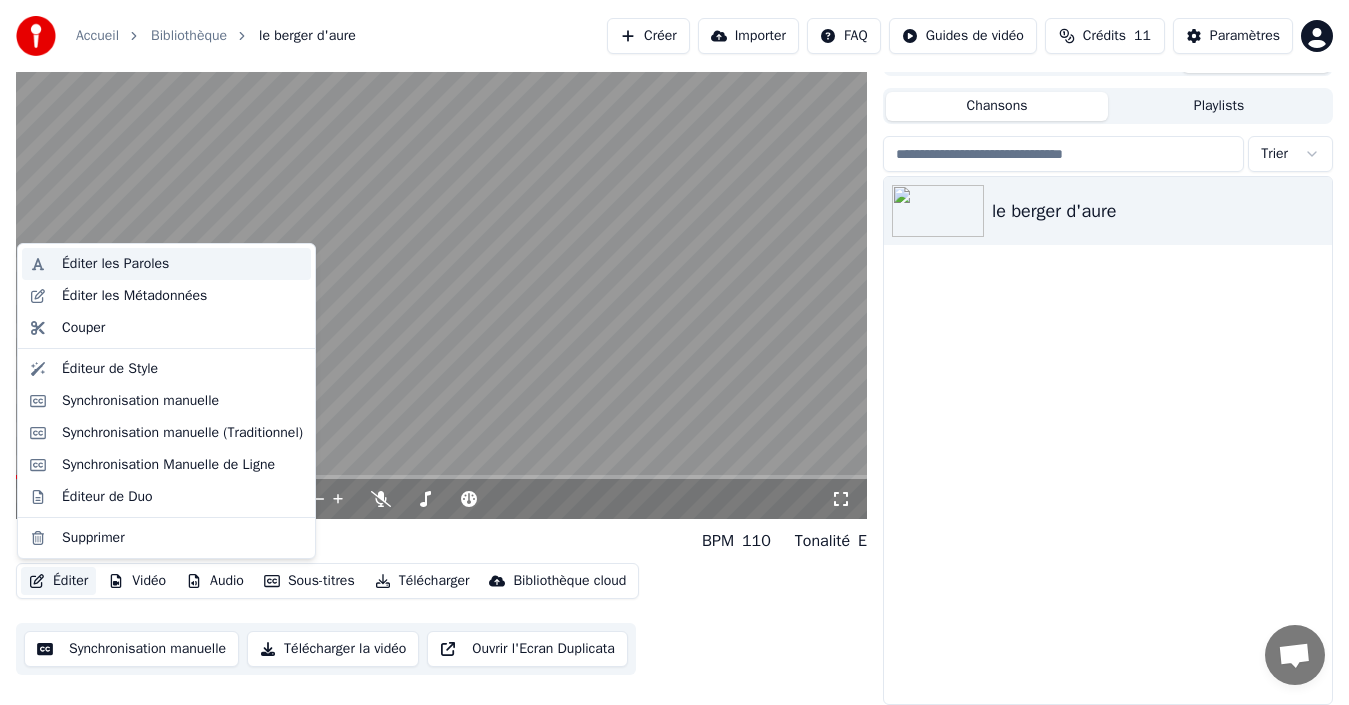 click on "Éditer les Paroles" at bounding box center [115, 264] 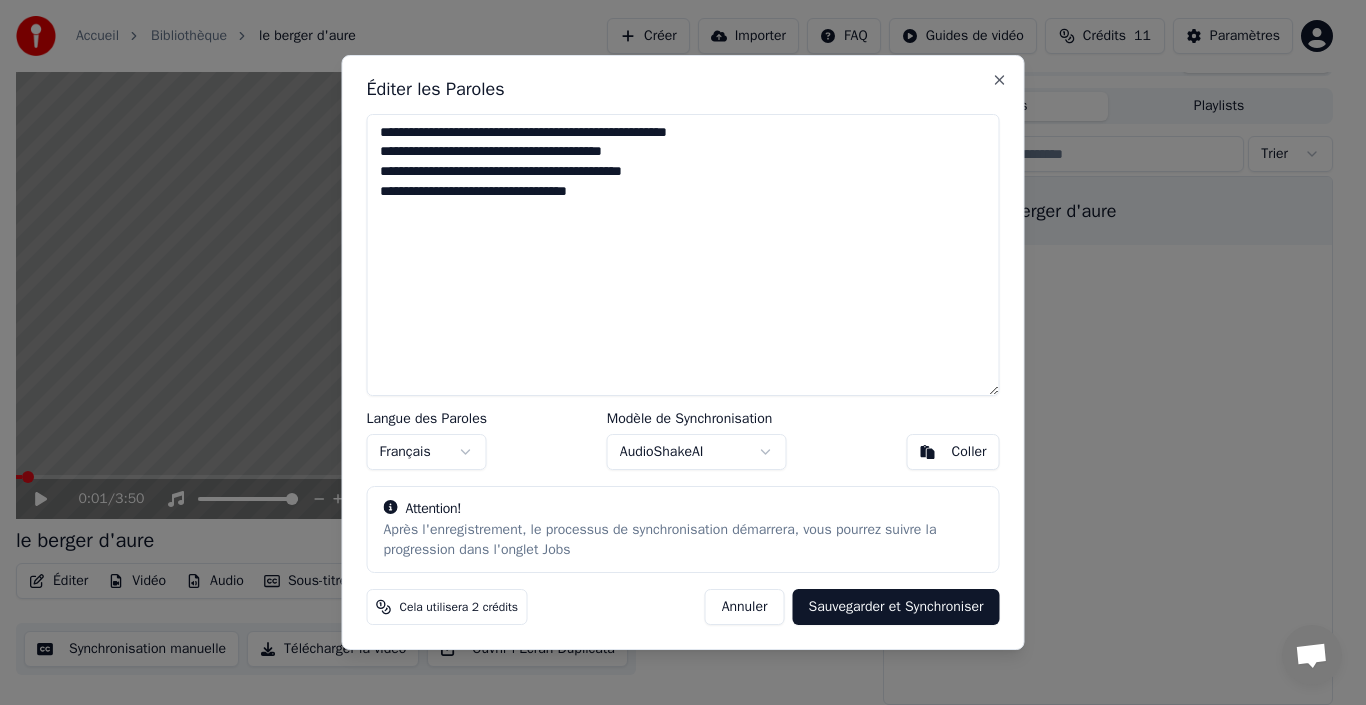 click on "**********" at bounding box center [683, 255] 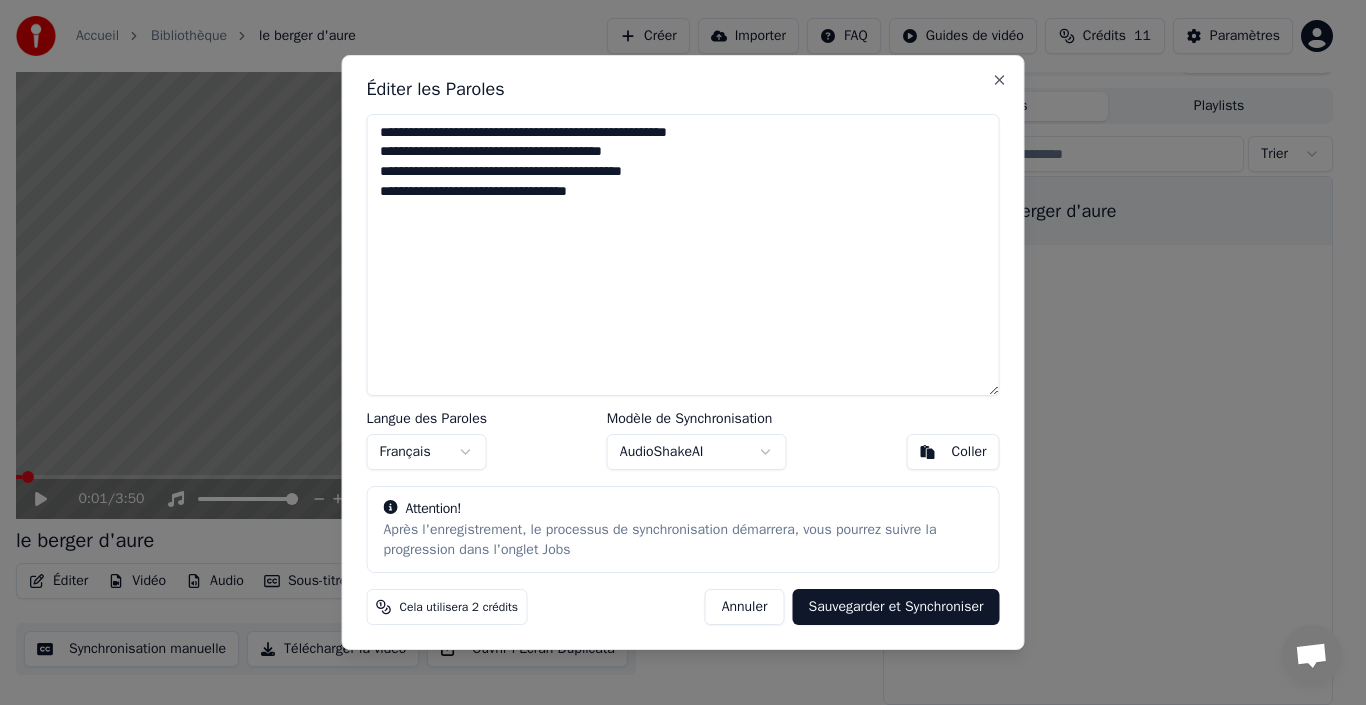 click on "**********" at bounding box center (683, 255) 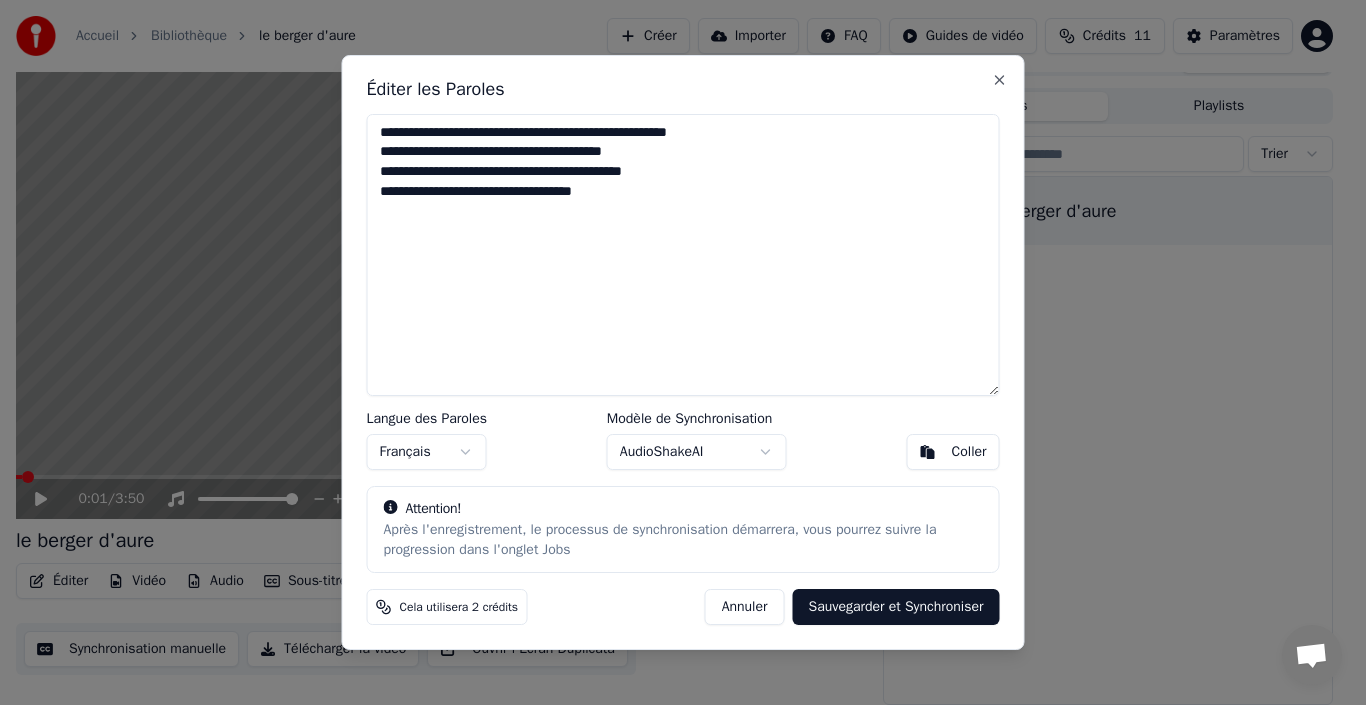 type on "**********" 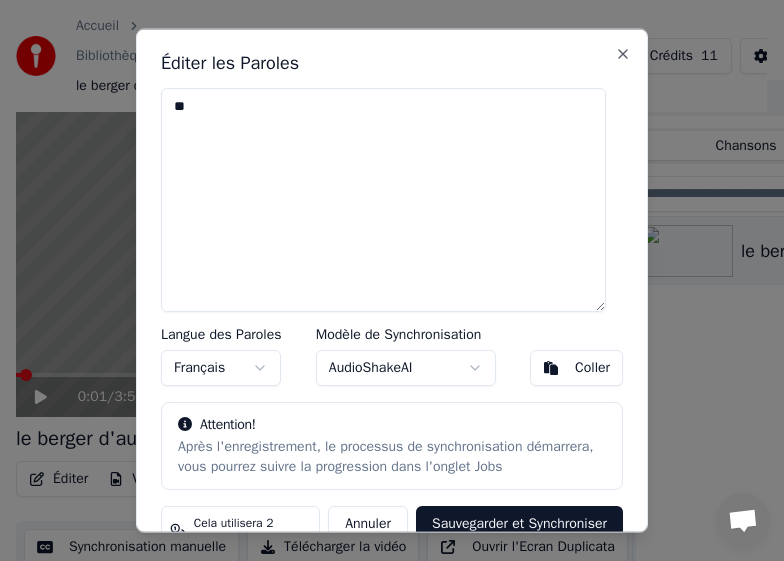 scroll, scrollTop: 0, scrollLeft: 0, axis: both 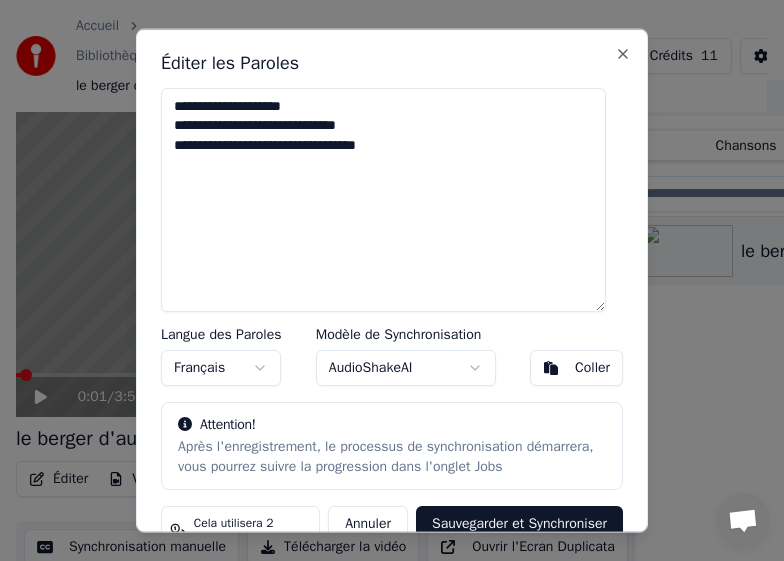 click on "**********" at bounding box center [383, 199] 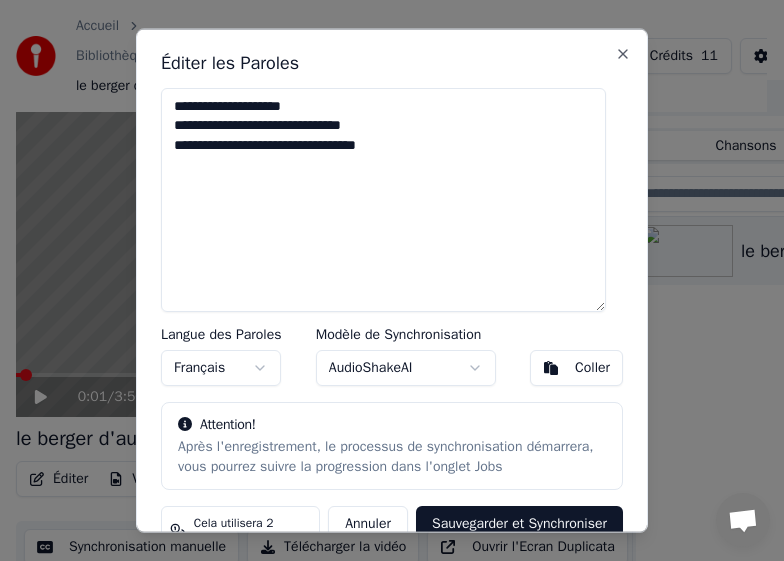 click on "**********" at bounding box center [383, 199] 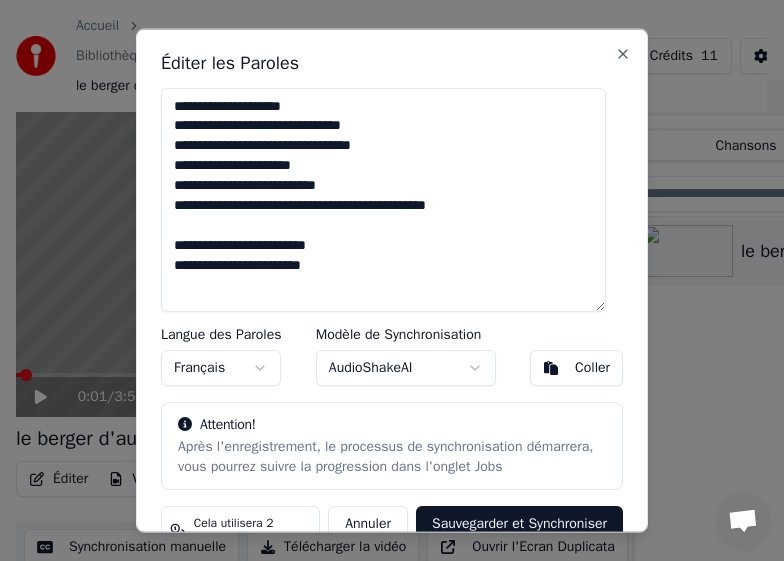 click on "**********" at bounding box center [383, 199] 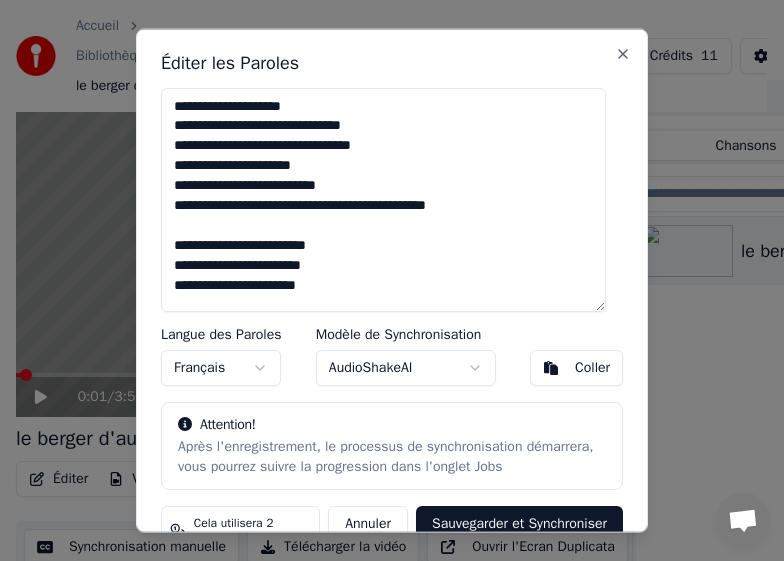 scroll, scrollTop: 5, scrollLeft: 0, axis: vertical 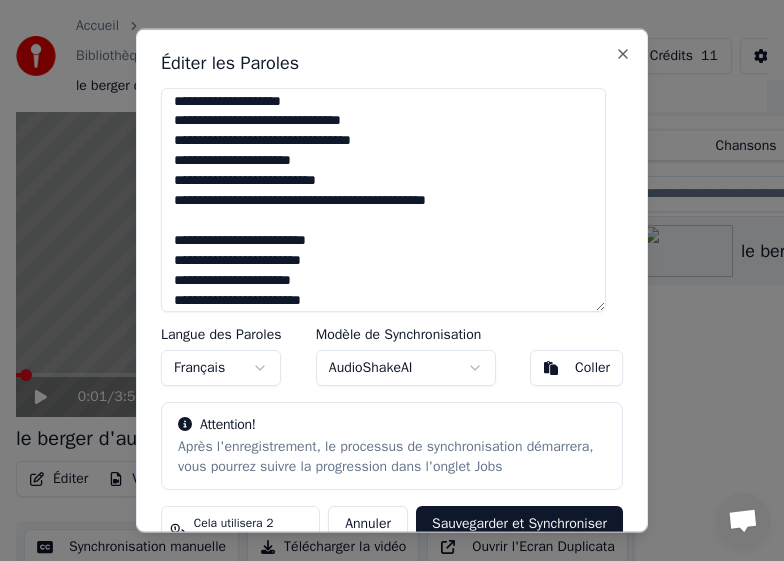 click on "**********" at bounding box center (383, 199) 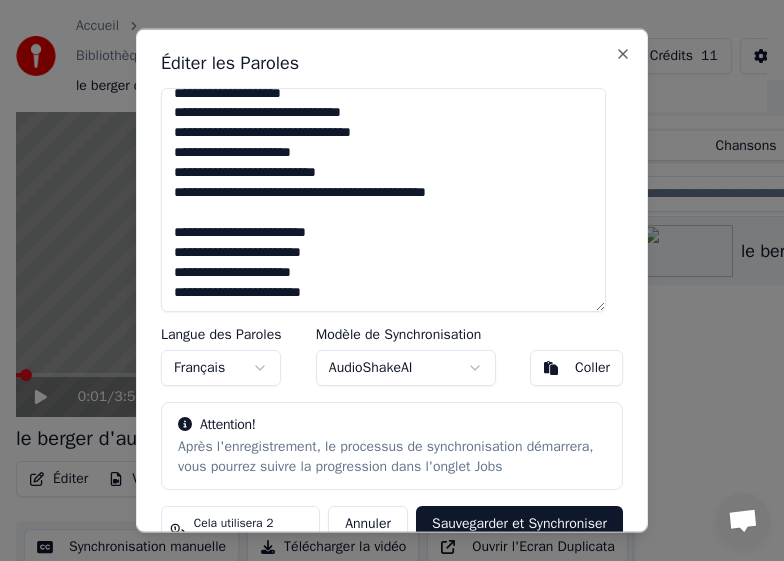 click on "**********" at bounding box center [383, 199] 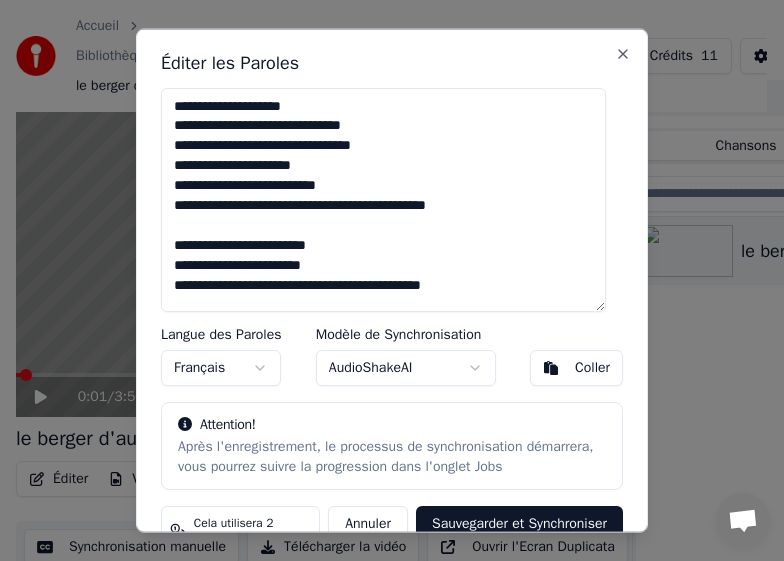scroll, scrollTop: 0, scrollLeft: 0, axis: both 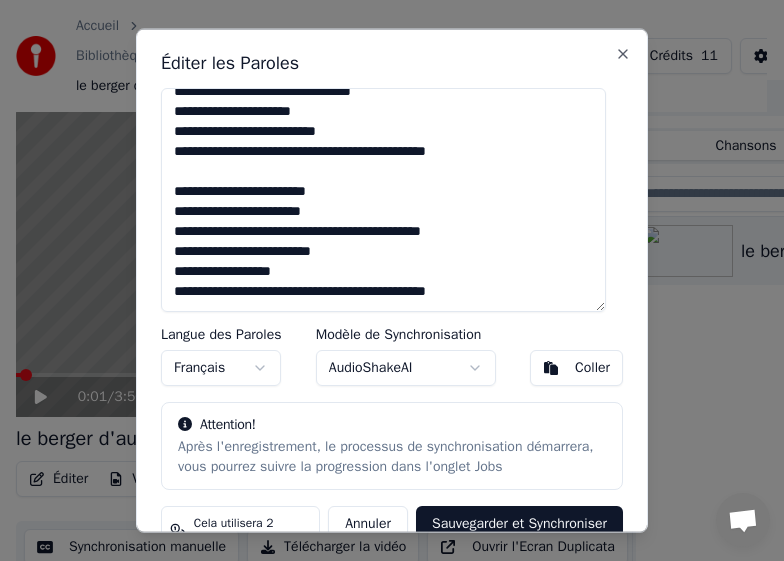 click on "**********" at bounding box center (383, 199) 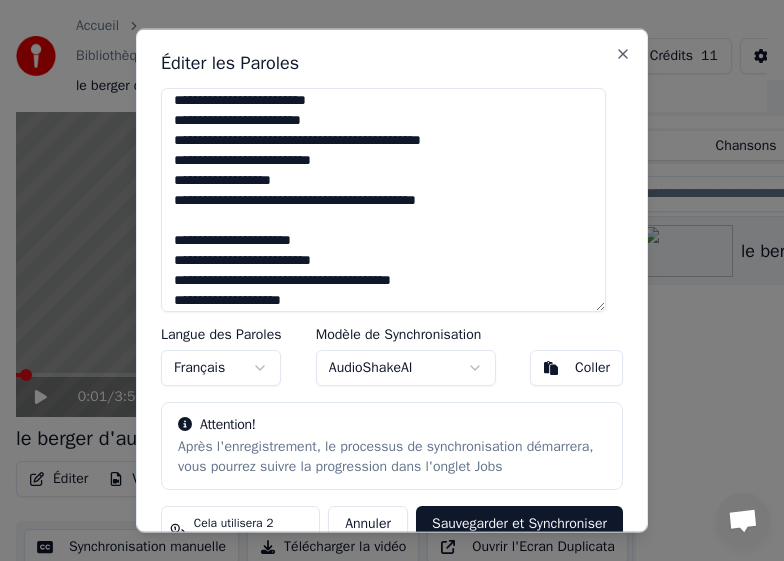 scroll, scrollTop: 165, scrollLeft: 0, axis: vertical 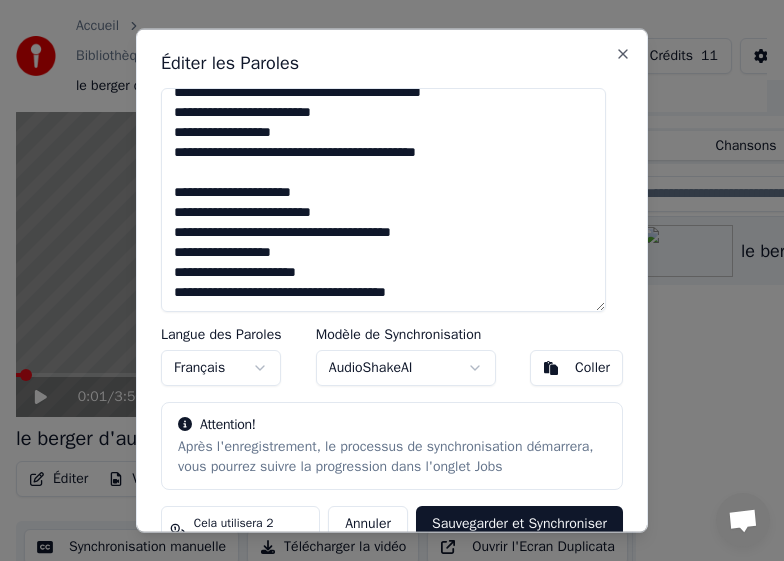 click on "**********" at bounding box center [383, 199] 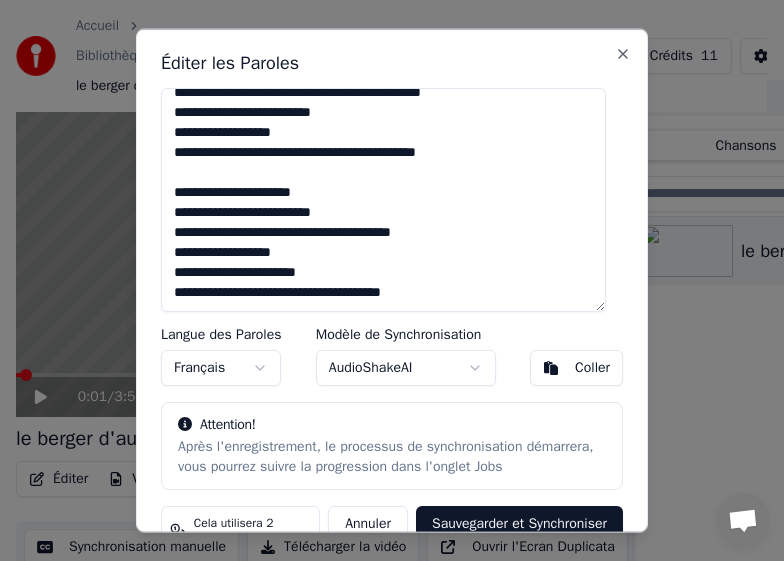 scroll, scrollTop: 214, scrollLeft: 0, axis: vertical 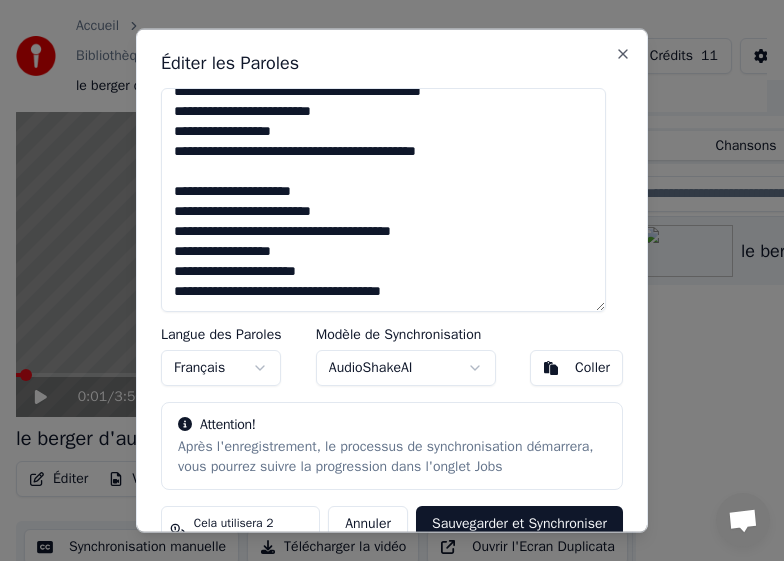drag, startPoint x: 253, startPoint y: 291, endPoint x: 259, endPoint y: 271, distance: 20.880613 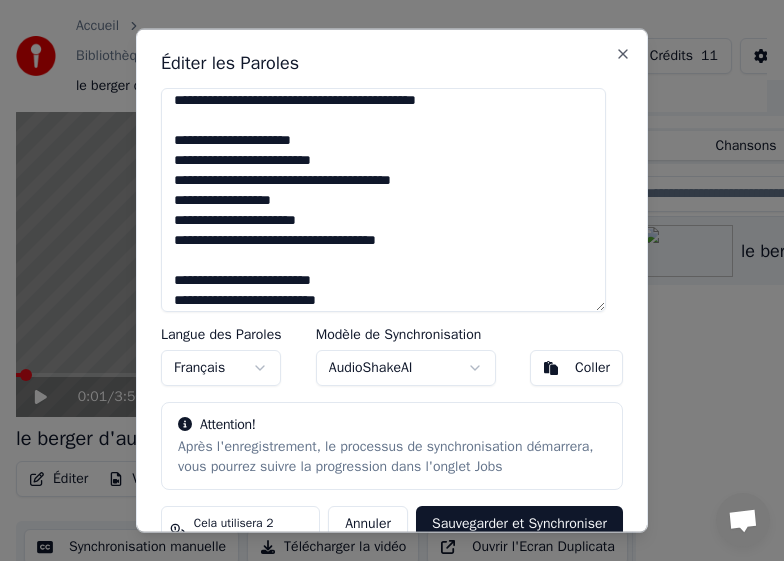 scroll, scrollTop: 265, scrollLeft: 0, axis: vertical 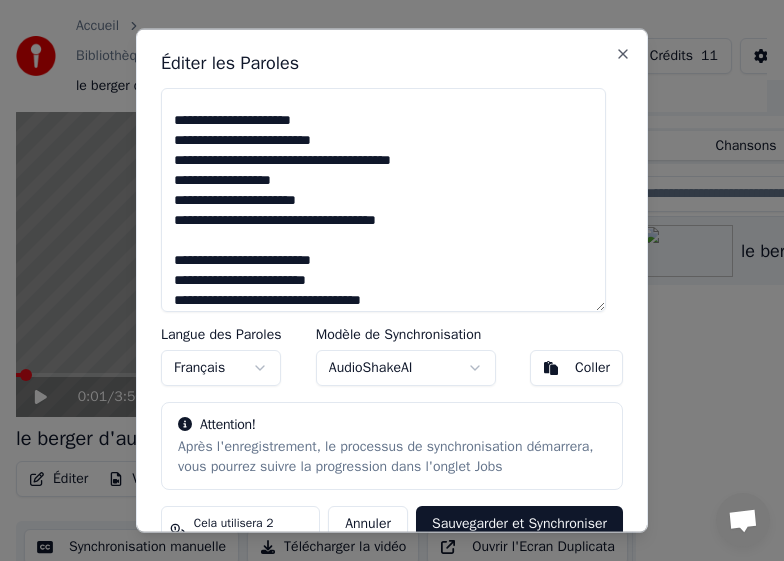 click on "**********" at bounding box center (383, 199) 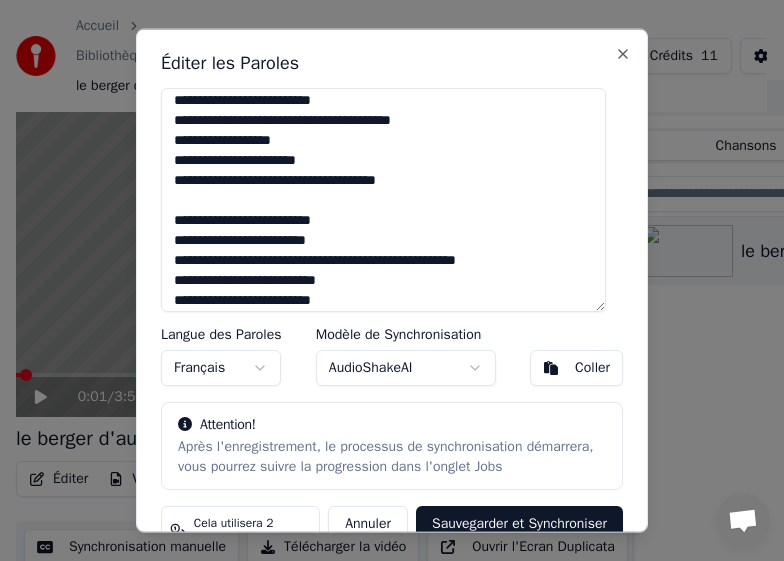 scroll, scrollTop: 325, scrollLeft: 0, axis: vertical 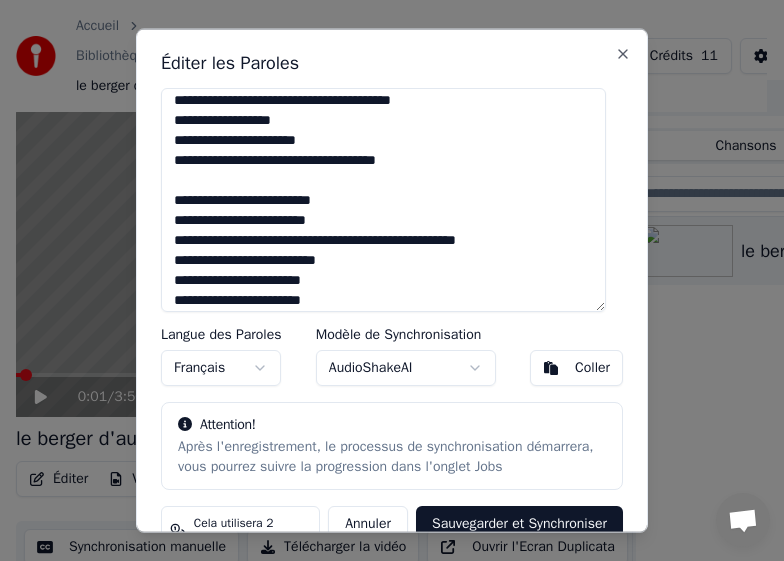 click on "**********" at bounding box center (383, 199) 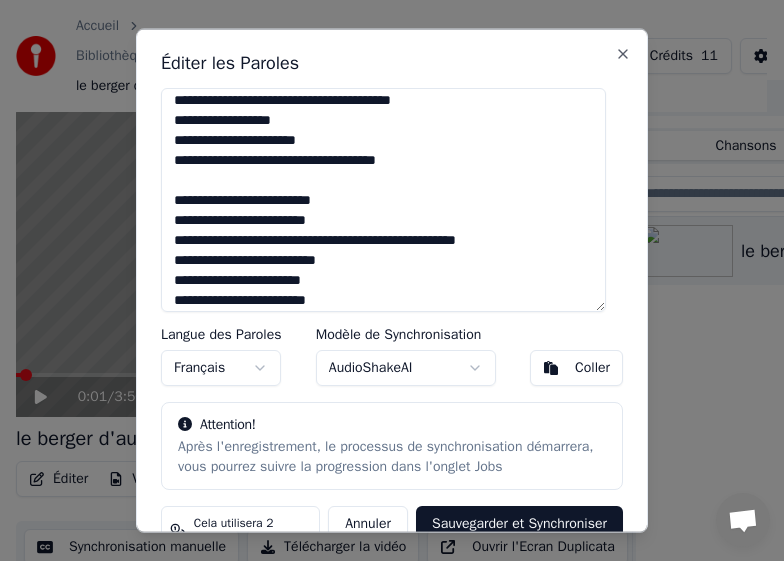 click on "**********" at bounding box center [383, 199] 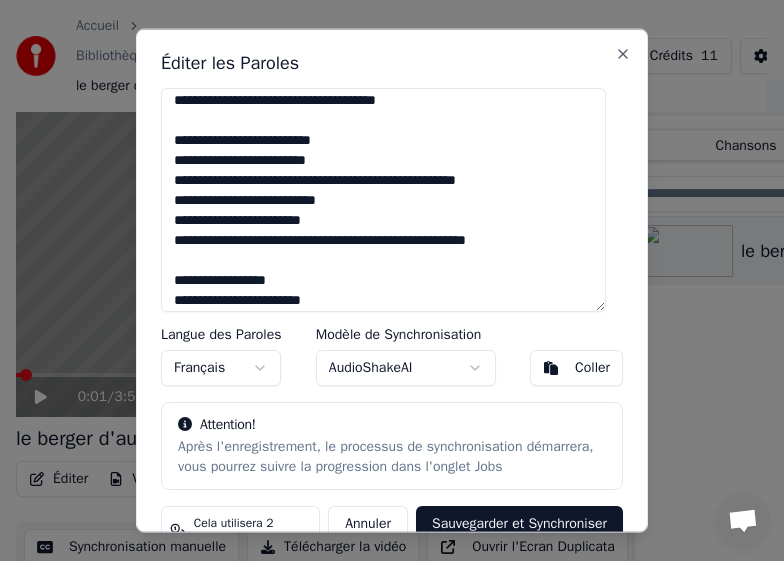 scroll, scrollTop: 405, scrollLeft: 0, axis: vertical 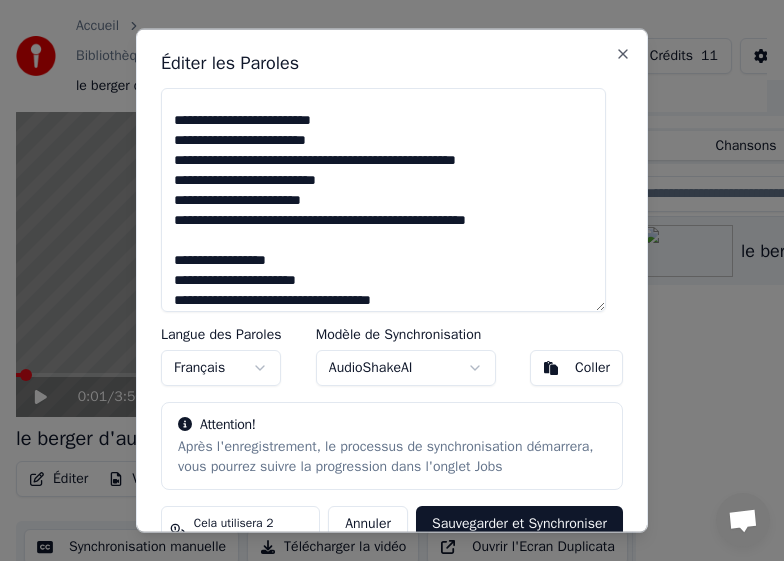 click on "**********" at bounding box center (383, 199) 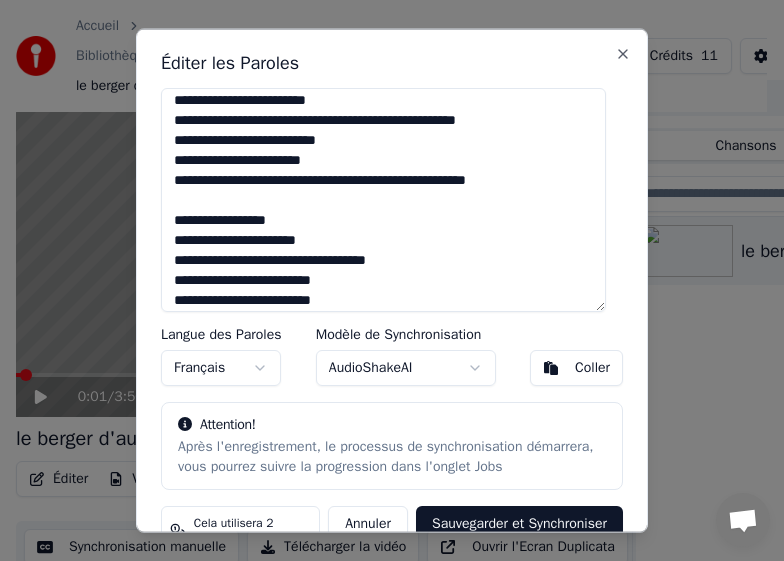 scroll, scrollTop: 465, scrollLeft: 0, axis: vertical 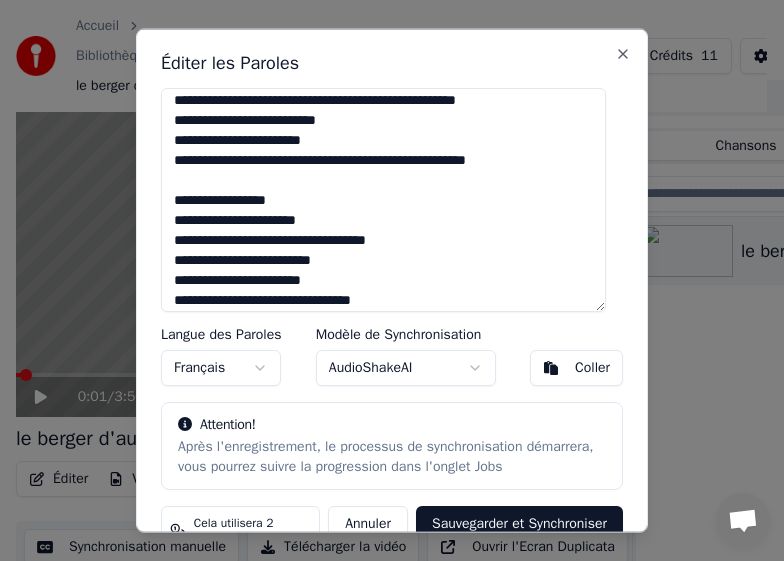 click on "**********" at bounding box center [383, 199] 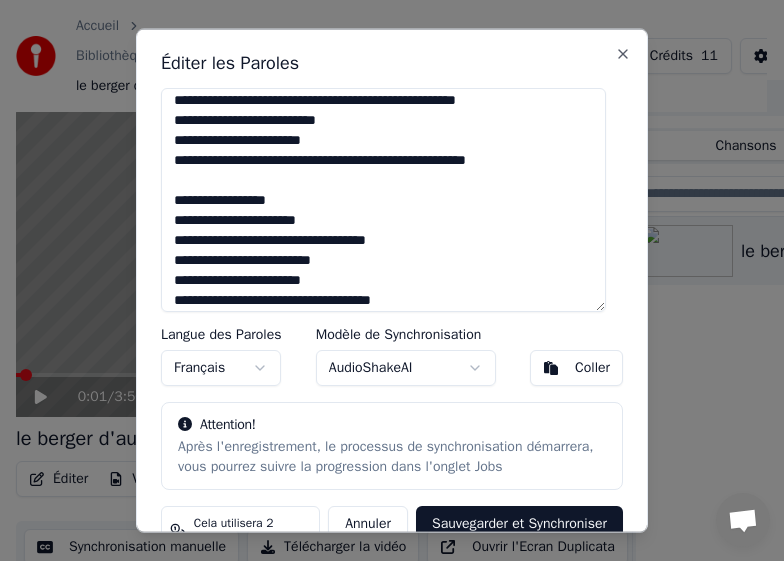 click on "**********" at bounding box center (383, 199) 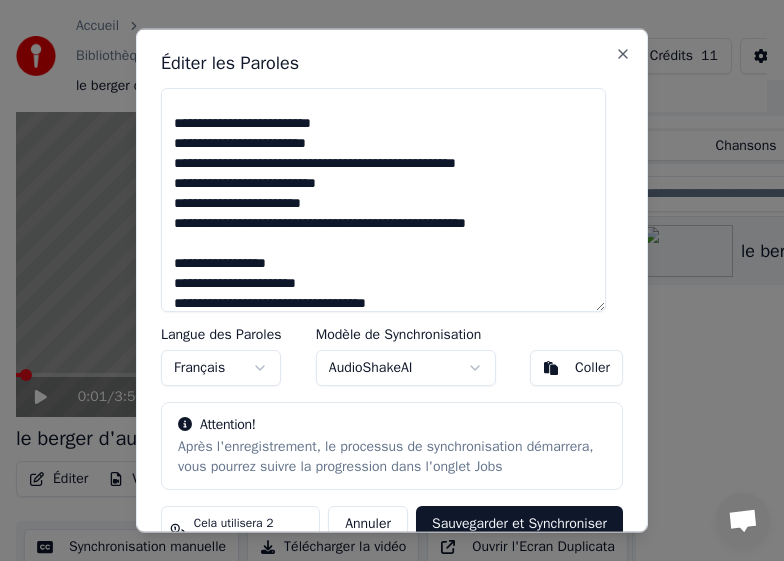 scroll, scrollTop: 361, scrollLeft: 0, axis: vertical 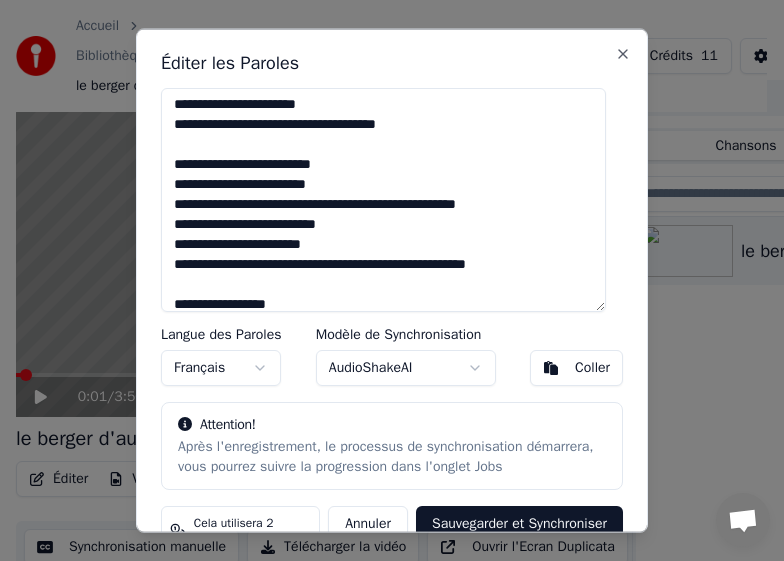 drag, startPoint x: 171, startPoint y: 170, endPoint x: 535, endPoint y: 266, distance: 376.44653 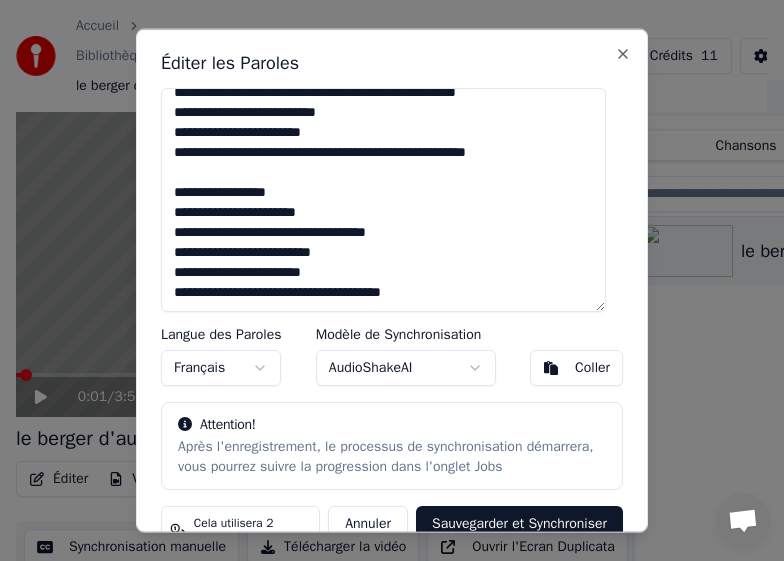 scroll, scrollTop: 533, scrollLeft: 0, axis: vertical 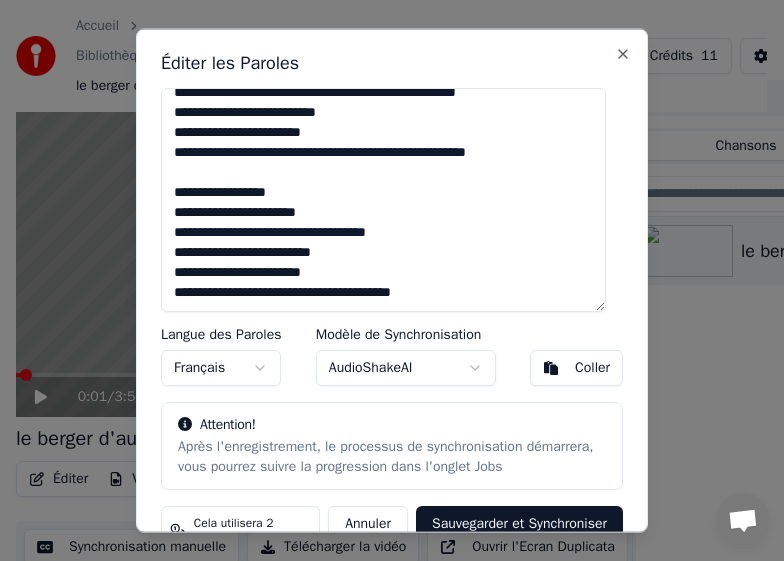paste on "**********" 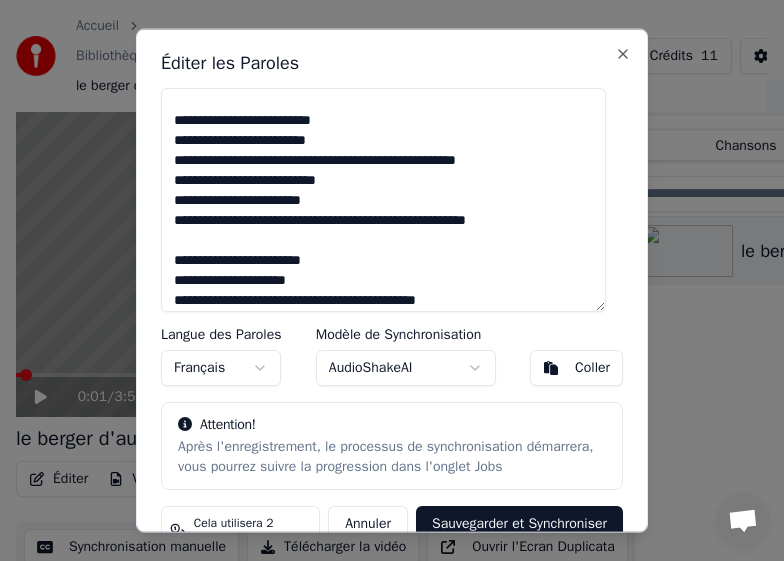 scroll, scrollTop: 705, scrollLeft: 0, axis: vertical 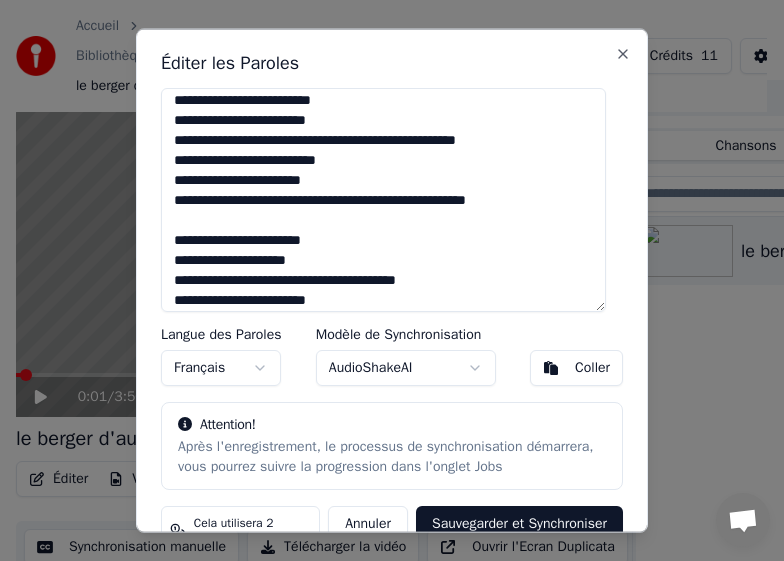 click at bounding box center (383, 199) 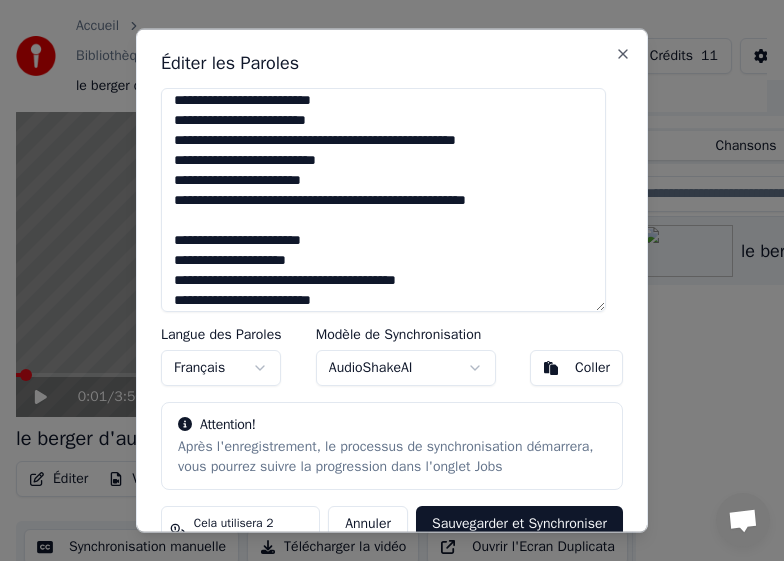 scroll, scrollTop: 725, scrollLeft: 0, axis: vertical 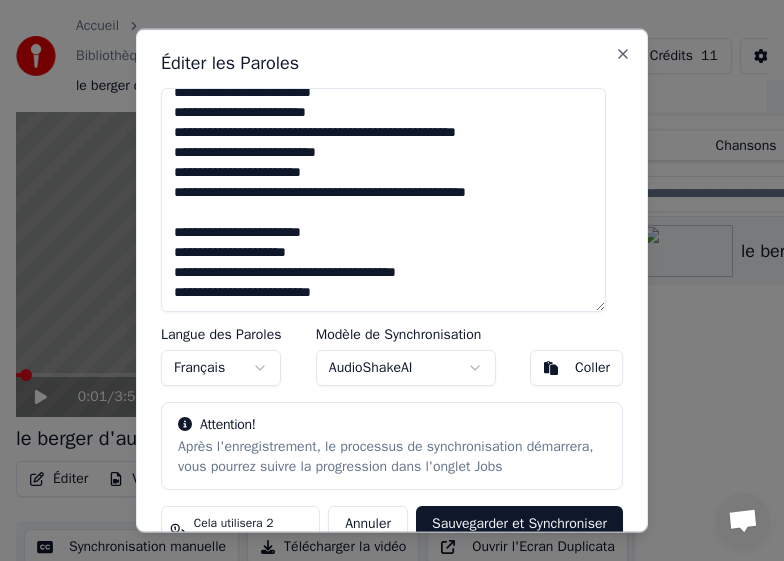 click at bounding box center (383, 199) 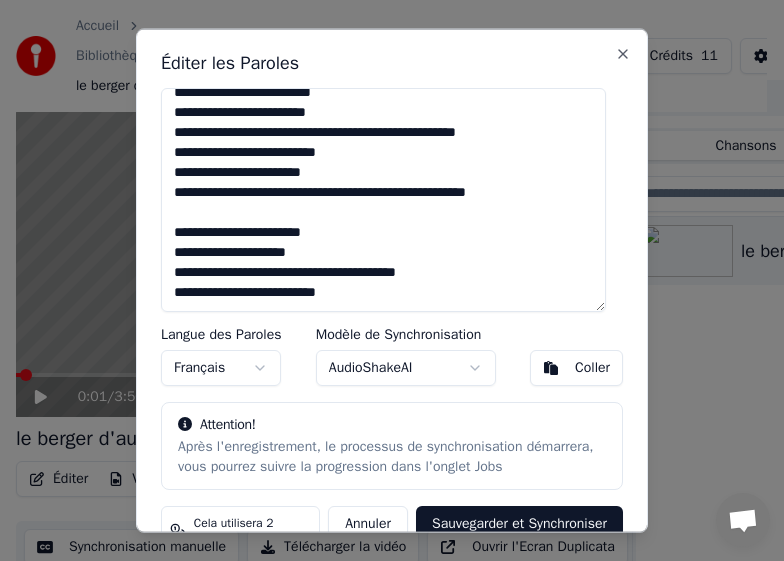 click at bounding box center [383, 199] 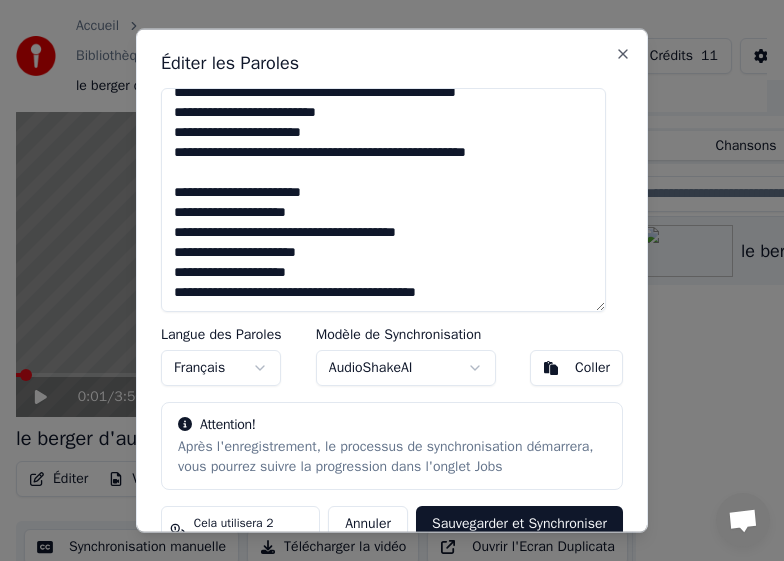 scroll, scrollTop: 785, scrollLeft: 0, axis: vertical 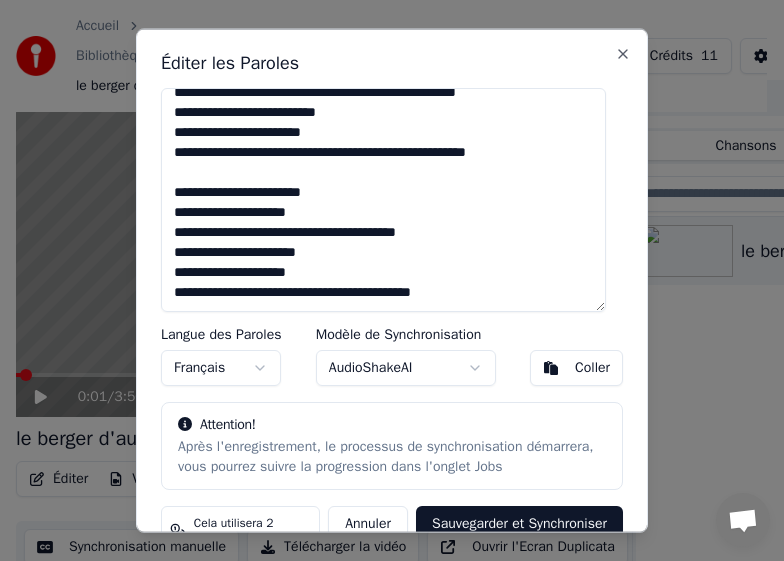 click at bounding box center [383, 199] 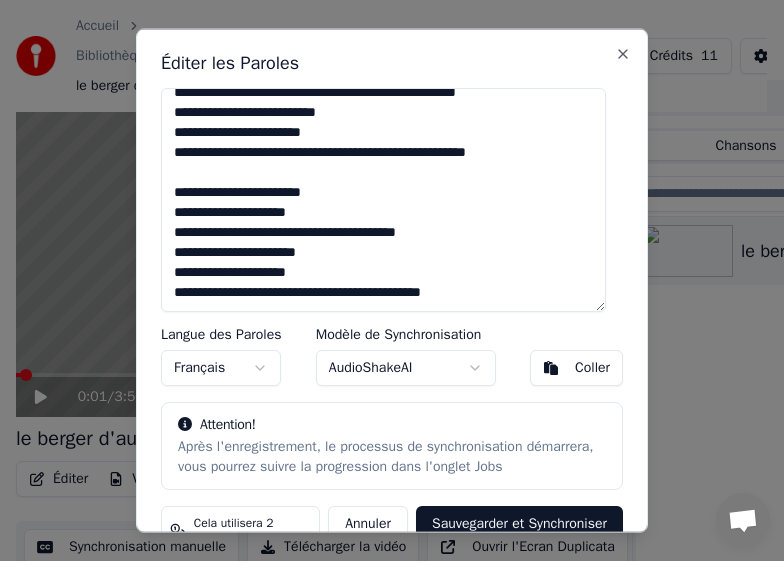 paste on "**********" 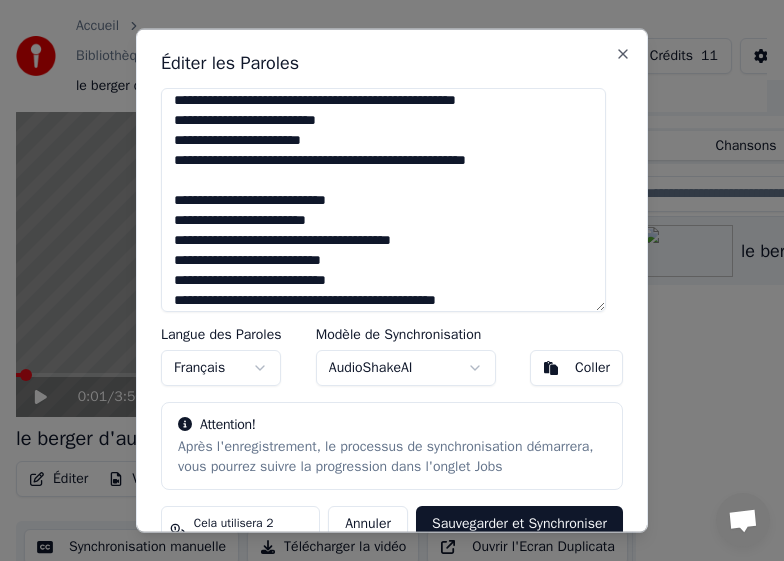 scroll, scrollTop: 1045, scrollLeft: 0, axis: vertical 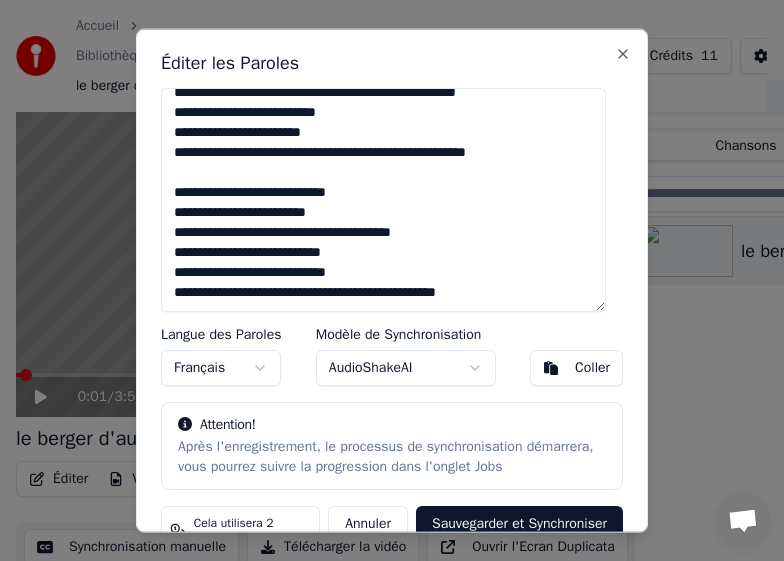 paste on "**********" 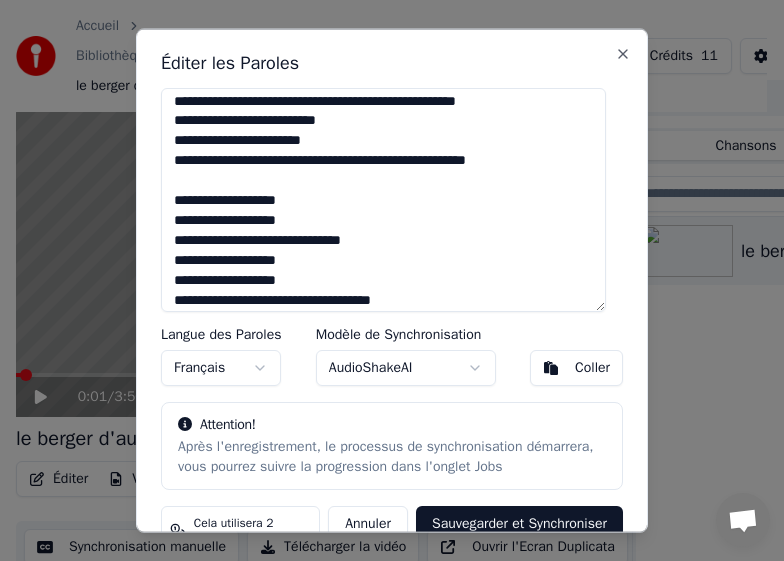 scroll, scrollTop: 1304, scrollLeft: 0, axis: vertical 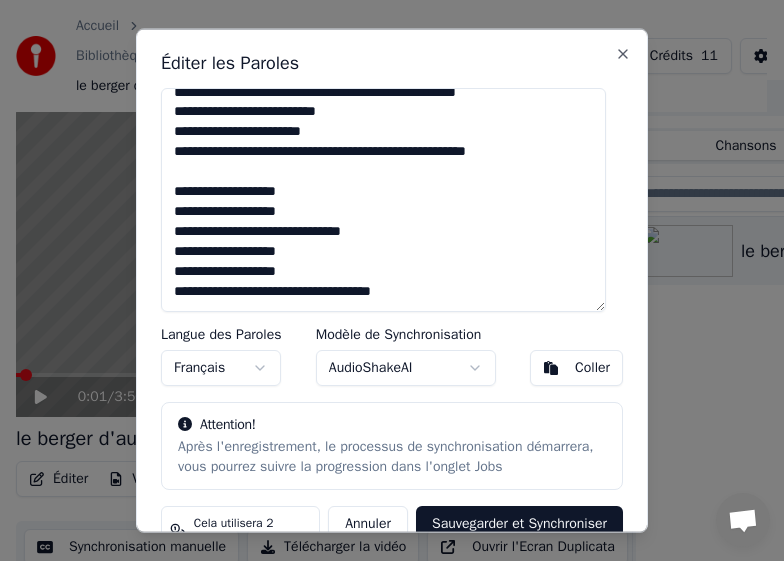 paste on "**********" 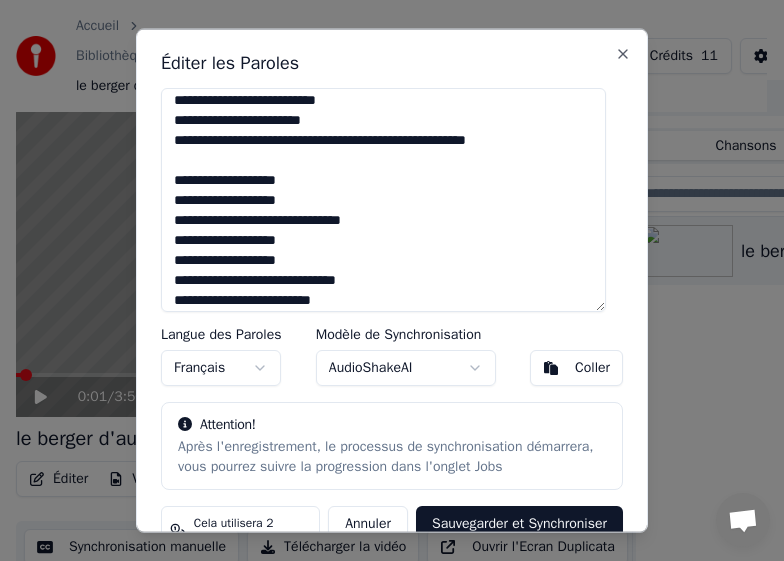 scroll, scrollTop: 1404, scrollLeft: 0, axis: vertical 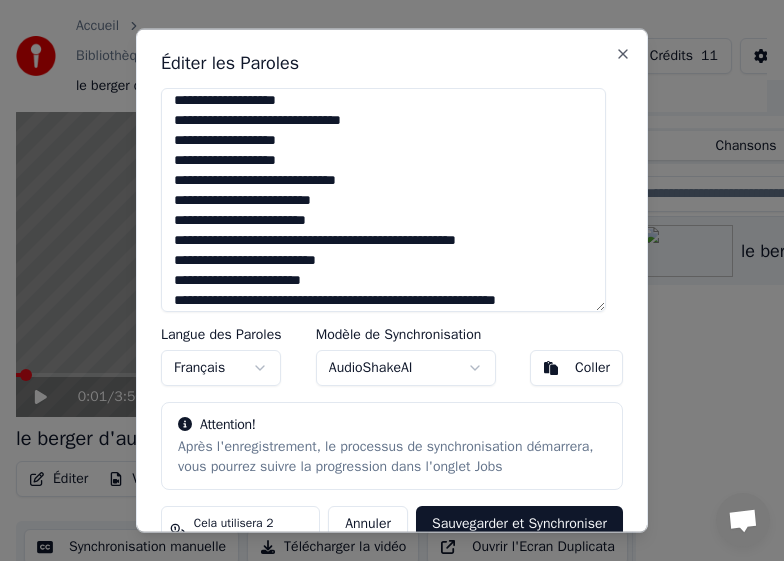click at bounding box center [383, 199] 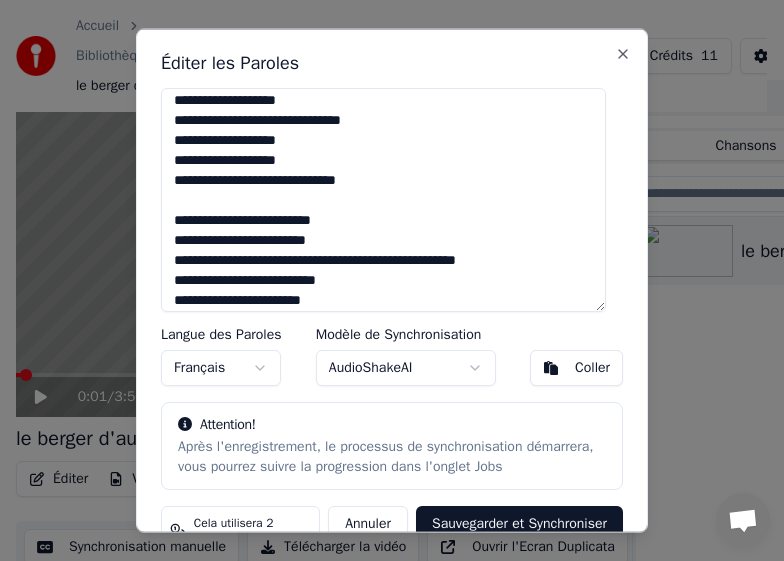 scroll, scrollTop: 1552, scrollLeft: 0, axis: vertical 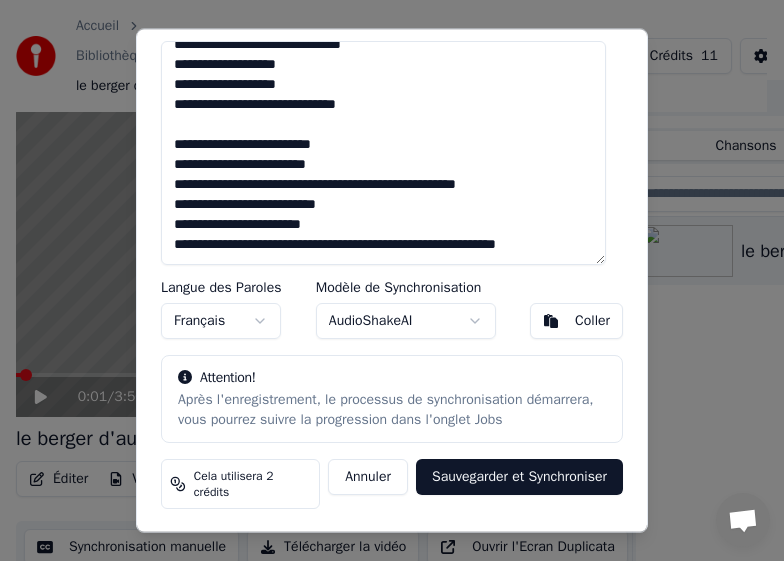 click on "Sauvegarder et Synchroniser" at bounding box center (519, 476) 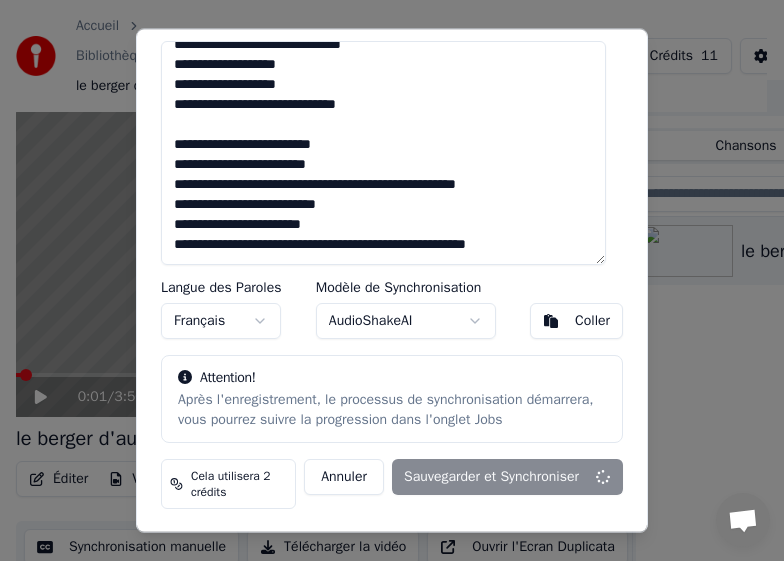 type on "**********" 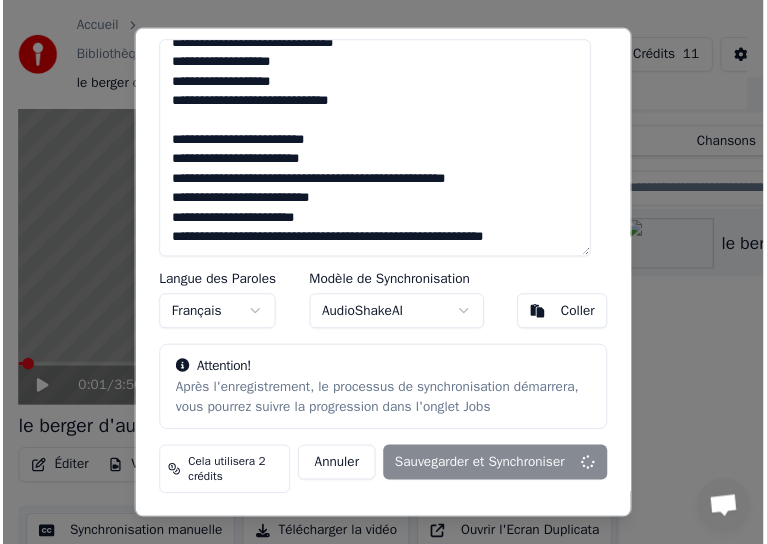 scroll, scrollTop: 1552, scrollLeft: 0, axis: vertical 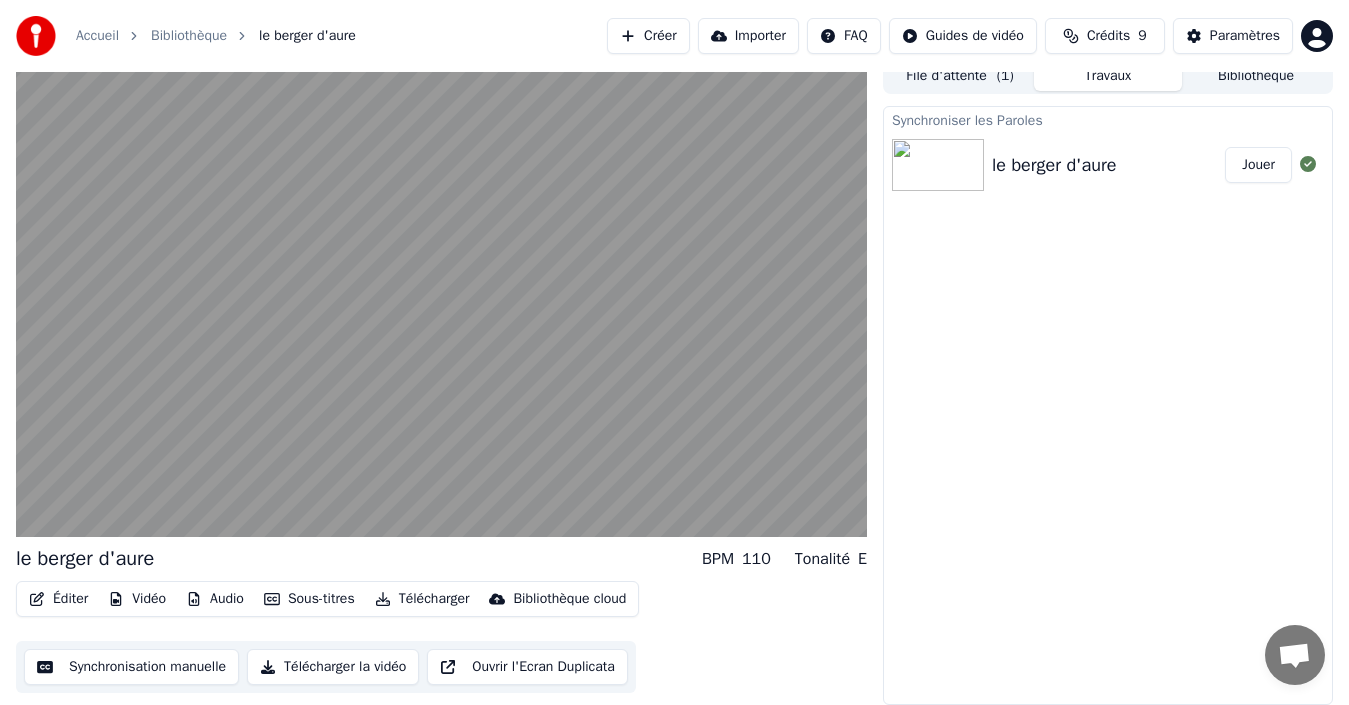 click on "Synchronisation manuelle" at bounding box center [131, 667] 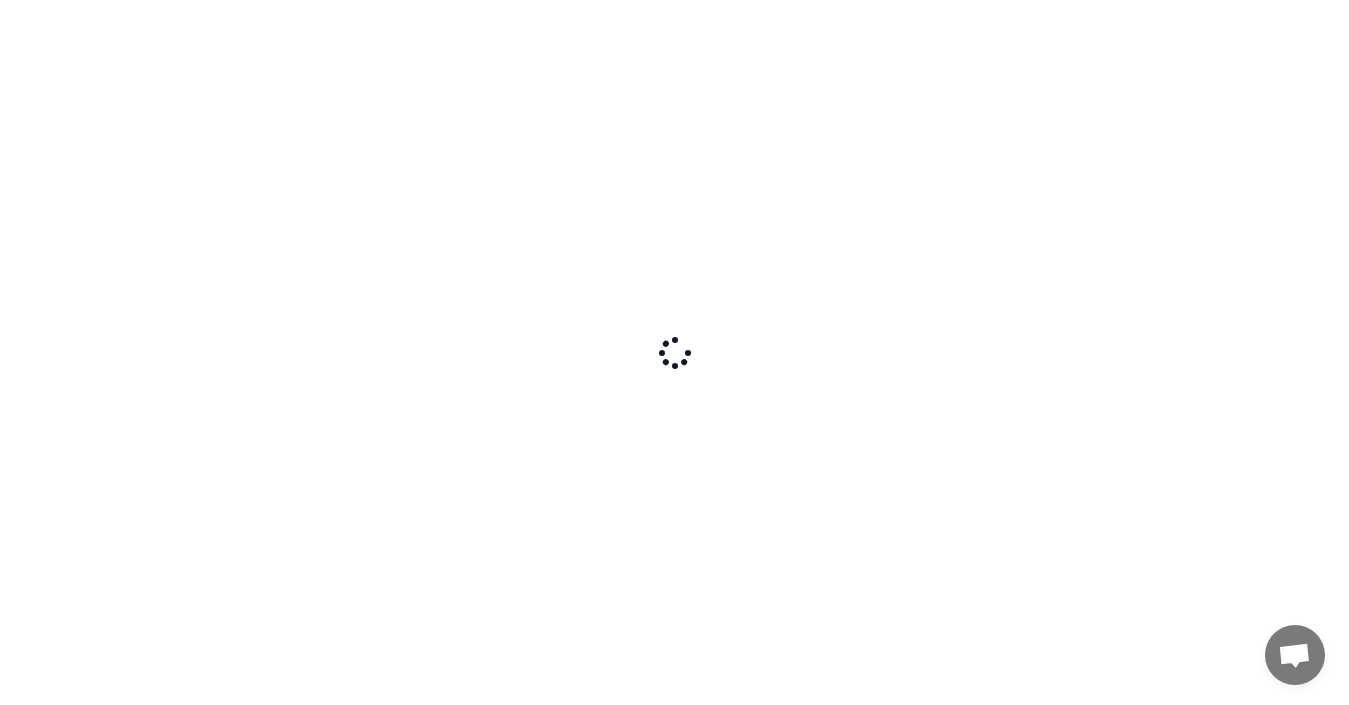 scroll, scrollTop: 0, scrollLeft: 0, axis: both 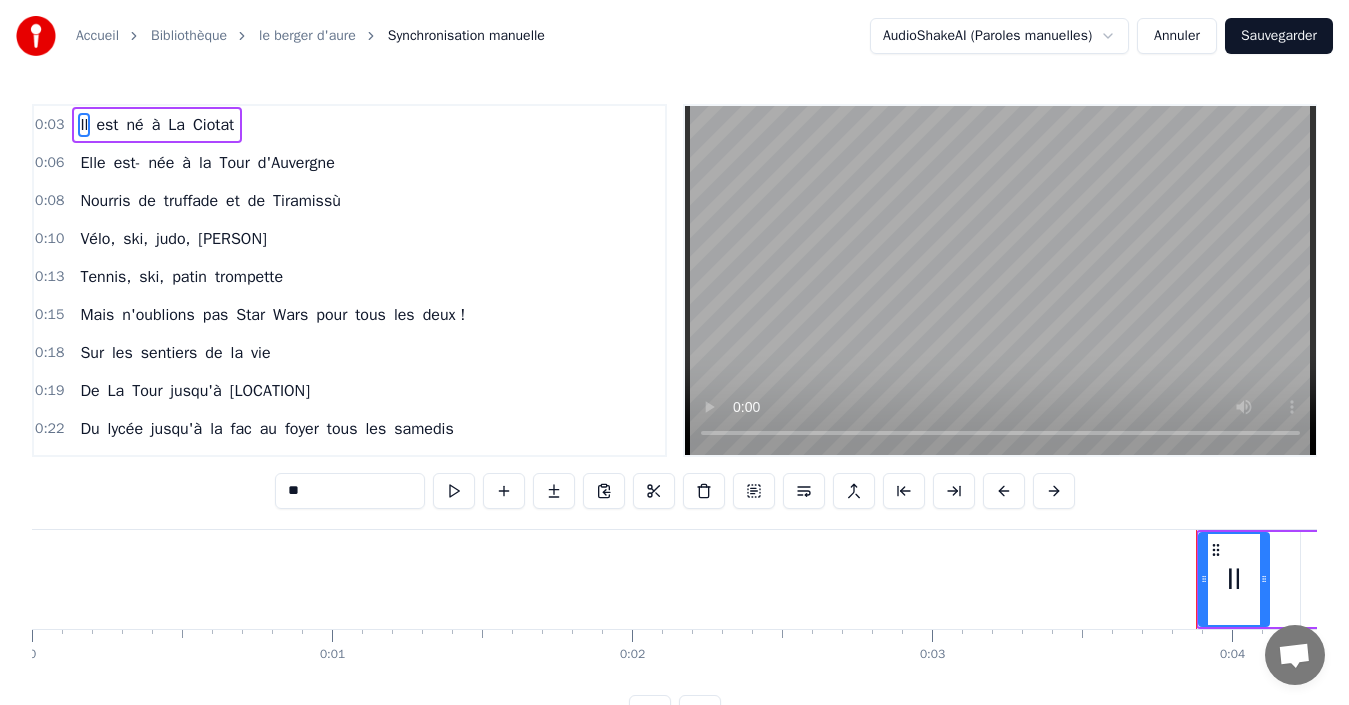 click on "**" at bounding box center [350, 491] 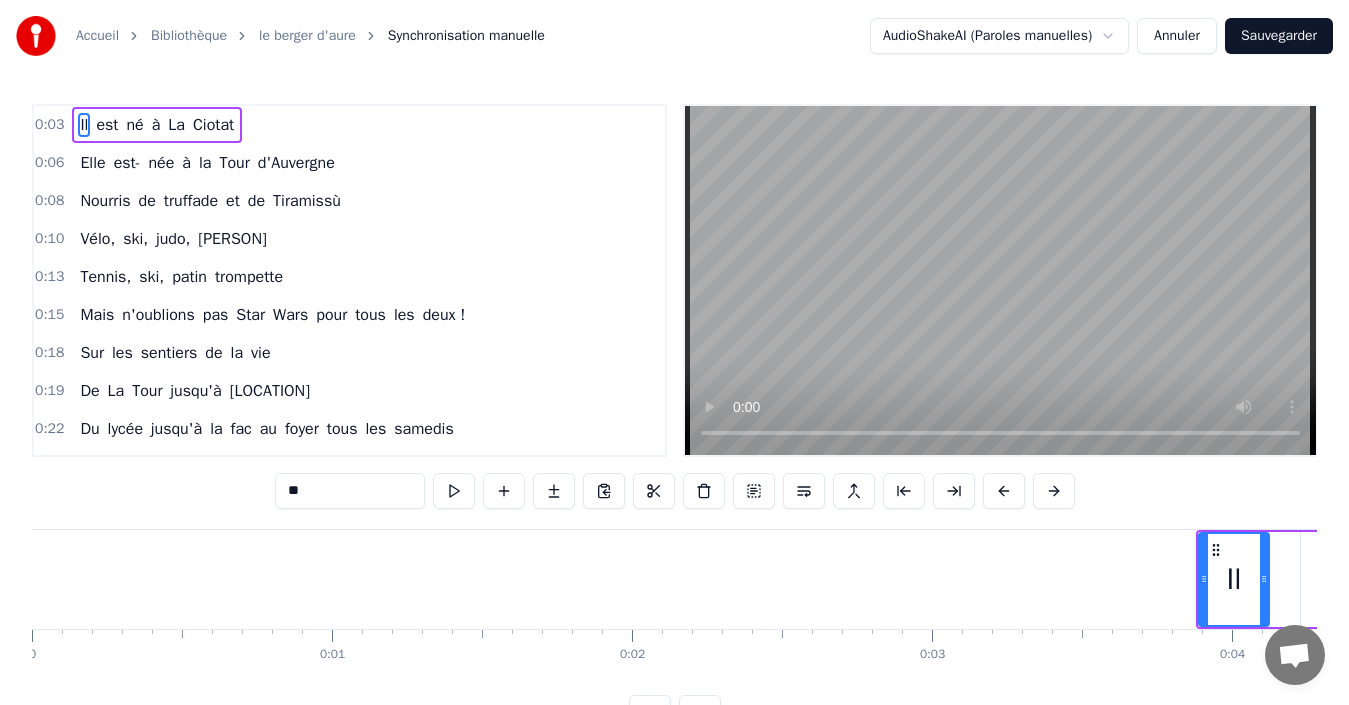 click on "**" at bounding box center (350, 491) 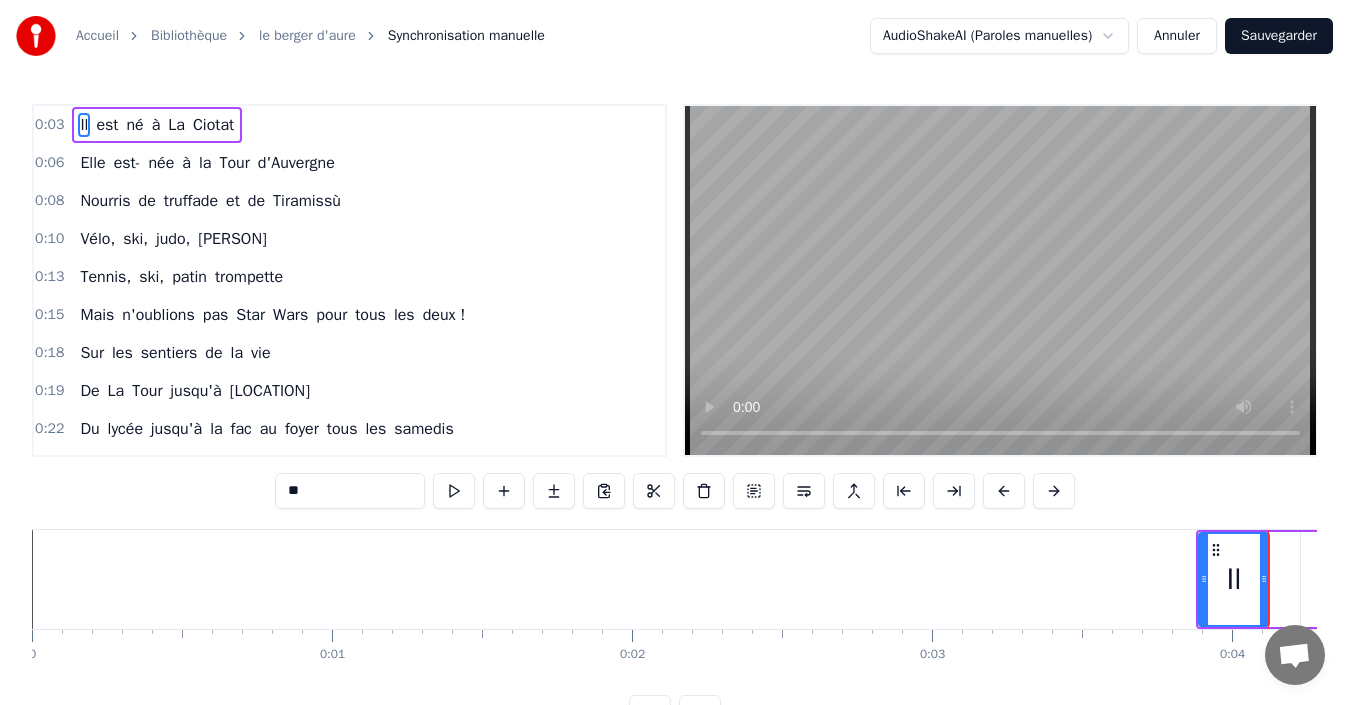 scroll, scrollTop: 0, scrollLeft: 1135, axis: horizontal 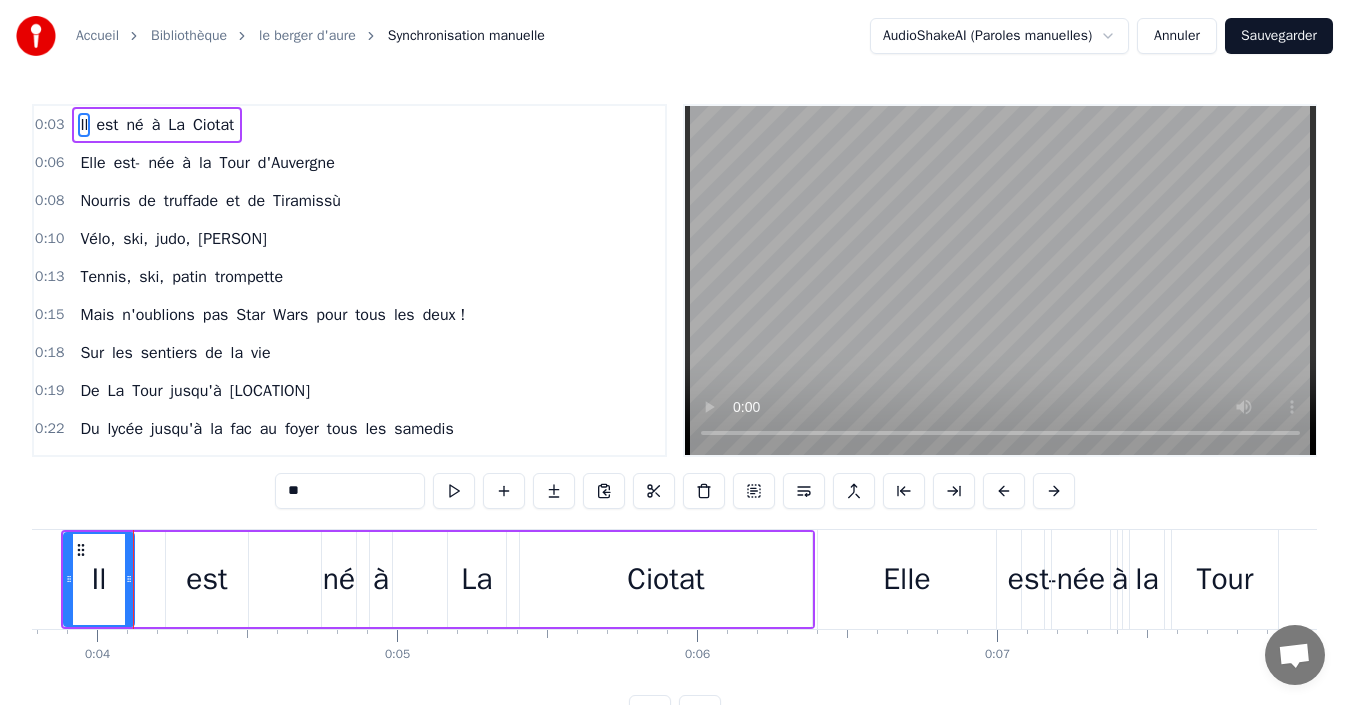 drag, startPoint x: 104, startPoint y: 531, endPoint x: 131, endPoint y: 484, distance: 54.20332 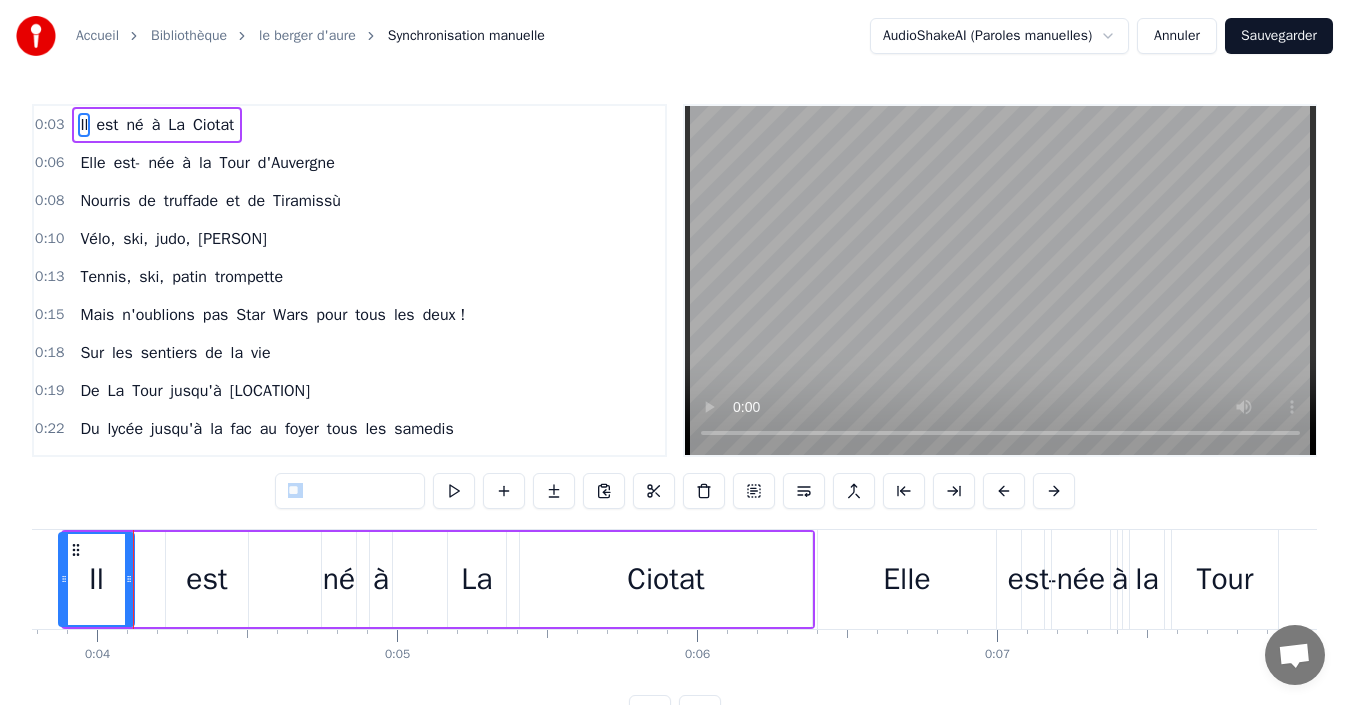 drag, startPoint x: 68, startPoint y: 606, endPoint x: 63, endPoint y: 594, distance: 13 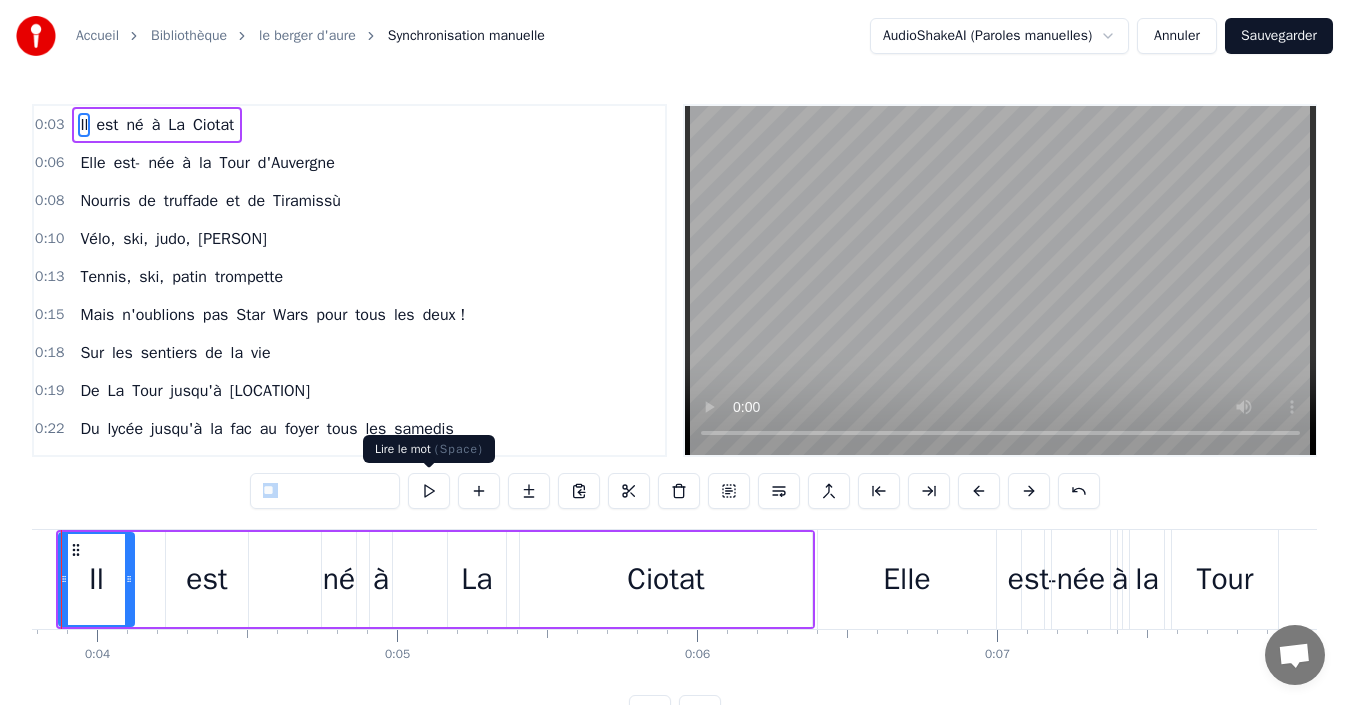 scroll, scrollTop: 0, scrollLeft: 1064, axis: horizontal 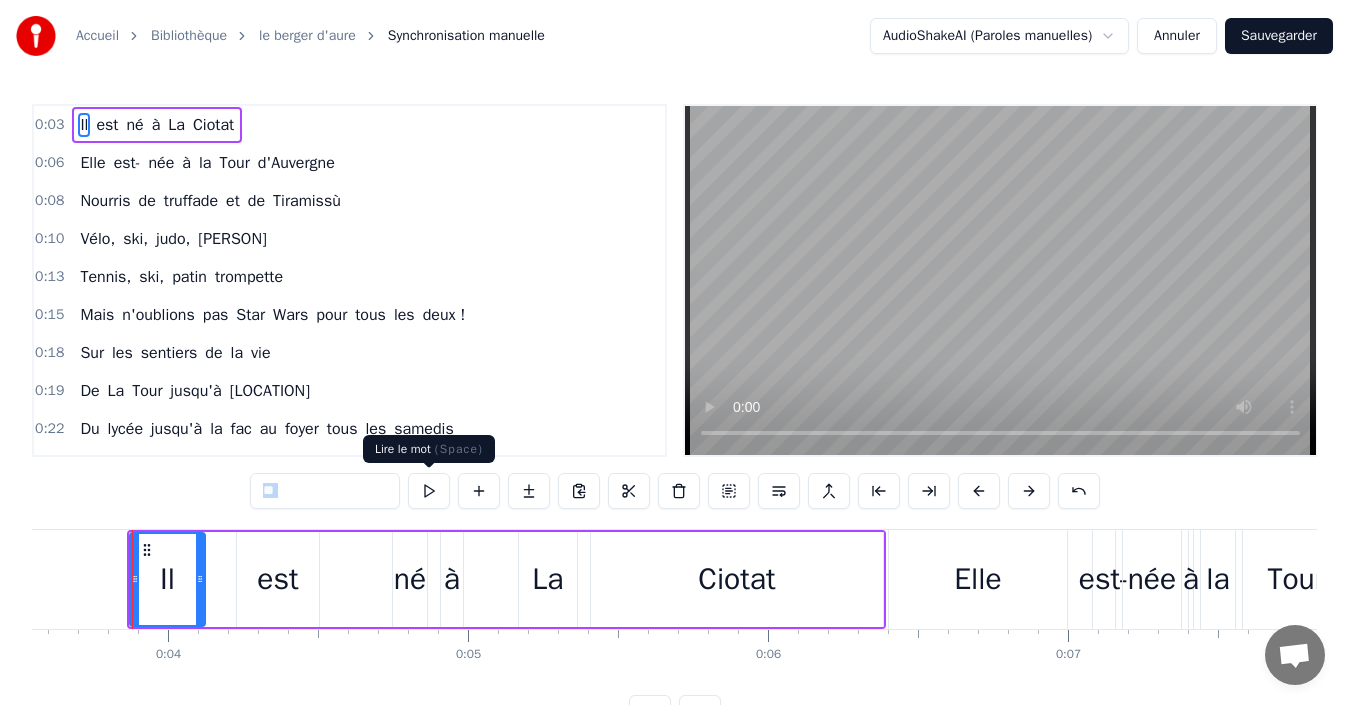 click at bounding box center [429, 491] 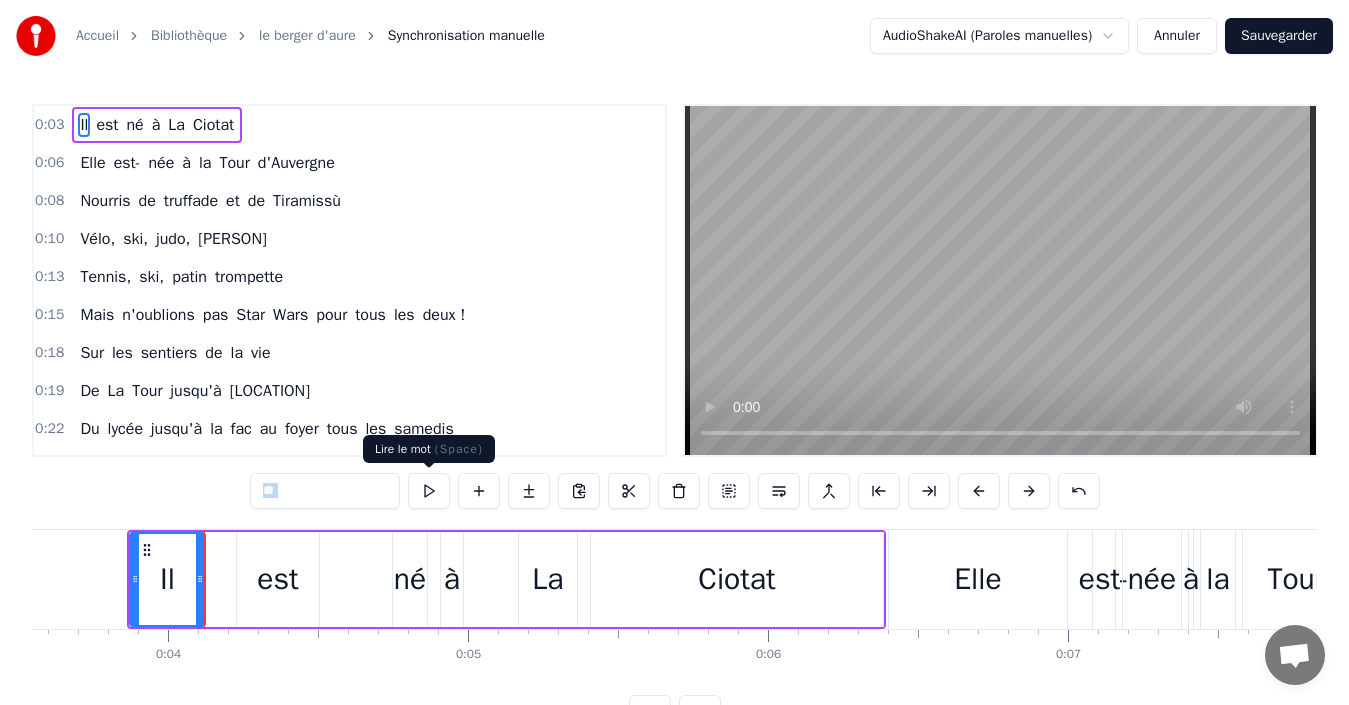 click at bounding box center [429, 491] 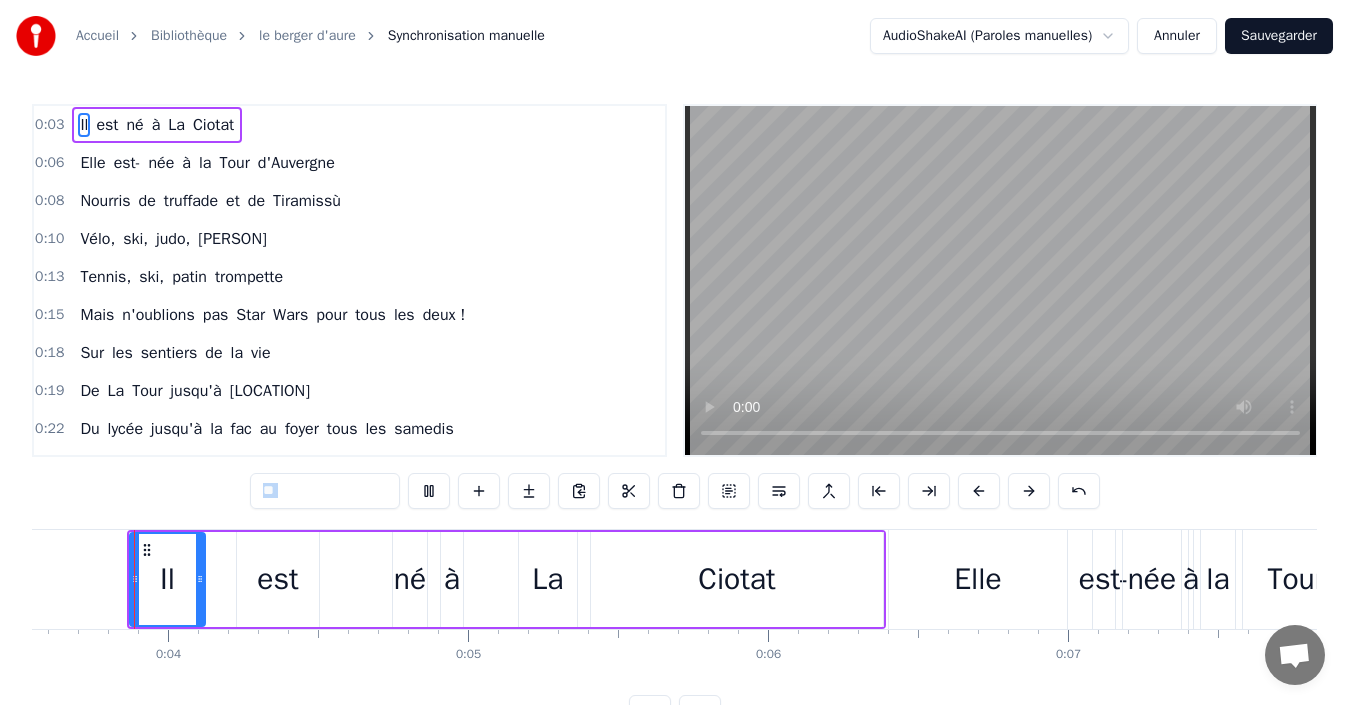 scroll, scrollTop: 0, scrollLeft: 1059, axis: horizontal 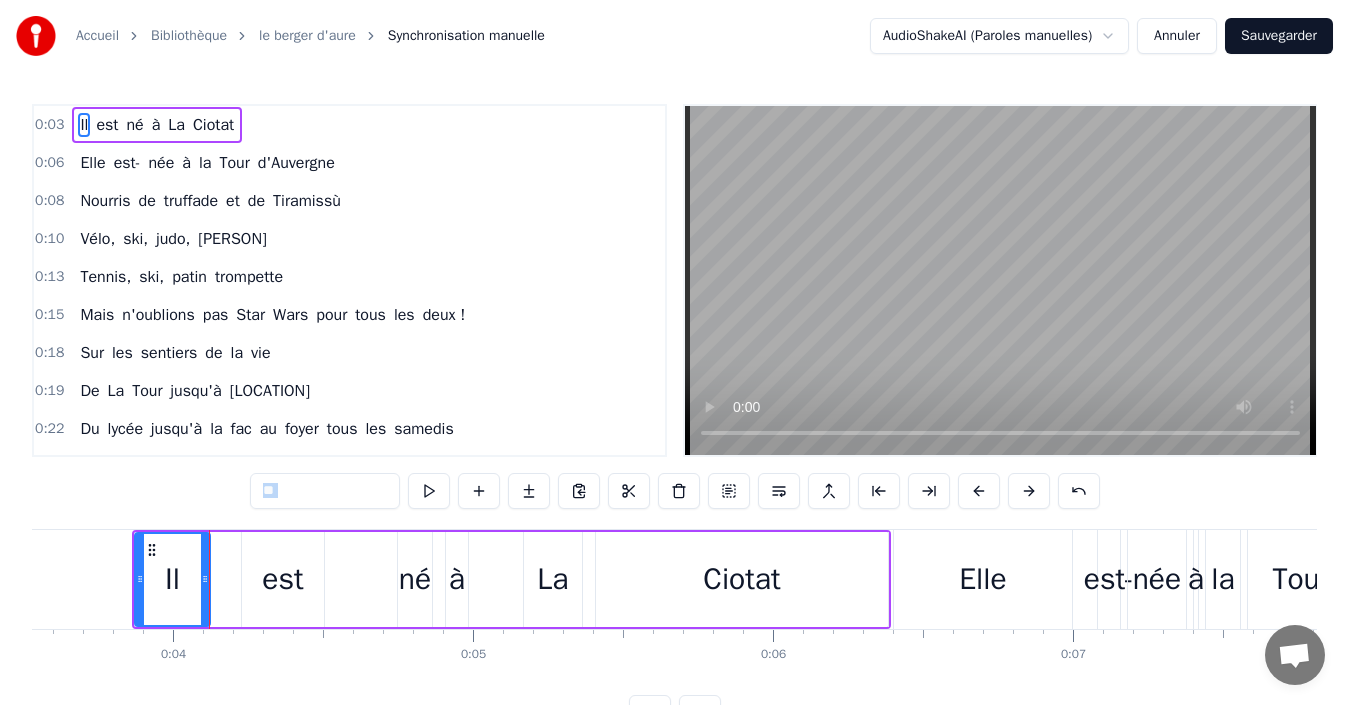 click on "Ciotat" at bounding box center [741, 579] 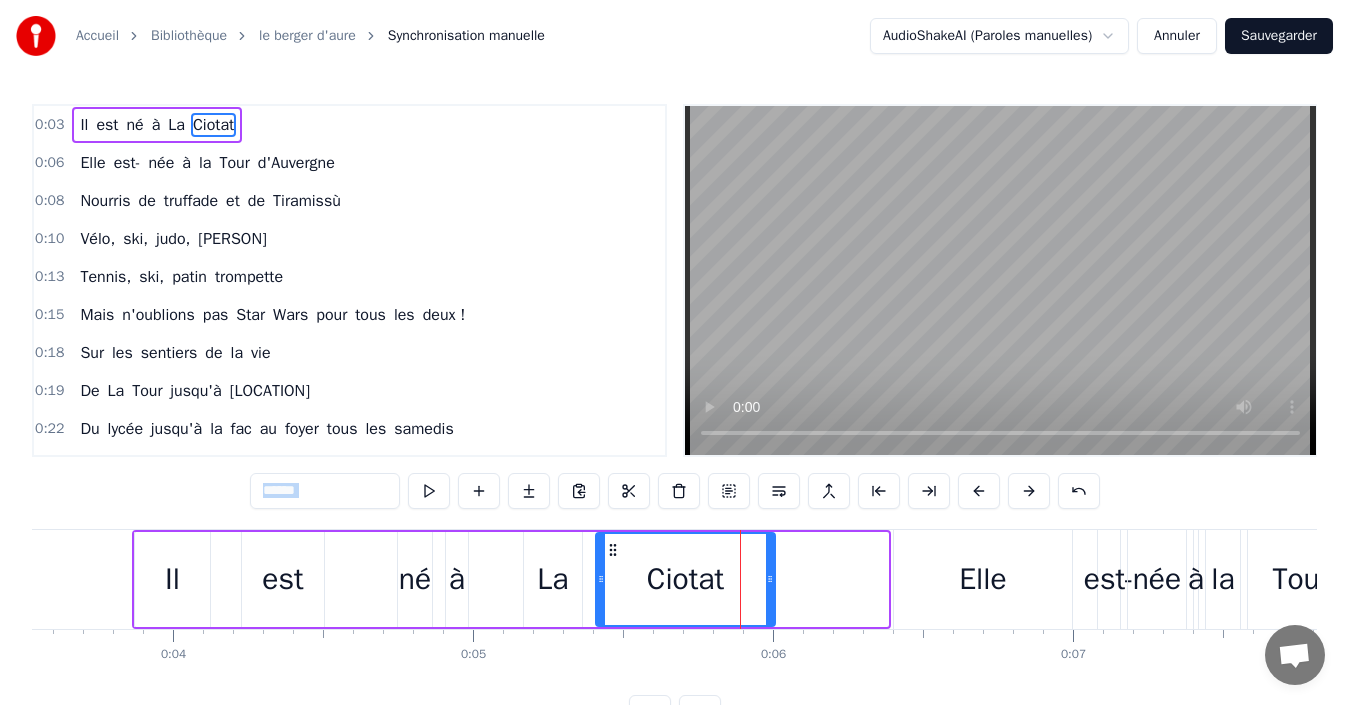 drag, startPoint x: 884, startPoint y: 581, endPoint x: 771, endPoint y: 587, distance: 113.15918 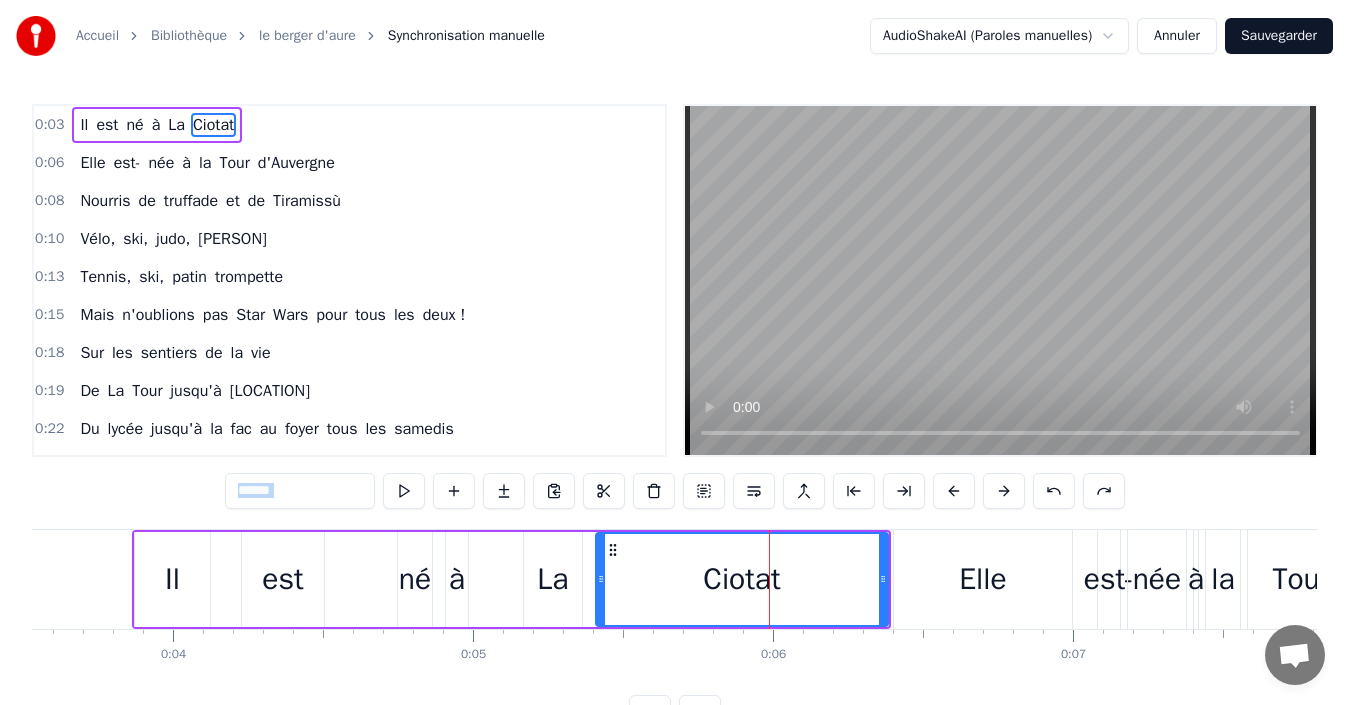 click on "est" at bounding box center (283, 579) 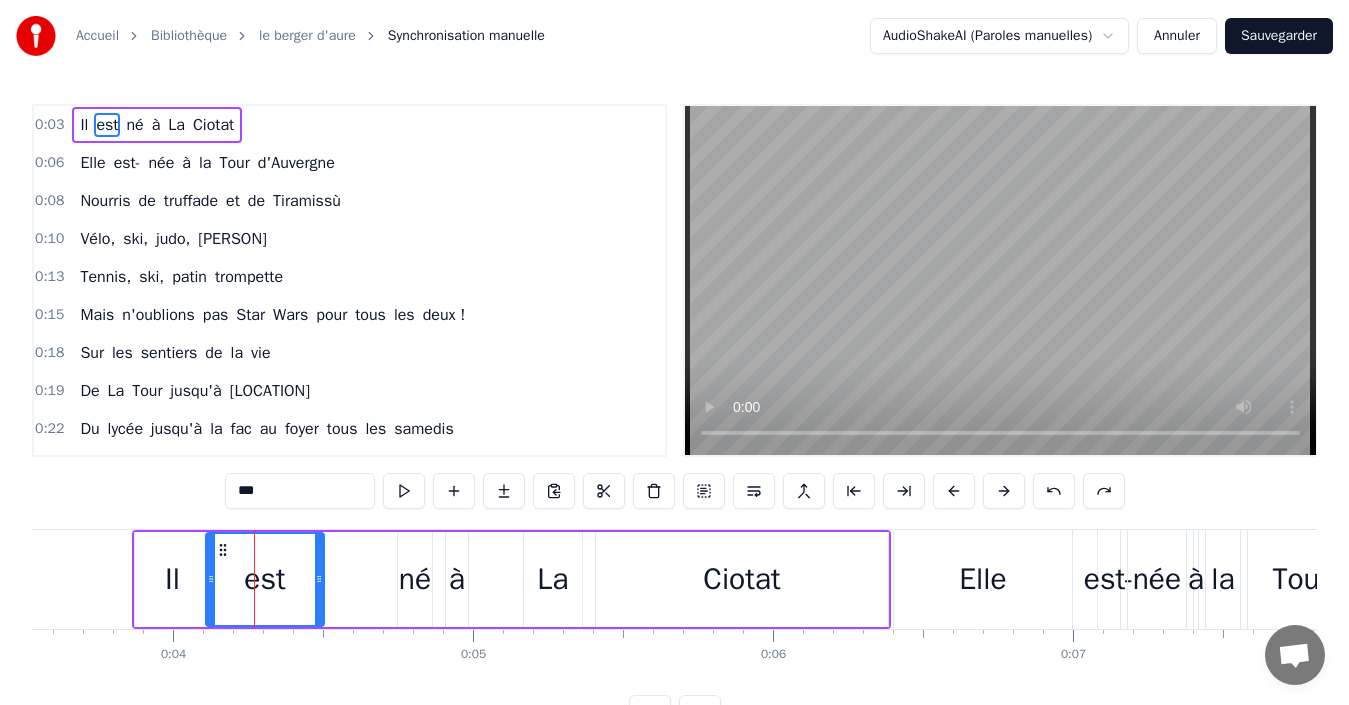 drag, startPoint x: 248, startPoint y: 578, endPoint x: 212, endPoint y: 581, distance: 36.124783 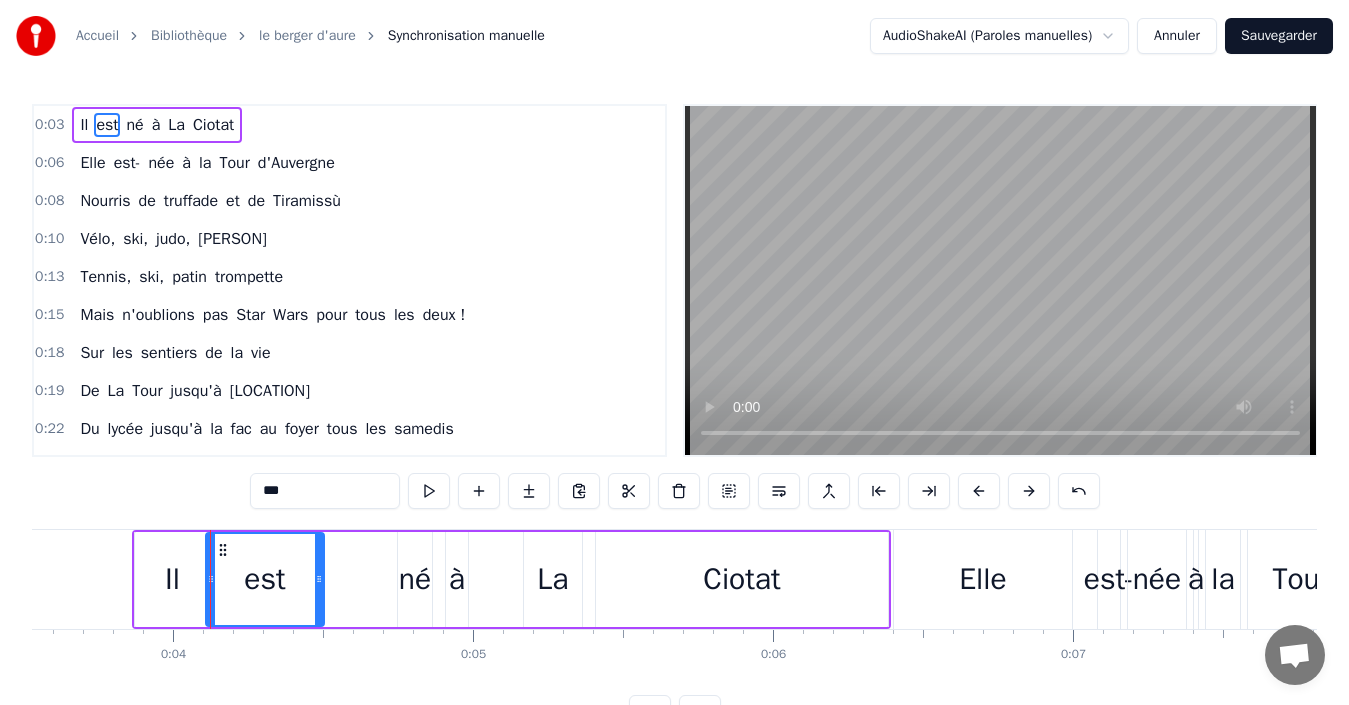 click on "né" at bounding box center [415, 579] 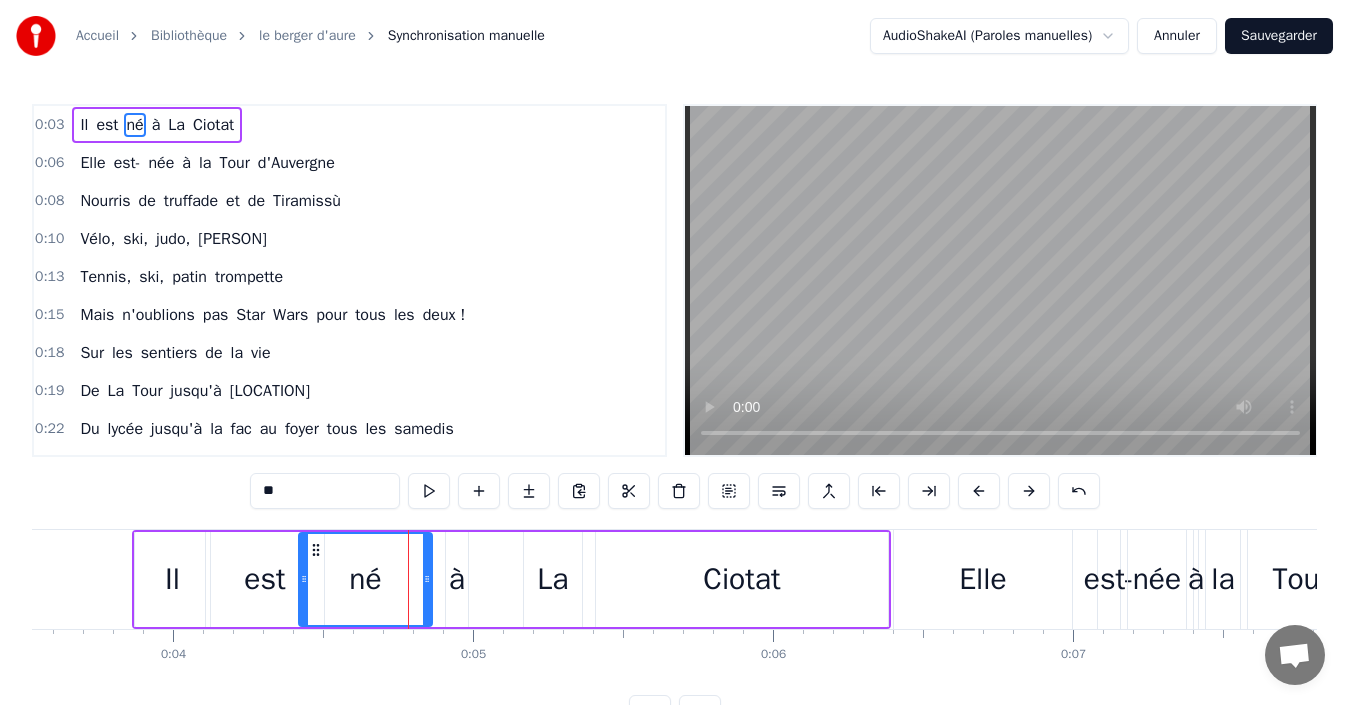 drag, startPoint x: 401, startPoint y: 582, endPoint x: 302, endPoint y: 579, distance: 99.04544 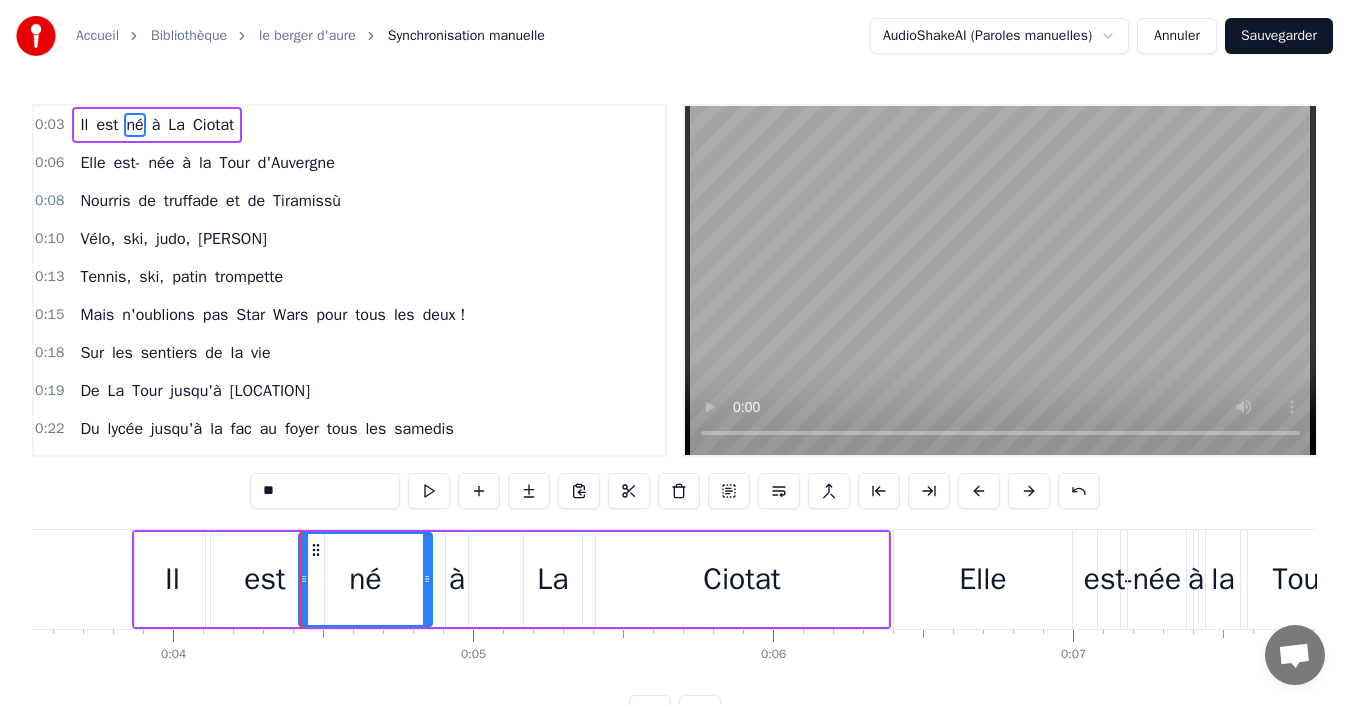 click on "est" at bounding box center [264, 579] 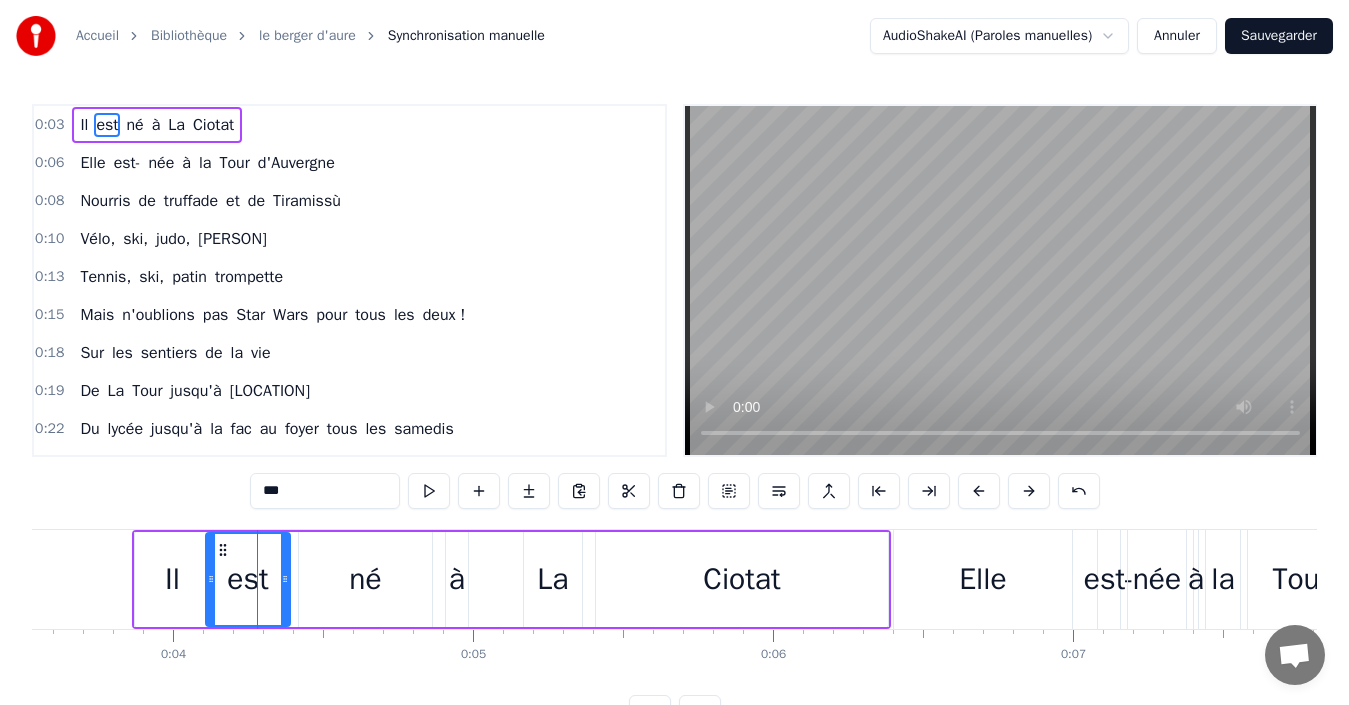drag, startPoint x: 319, startPoint y: 578, endPoint x: 285, endPoint y: 576, distance: 34.058773 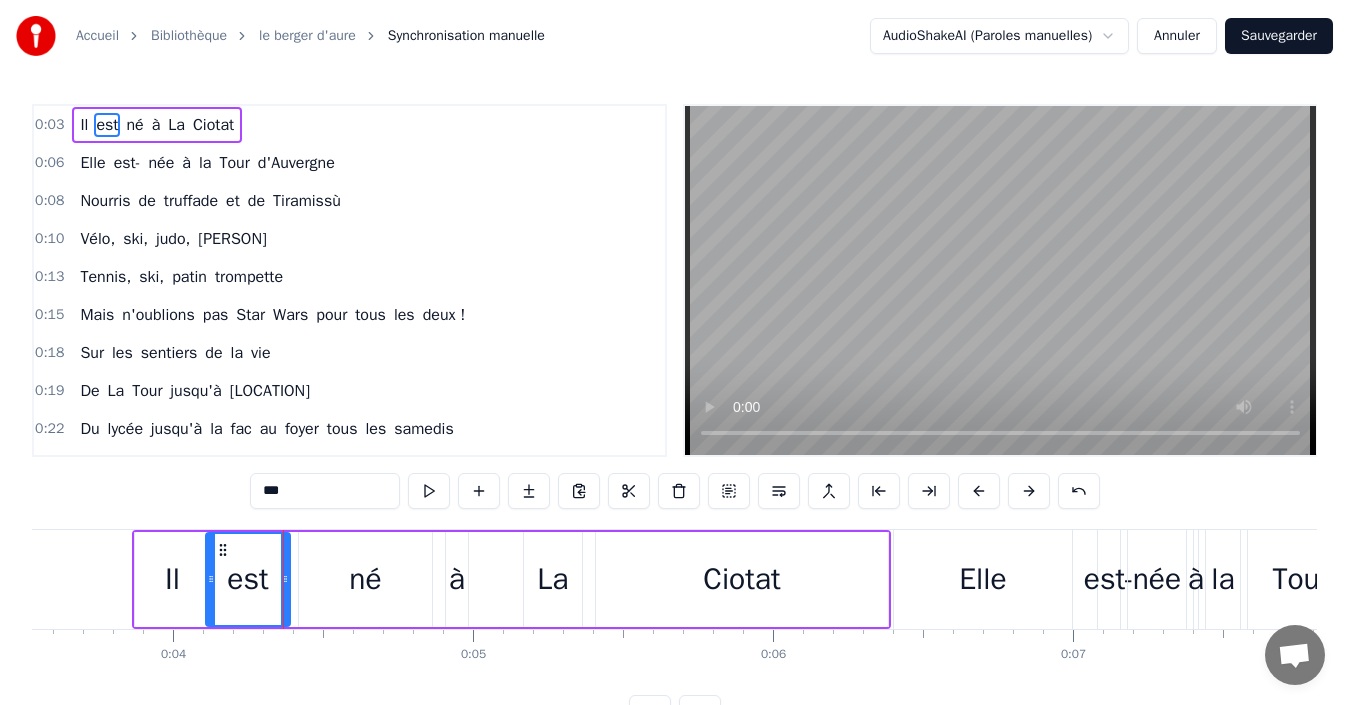 click on "né" at bounding box center (365, 579) 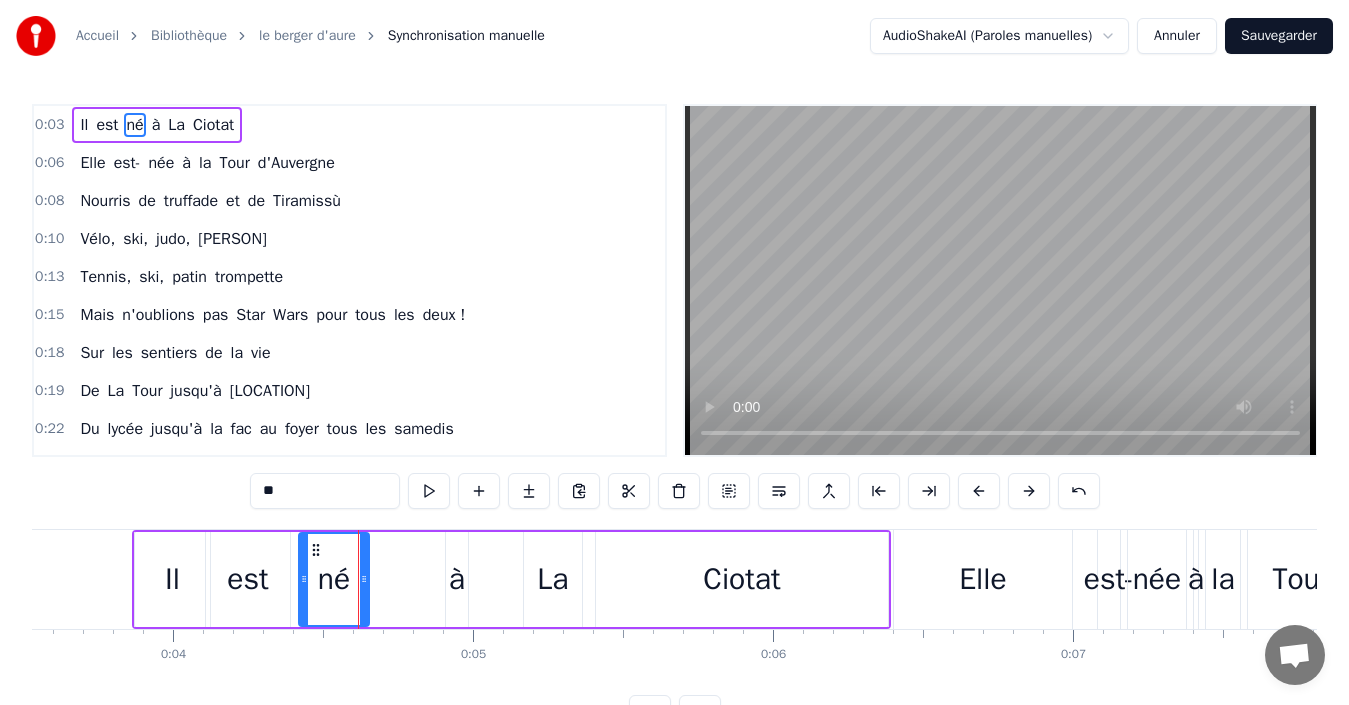 drag, startPoint x: 422, startPoint y: 579, endPoint x: 359, endPoint y: 584, distance: 63.1981 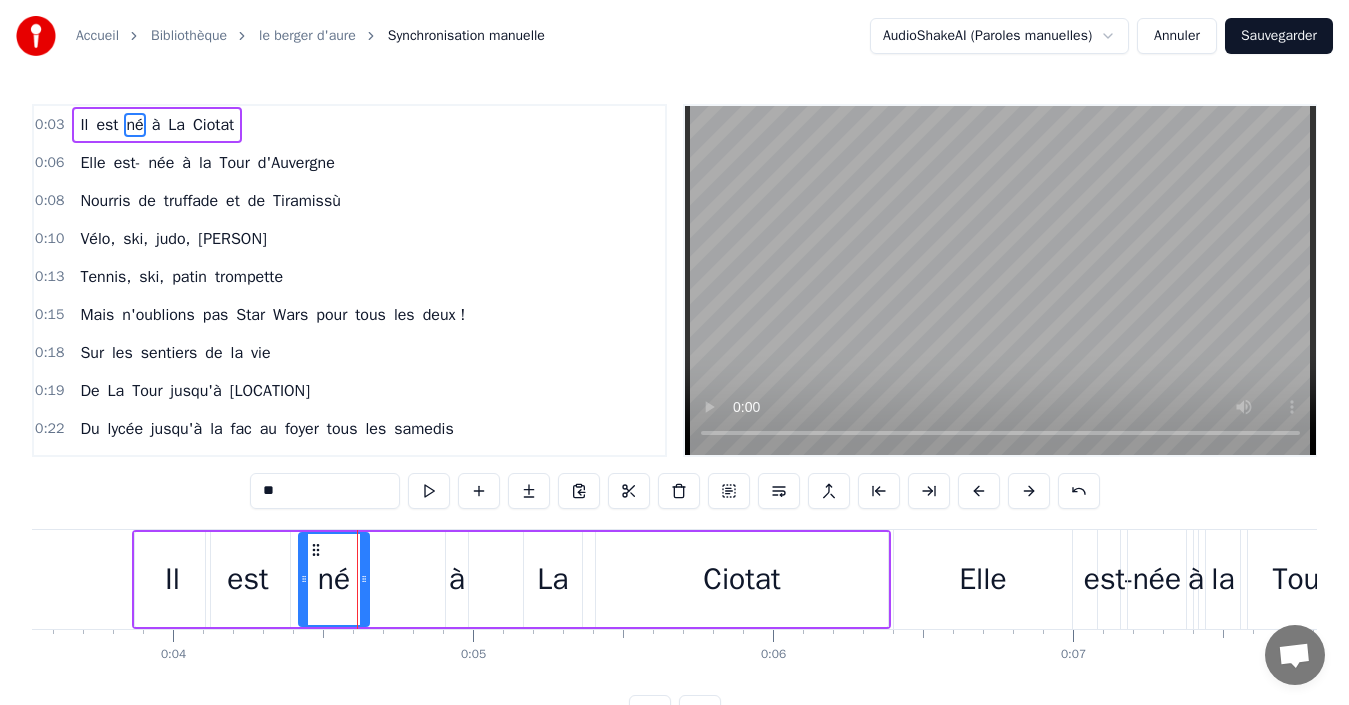 click on "à" at bounding box center [457, 579] 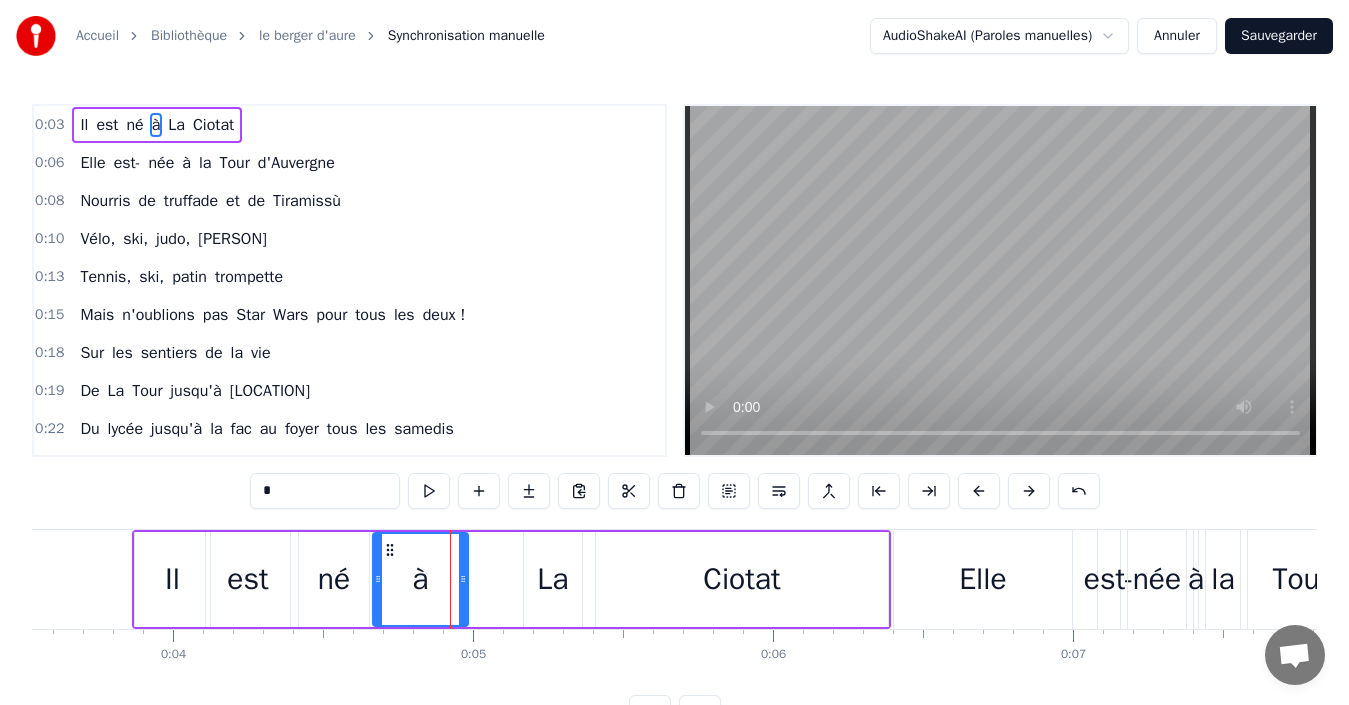 drag, startPoint x: 447, startPoint y: 588, endPoint x: 373, endPoint y: 581, distance: 74.330345 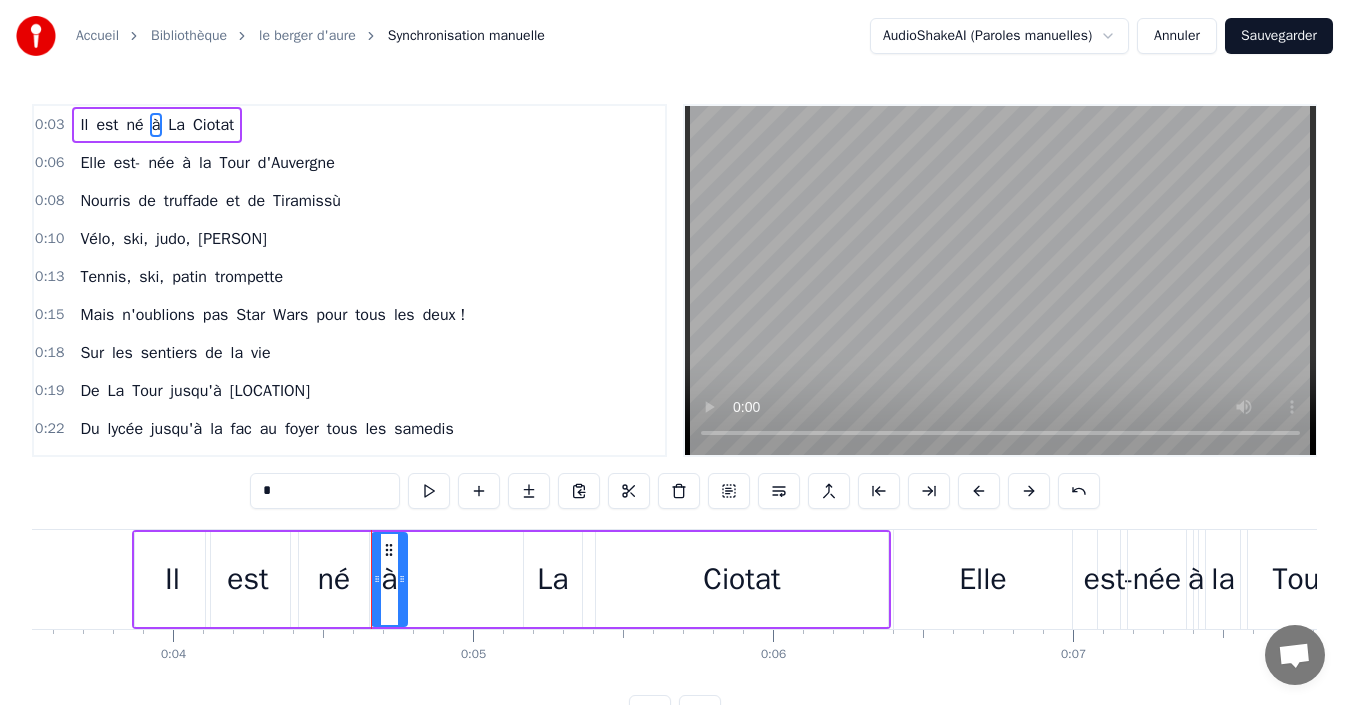 drag, startPoint x: 466, startPoint y: 577, endPoint x: 405, endPoint y: 586, distance: 61.66036 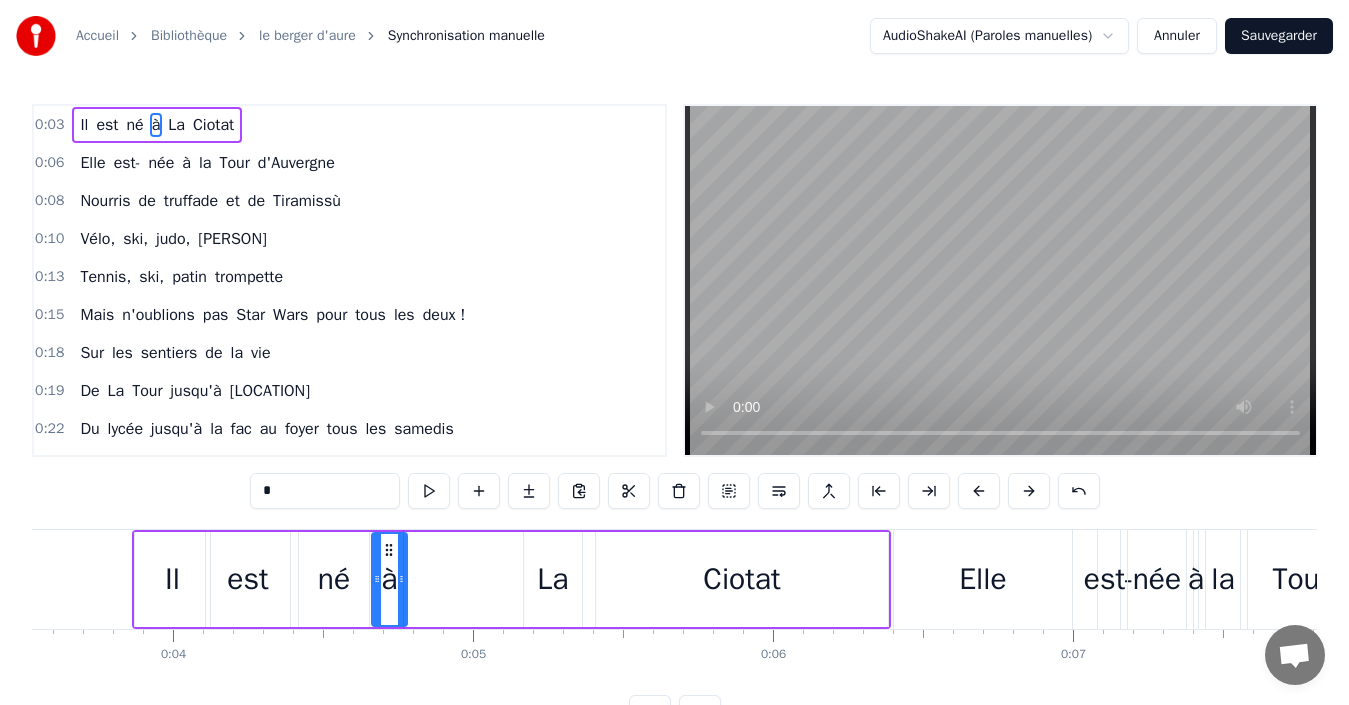 click on "La" at bounding box center [552, 579] 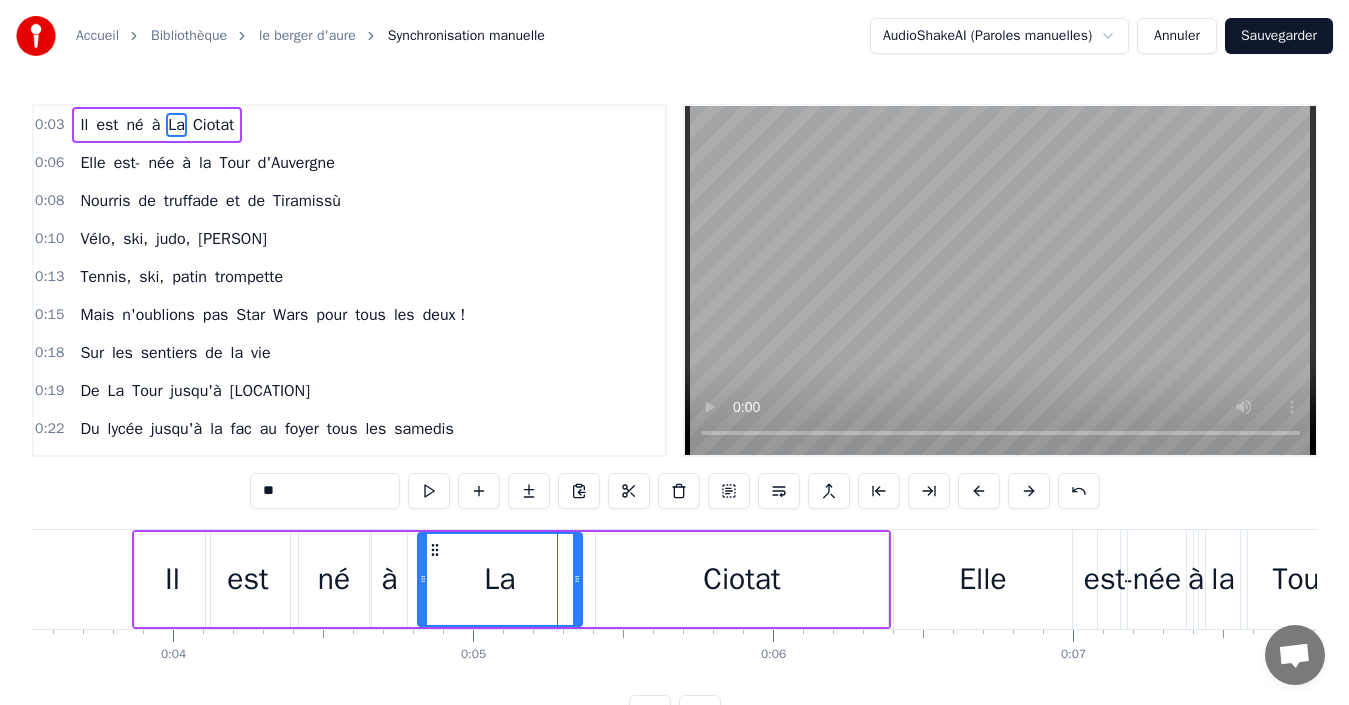 drag, startPoint x: 529, startPoint y: 577, endPoint x: 423, endPoint y: 587, distance: 106.47065 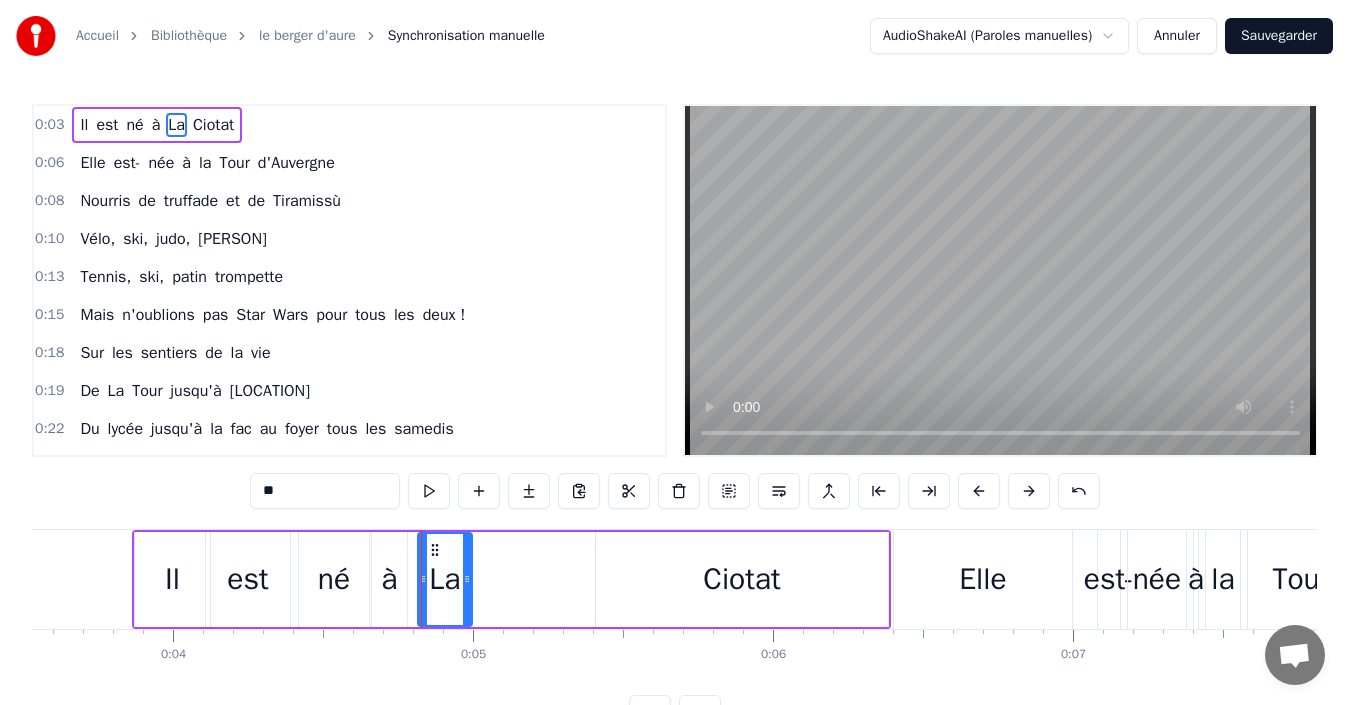 drag, startPoint x: 576, startPoint y: 579, endPoint x: 466, endPoint y: 597, distance: 111.463 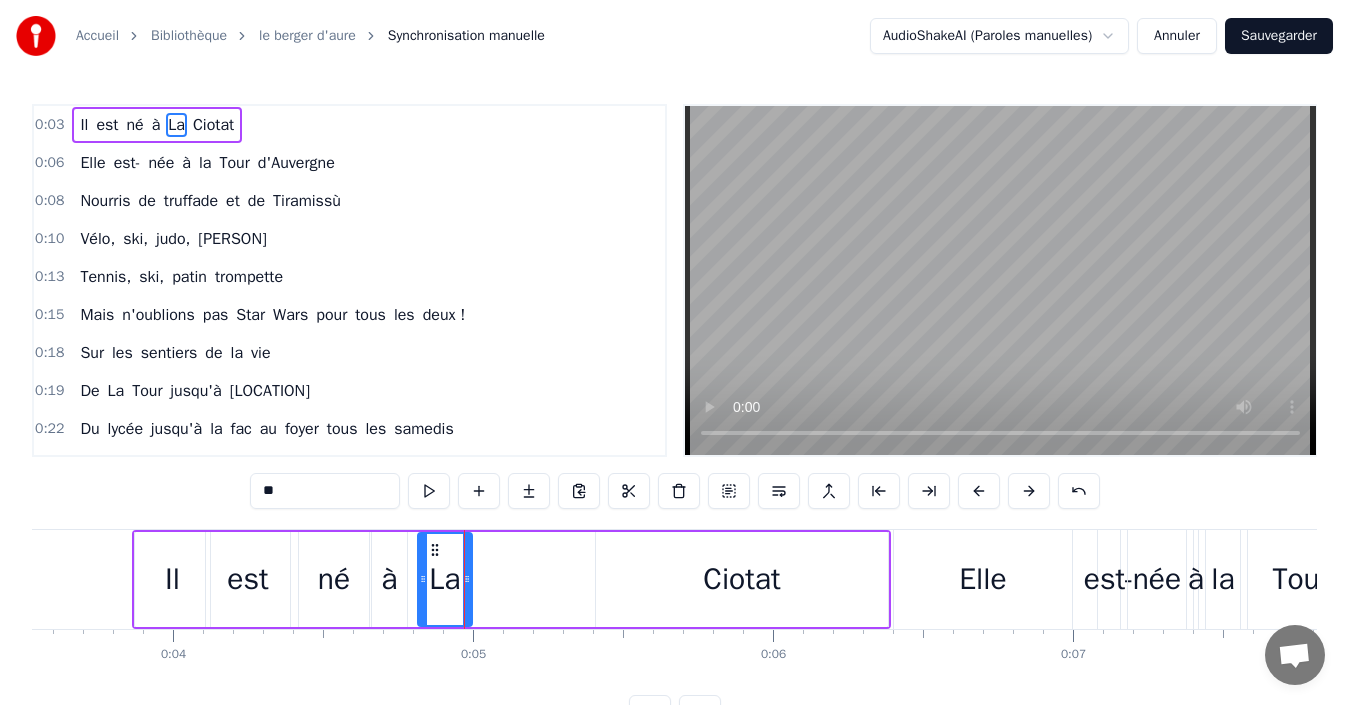 click on "Ciotat" at bounding box center [741, 579] 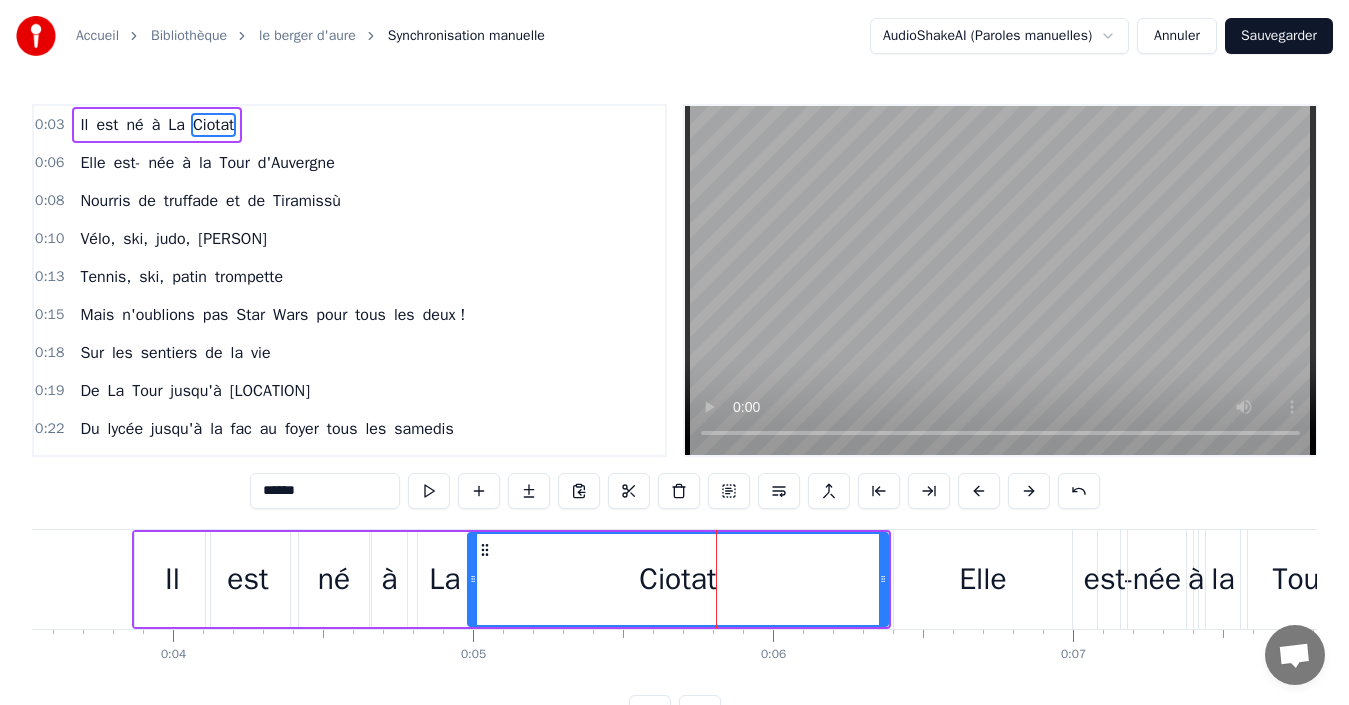 drag, startPoint x: 601, startPoint y: 580, endPoint x: 473, endPoint y: 571, distance: 128.31601 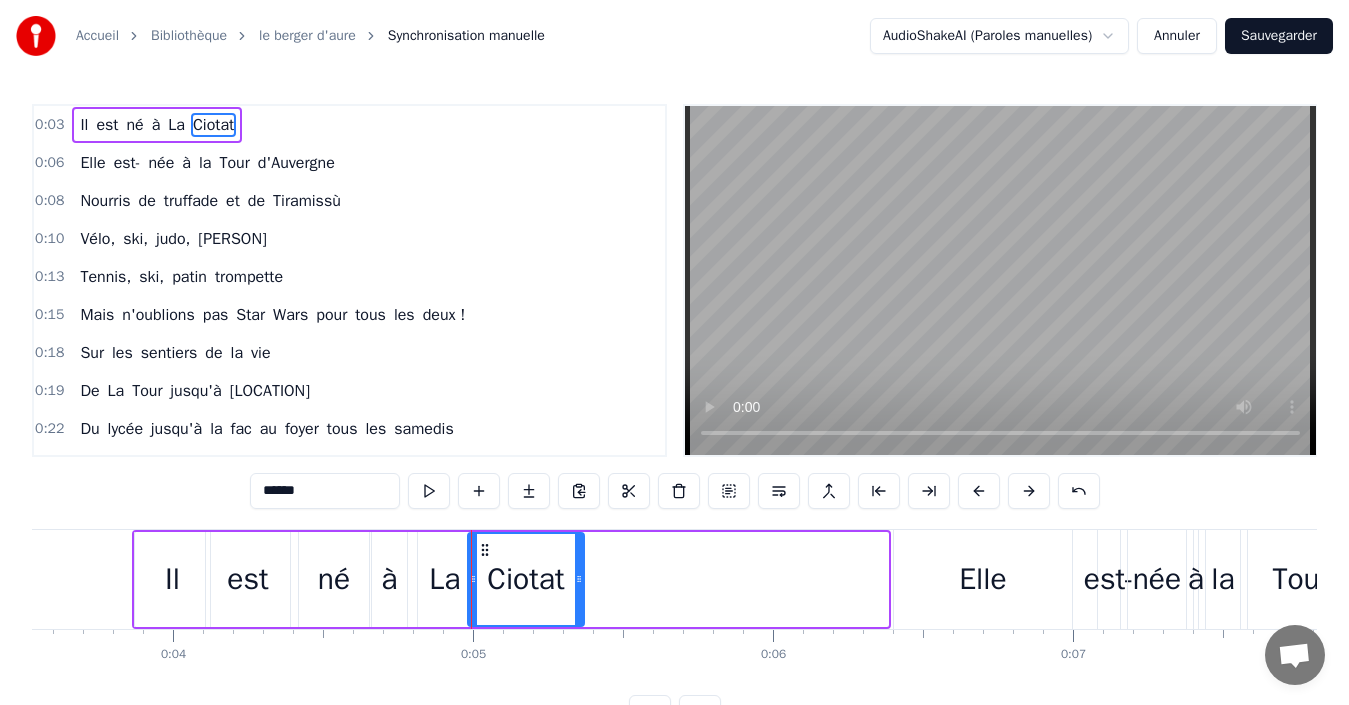 drag, startPoint x: 886, startPoint y: 577, endPoint x: 581, endPoint y: 579, distance: 305.00656 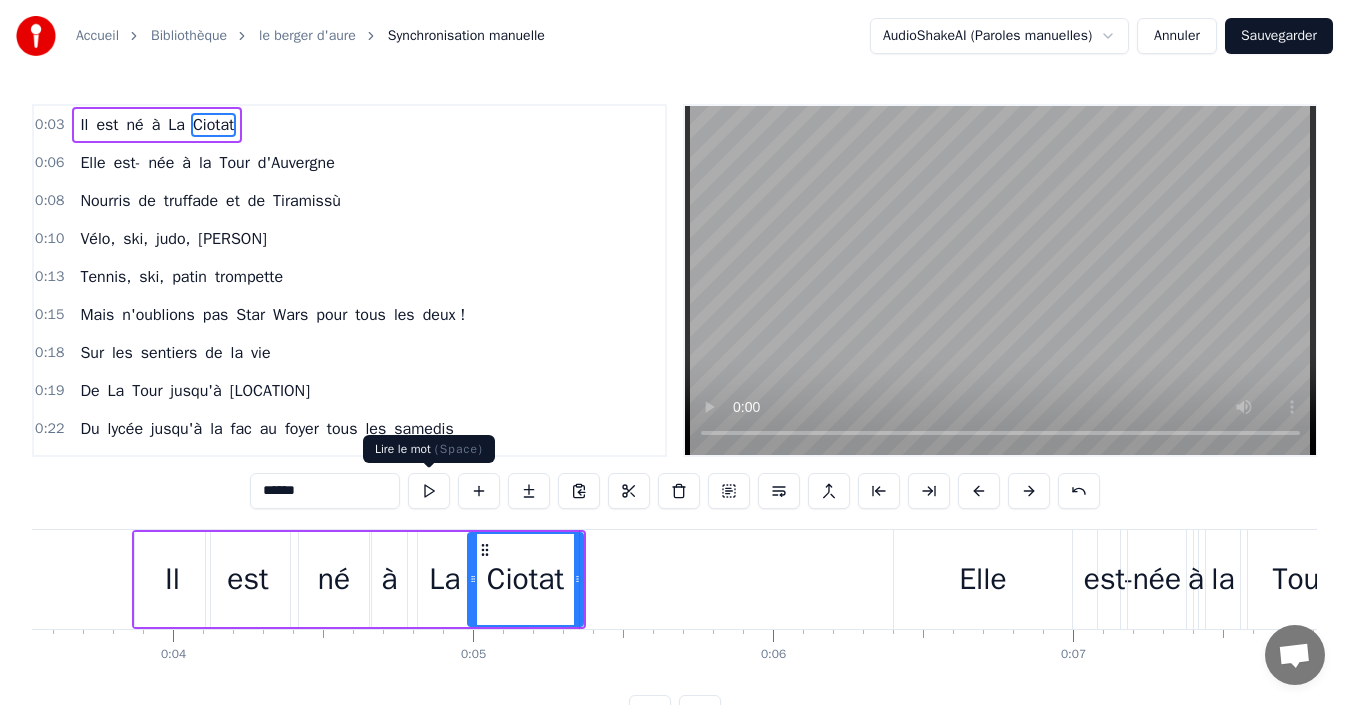 click at bounding box center (429, 491) 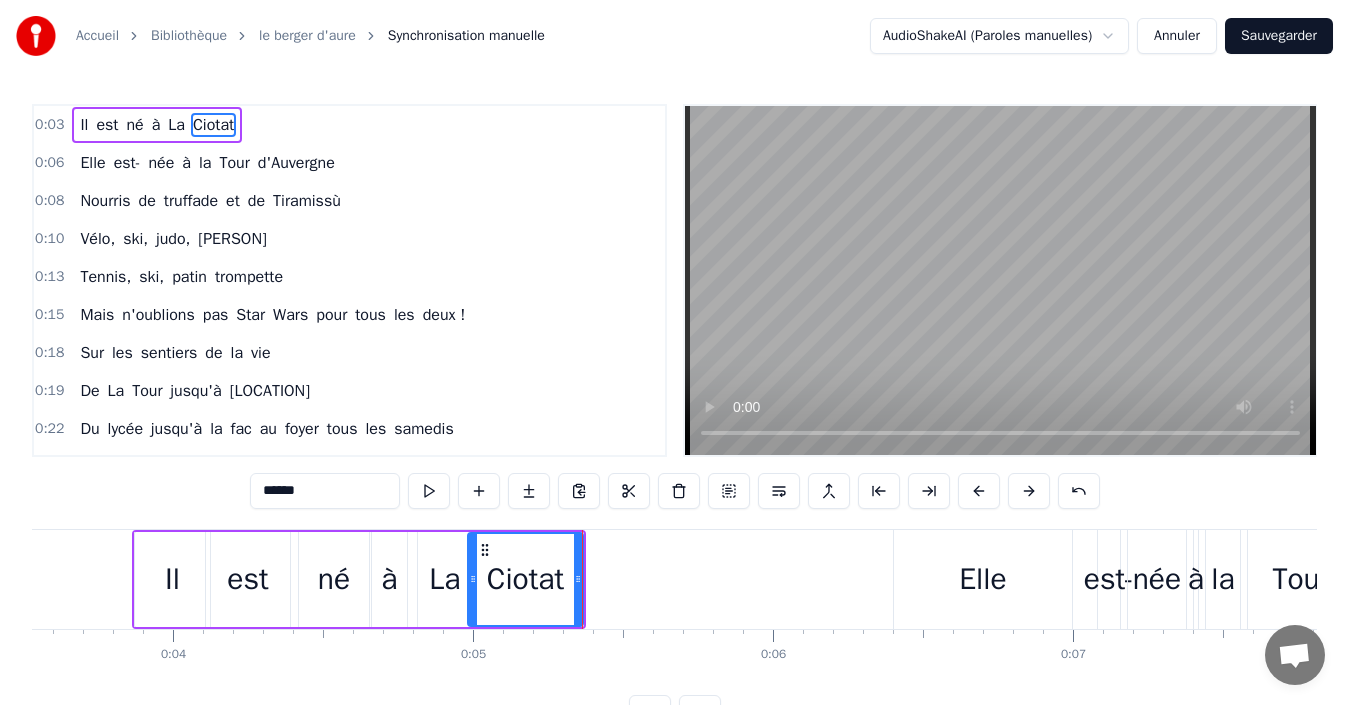 click on "Il" at bounding box center [172, 579] 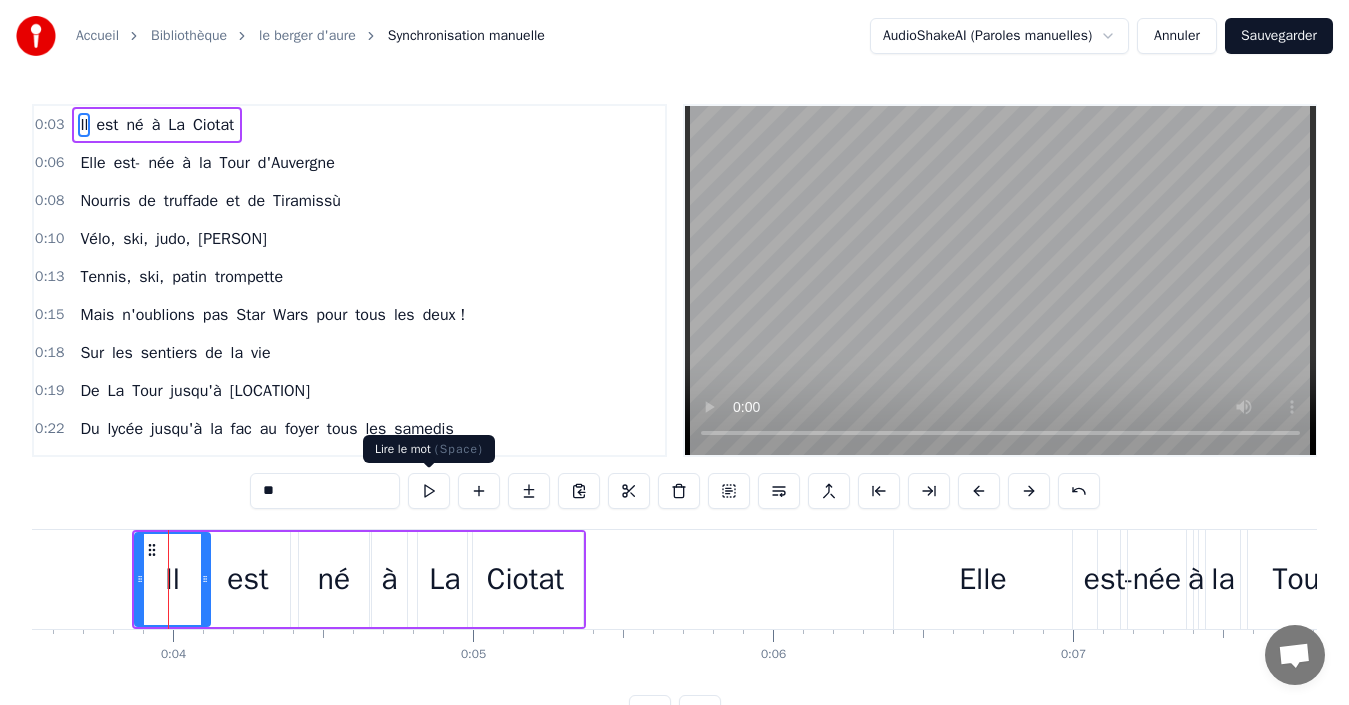 click at bounding box center [429, 491] 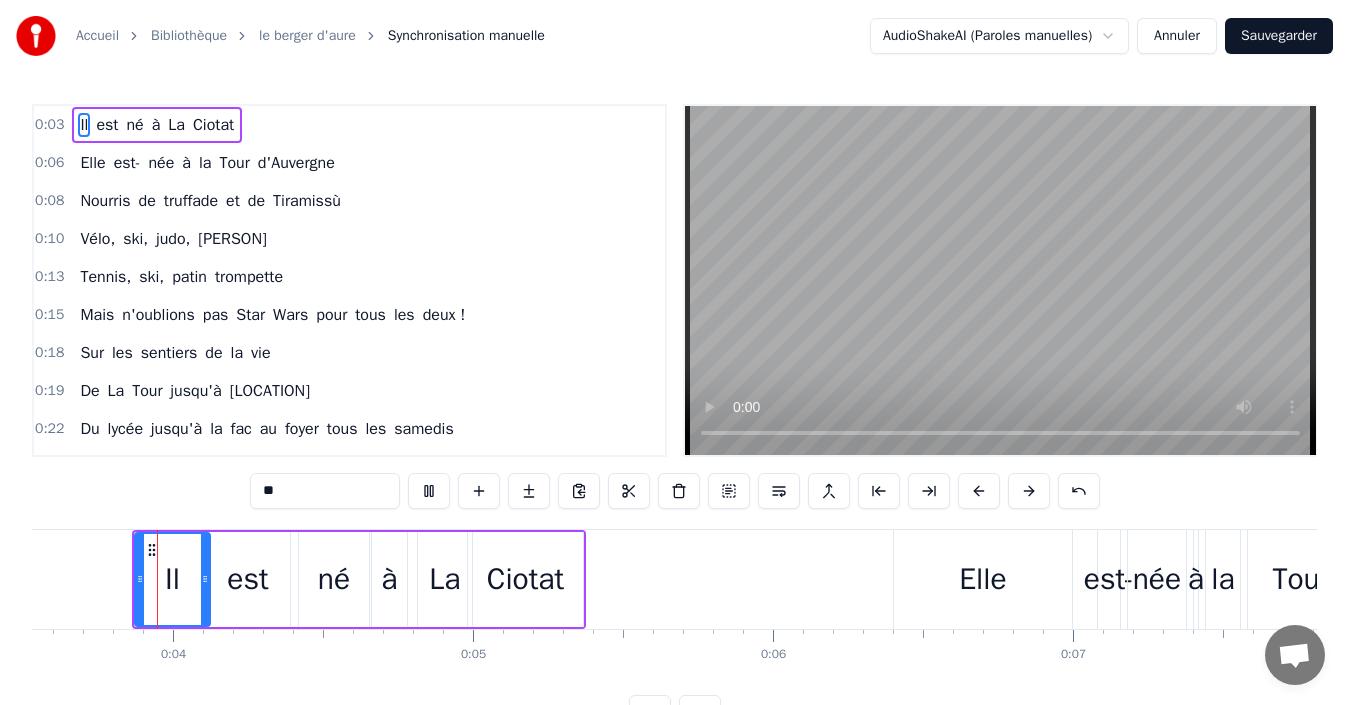 scroll, scrollTop: 0, scrollLeft: 1058, axis: horizontal 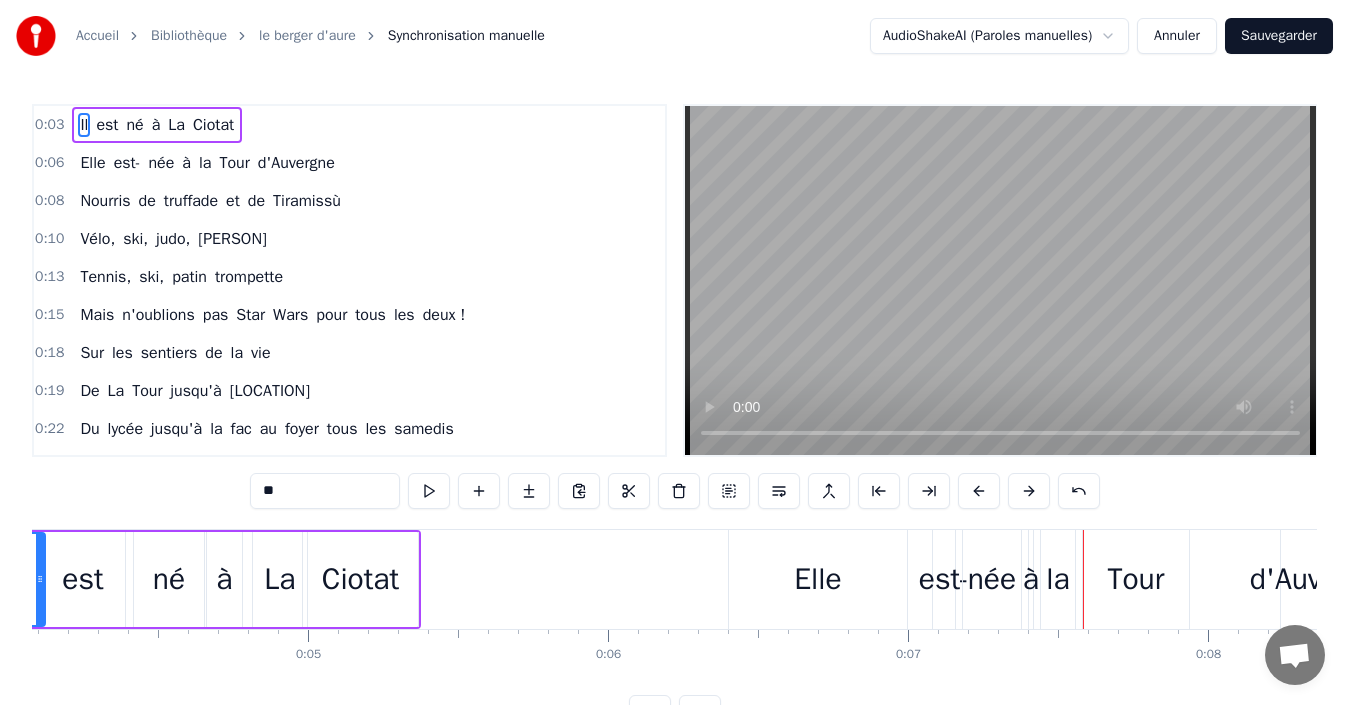 click on "Elle" at bounding box center [817, 579] 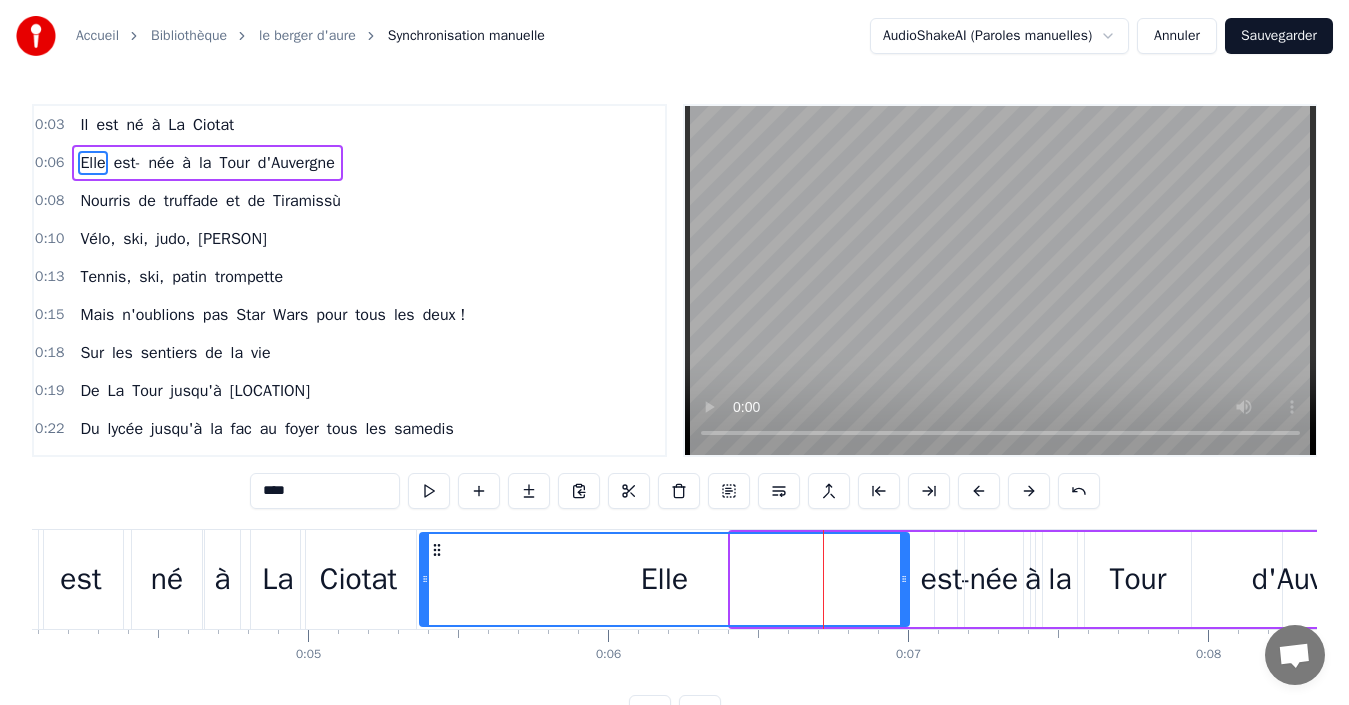 drag, startPoint x: 732, startPoint y: 586, endPoint x: 421, endPoint y: 571, distance: 311.3615 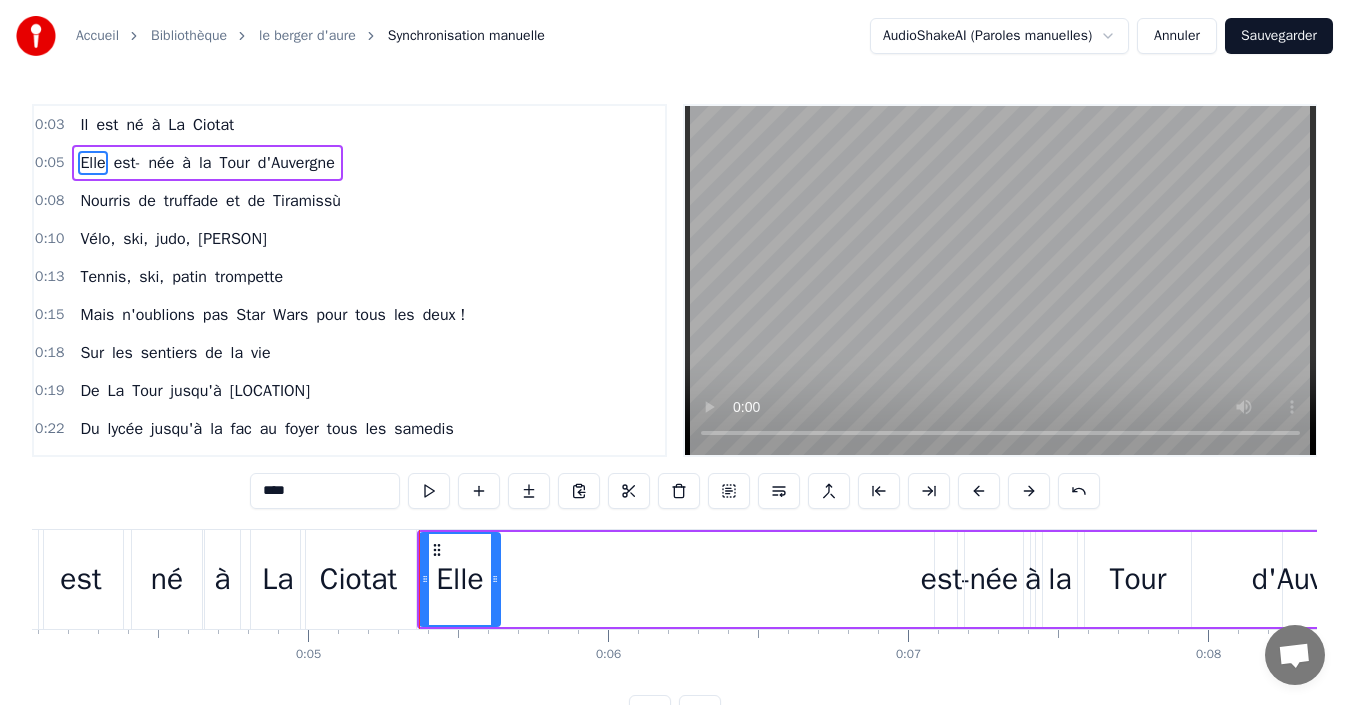 drag, startPoint x: 907, startPoint y: 580, endPoint x: 498, endPoint y: 593, distance: 409.20654 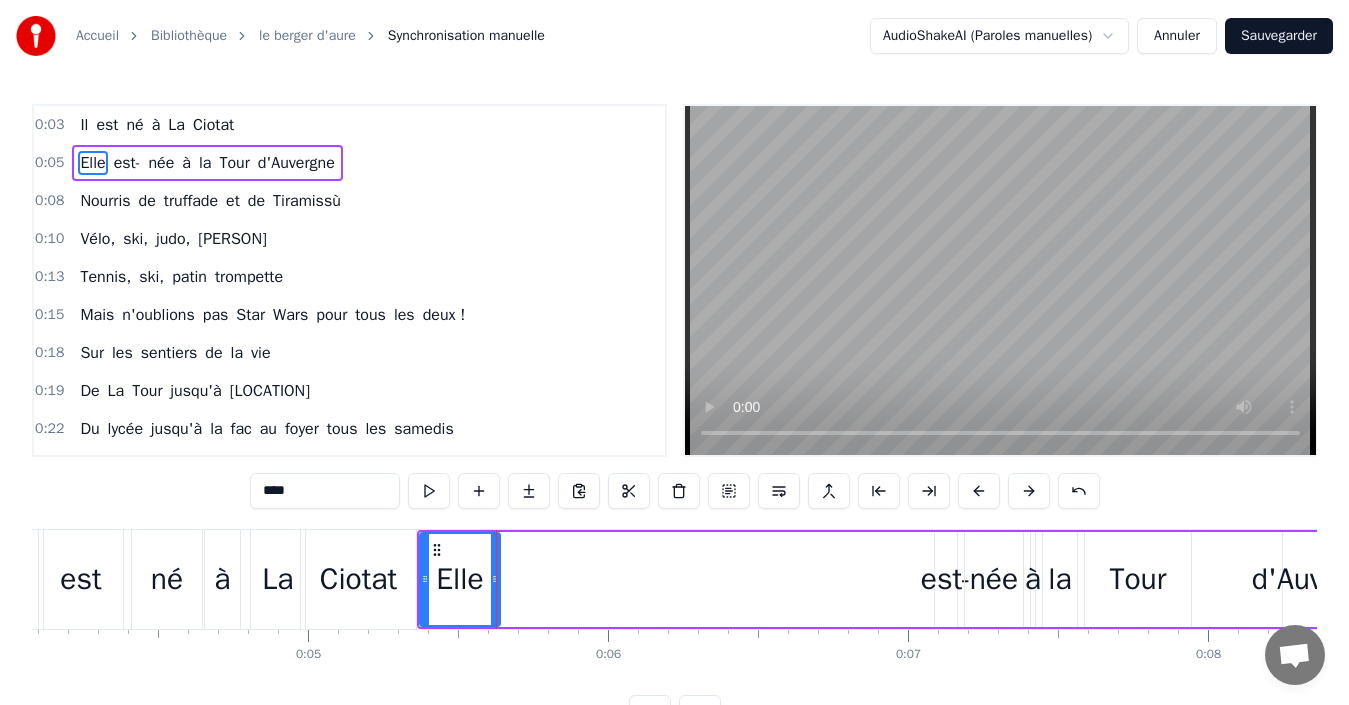 drag, startPoint x: 932, startPoint y: 590, endPoint x: 894, endPoint y: 593, distance: 38.118237 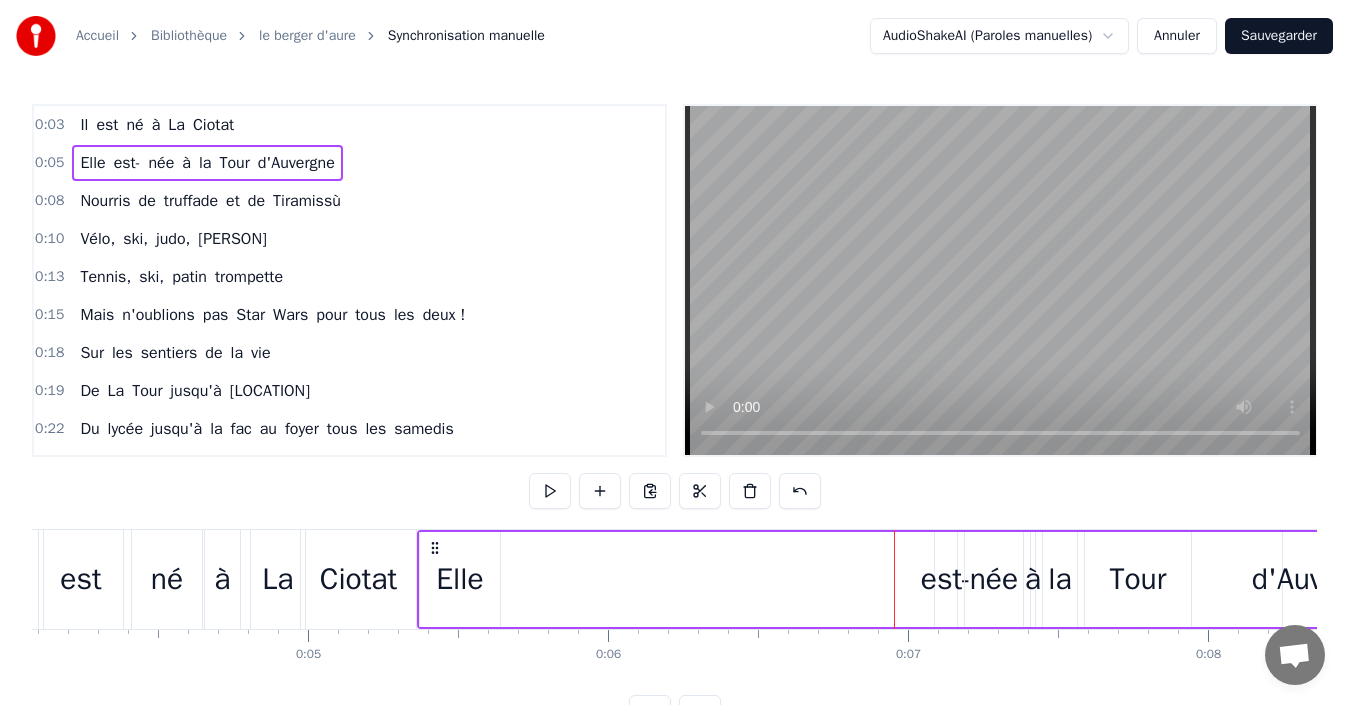 click on "est-" at bounding box center (946, 579) 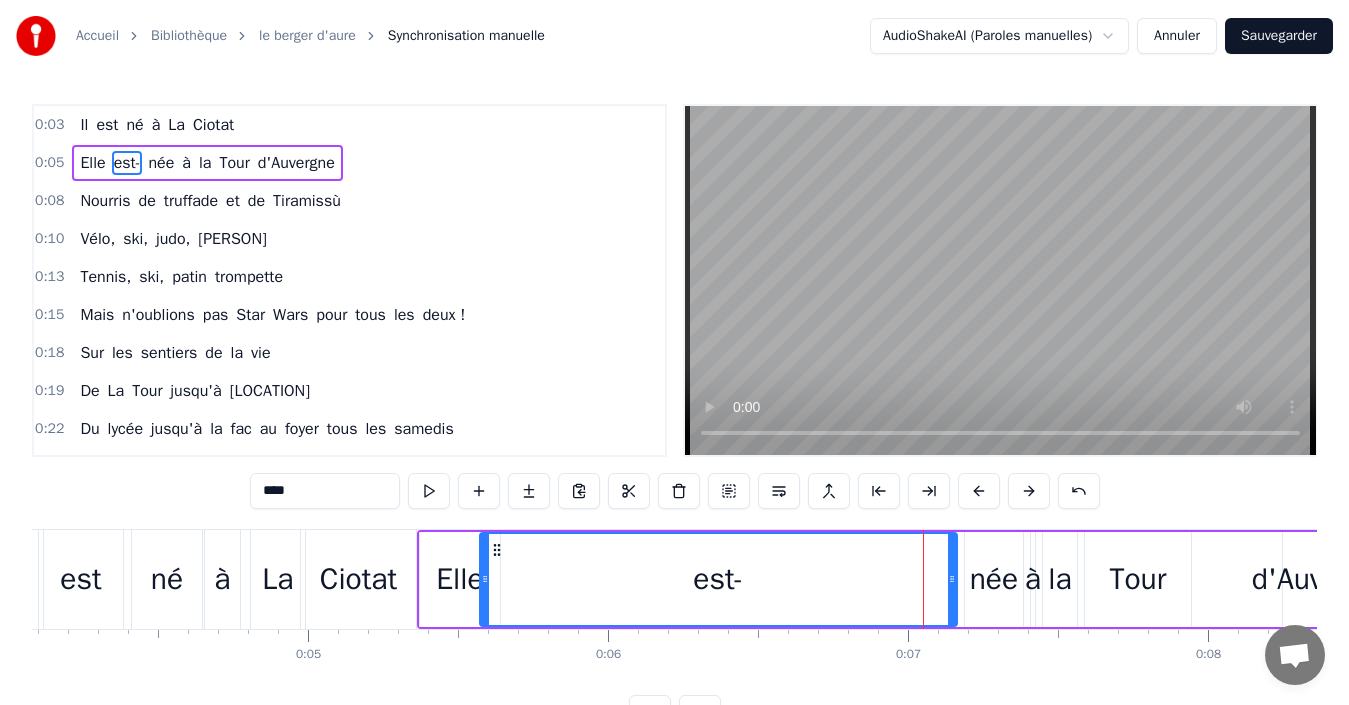 drag, startPoint x: 940, startPoint y: 584, endPoint x: 485, endPoint y: 578, distance: 455.03955 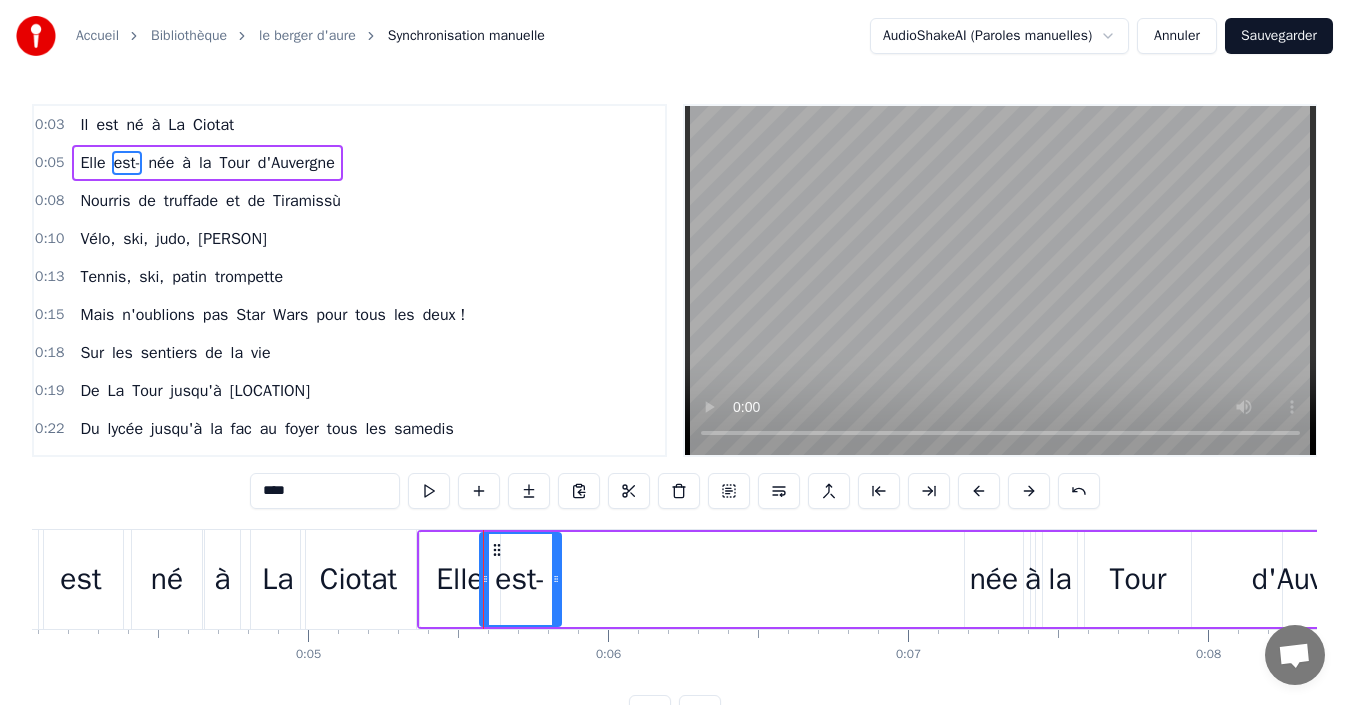 drag, startPoint x: 952, startPoint y: 583, endPoint x: 556, endPoint y: 621, distance: 397.81906 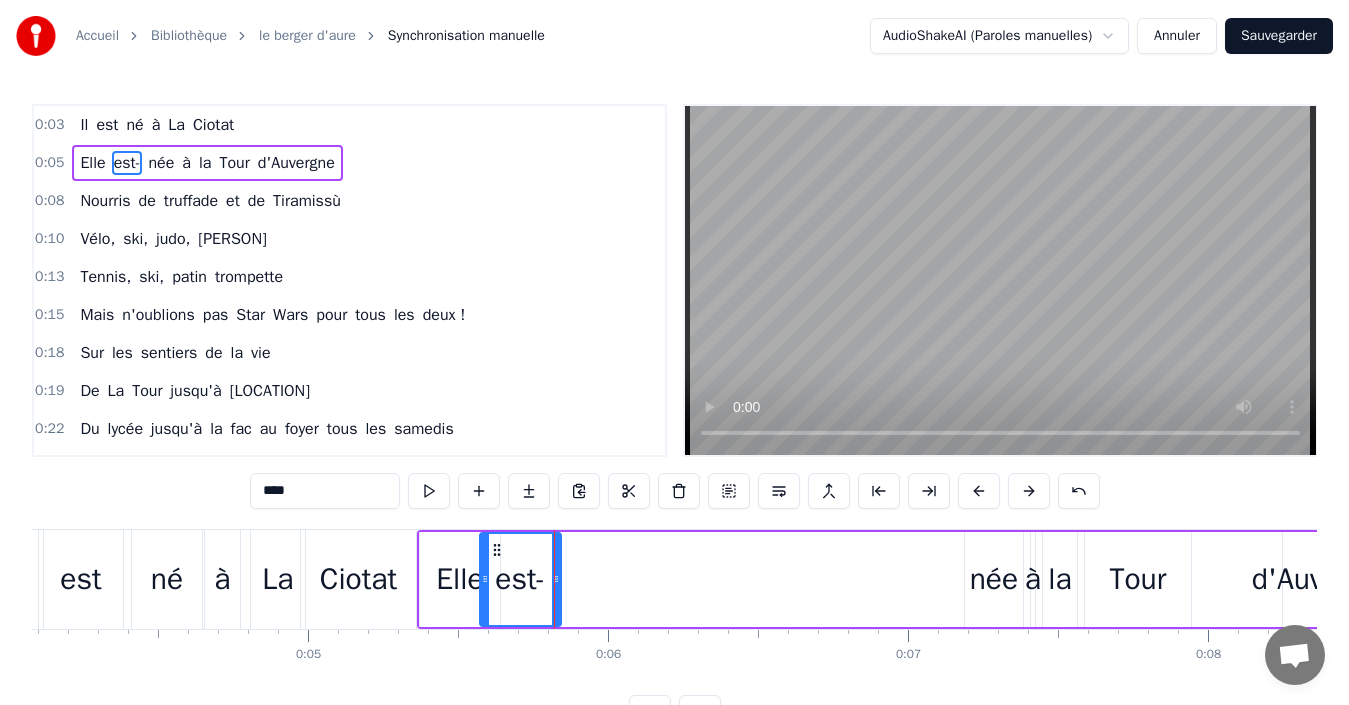 click on "née" at bounding box center [994, 579] 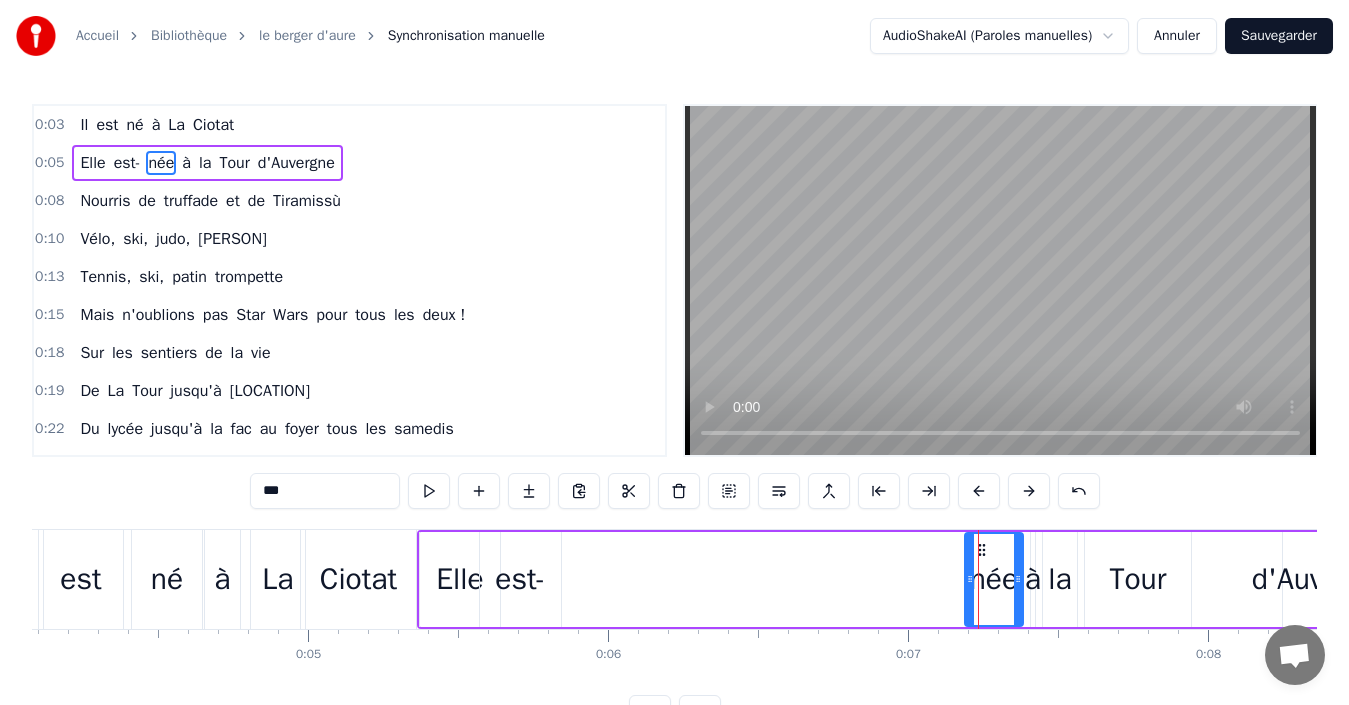 click on "née" at bounding box center [994, 579] 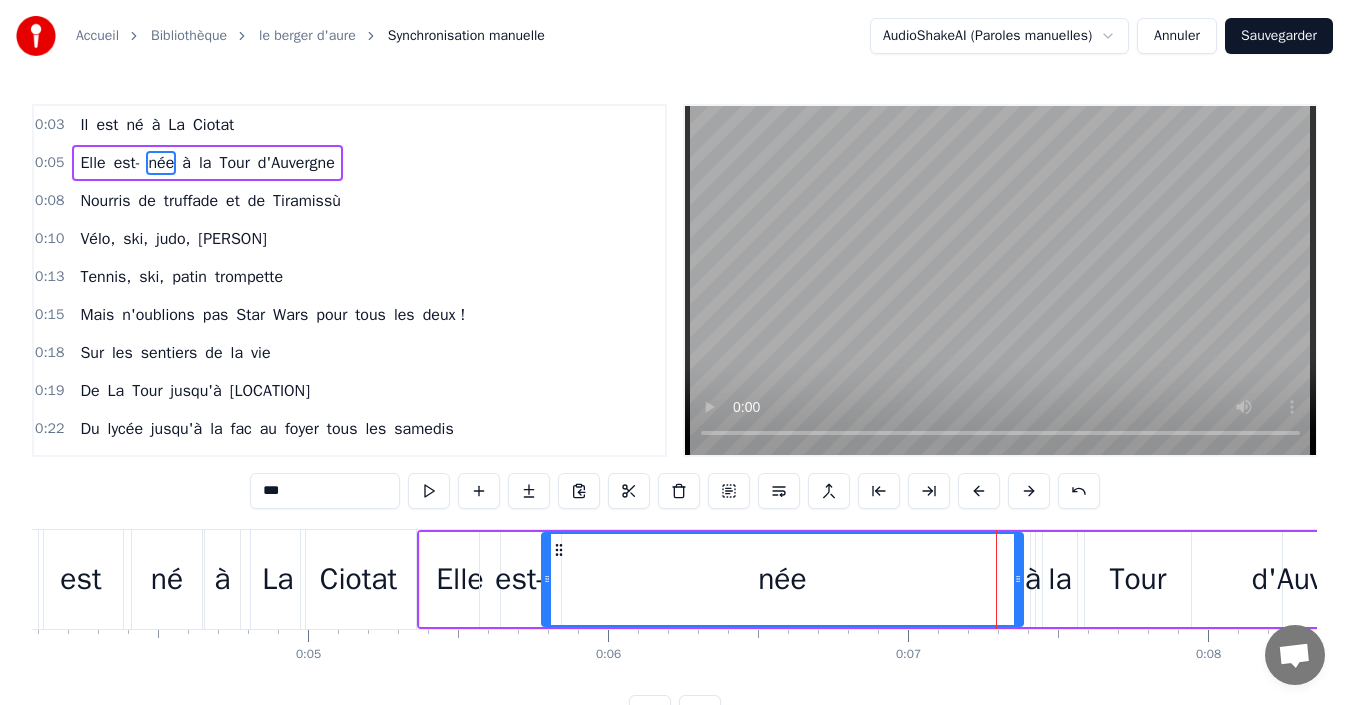 drag, startPoint x: 969, startPoint y: 579, endPoint x: 546, endPoint y: 580, distance: 423.0012 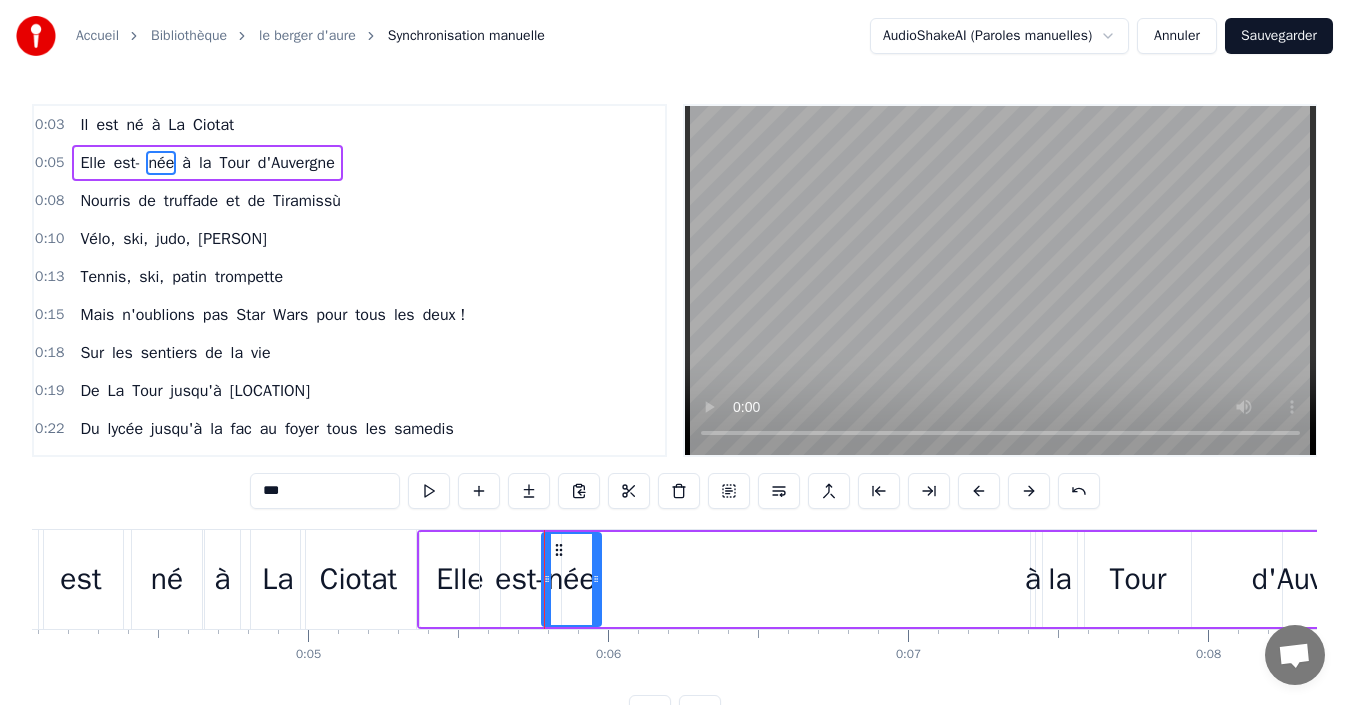 drag, startPoint x: 1018, startPoint y: 579, endPoint x: 596, endPoint y: 602, distance: 422.6263 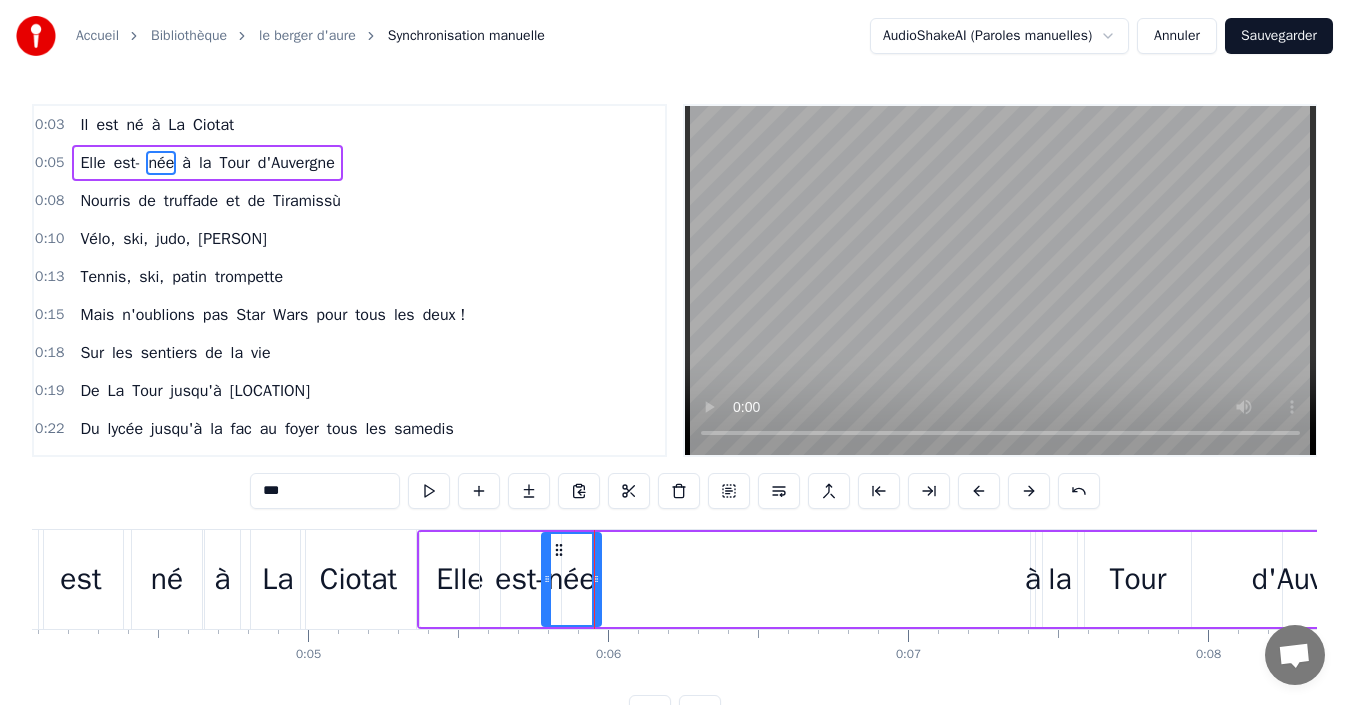 click on "à" at bounding box center [1033, 579] 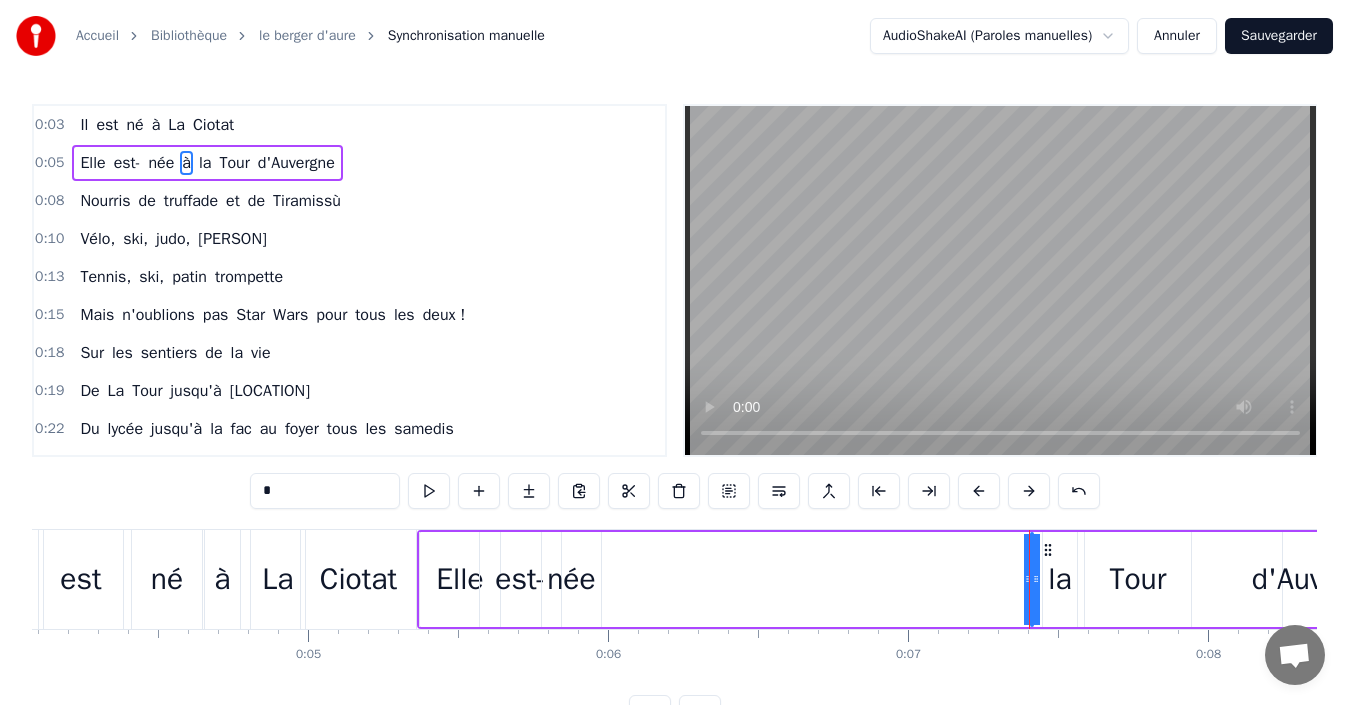 drag, startPoint x: 1026, startPoint y: 585, endPoint x: 1003, endPoint y: 596, distance: 25.495098 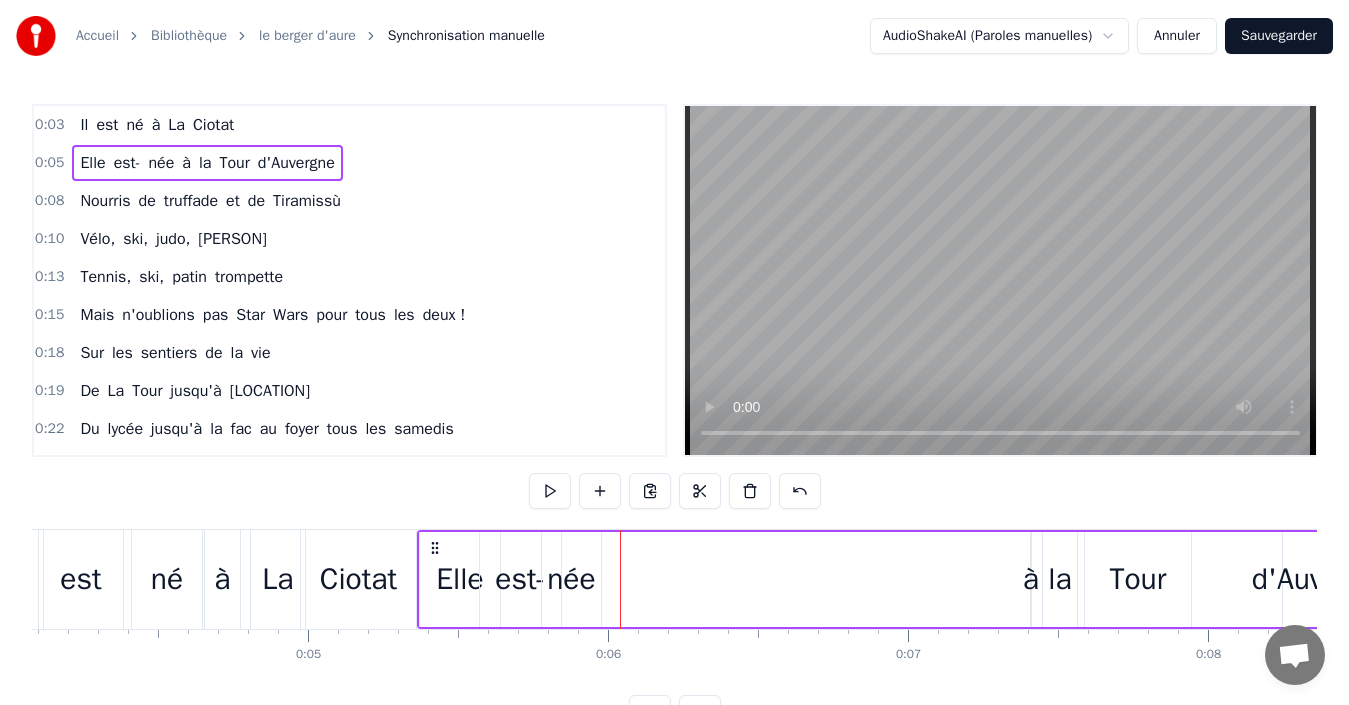 drag, startPoint x: 1027, startPoint y: 581, endPoint x: 723, endPoint y: 594, distance: 304.27783 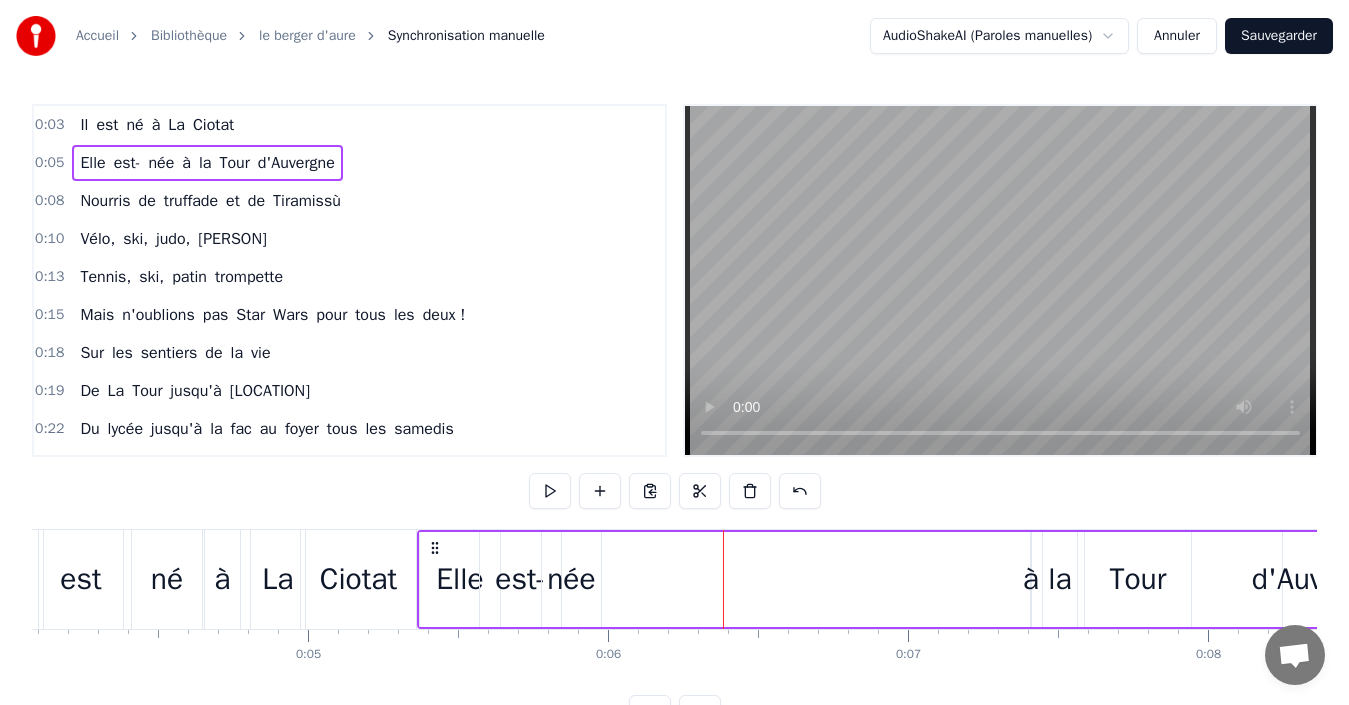 drag, startPoint x: 1035, startPoint y: 586, endPoint x: 1068, endPoint y: 591, distance: 33.37664 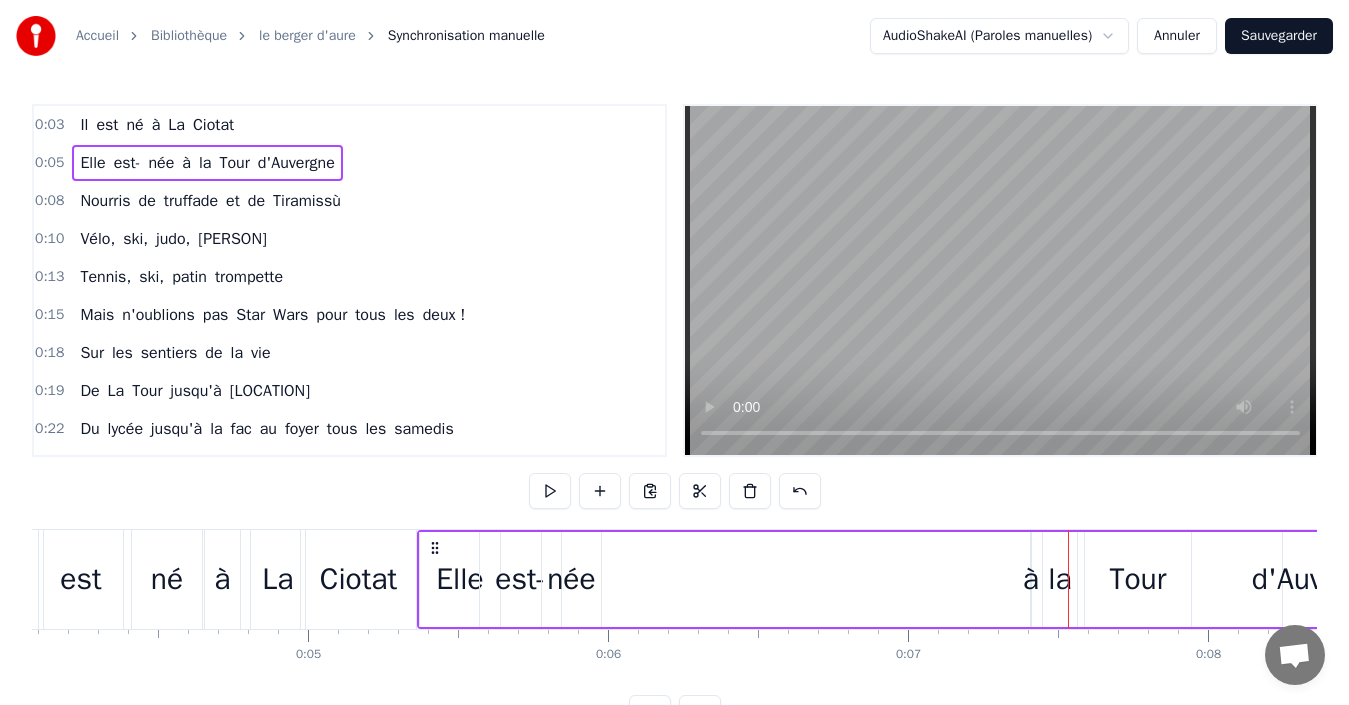 drag, startPoint x: 1072, startPoint y: 596, endPoint x: 797, endPoint y: 587, distance: 275.14725 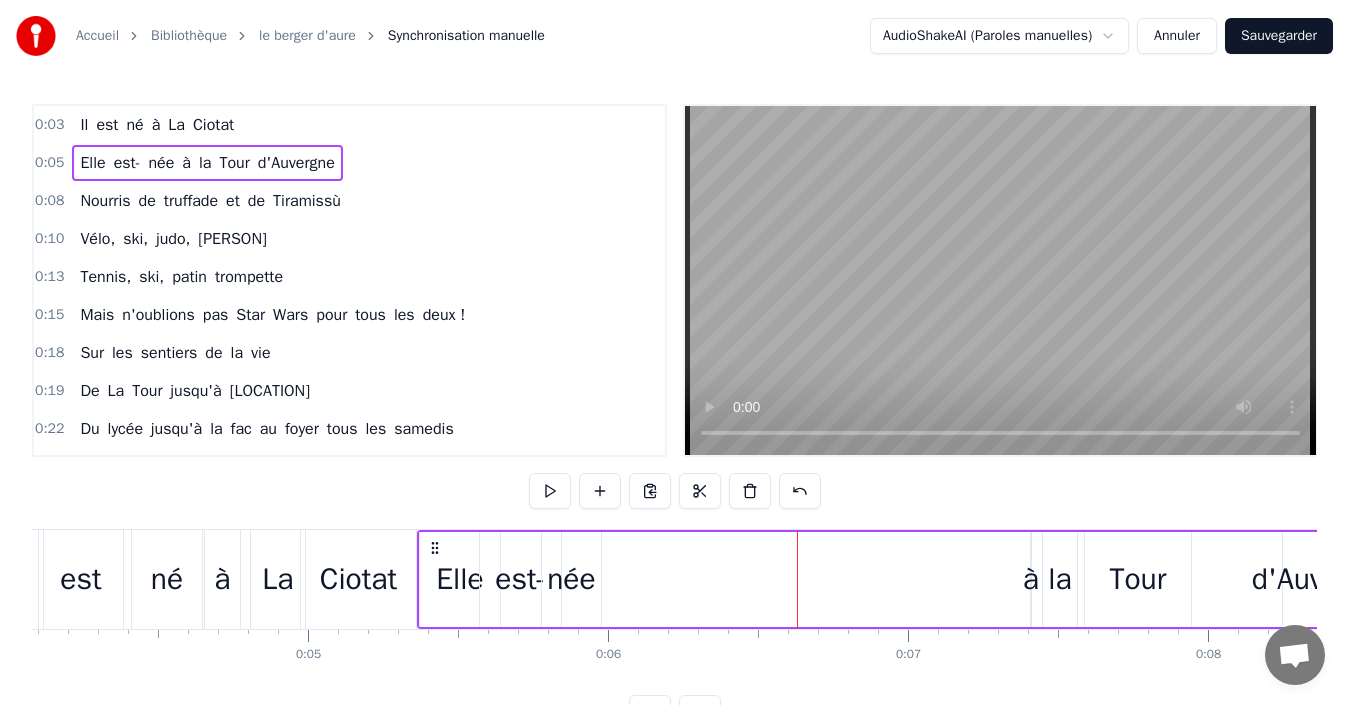 drag, startPoint x: 1018, startPoint y: 591, endPoint x: 1061, endPoint y: 589, distance: 43.046486 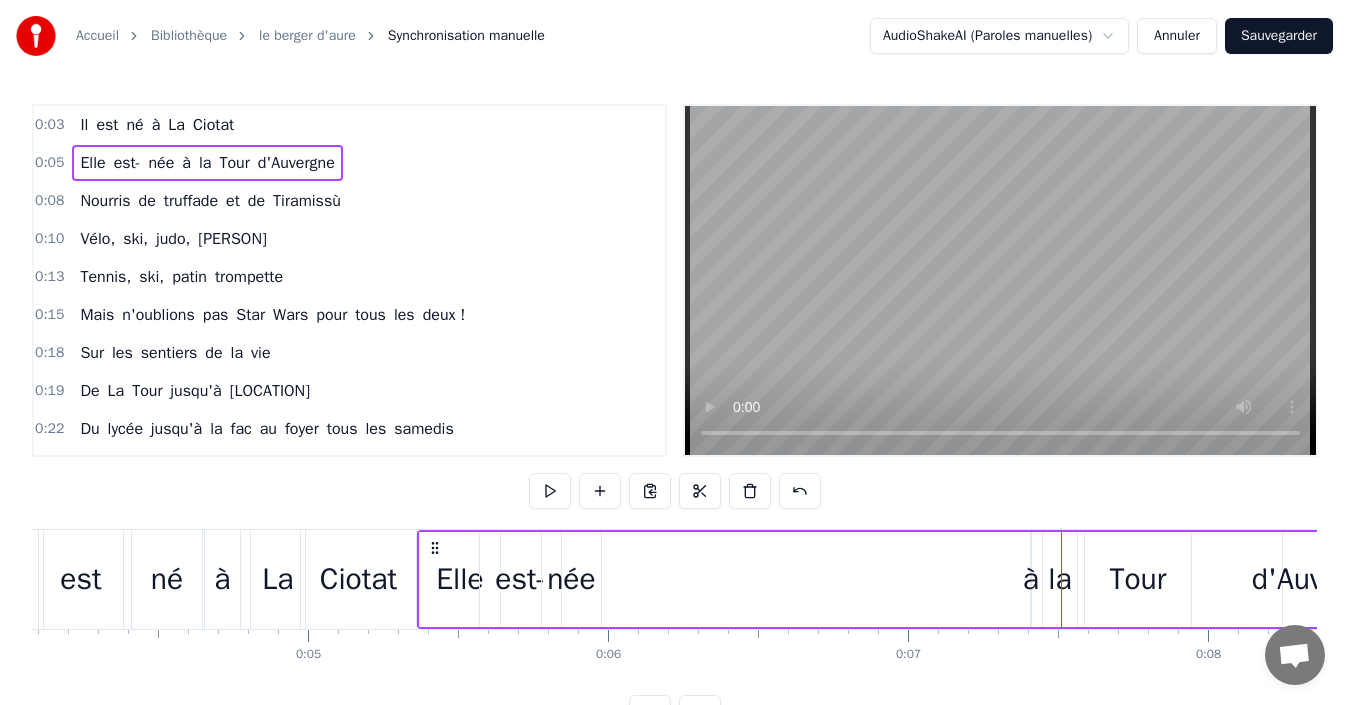 drag, startPoint x: 1007, startPoint y: 582, endPoint x: 1067, endPoint y: 578, distance: 60.133186 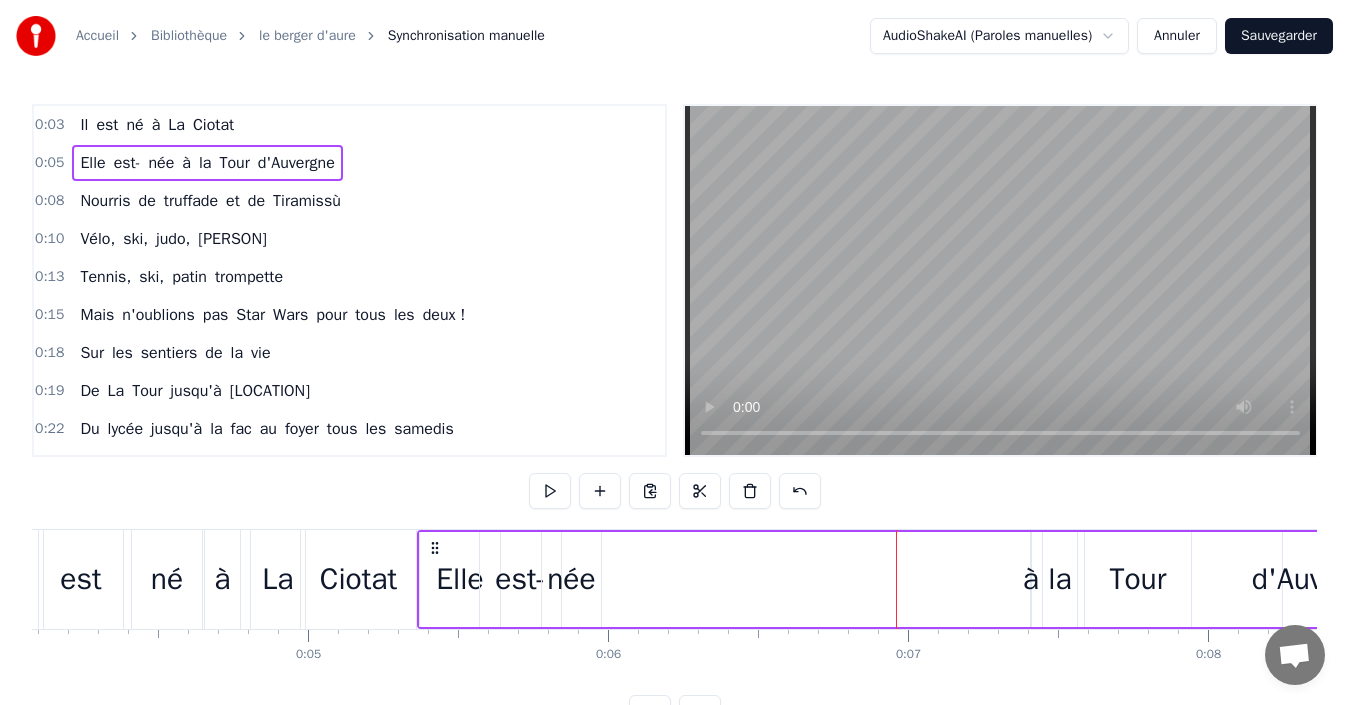drag, startPoint x: 1009, startPoint y: 575, endPoint x: 1028, endPoint y: 601, distance: 32.202484 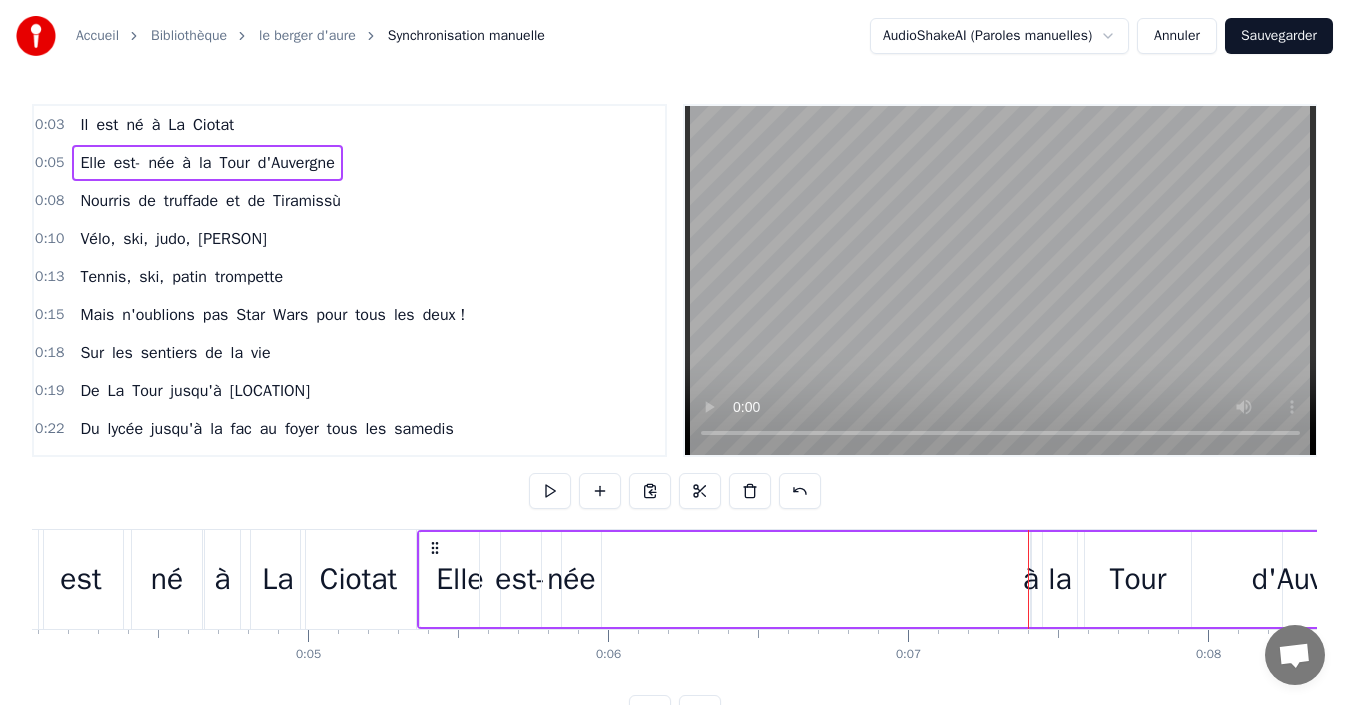 drag, startPoint x: 1026, startPoint y: 582, endPoint x: 987, endPoint y: 575, distance: 39.623226 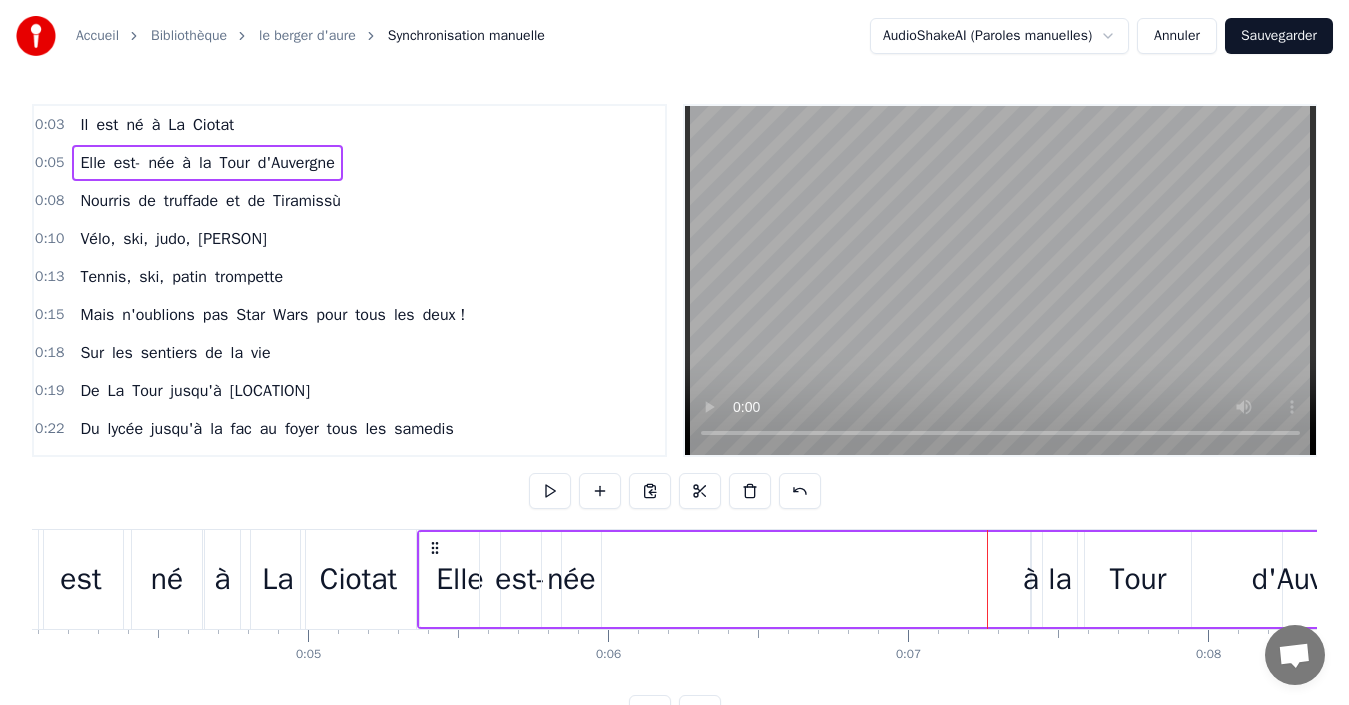 drag, startPoint x: 1032, startPoint y: 581, endPoint x: 978, endPoint y: 577, distance: 54.147945 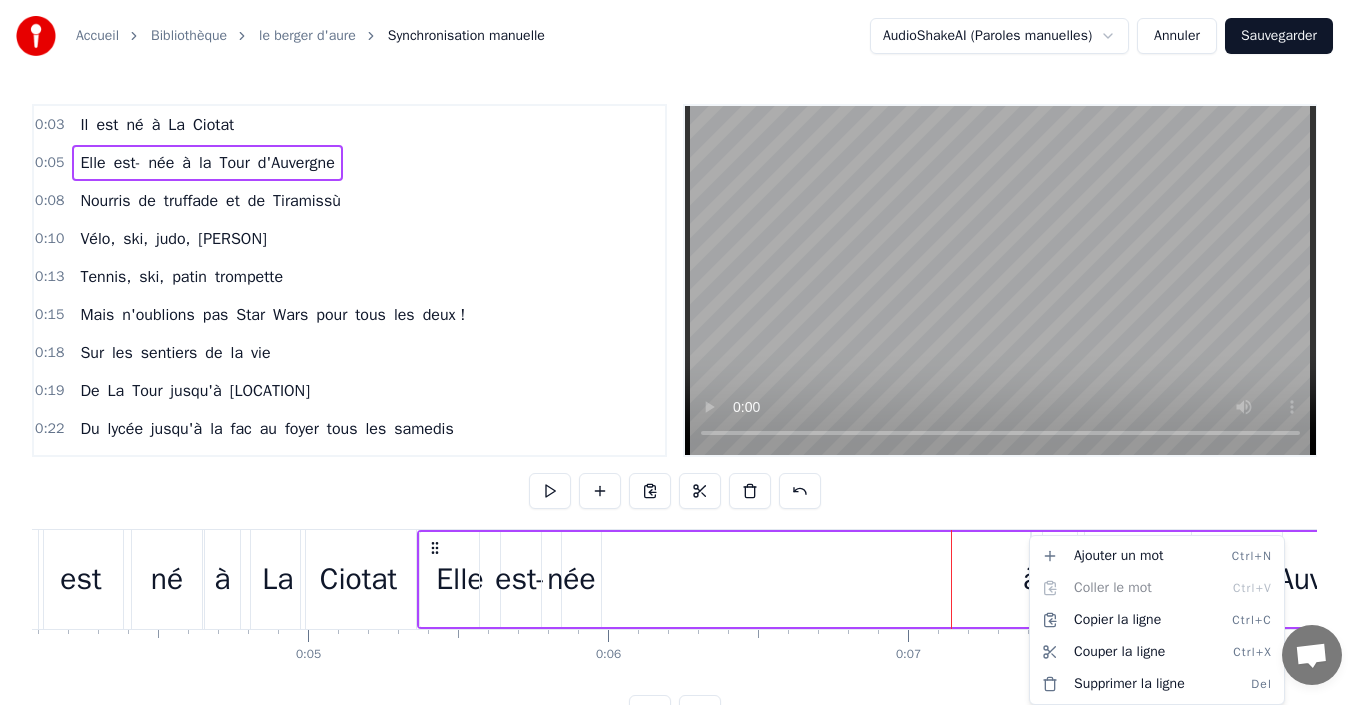 click on "Accueil Bibliothèque le berger d'aure Synchronisation manuelle AudioShakeAI (Paroles manuelles) Annuler Sauvegarder 0:03 Il est né à [CITY] 0:05 Elle est- née à [CITY] 0:08 Nourris de truffade et de Tiramissù 0:10 Vélo, ski, judo, [BRAND] 0:13 Tennis, ski, patin trompette 0:15 Mais n'oublions pas Star Wars pour tous les deux ! 0:18 Sur les sentiers de la vie 0:19 De [CITY] jusqu'à [CITY] 0:22 Du lycée jusqu'à la fac au foyer tous les samedis 0:26 C'est maint'nant le potager 0:28 Et turlot et Bucket 0:30 Sans oublier les copains, [FIRST]... et [FIRST] ! 0:33 J'ai rencontré [FIRST] 0:35 Autour d'un repas d'copains 0:42 Les [LAST] avaient fait rôtir un daim. 0:45 C'est à [FIRST] [LAST] 0:47 Au collège de [CITY] 0:51 Que d'belles Années d'amitié ont démarré 0:55 Ils sont beaux les amoureux 0:58 Ils sont là pour se marier 1:00 On partage votre bonheur et on vous souhaite le meilleur 1:05 Le soleil DOUcement s'endort 1:08 Sur le village de [CITY] 1:10 Et l'amour chante bien" at bounding box center (683, 381) 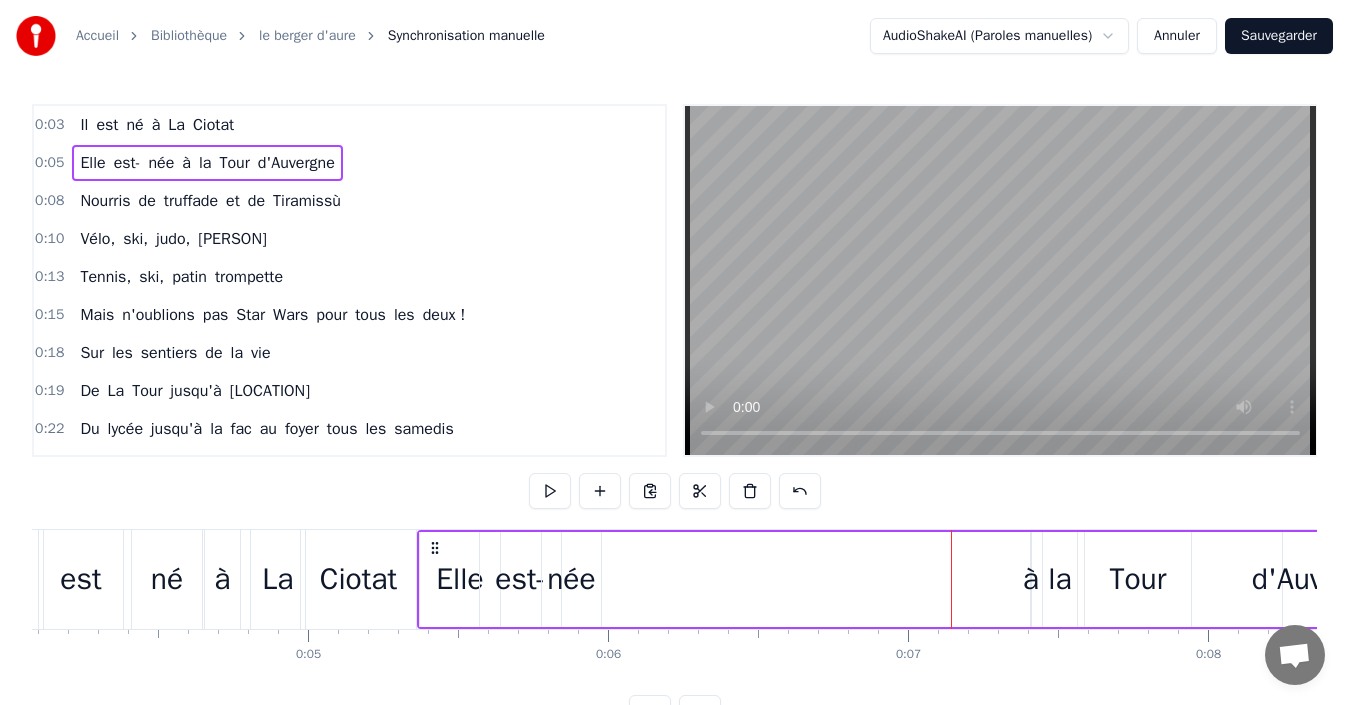 click at bounding box center (951, 579) 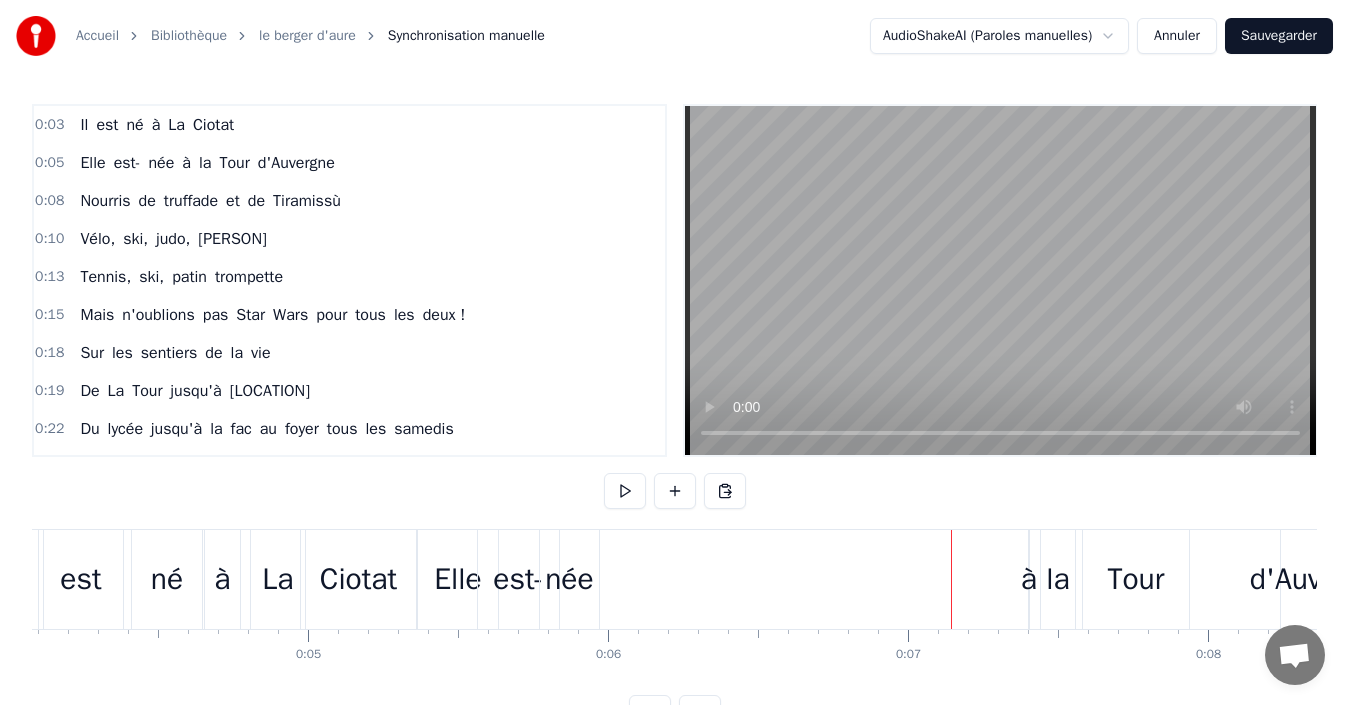 click at bounding box center [951, 579] 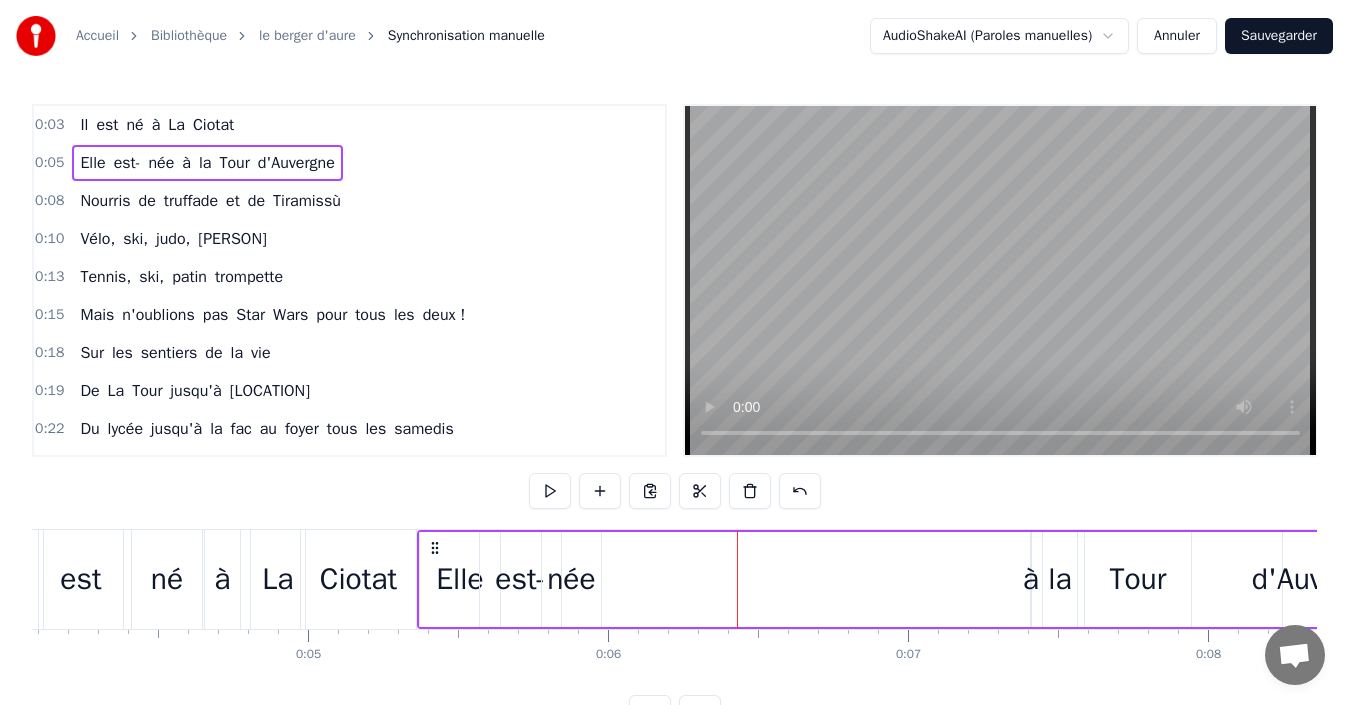 click on "Elle est- née à [CITY]" at bounding box center (892, 579) 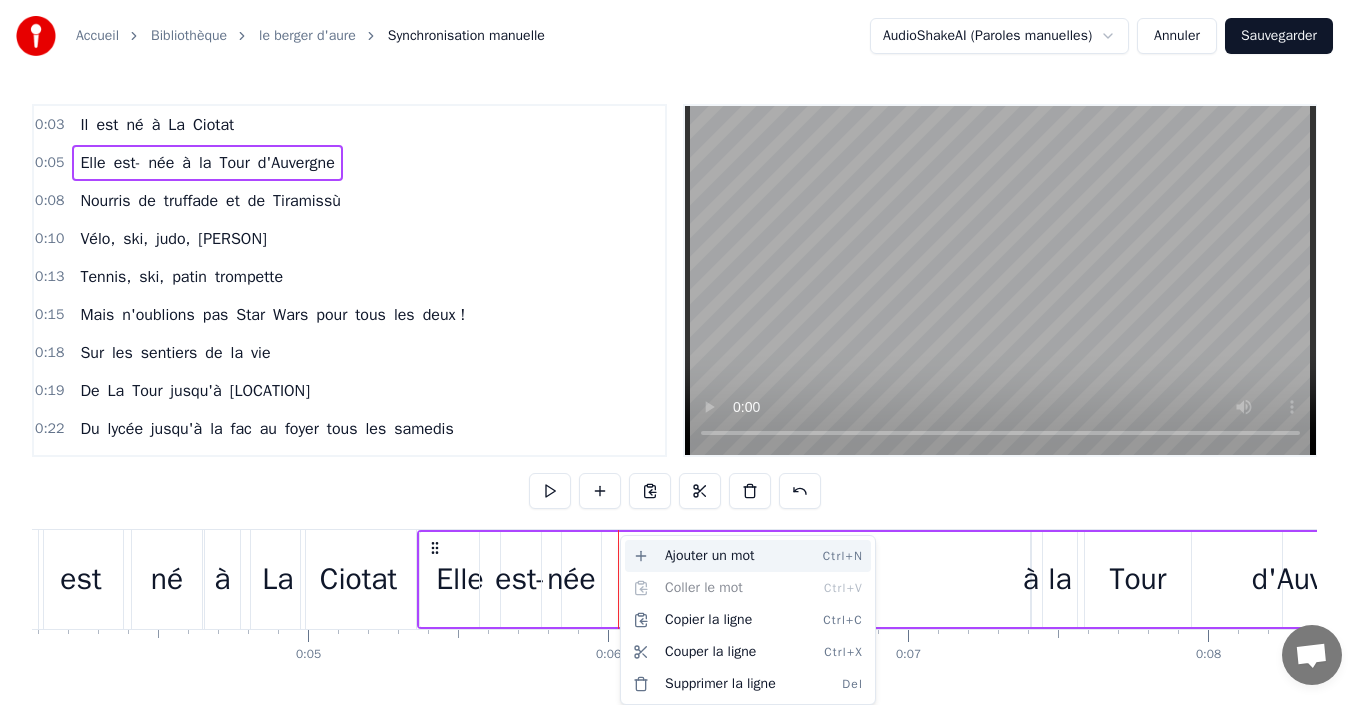 click on "Ajouter un mot Ctrl+N" at bounding box center [748, 556] 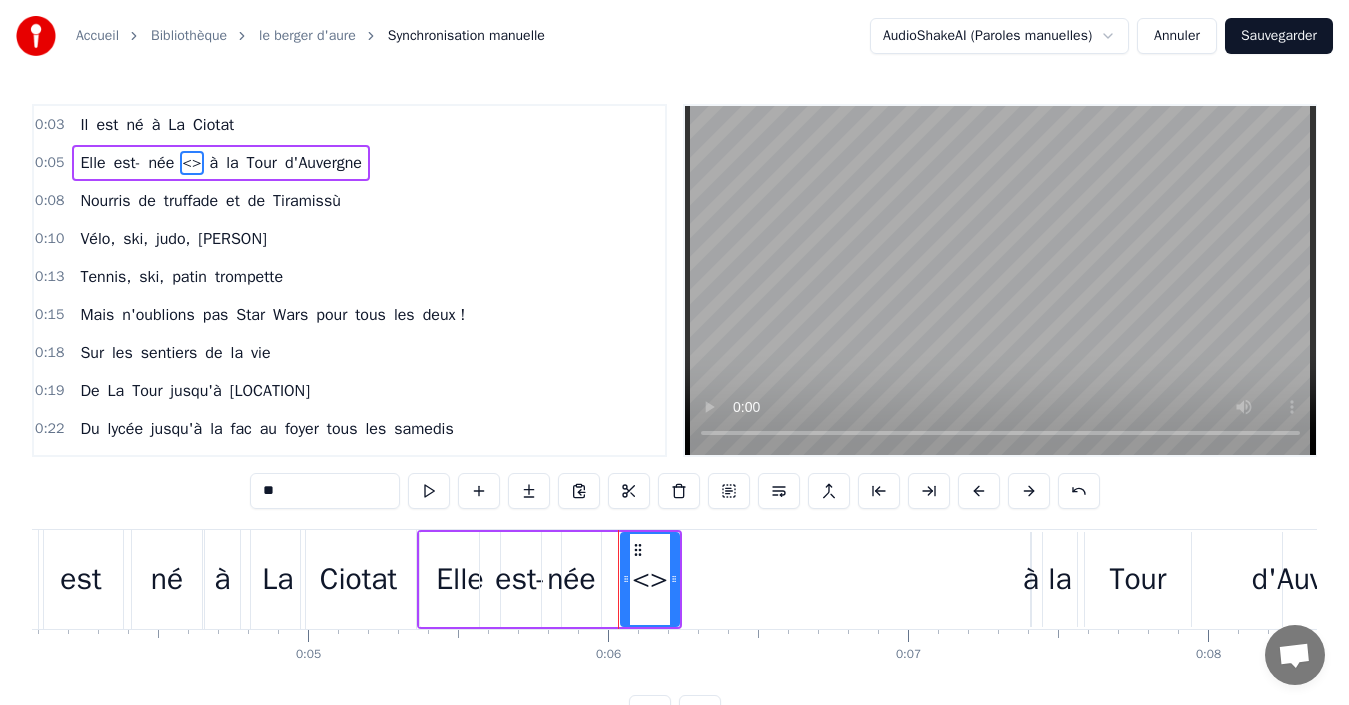 click on "<>" at bounding box center (650, 579) 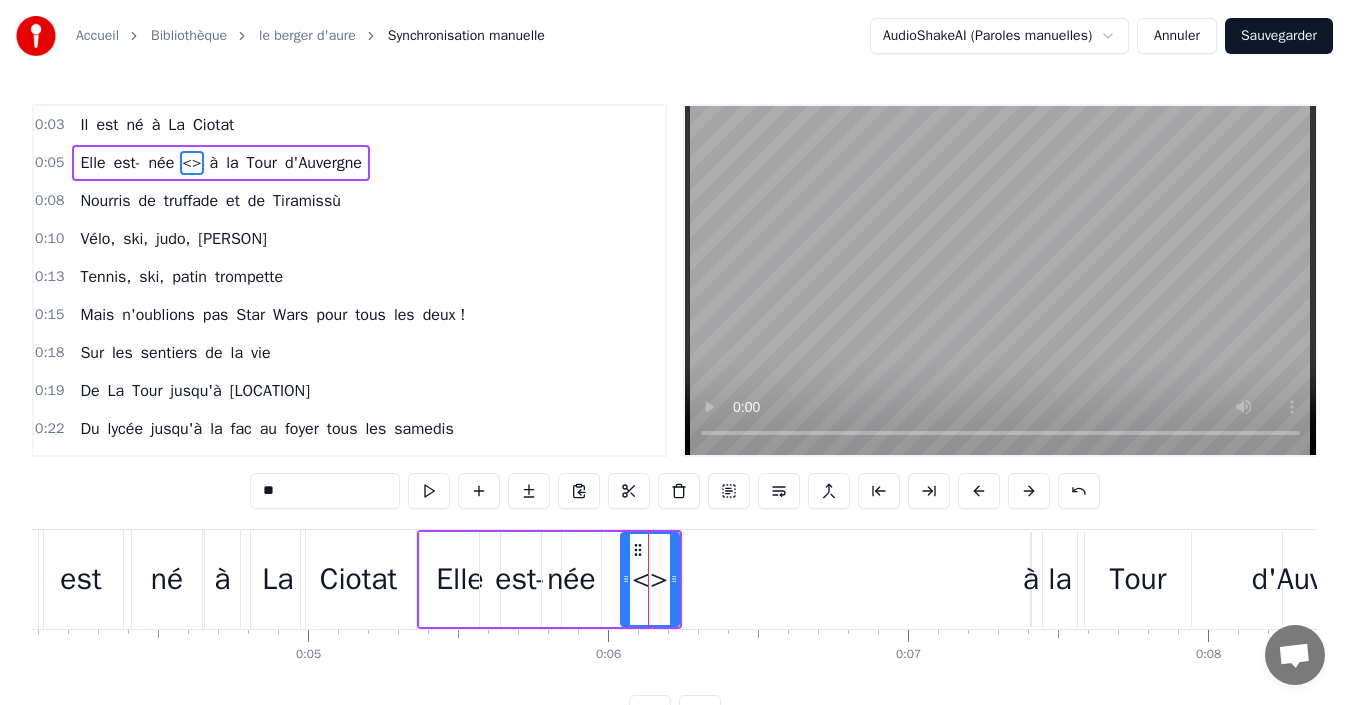 click on "la" at bounding box center (1059, 579) 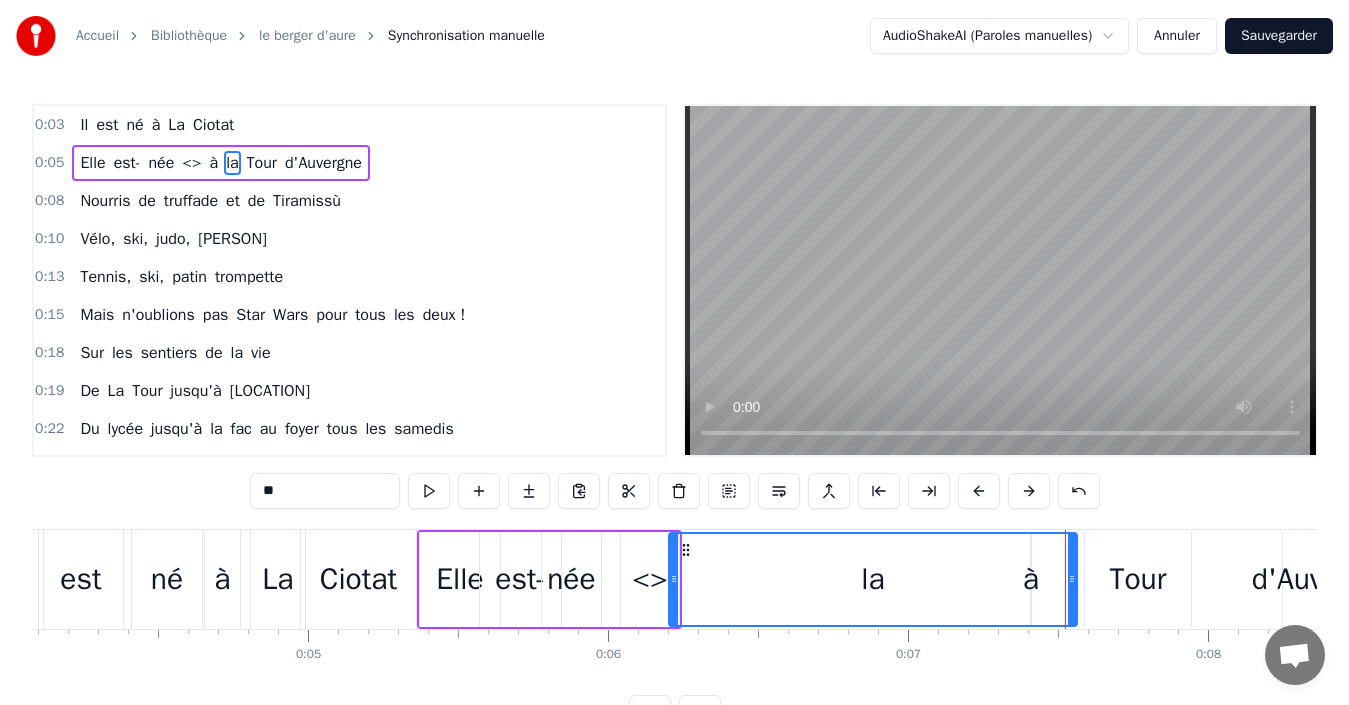drag, startPoint x: 1046, startPoint y: 569, endPoint x: 672, endPoint y: 579, distance: 374.13367 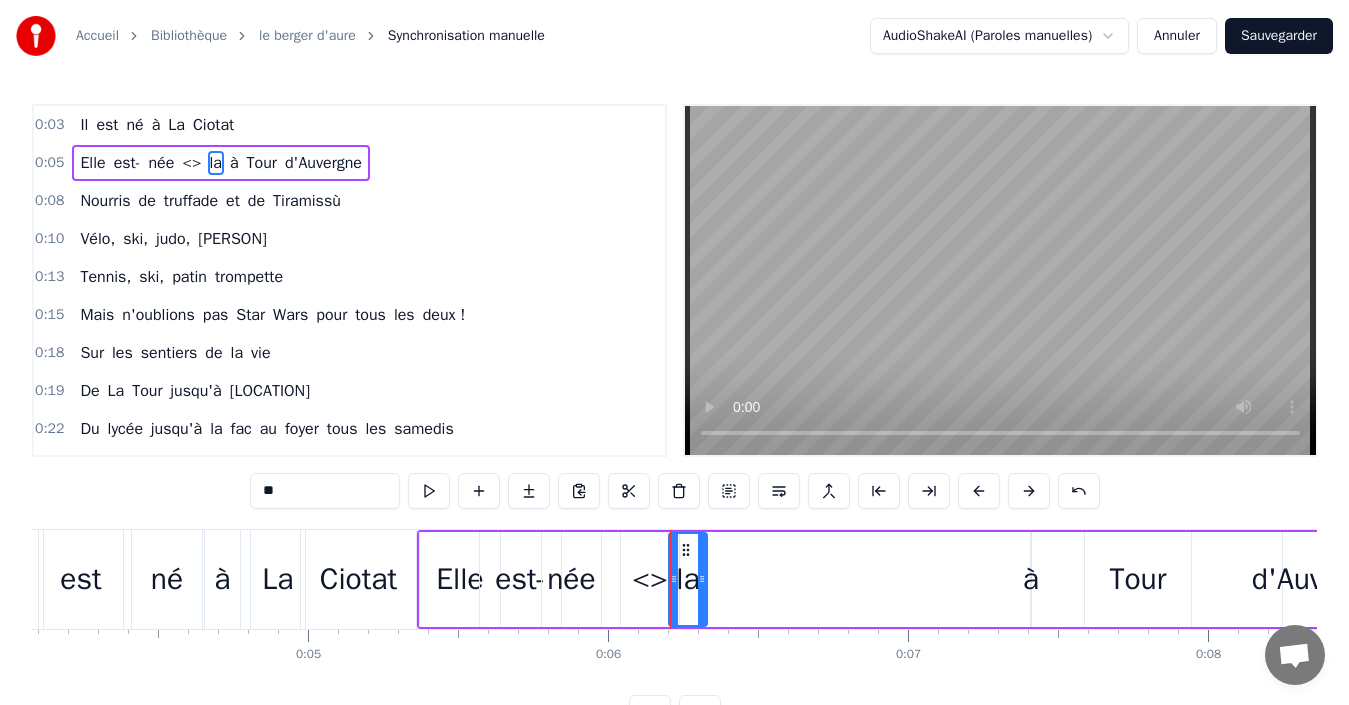 drag, startPoint x: 1070, startPoint y: 583, endPoint x: 700, endPoint y: 607, distance: 370.77756 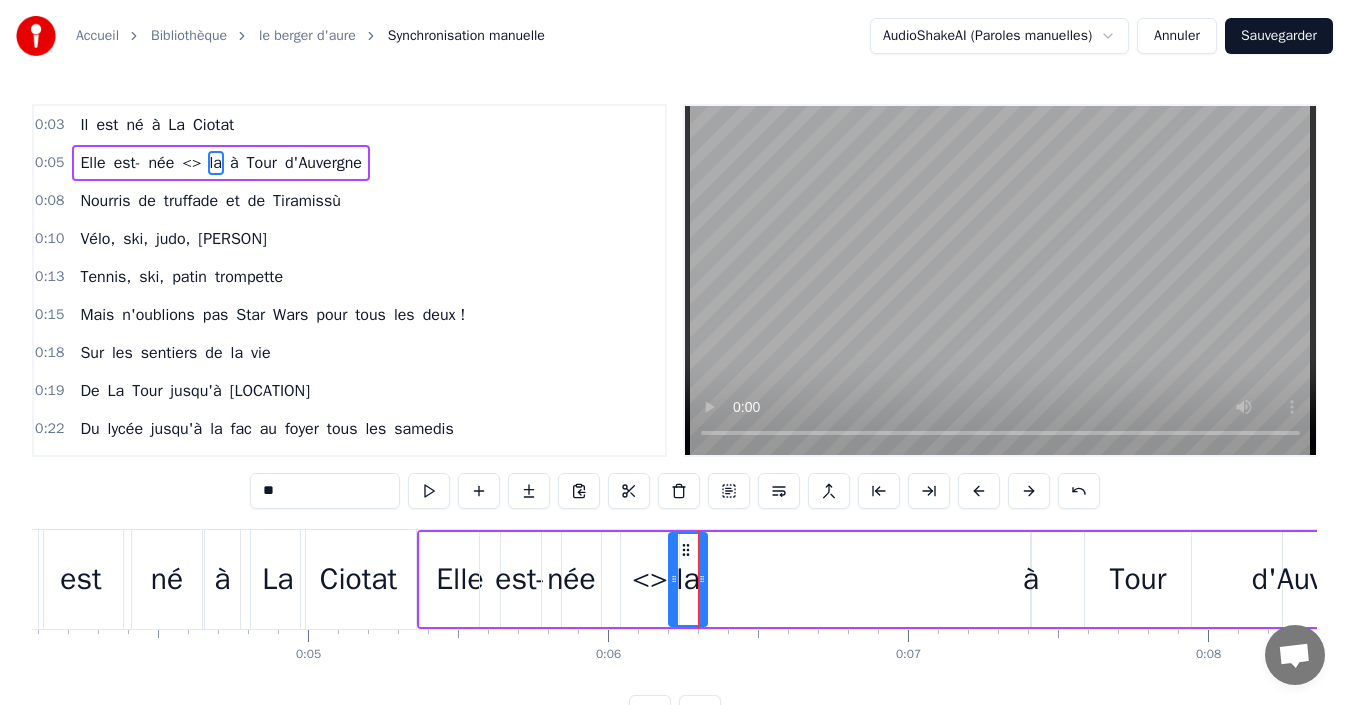 click on "Tour" at bounding box center (1137, 579) 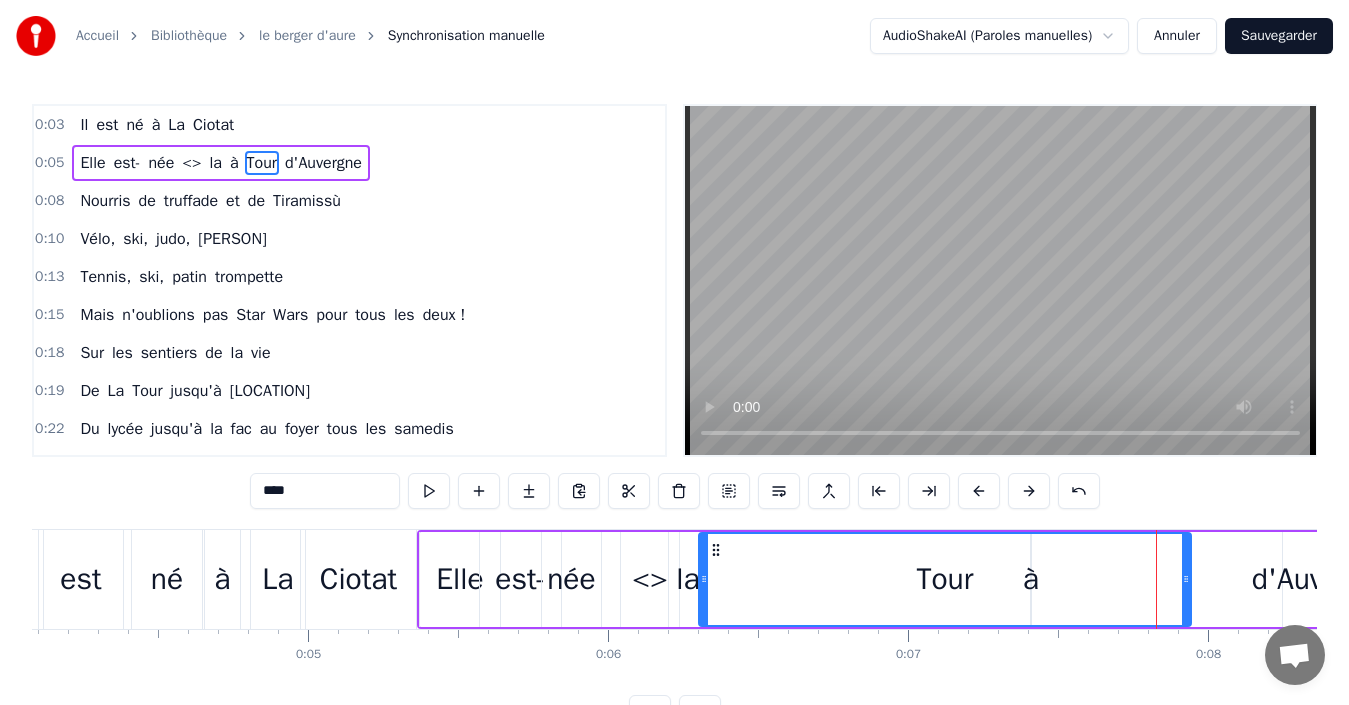 drag, startPoint x: 1089, startPoint y: 579, endPoint x: 703, endPoint y: 568, distance: 386.1567 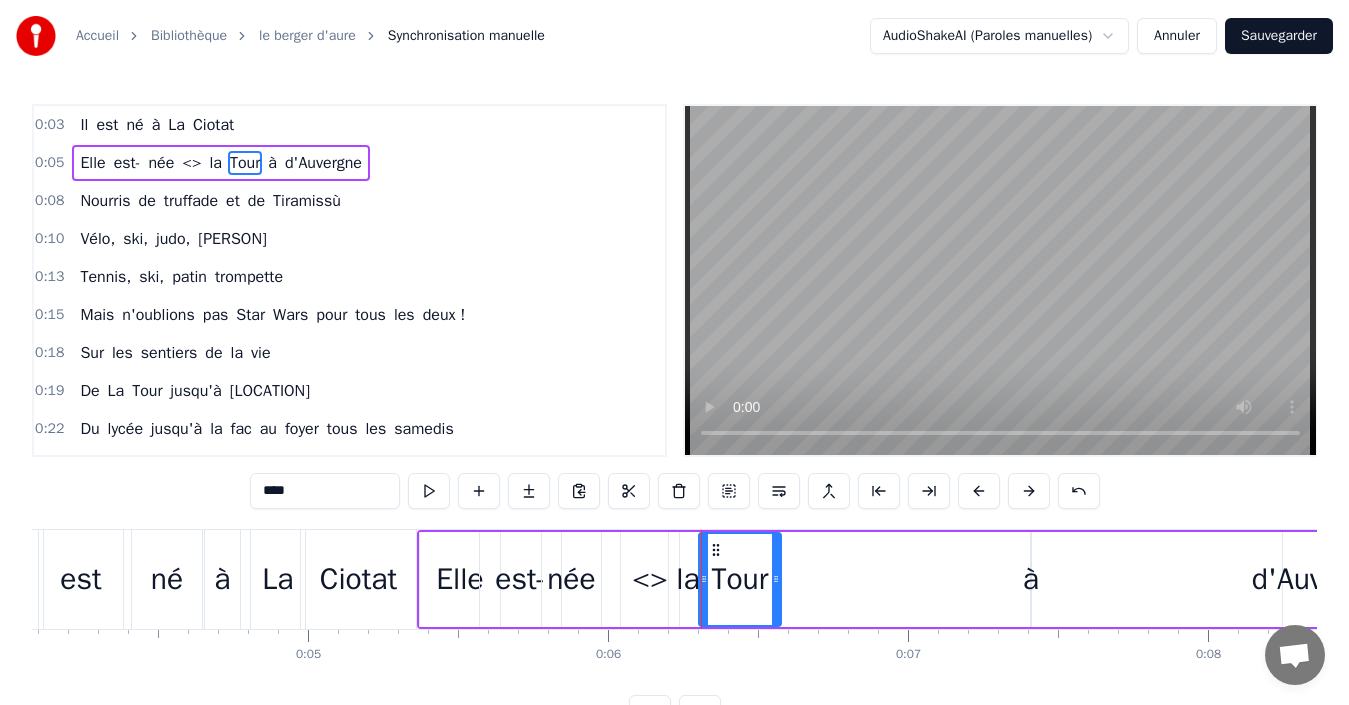 drag, startPoint x: 1186, startPoint y: 579, endPoint x: 776, endPoint y: 600, distance: 410.53745 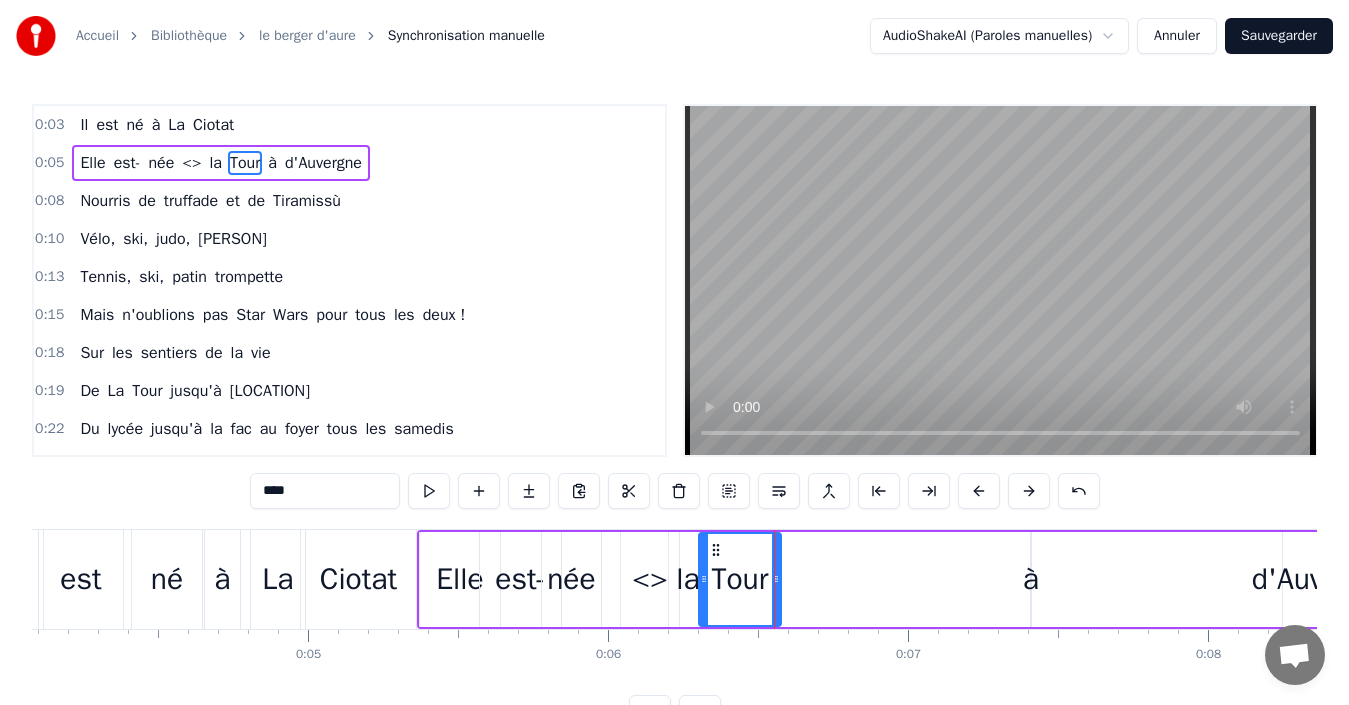 click on "d'Auvergne" at bounding box center (1324, 579) 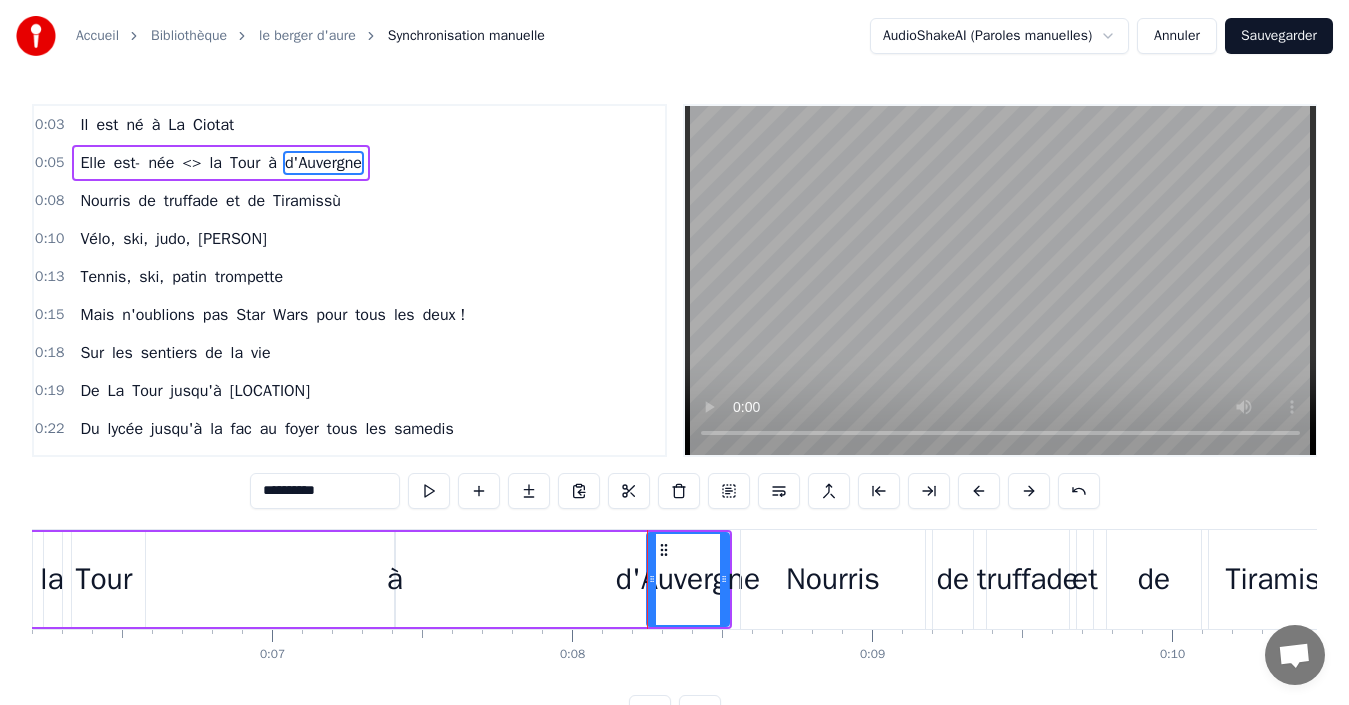 scroll, scrollTop: 0, scrollLeft: 2375, axis: horizontal 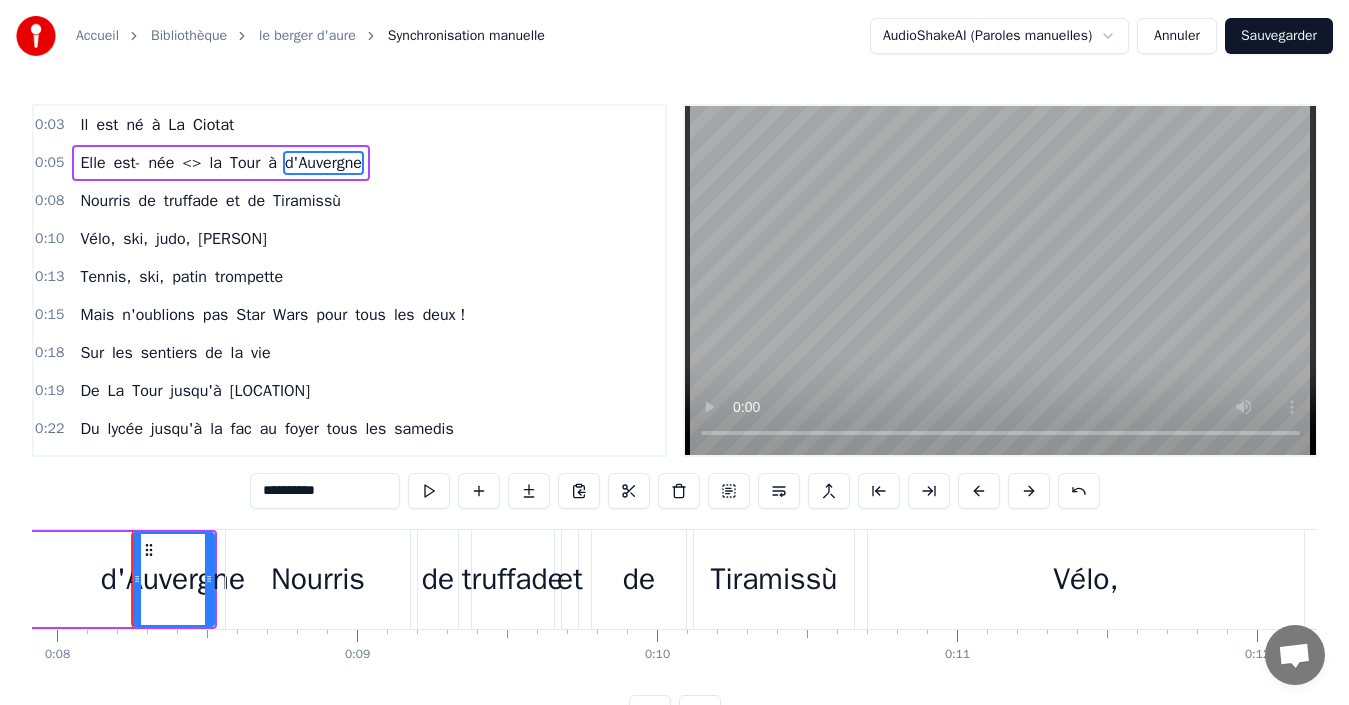 click on "Vélo," at bounding box center (1086, 579) 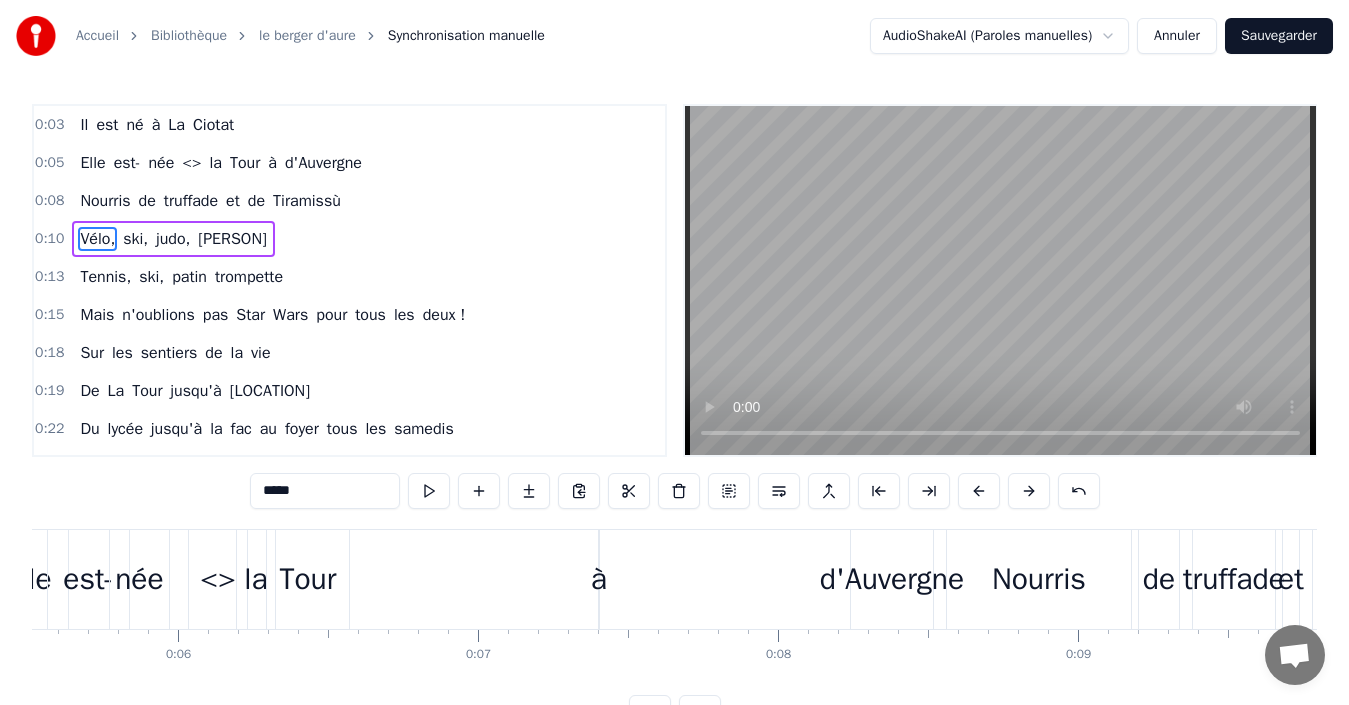 scroll, scrollTop: 0, scrollLeft: 1710, axis: horizontal 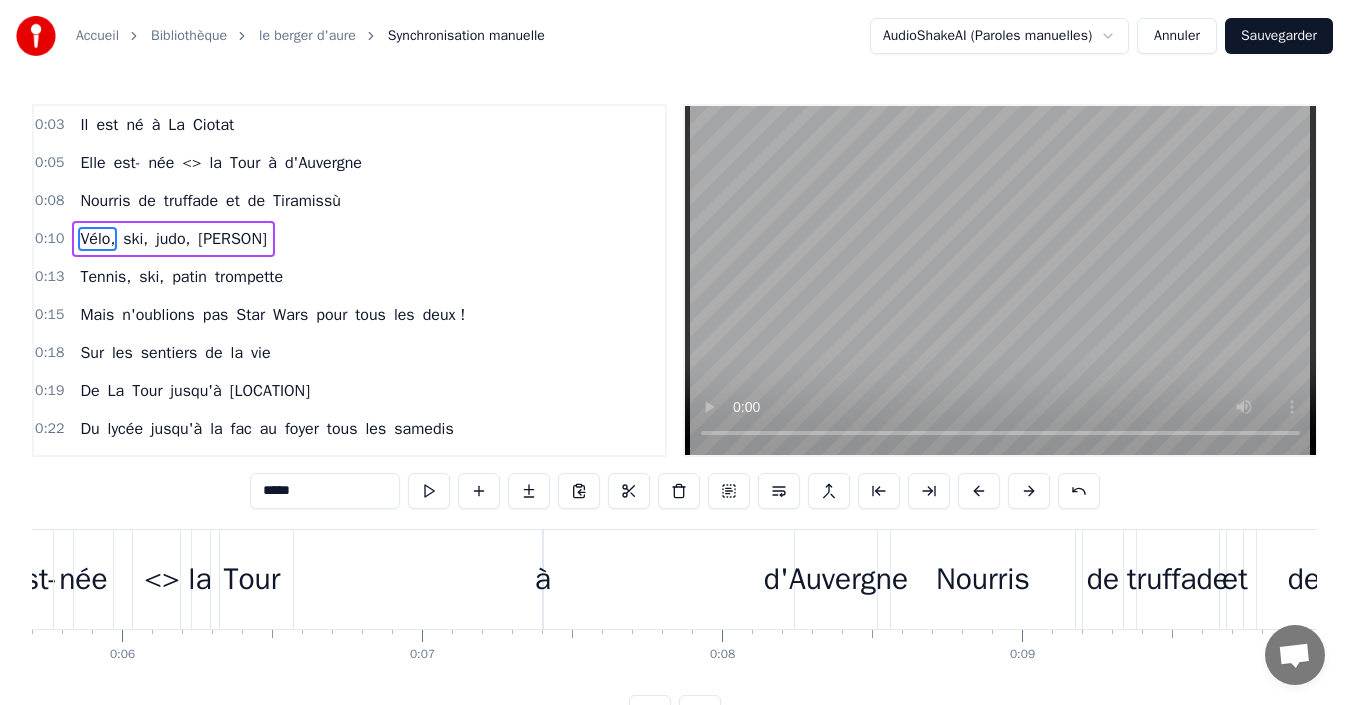 click on "d'Auvergne" at bounding box center (836, 579) 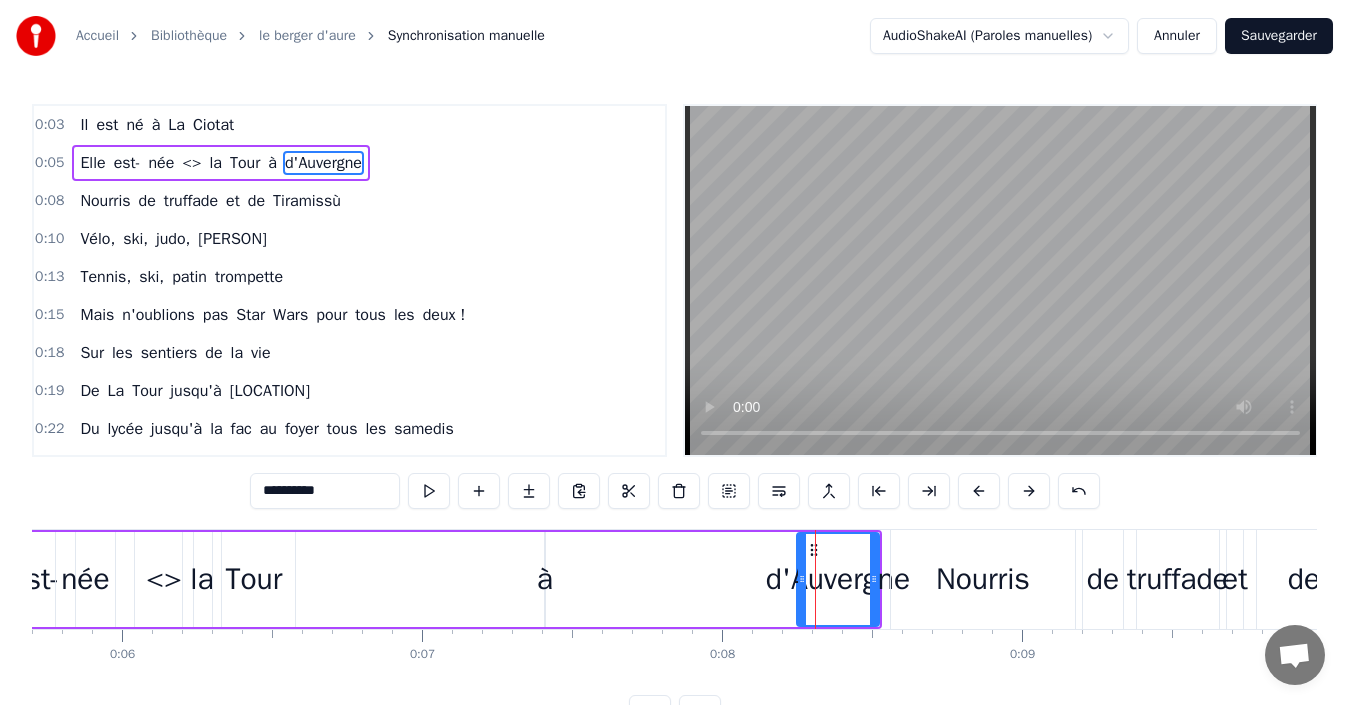 drag, startPoint x: 879, startPoint y: 566, endPoint x: 842, endPoint y: 566, distance: 37 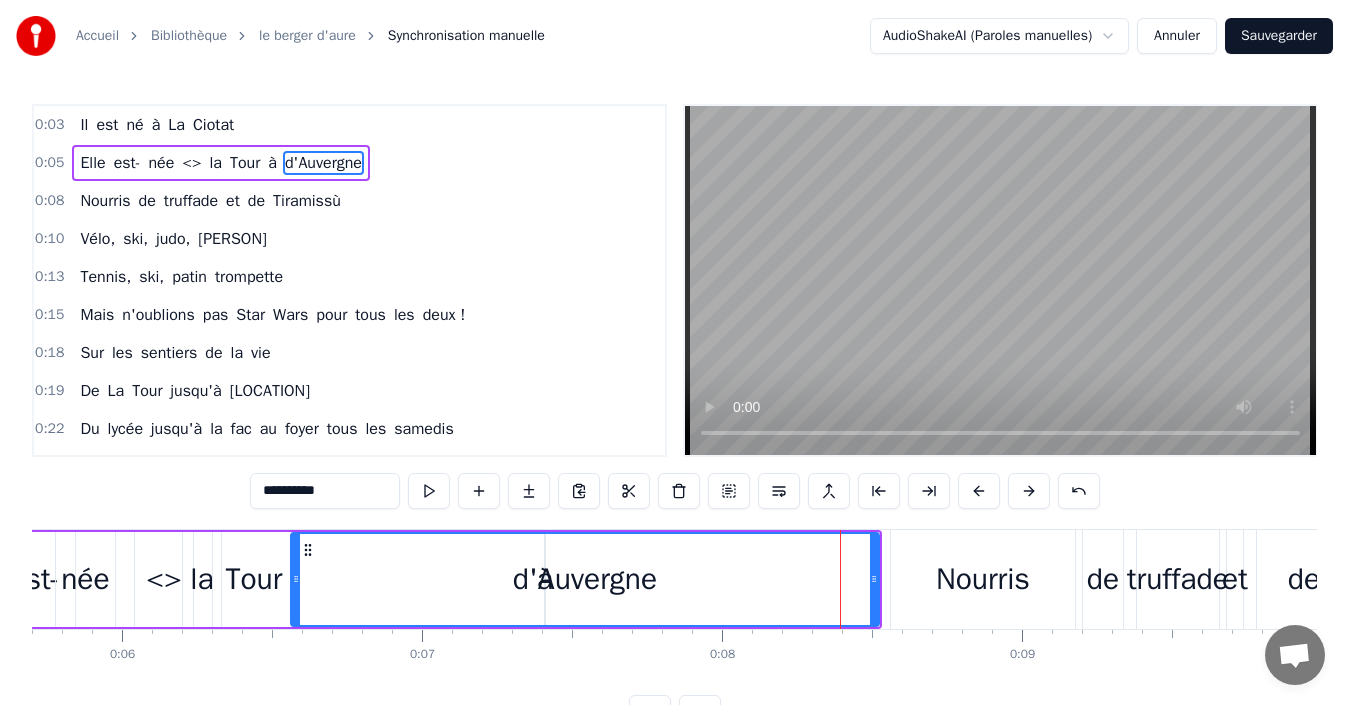 drag, startPoint x: 798, startPoint y: 597, endPoint x: 292, endPoint y: 569, distance: 506.7741 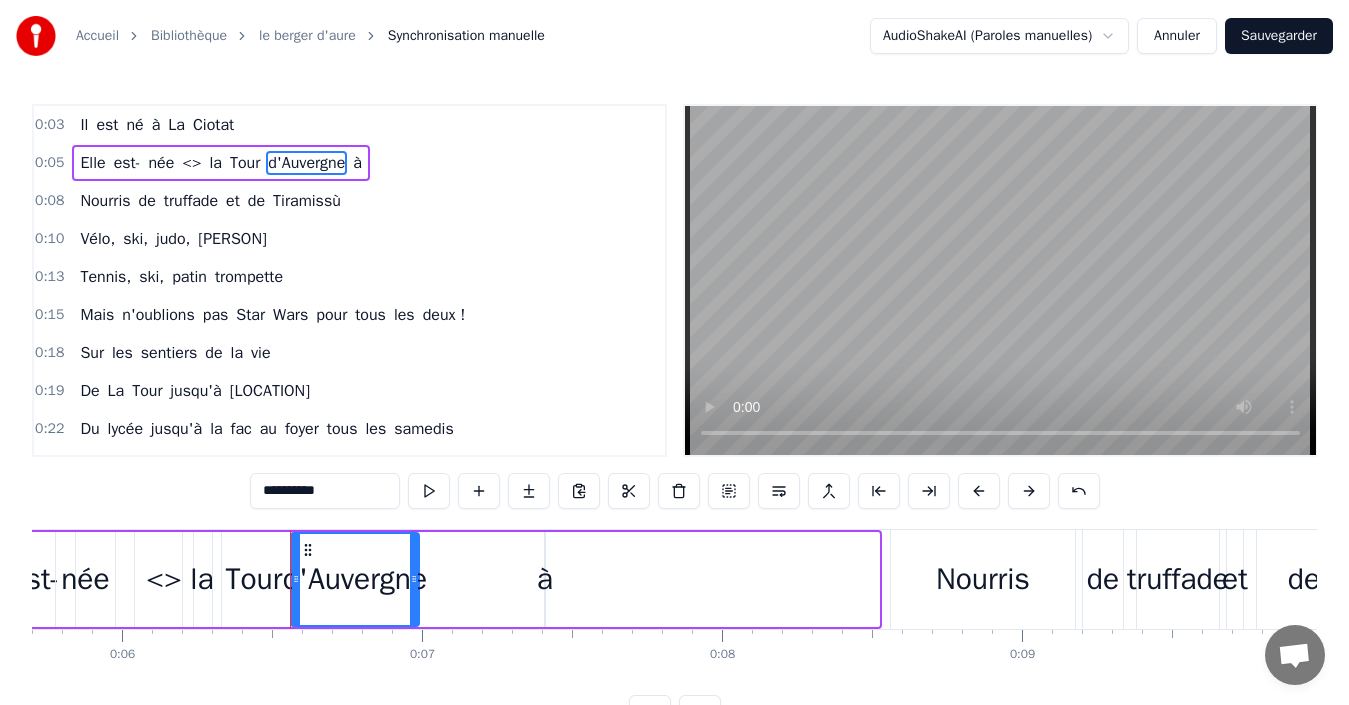 drag, startPoint x: 875, startPoint y: 581, endPoint x: 415, endPoint y: 563, distance: 460.35205 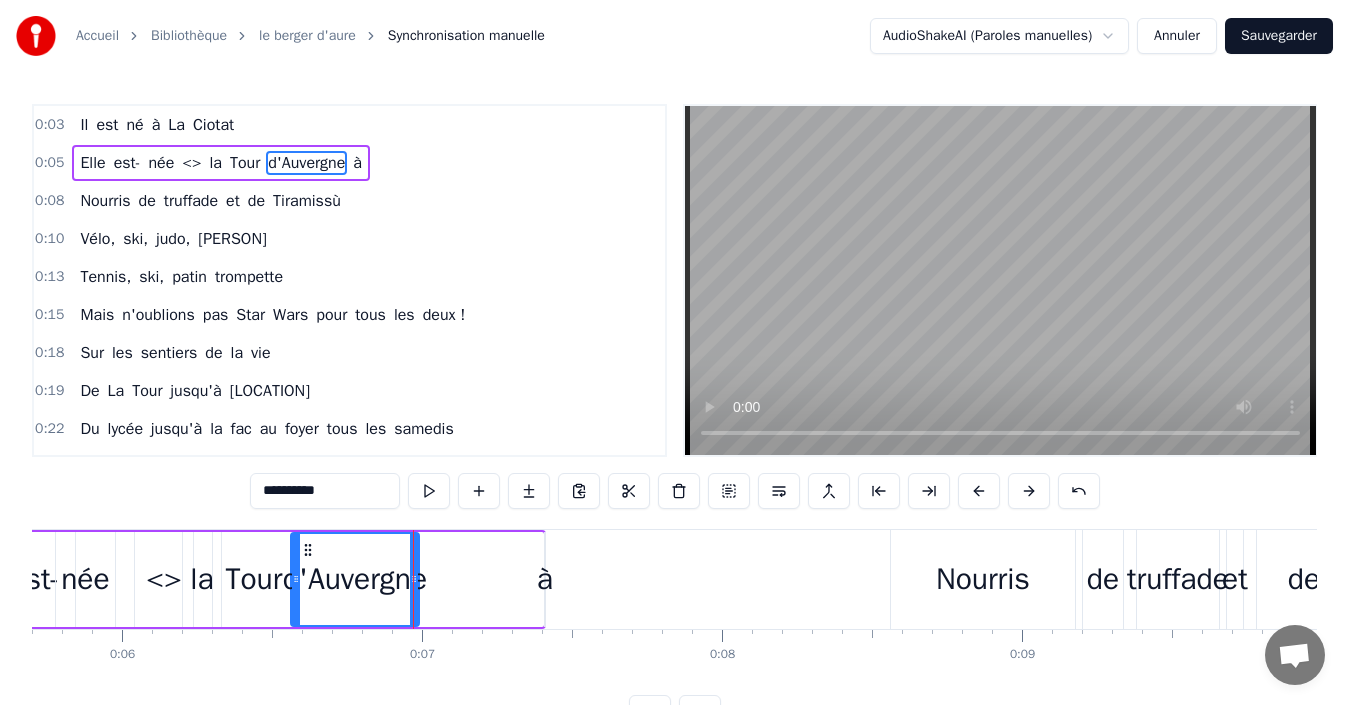 click on "à" at bounding box center [545, 579] 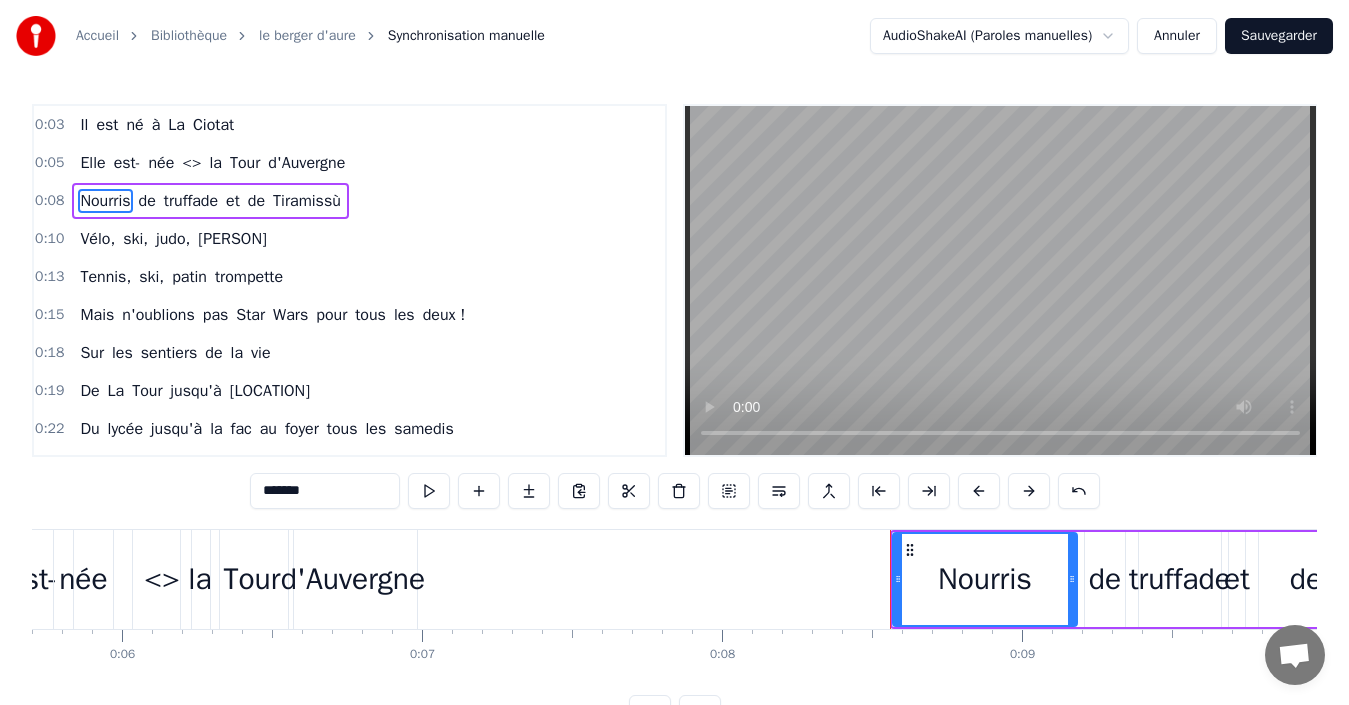 click on "<>" at bounding box center [162, 579] 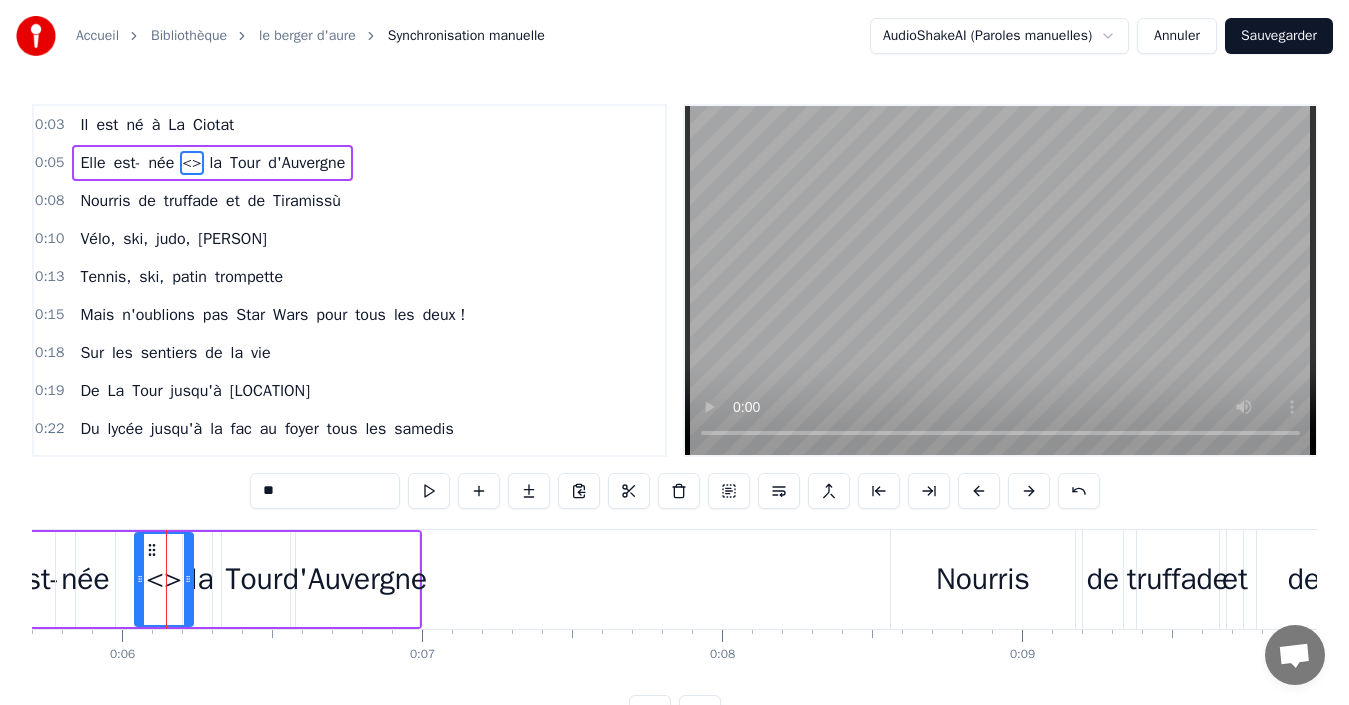 click at bounding box center (166, 579) 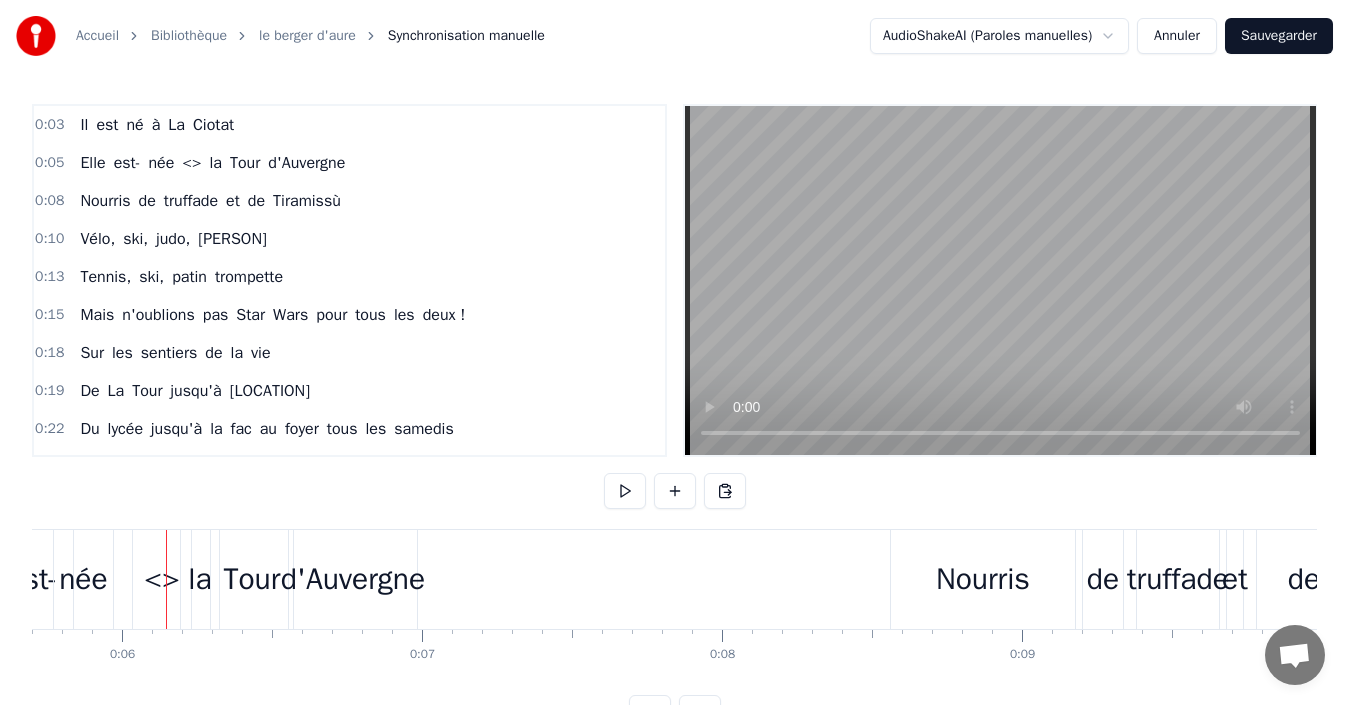 click on "0:03 Il est né à [CITY] 0:05 Elle est- née <> [CITY] 0:08 Nourris de truffade et de Tiramissù 0:10 Vélo, ski, judo, [BRAND] 0:13 Tennis, ski, patin trompette 0:15 Mais n'oublions pas Star Wars pour tous les deux ! 0:18 Sur les sentiers de la vie 0:19 De [CITY] jusqu'à [CITY] 0:22 Du lycée jusqu'à la fac au foyer tous les samedis 0:26 C'est maint'nant le potager 0:28 Et turlot et Bucket 0:30 Sans oublier les copains, [FIRST]... et [FIRST] ! 0:33 J'ai rencontré [FIRST] 0:35 Autour d'un repas d'copains 0:42 Les [LAST] avaient fait rôtir un daim. 0:45 C'est à [FIRST] [LAST] 0:47 Au collège de [CITY] 0:51 Que d'belles Années d'amitié ont démarré 0:55 Ils sont beaux les amoureux 0:58 Ils sont là pour se marier 1:00 On partage votre bonheur et on vous souhaite le meilleur 1:05 Le soleil DOUcement s'endort 1:08 Sur le village de [CITY] 1:10 Et l'amour chante encore bien plus fort... bien plus fort 1:19 Et [FIRST] a débarqué 1:21 Dans le lycée [NAME] 1:23 Entre deux beaux" at bounding box center (674, 417) 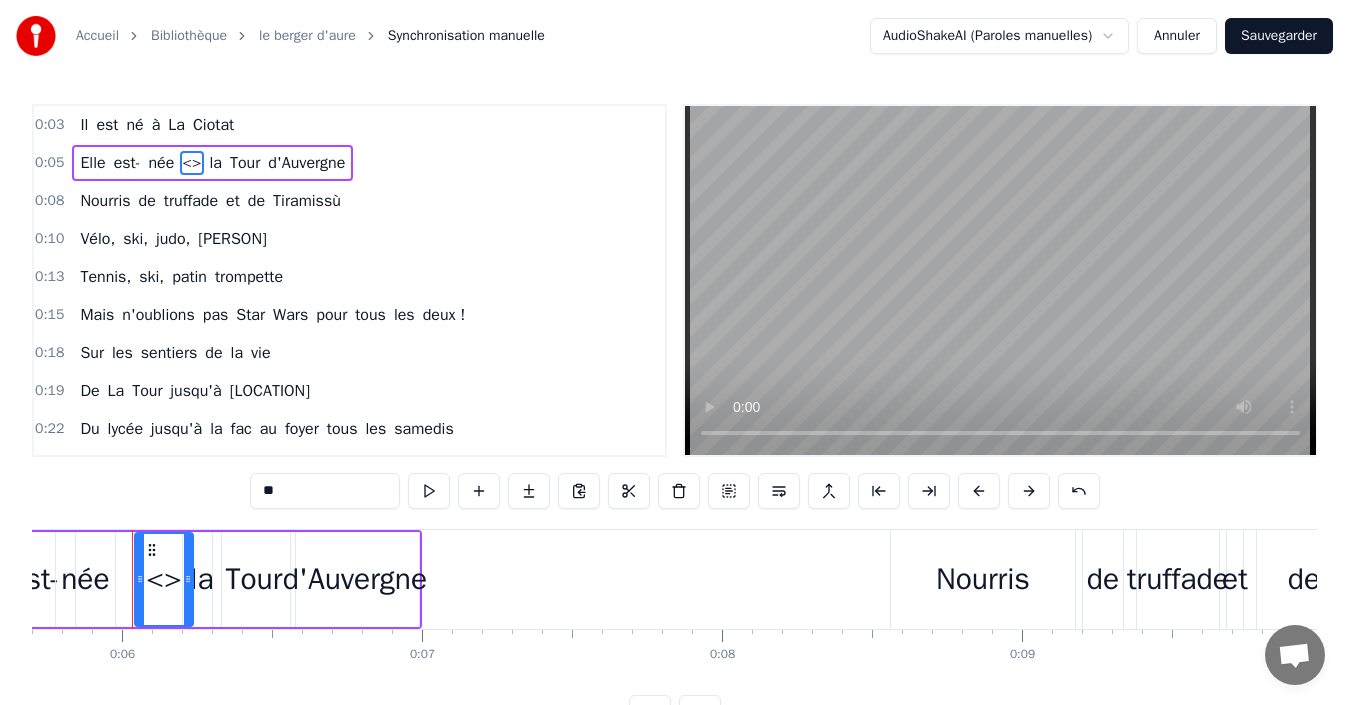 click on "<>" at bounding box center (191, 163) 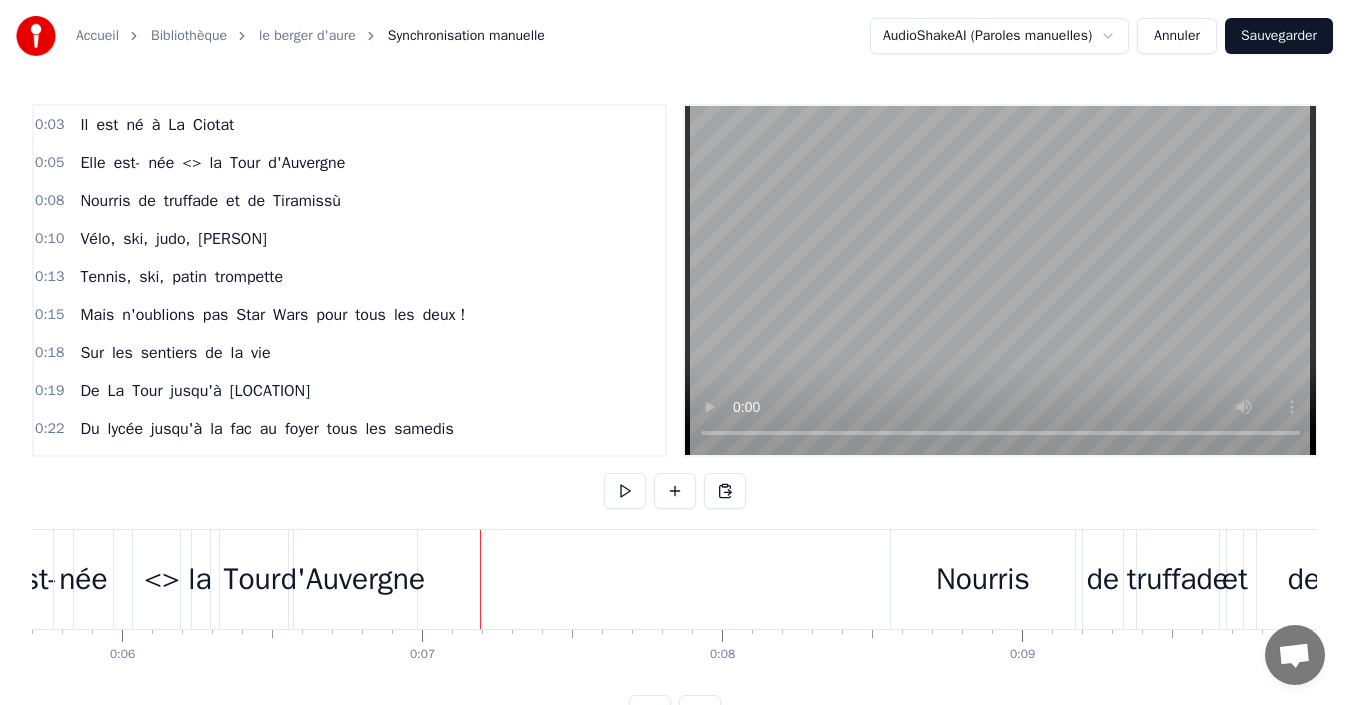 click on "Nourris" at bounding box center [983, 579] 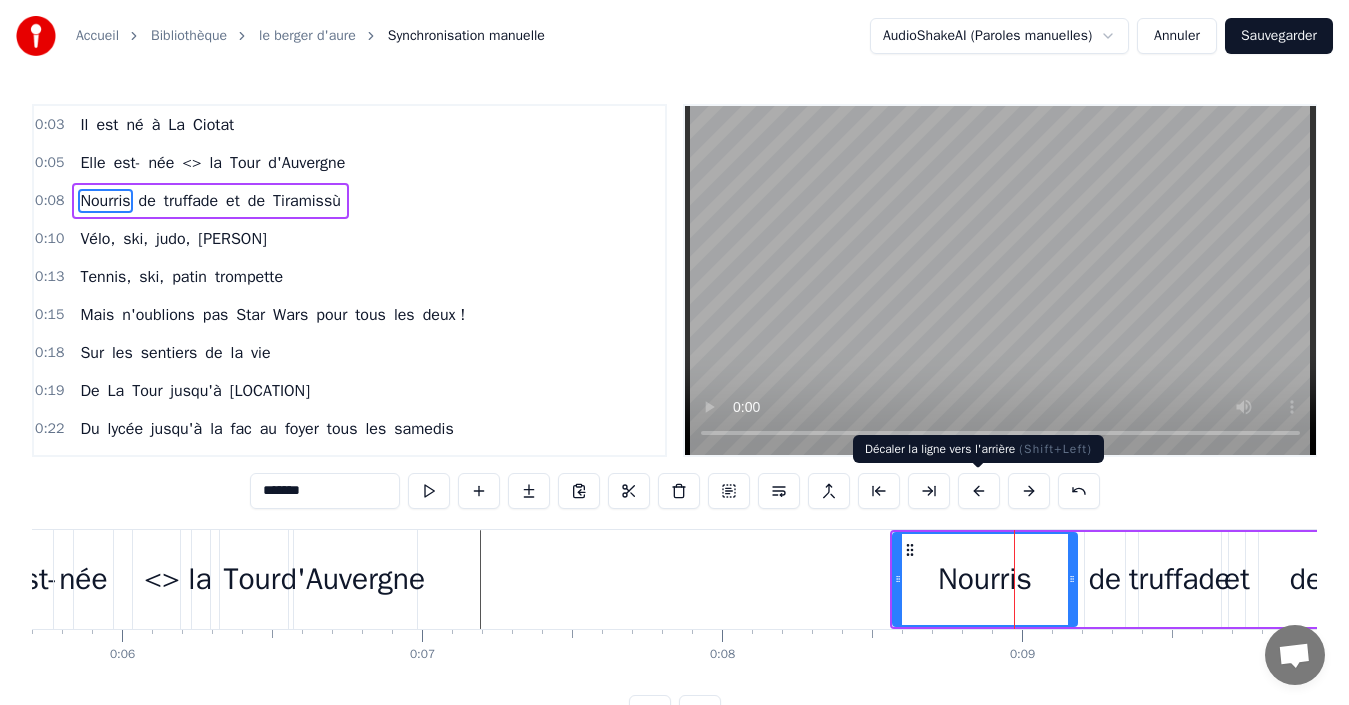 click at bounding box center (979, 491) 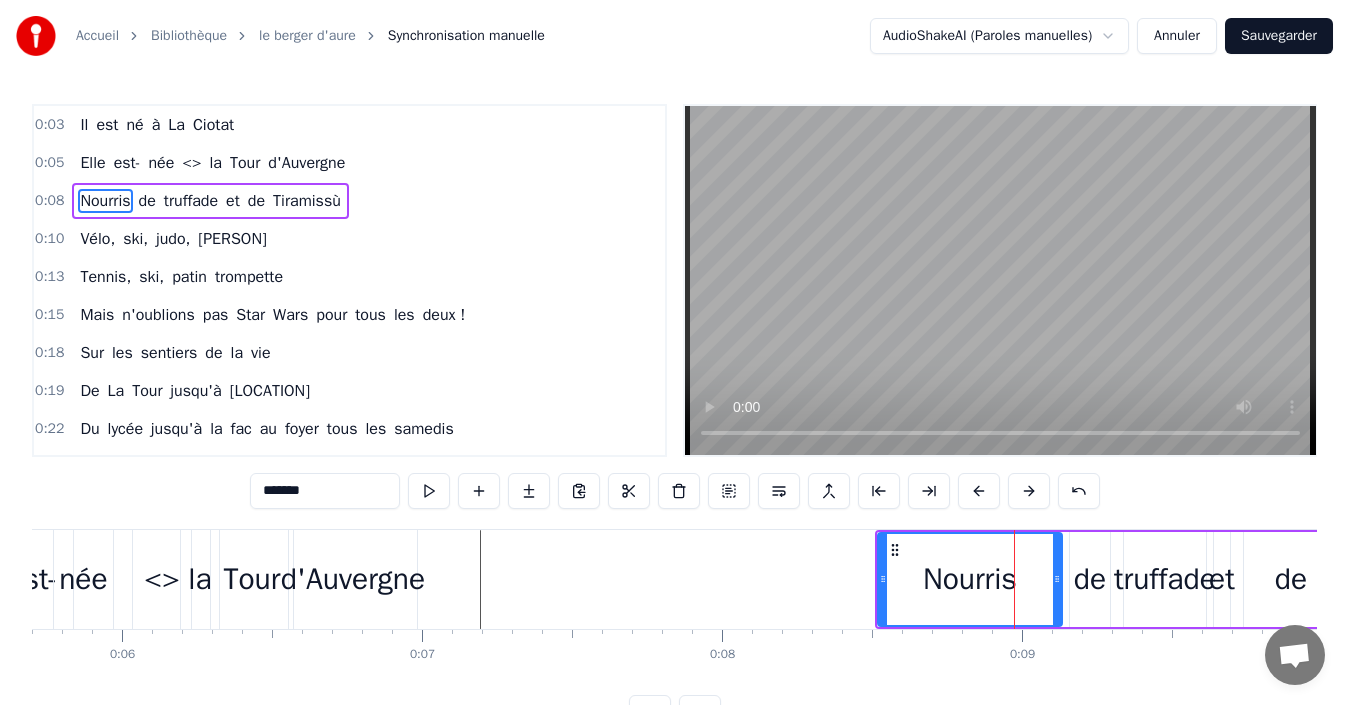 click at bounding box center (979, 491) 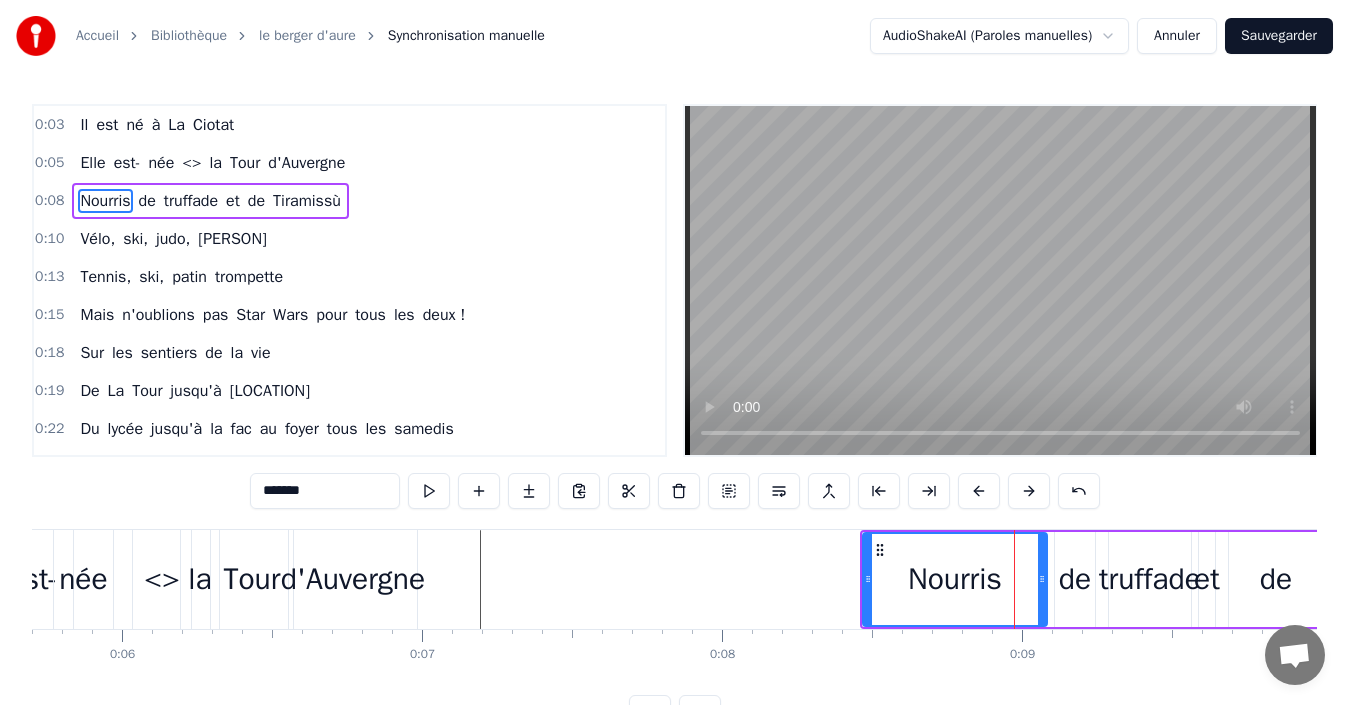 click at bounding box center [979, 491] 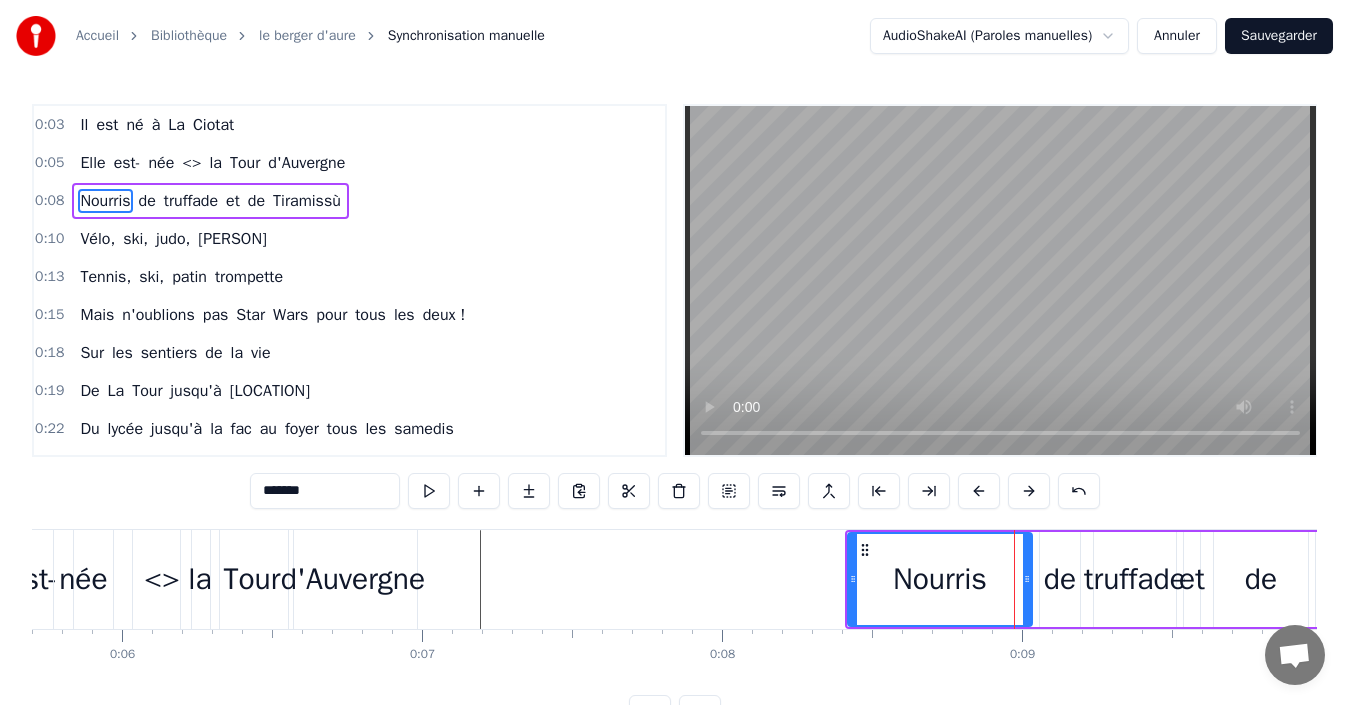 click at bounding box center (979, 491) 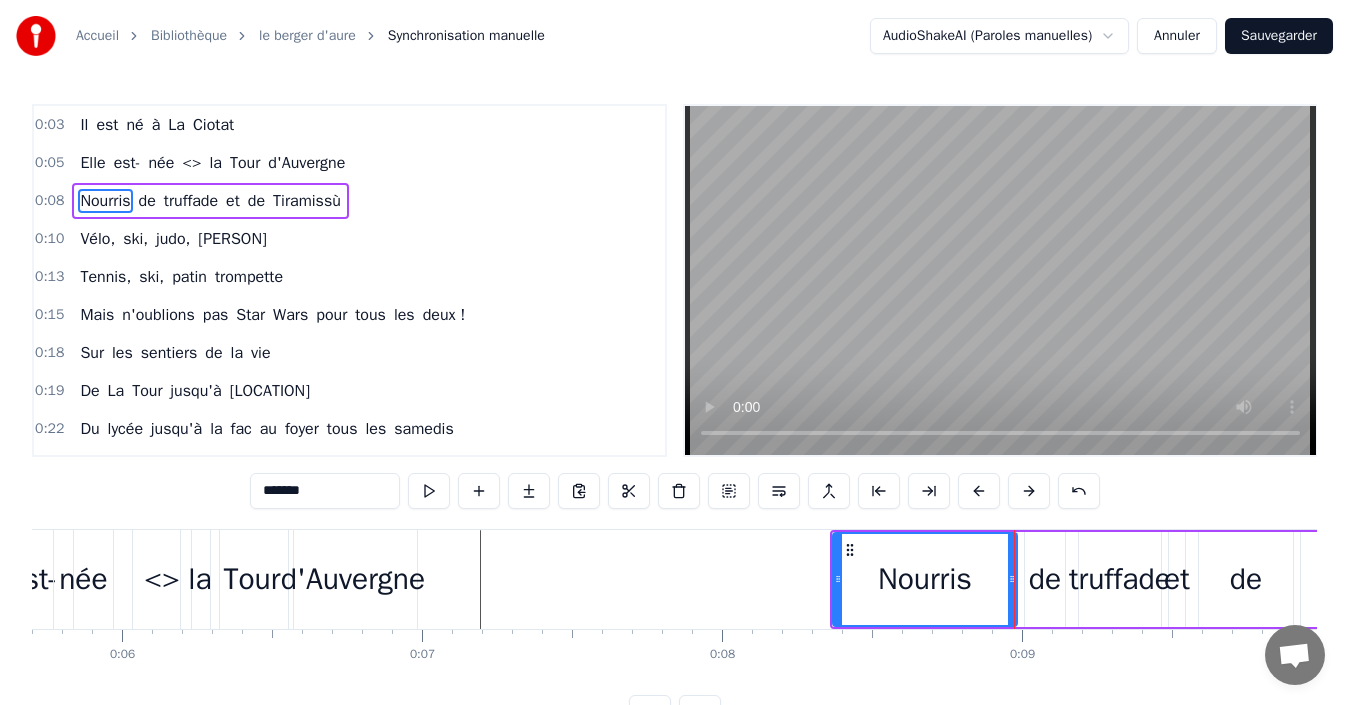 click at bounding box center [979, 491] 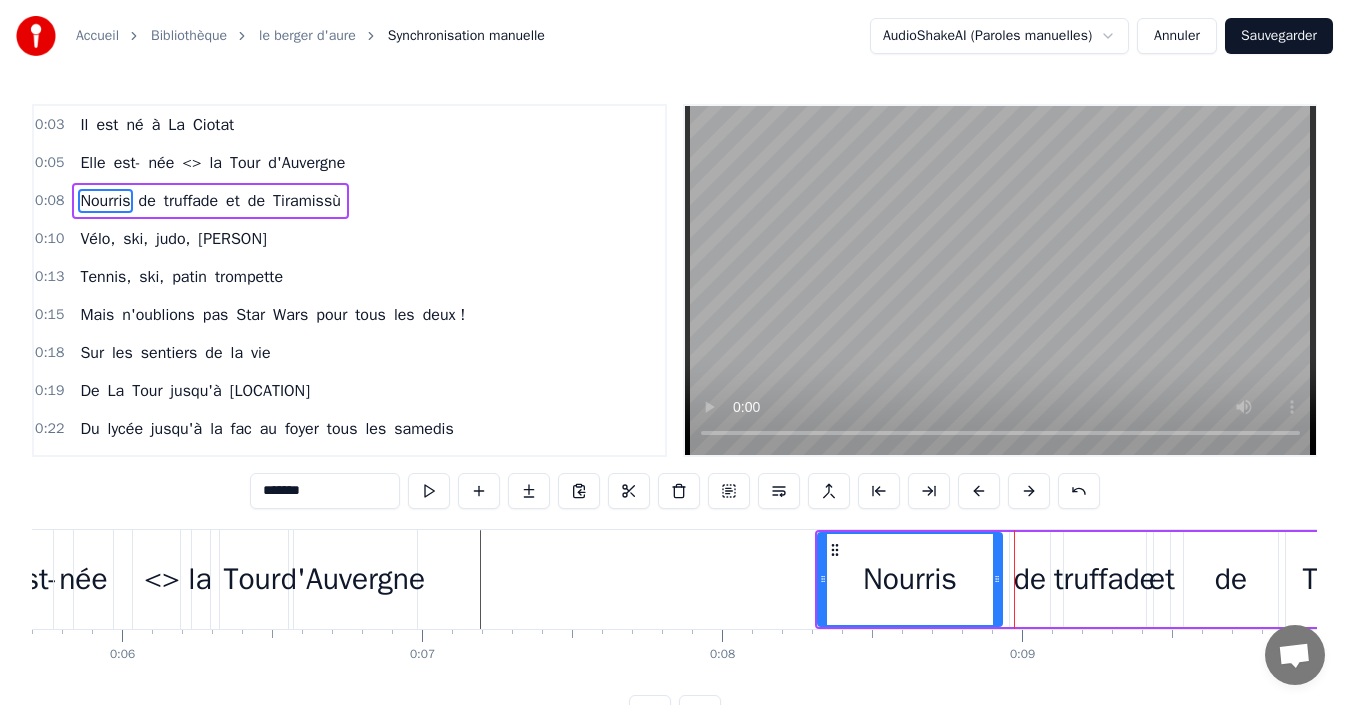 click at bounding box center (979, 491) 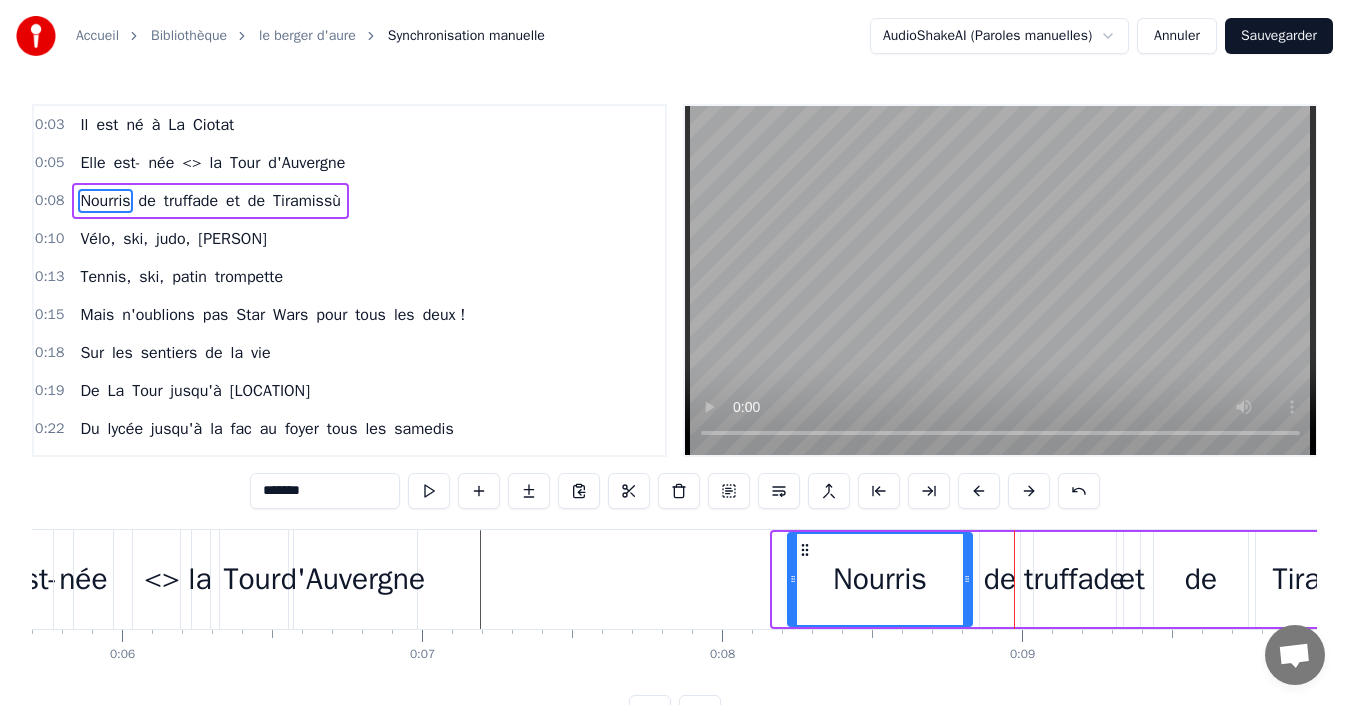 click at bounding box center [979, 491] 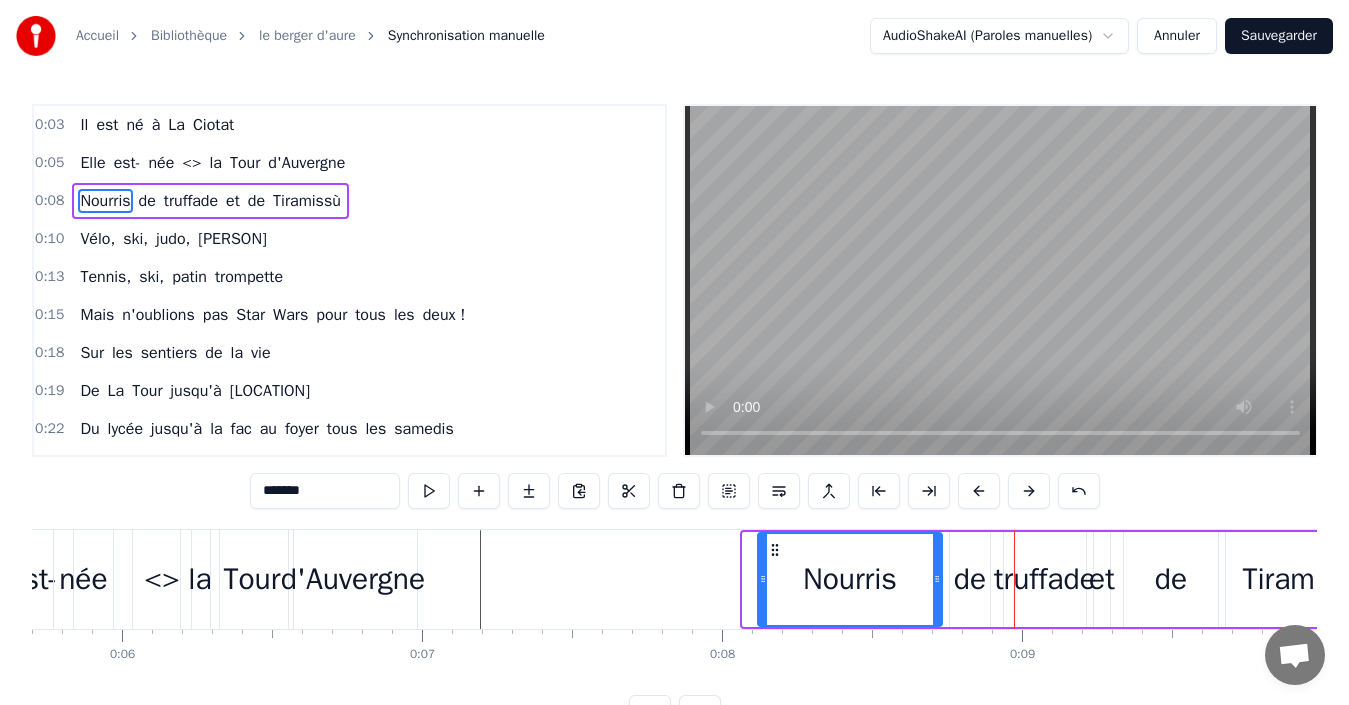 click at bounding box center [979, 491] 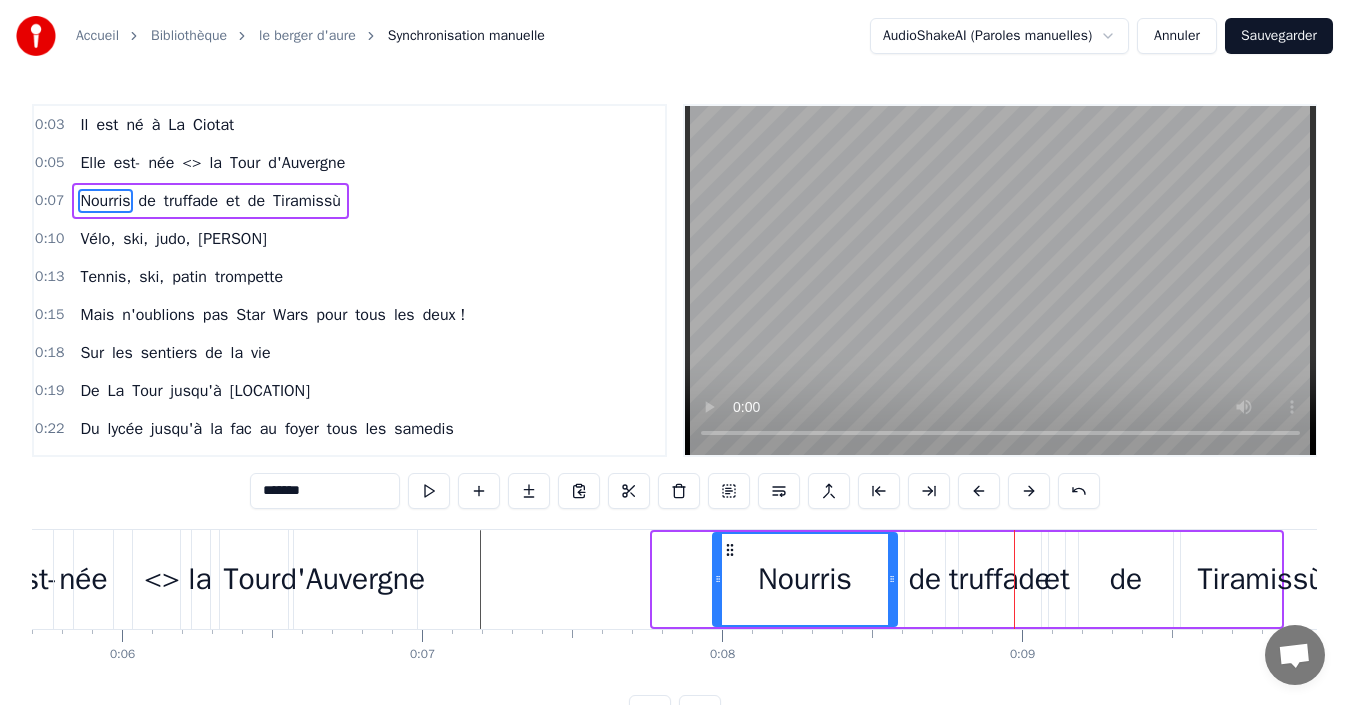 click at bounding box center [979, 491] 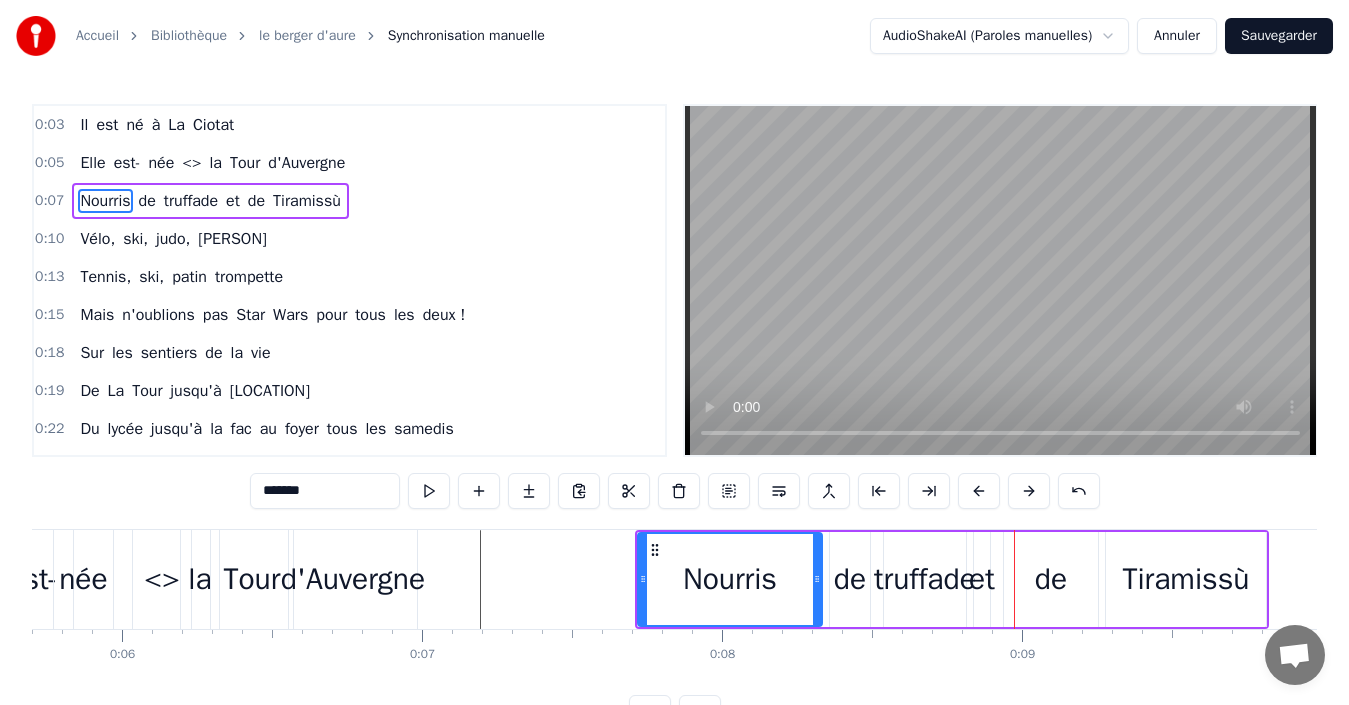 click at bounding box center (979, 491) 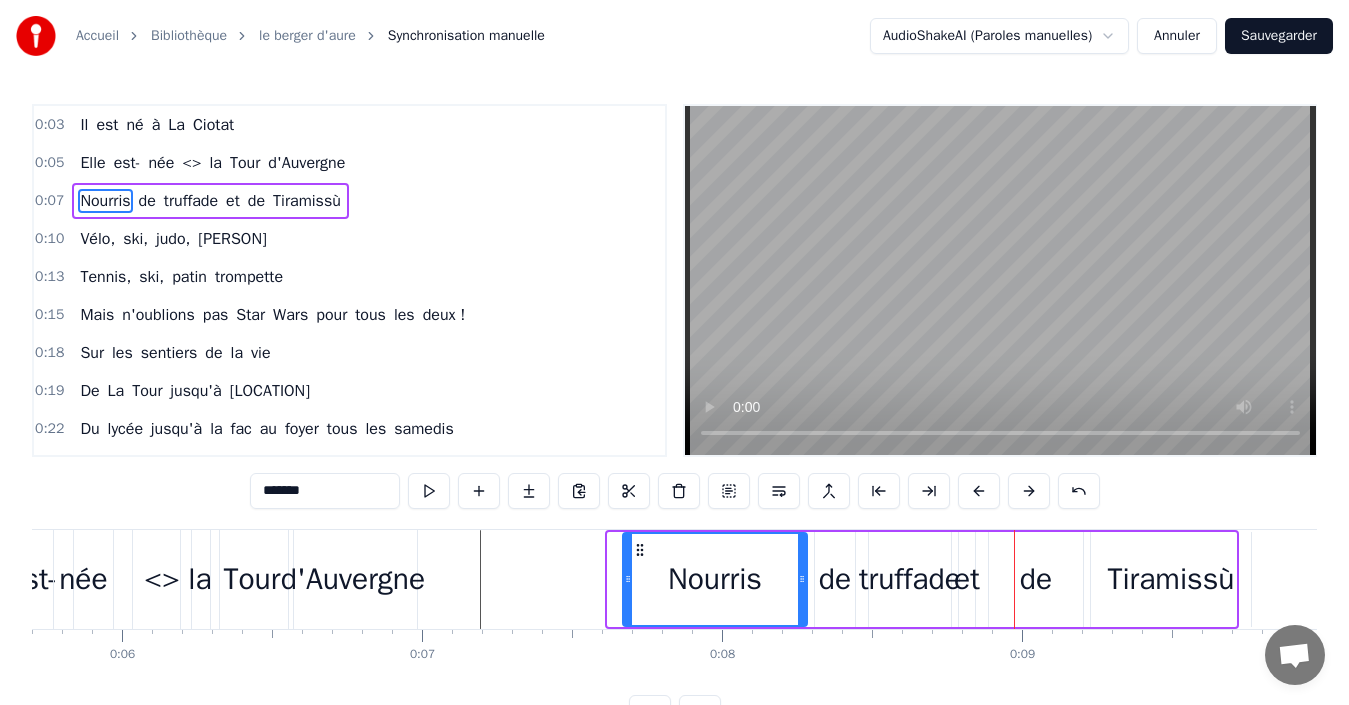 click at bounding box center [979, 491] 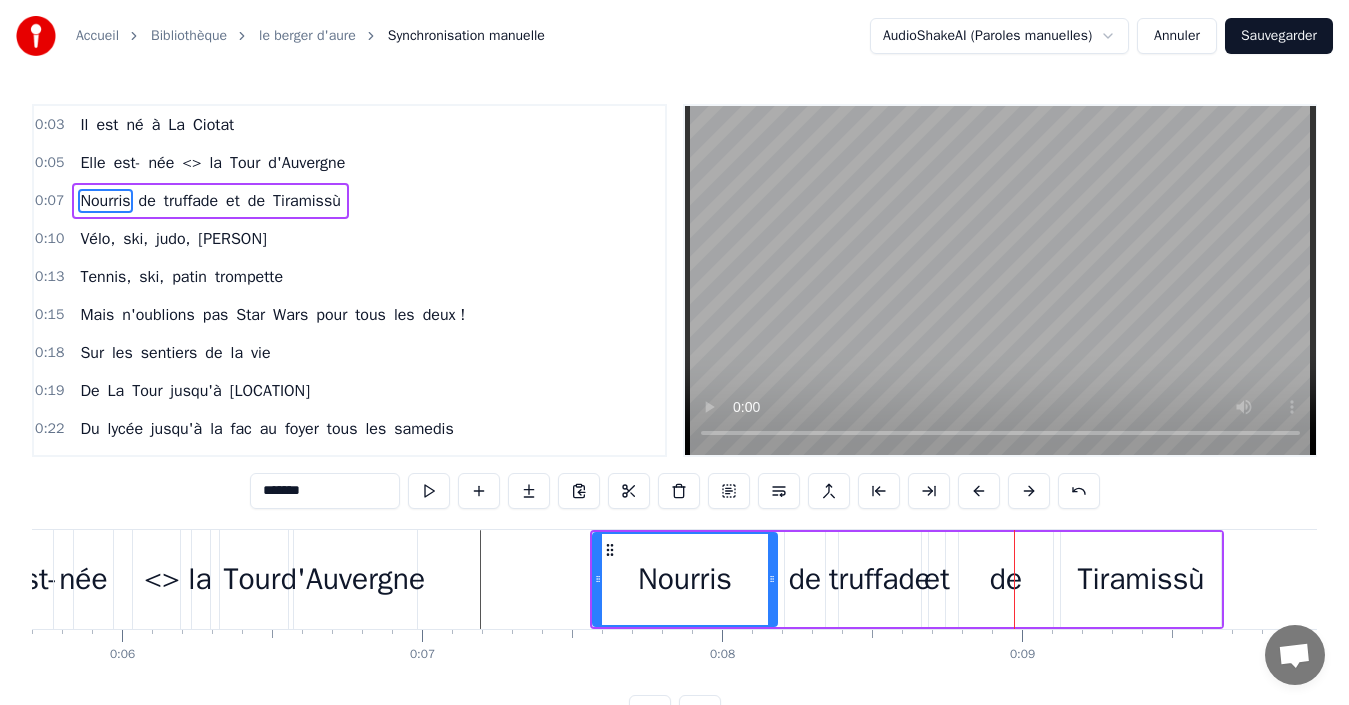 click at bounding box center [979, 491] 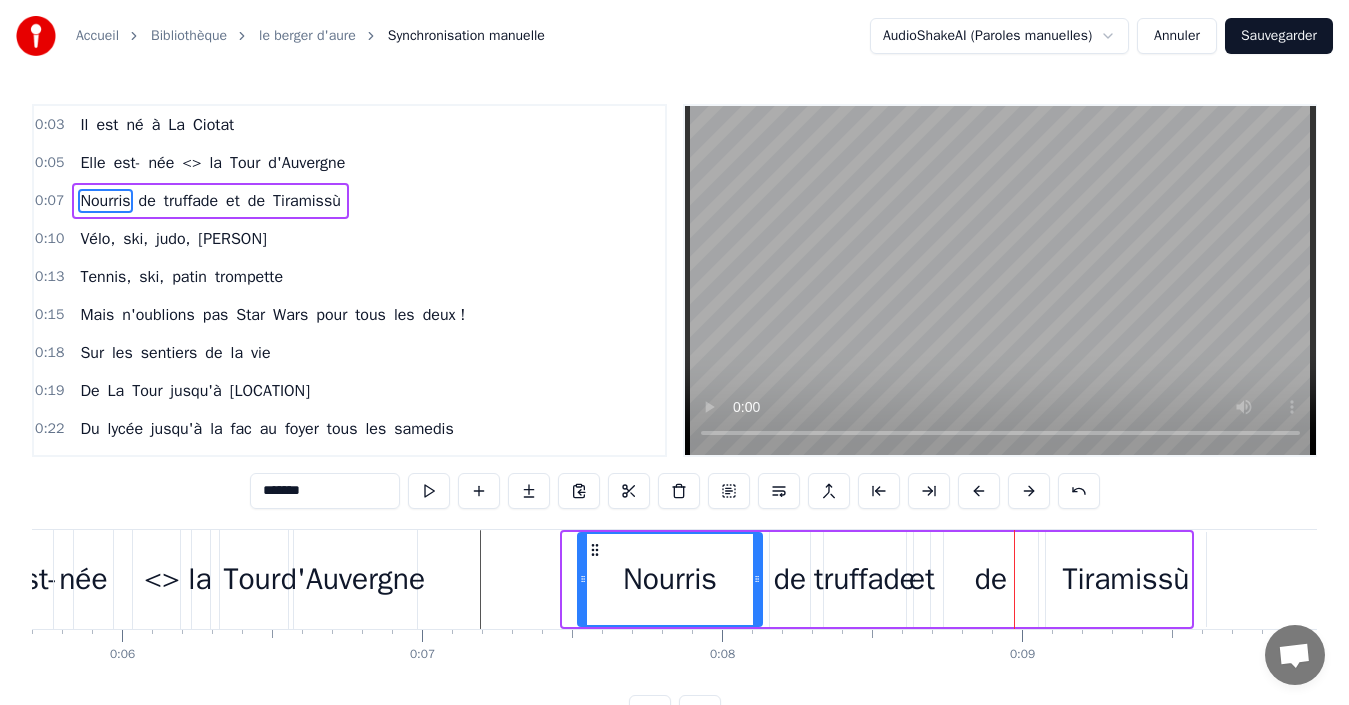 click at bounding box center [979, 491] 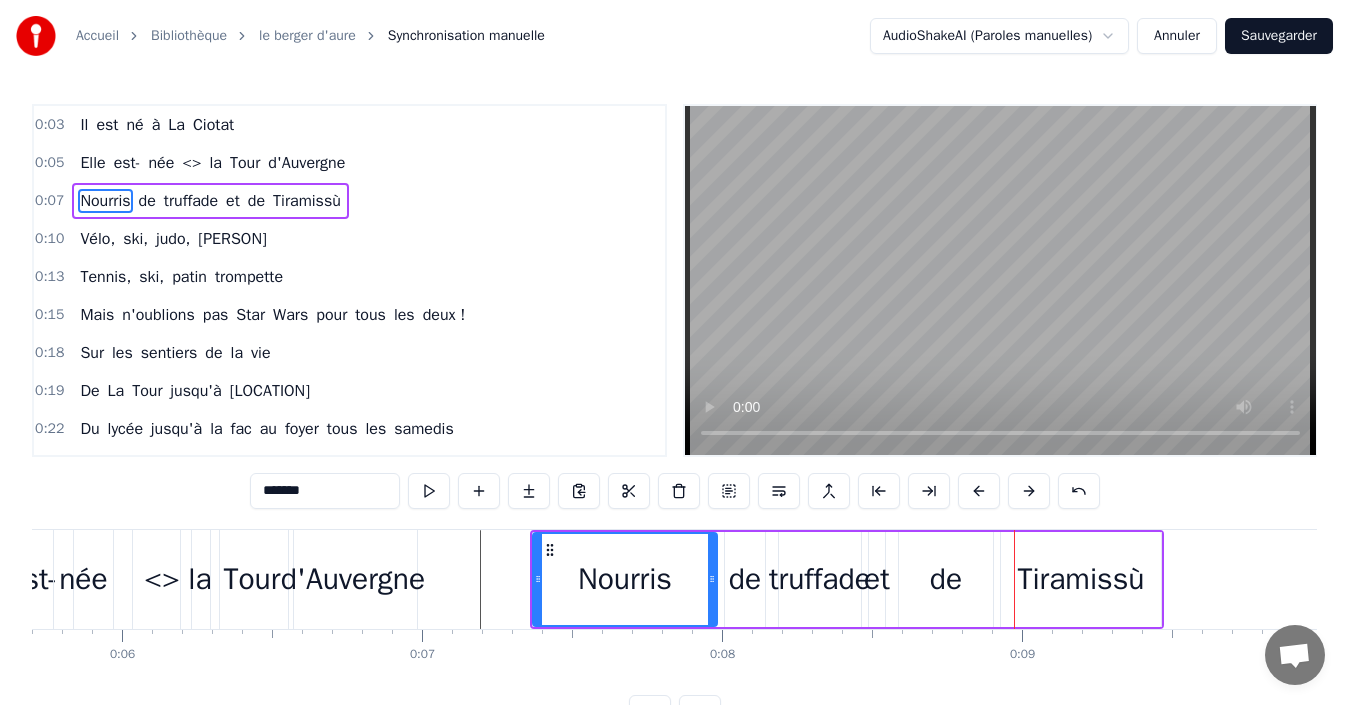 click at bounding box center [979, 491] 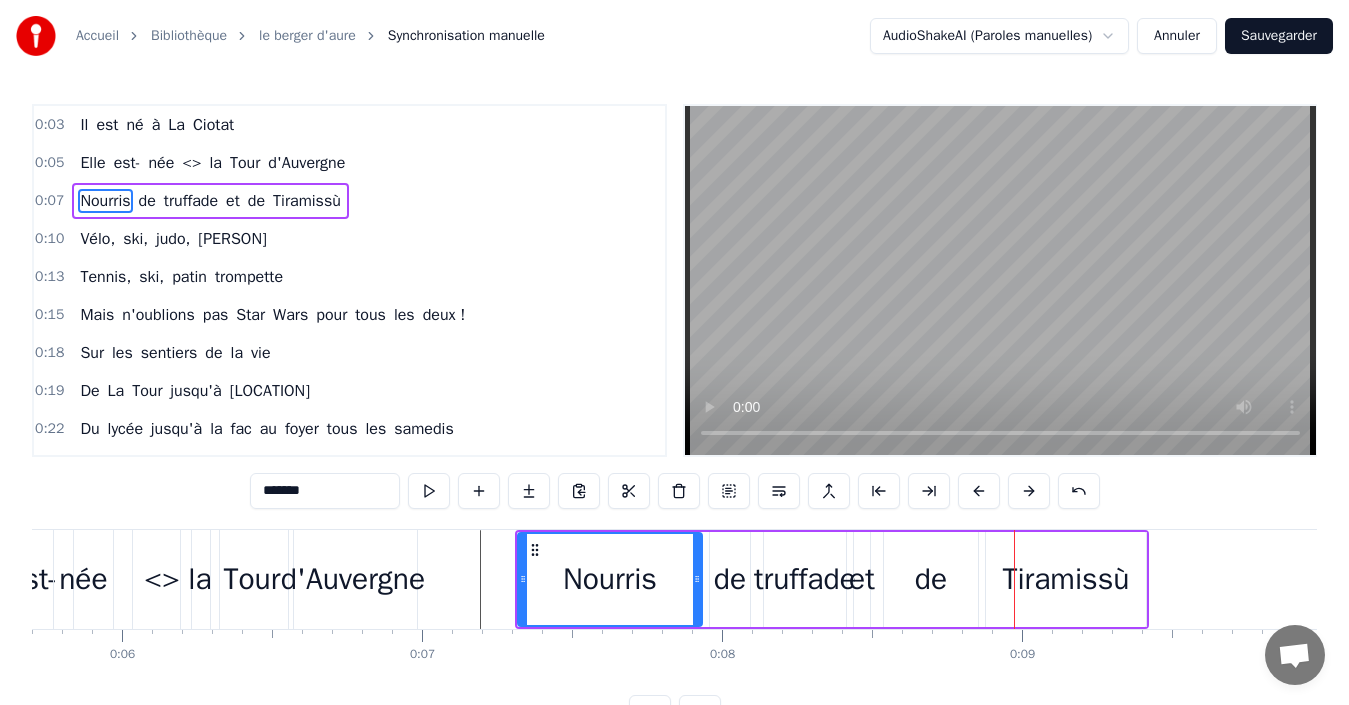 click at bounding box center (979, 491) 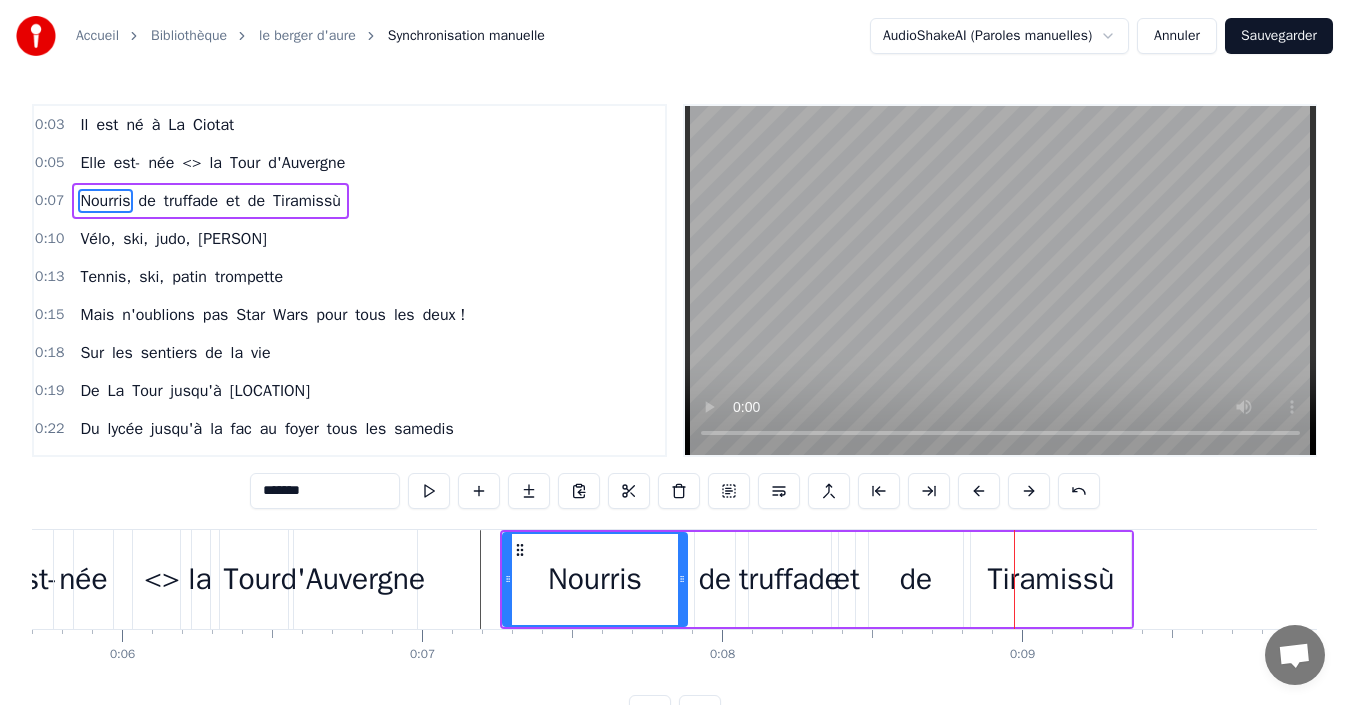 click at bounding box center [979, 491] 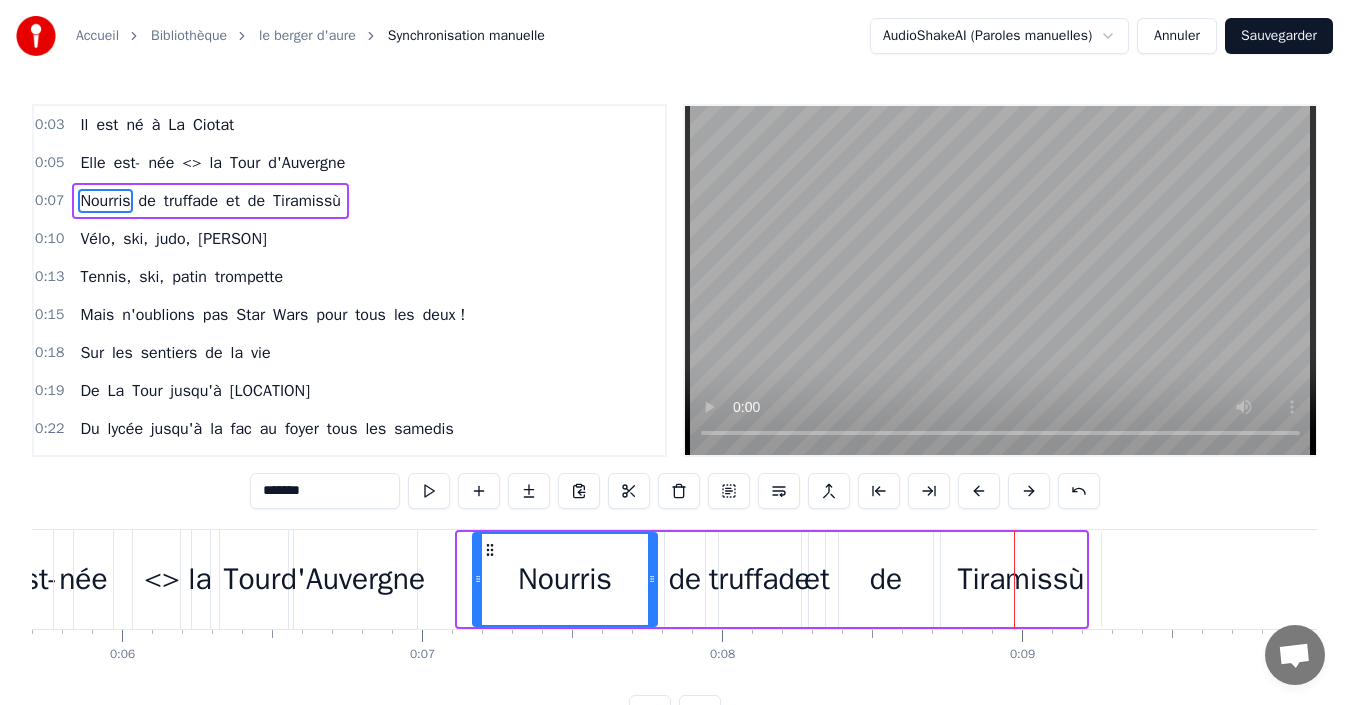 click at bounding box center [979, 491] 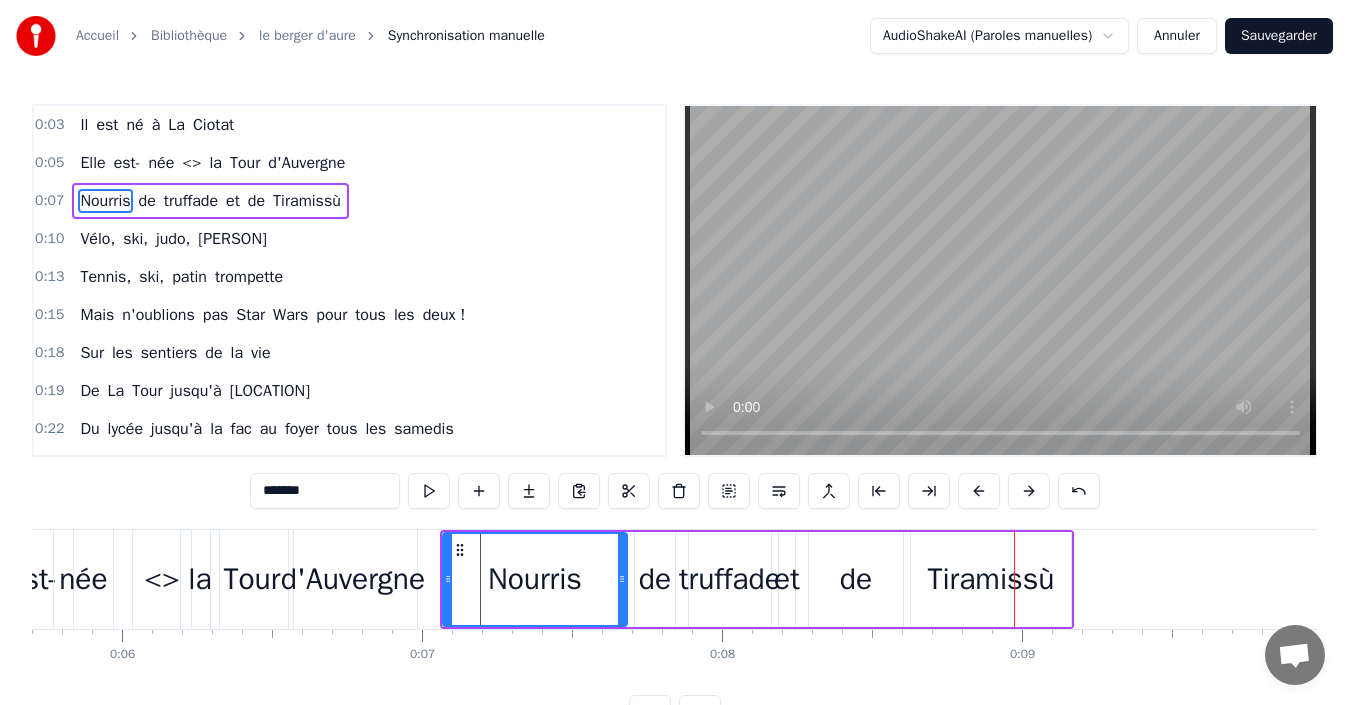 click at bounding box center [979, 491] 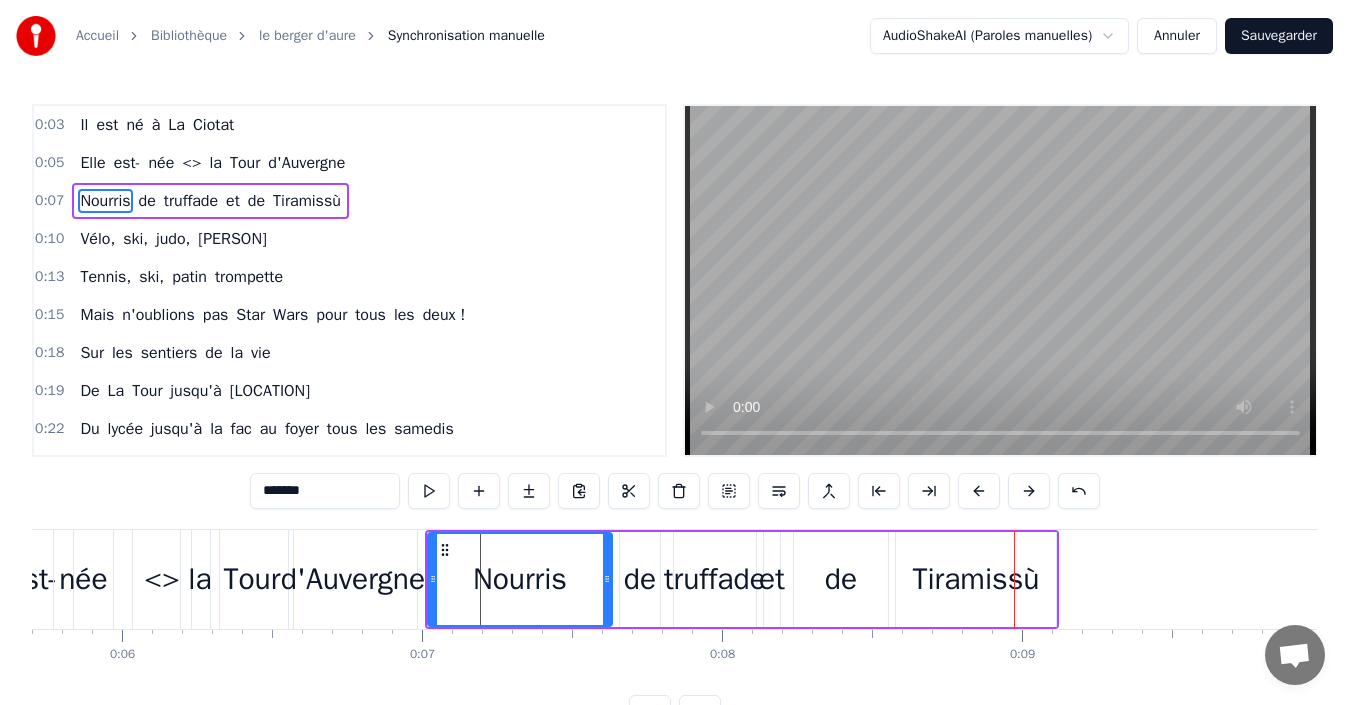 click at bounding box center [979, 491] 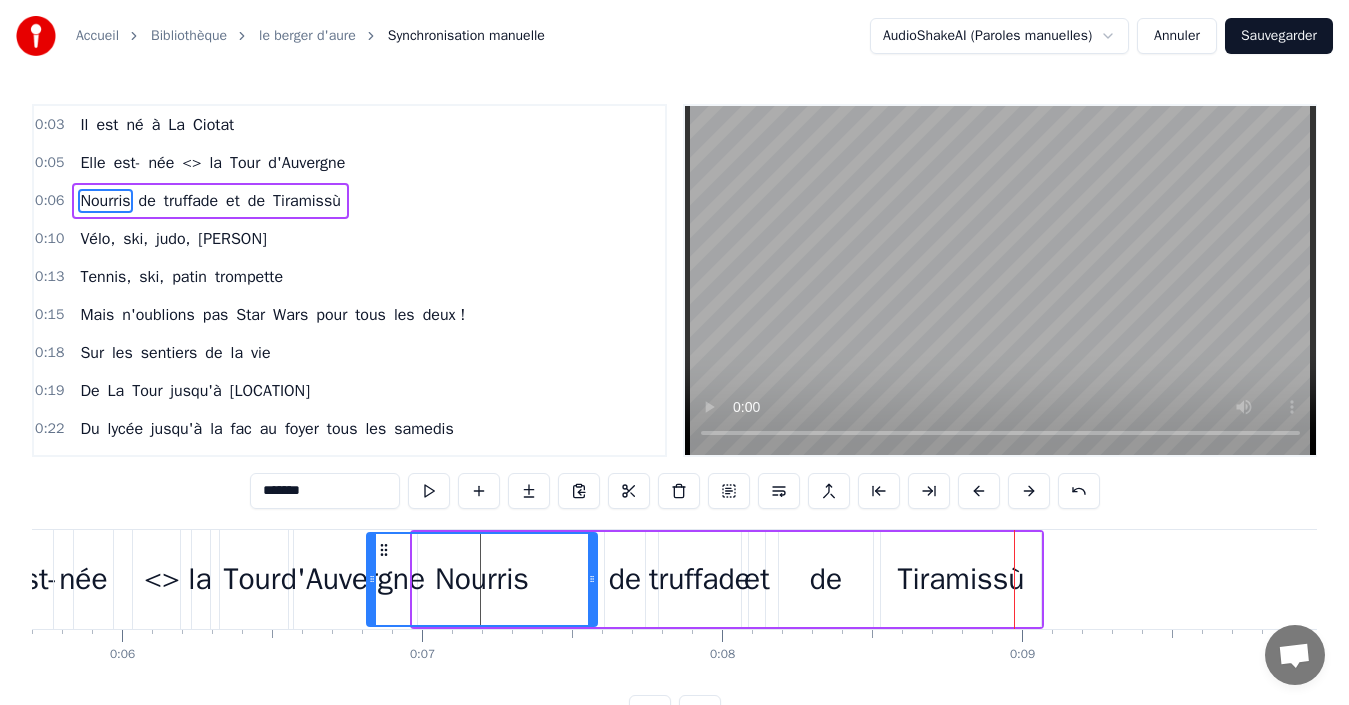 drag, startPoint x: 418, startPoint y: 582, endPoint x: 372, endPoint y: 581, distance: 46.010868 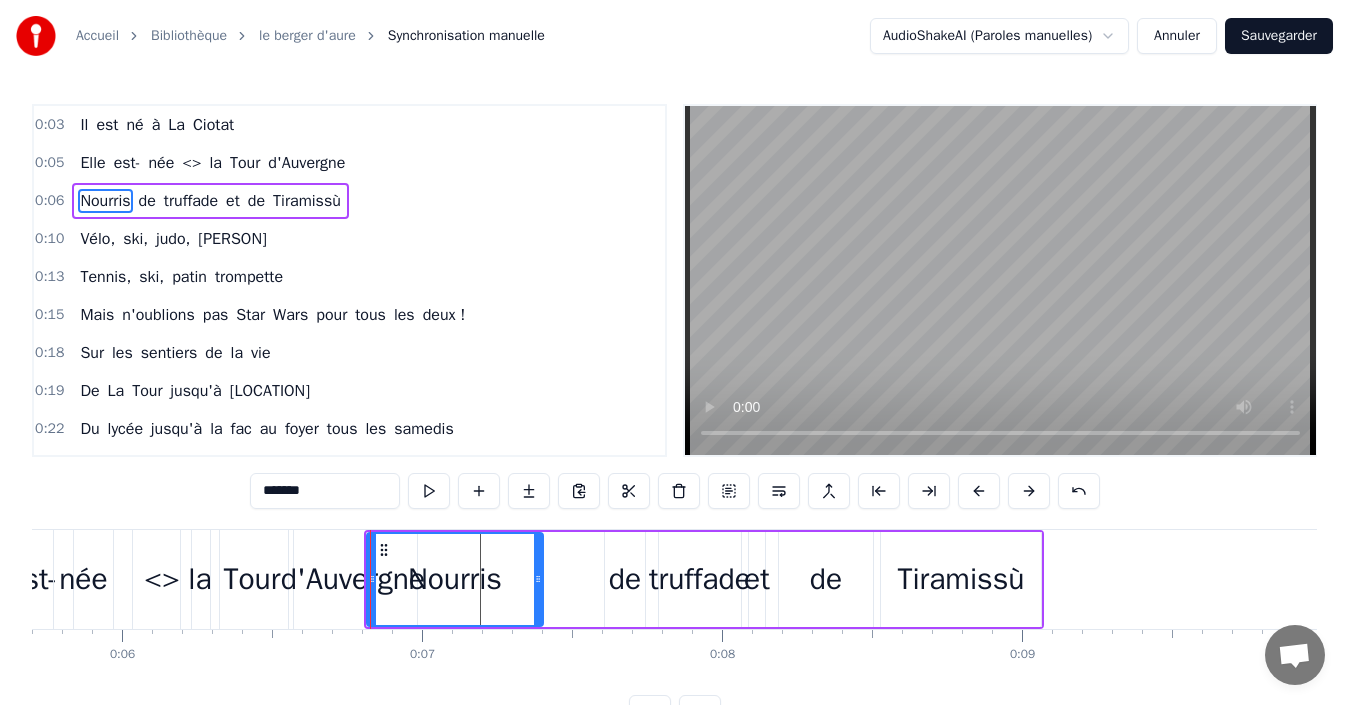 drag, startPoint x: 592, startPoint y: 583, endPoint x: 538, endPoint y: 581, distance: 54.037025 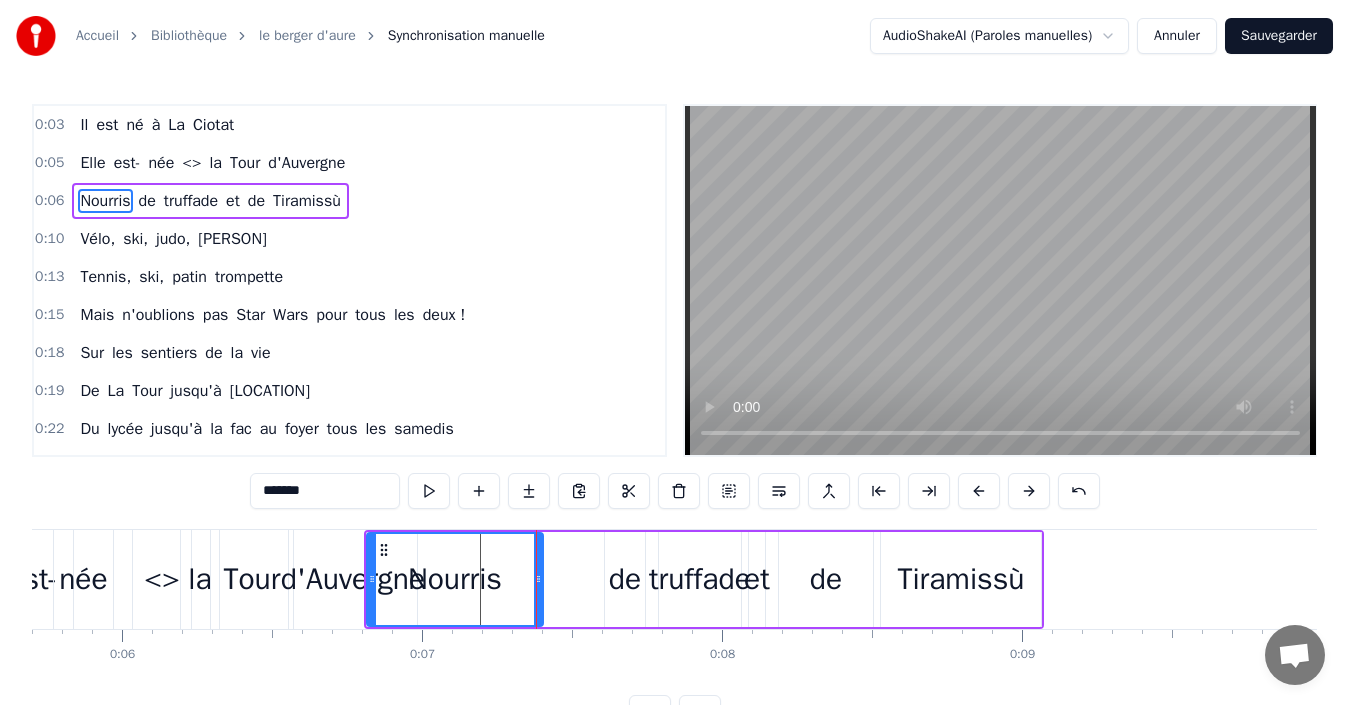 click on "de" at bounding box center (625, 579) 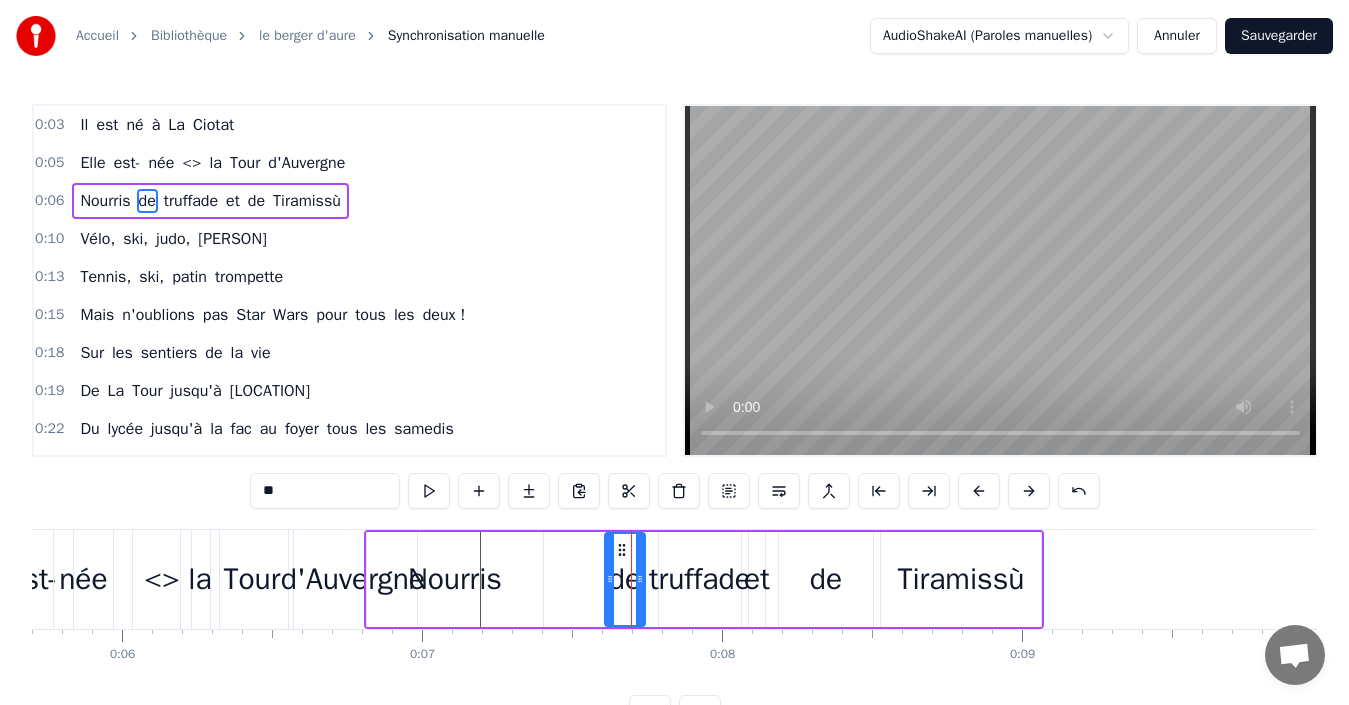click on "Nourris" at bounding box center [455, 579] 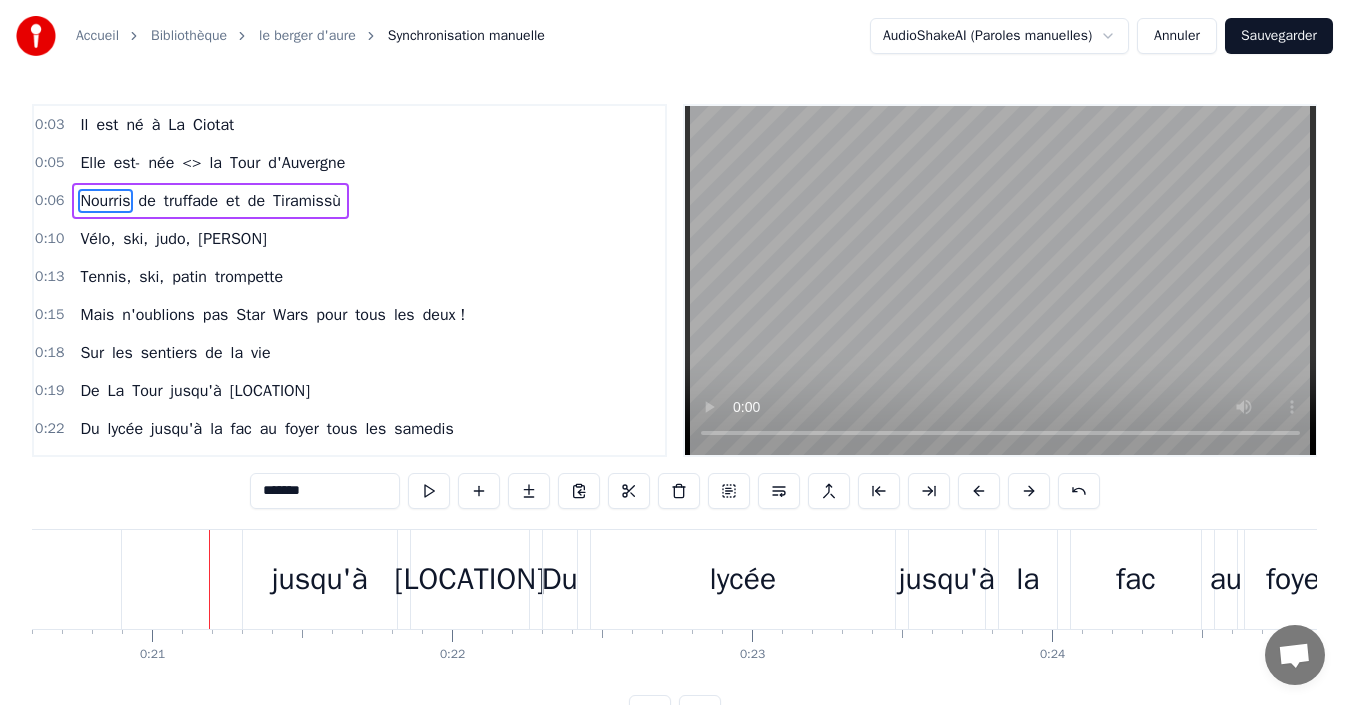 scroll, scrollTop: 0, scrollLeft: 6196, axis: horizontal 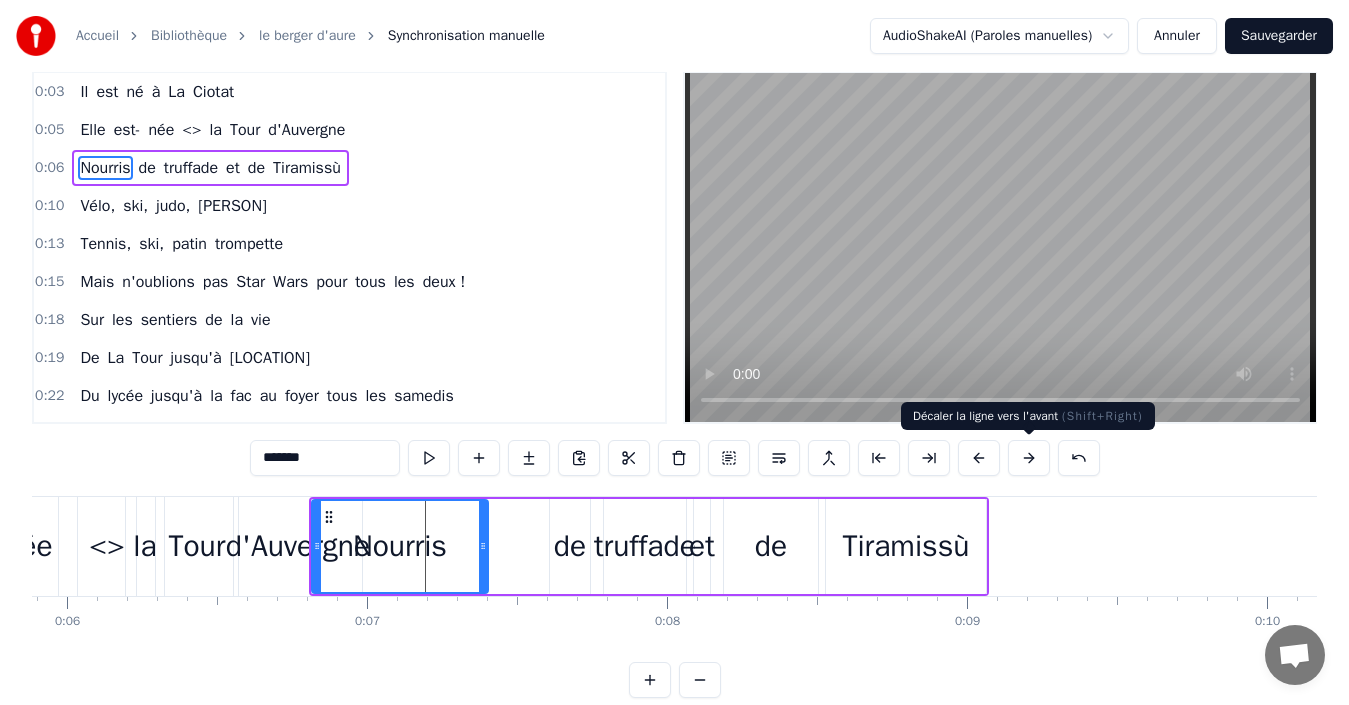 click at bounding box center (1029, 458) 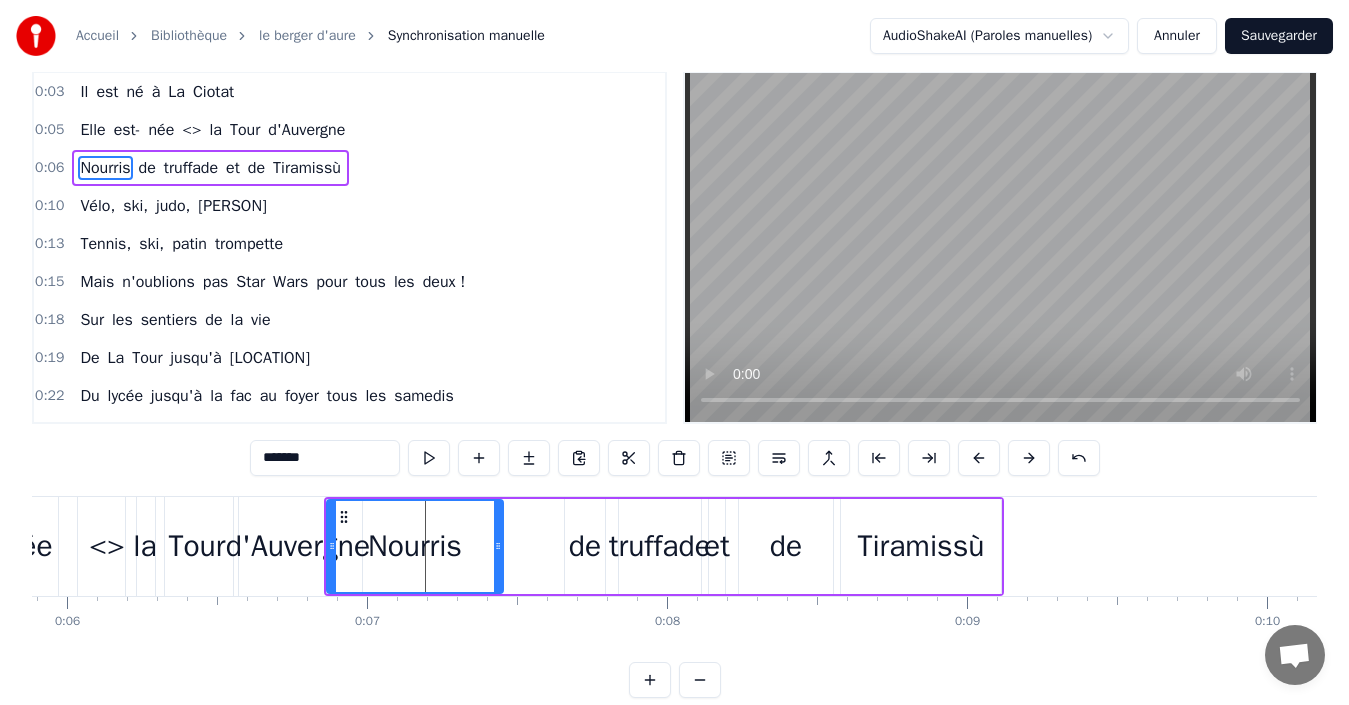 click at bounding box center [1029, 458] 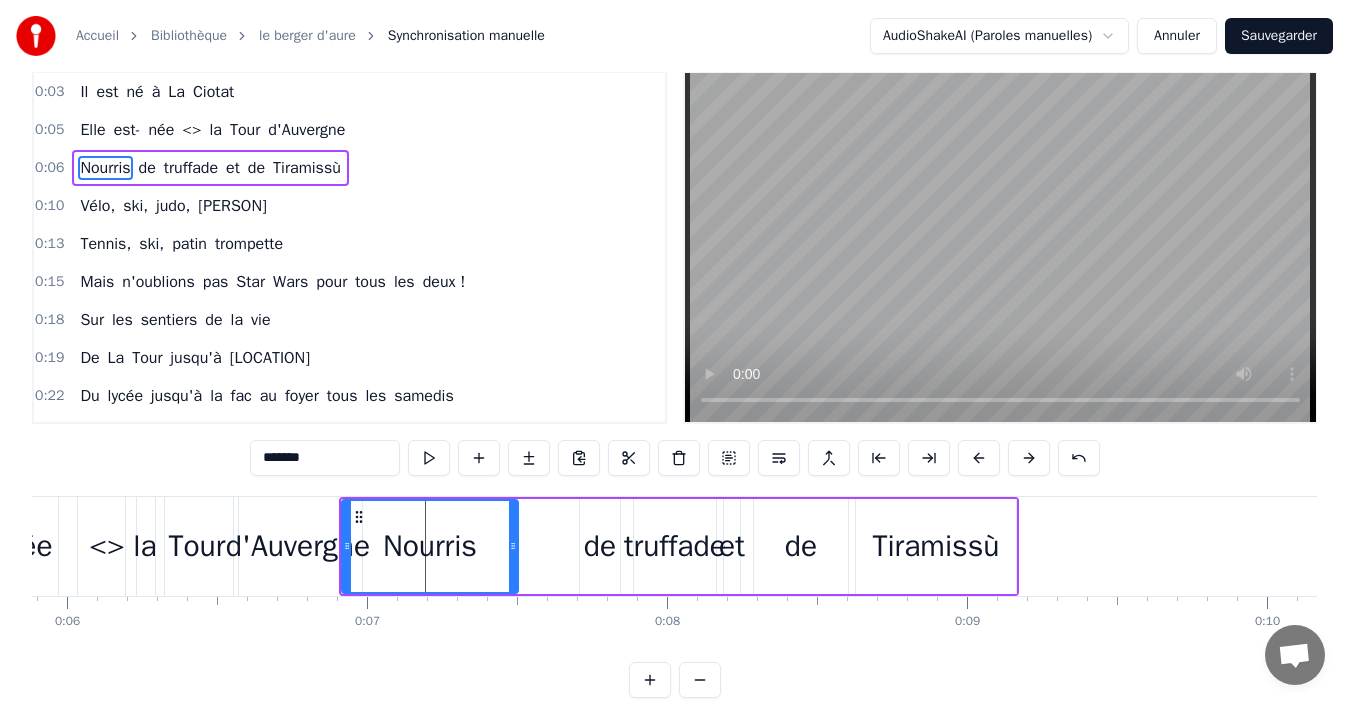 click at bounding box center [1029, 458] 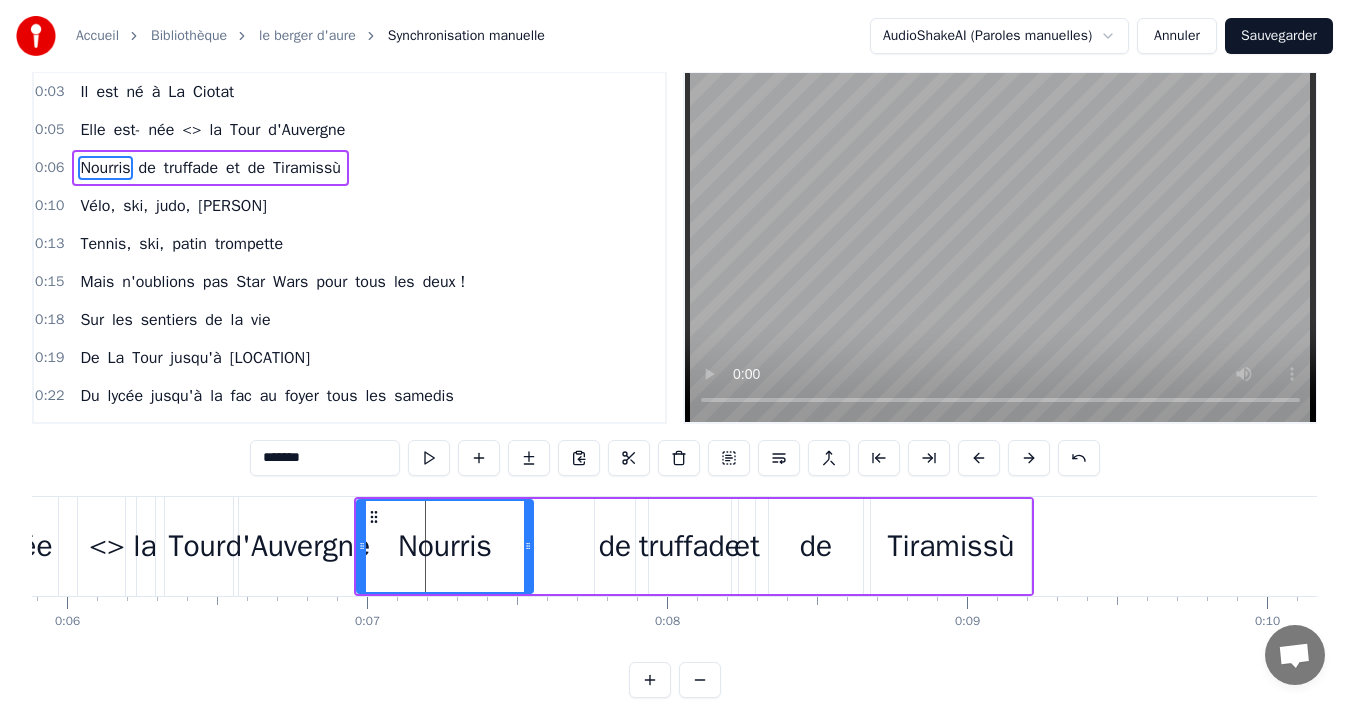 click on "de" at bounding box center (615, 546) 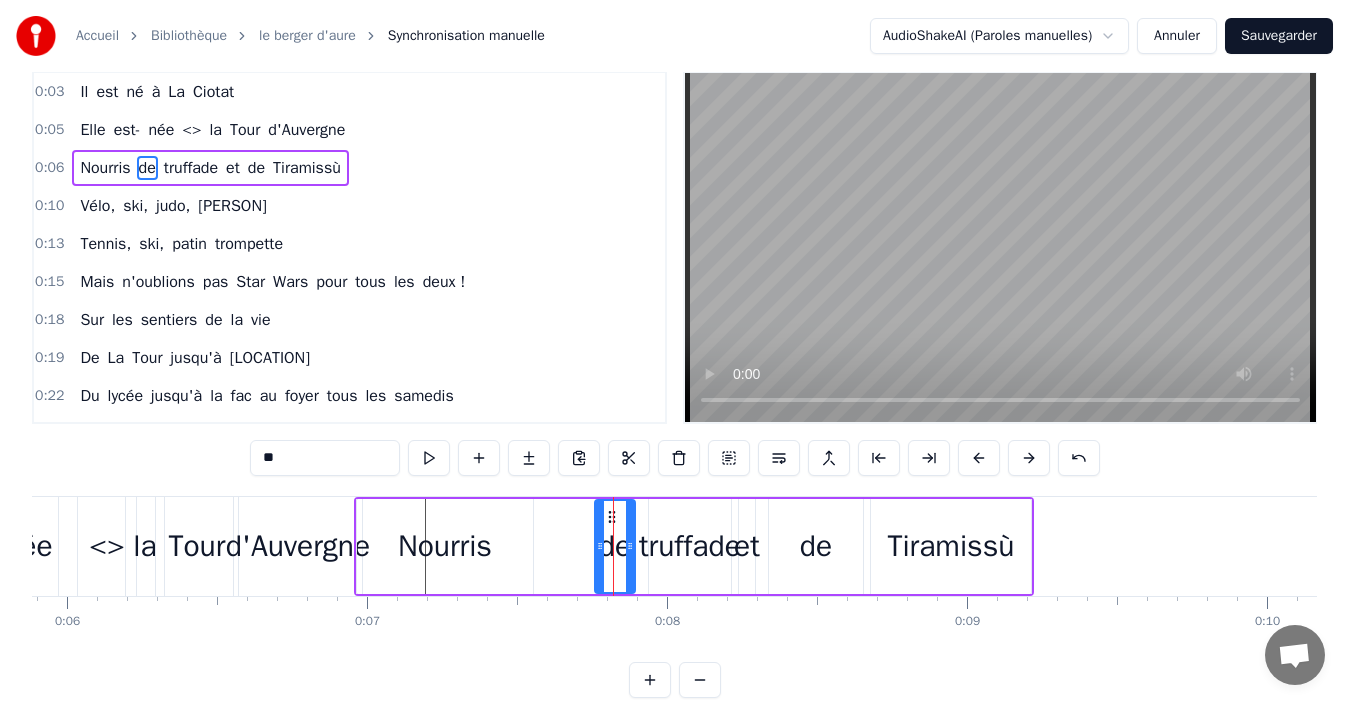 scroll, scrollTop: 0, scrollLeft: 0, axis: both 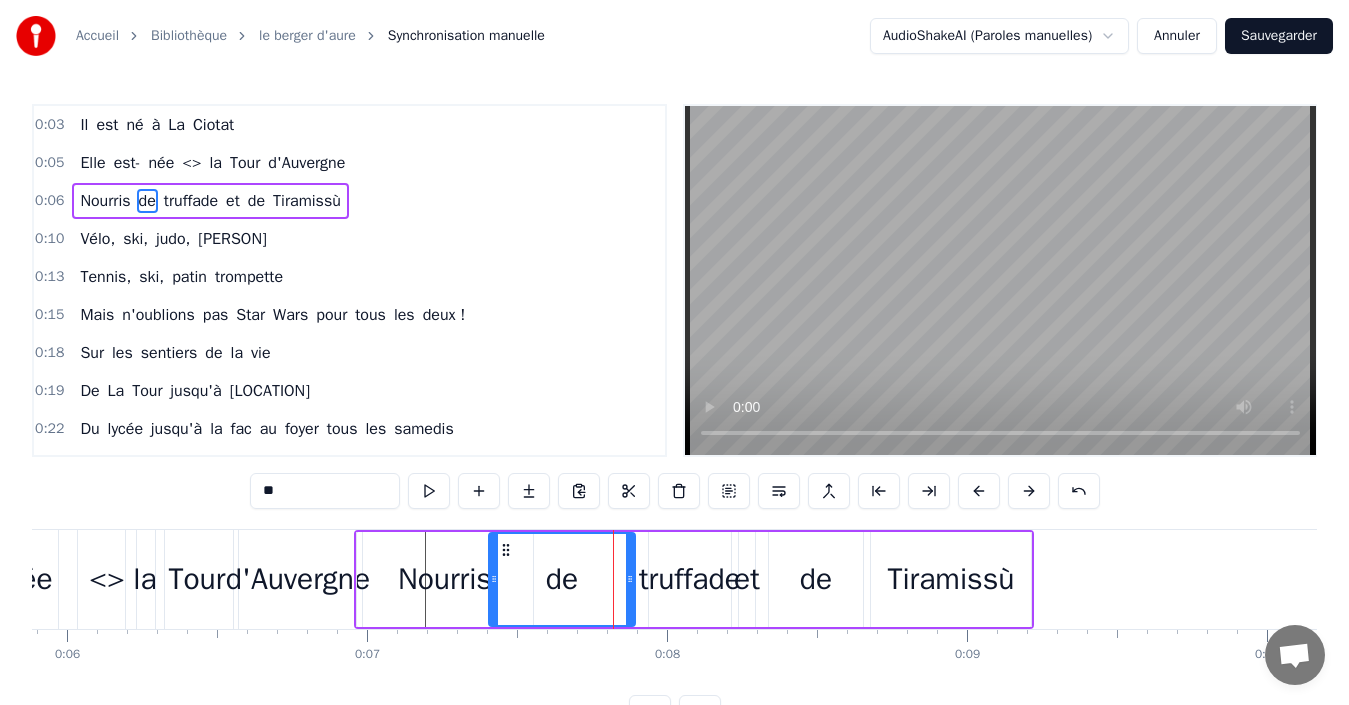 drag, startPoint x: 599, startPoint y: 582, endPoint x: 493, endPoint y: 583, distance: 106.004715 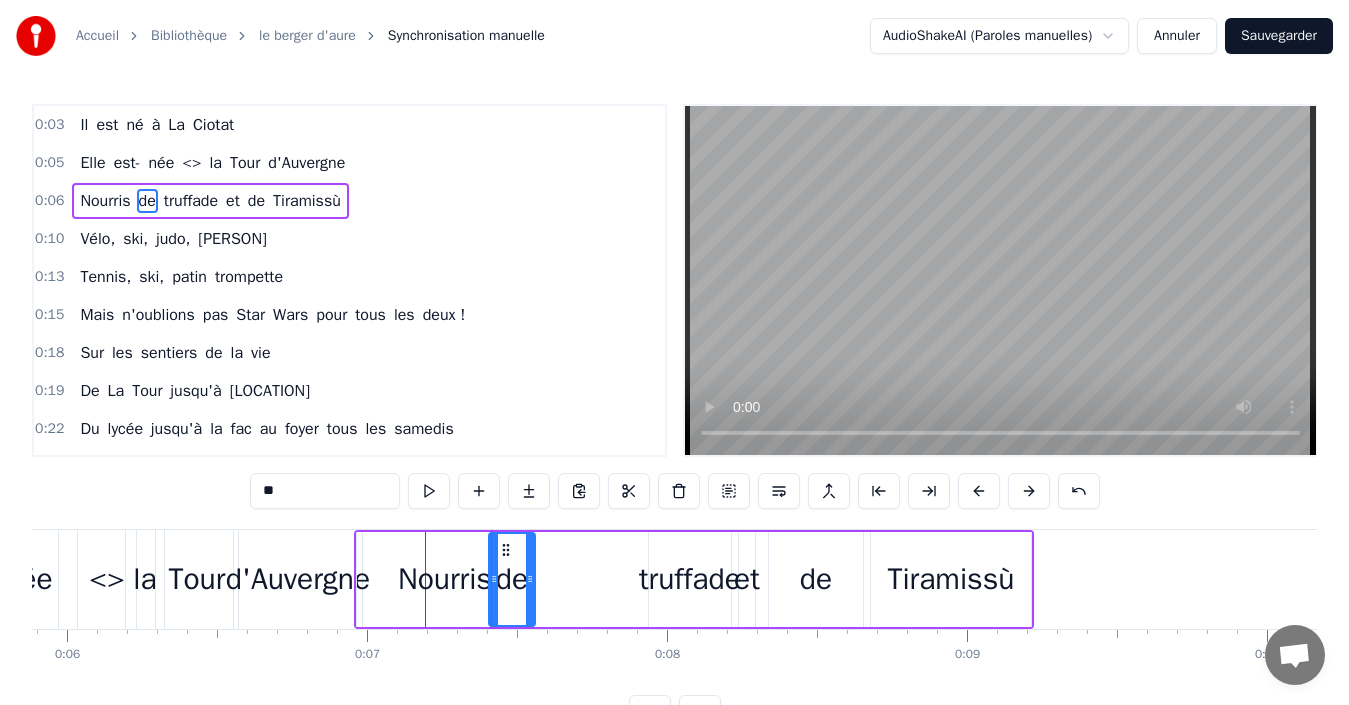 drag, startPoint x: 631, startPoint y: 577, endPoint x: 531, endPoint y: 578, distance: 100.005 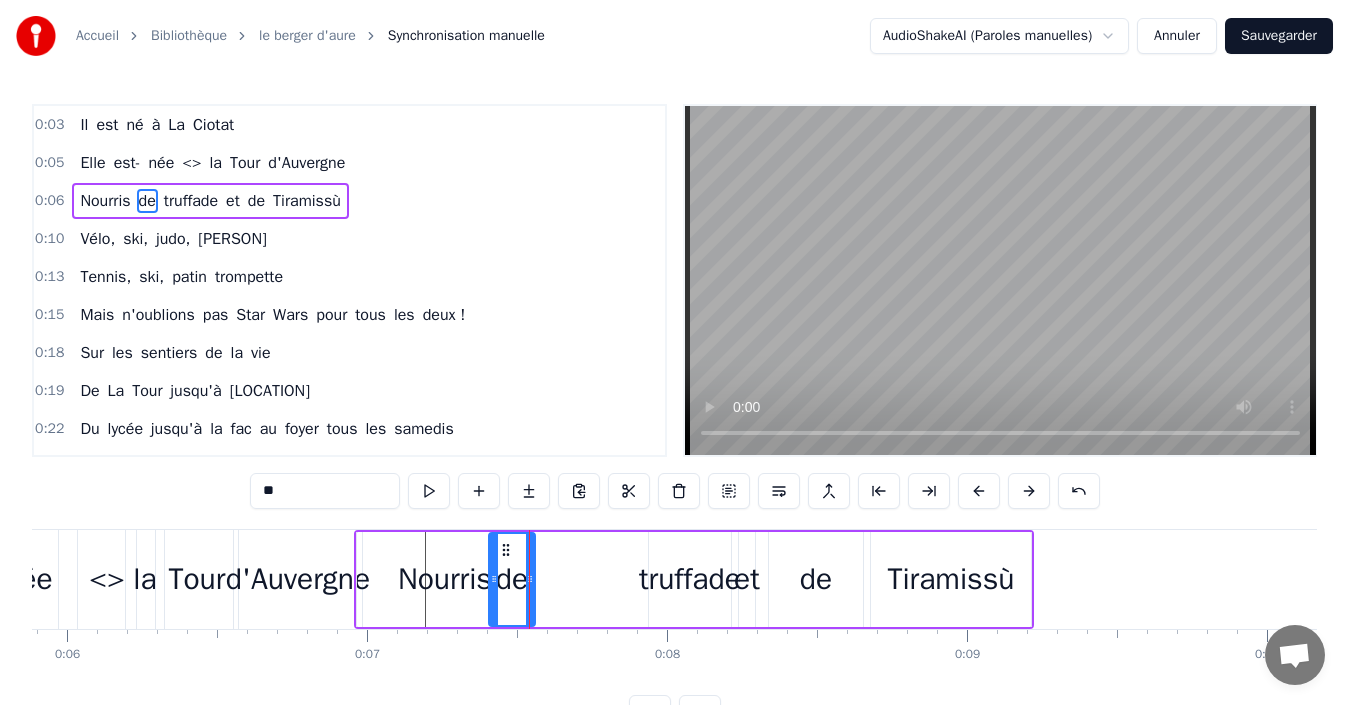 click on "truffade" at bounding box center [690, 579] 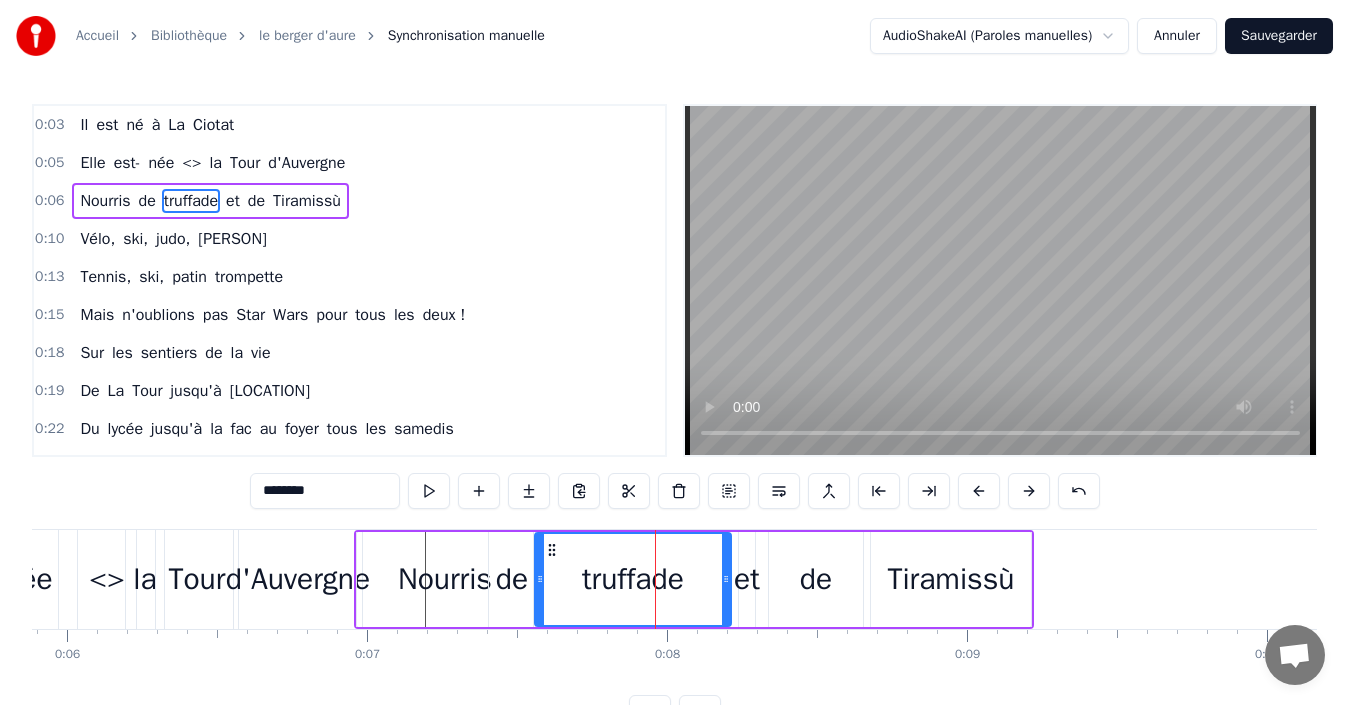 drag, startPoint x: 652, startPoint y: 591, endPoint x: 538, endPoint y: 583, distance: 114.28036 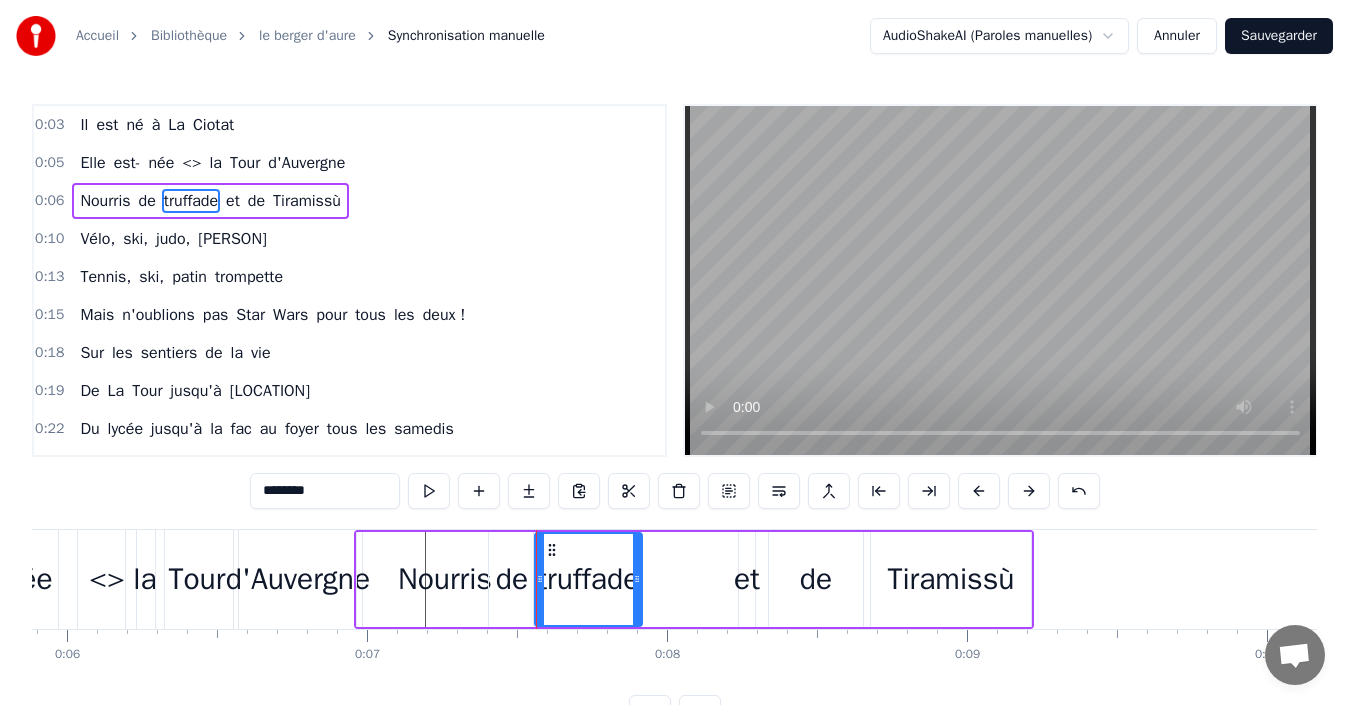 drag, startPoint x: 726, startPoint y: 578, endPoint x: 637, endPoint y: 586, distance: 89.358826 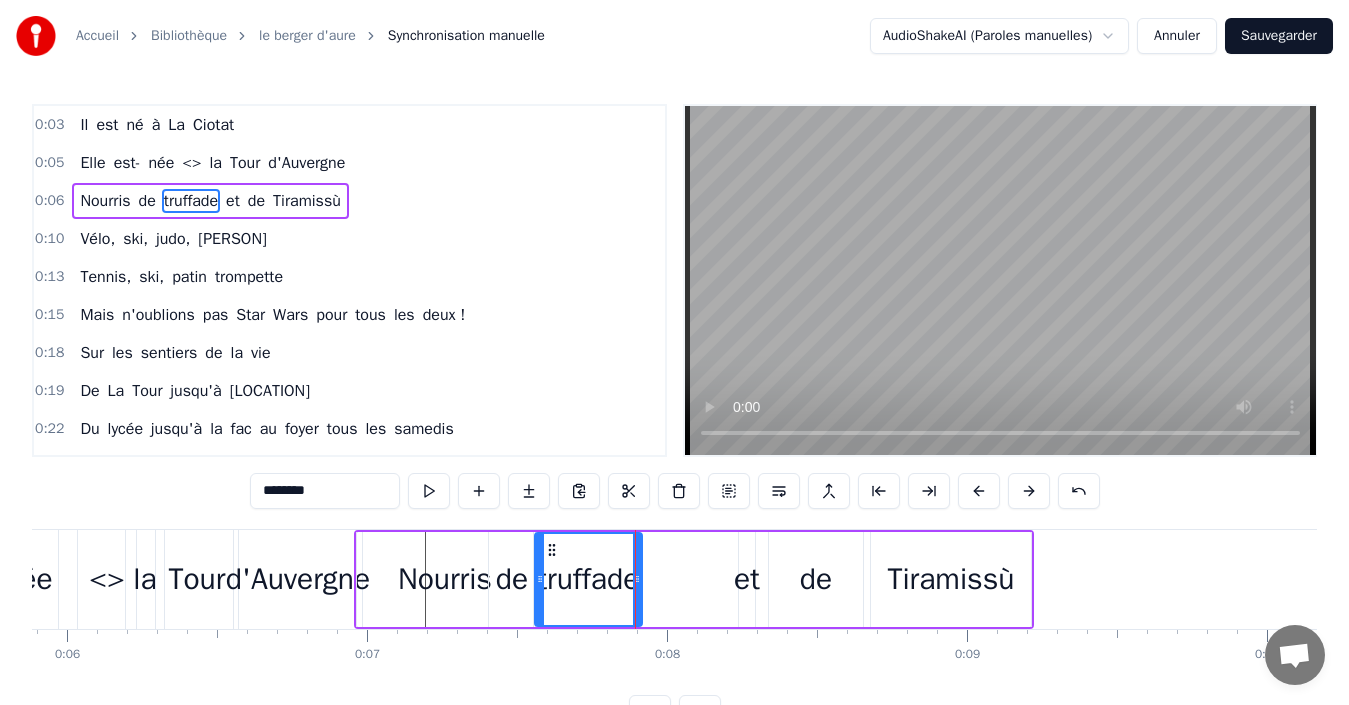 click on "de" at bounding box center [816, 579] 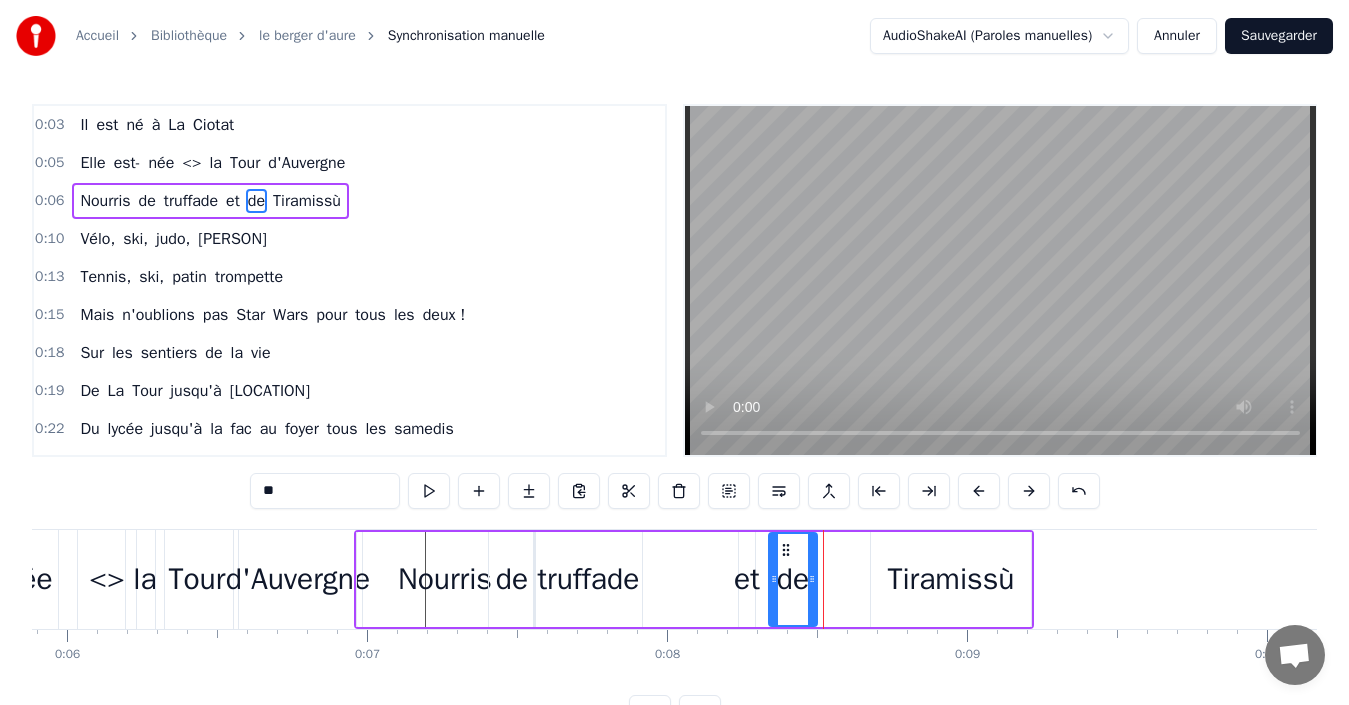 drag, startPoint x: 854, startPoint y: 578, endPoint x: 808, endPoint y: 586, distance: 46.69047 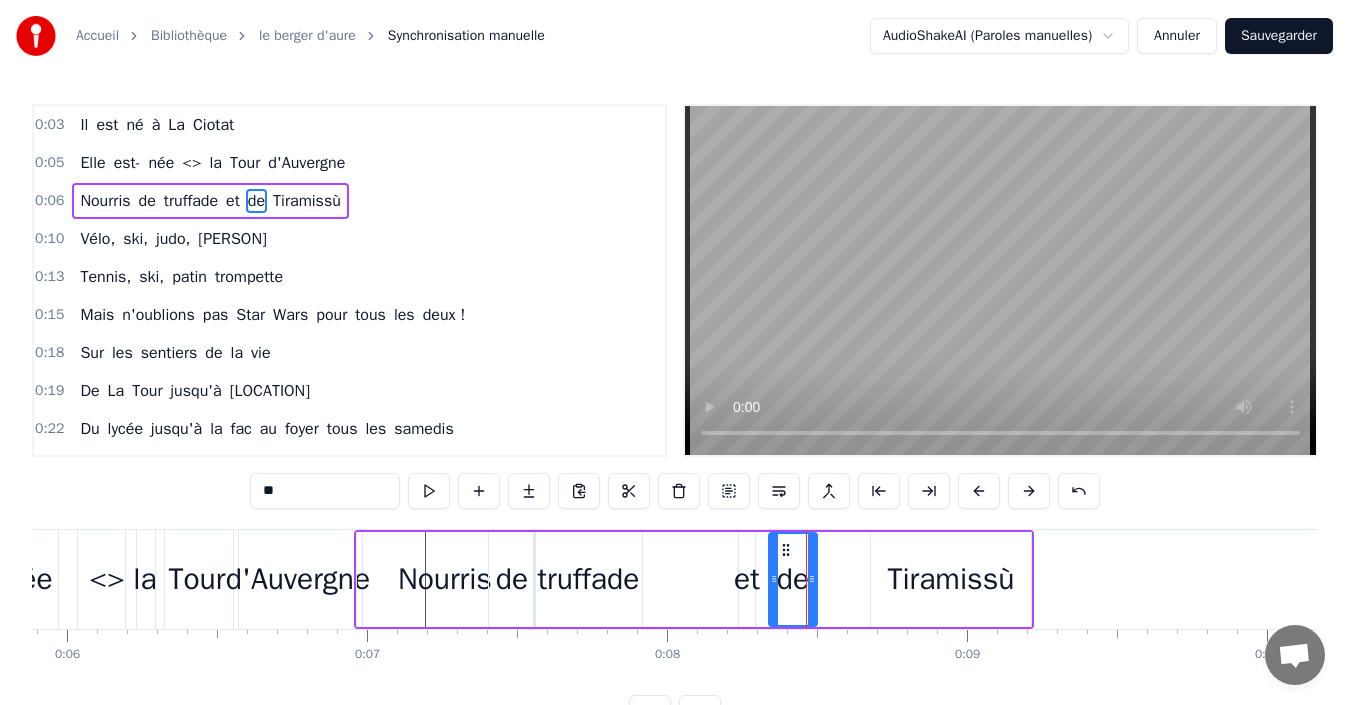 click on "Tiramissù" at bounding box center [950, 579] 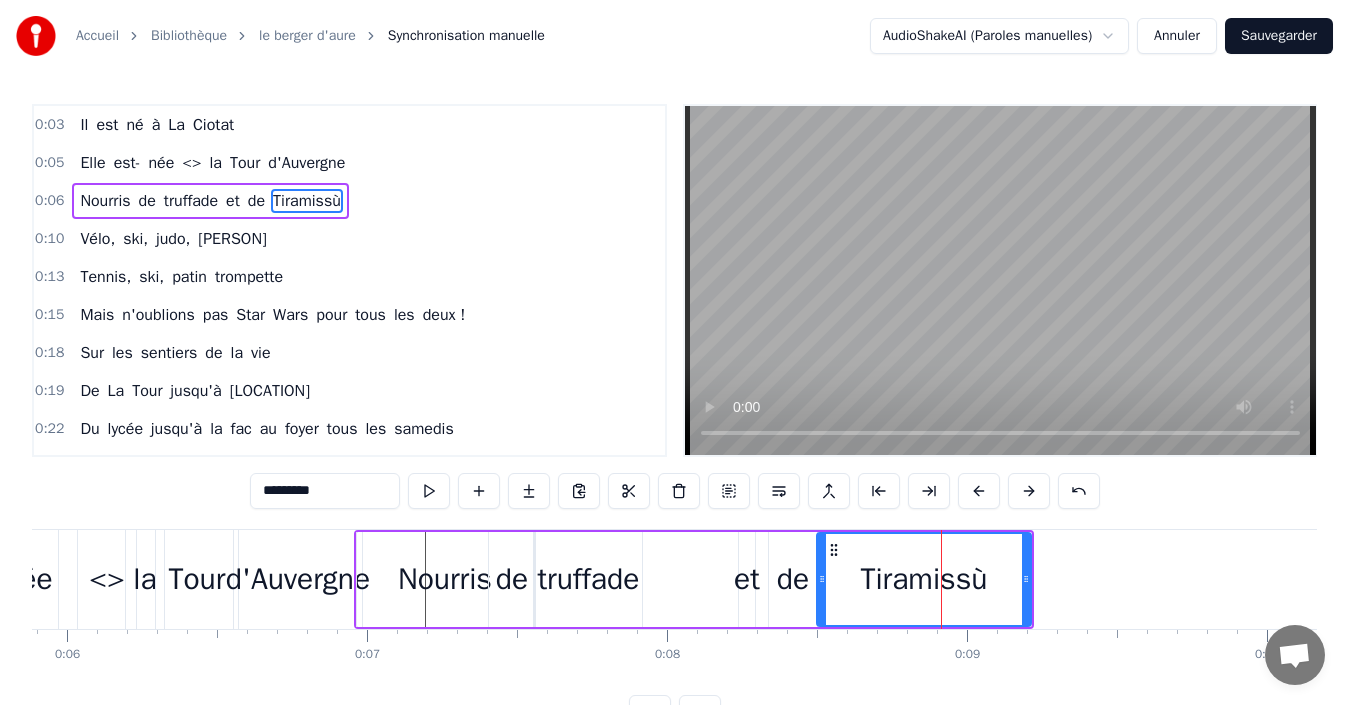 drag, startPoint x: 878, startPoint y: 586, endPoint x: 825, endPoint y: 578, distance: 53.600372 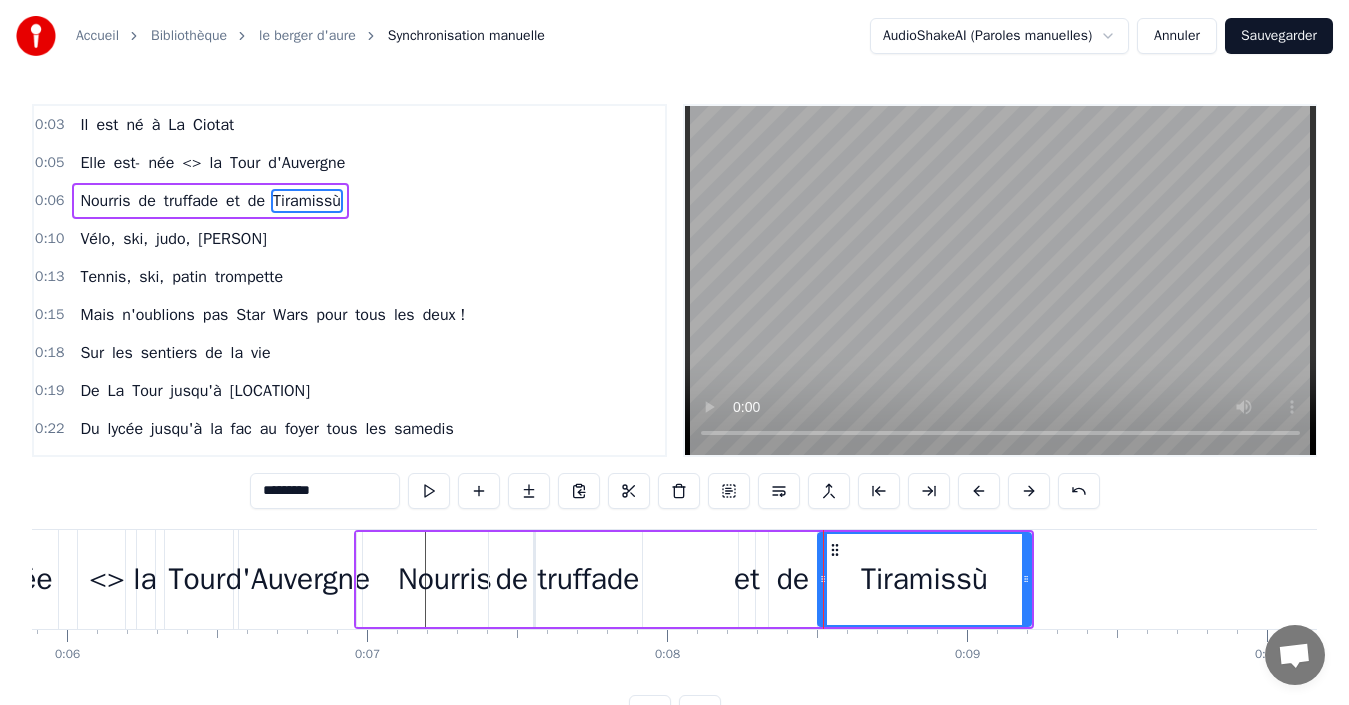 click on "Nourris" at bounding box center (445, 579) 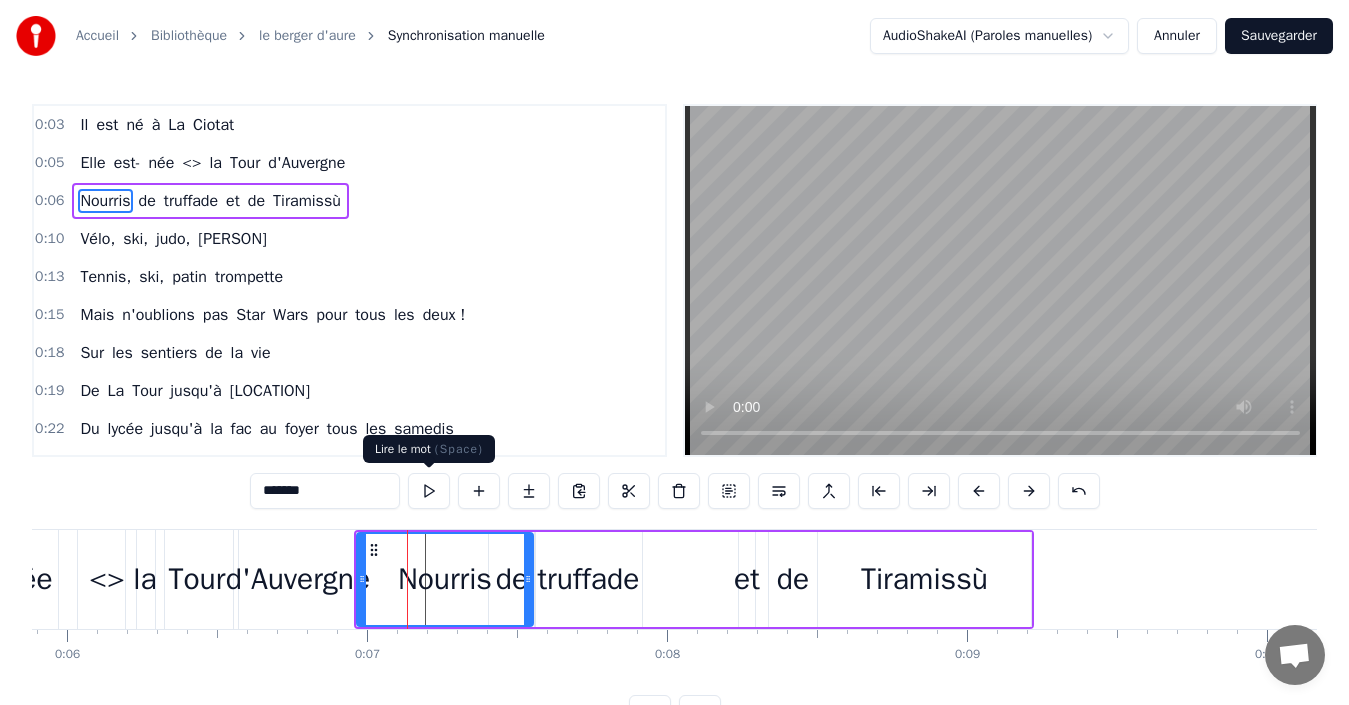 click at bounding box center (429, 491) 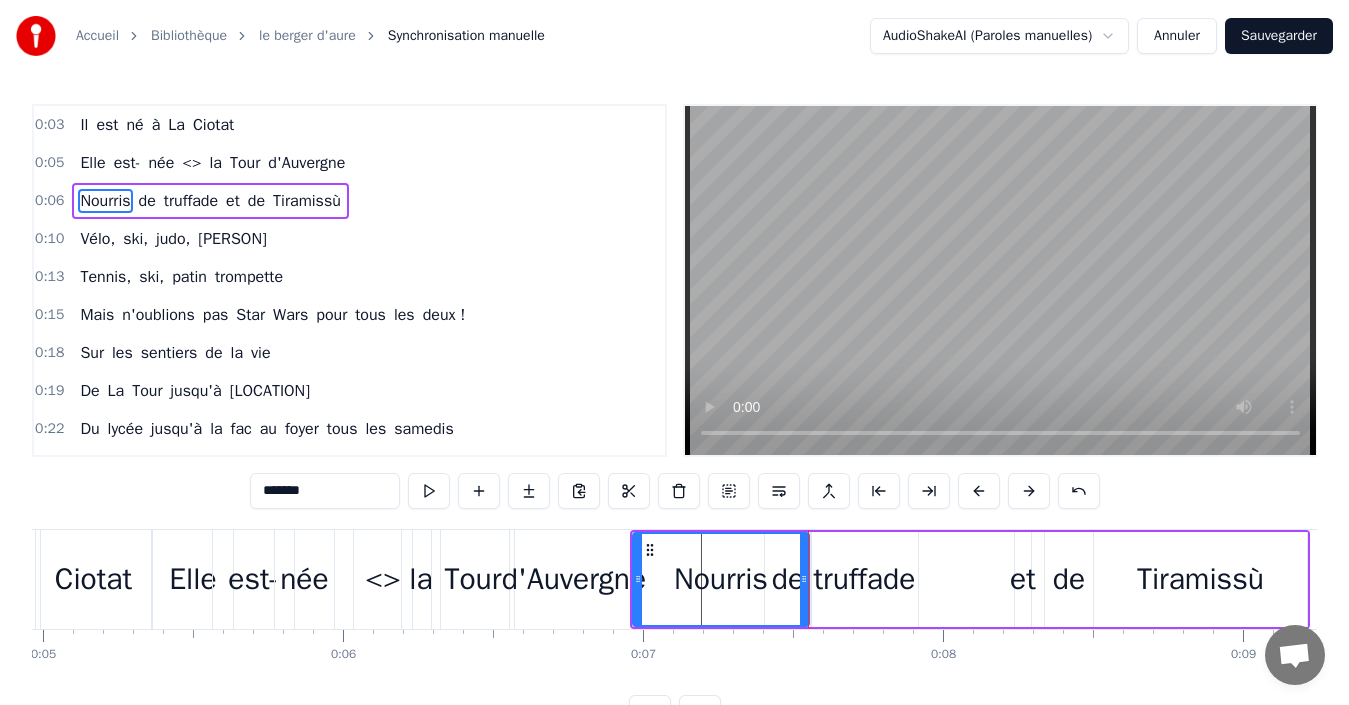 scroll, scrollTop: 0, scrollLeft: 1544, axis: horizontal 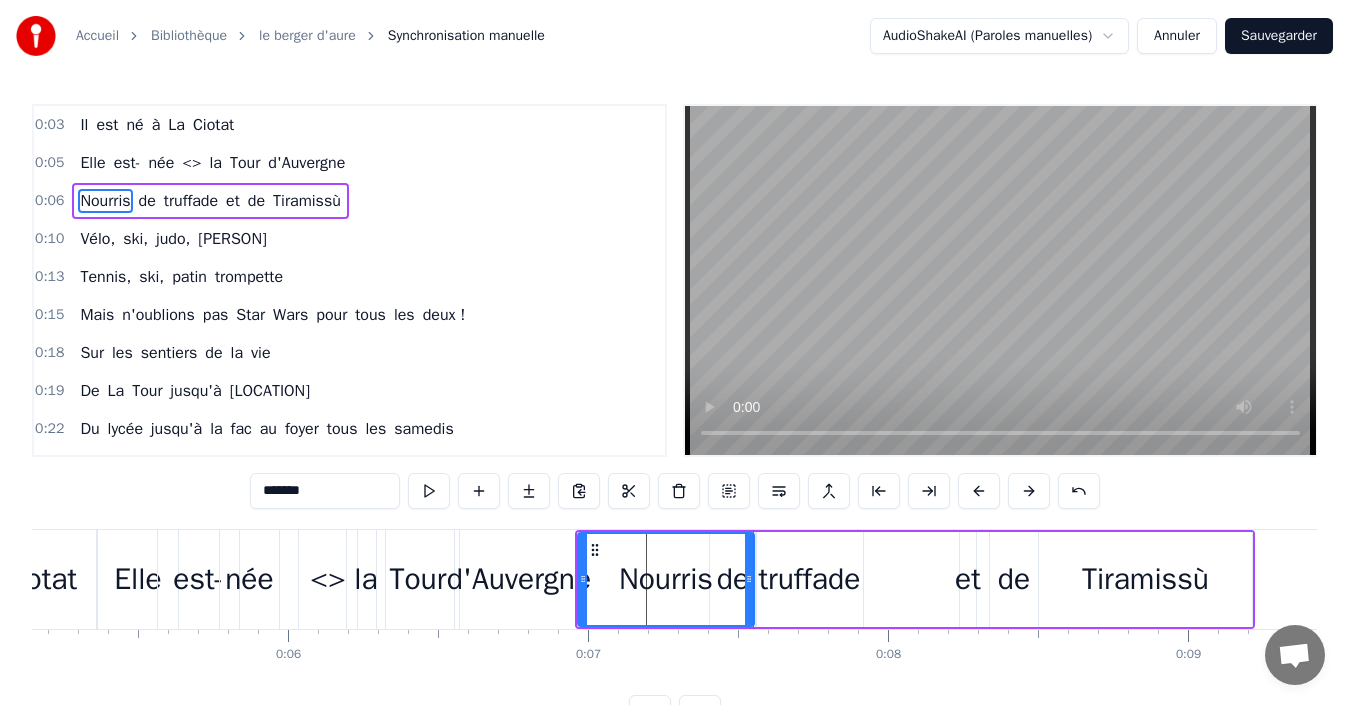 click 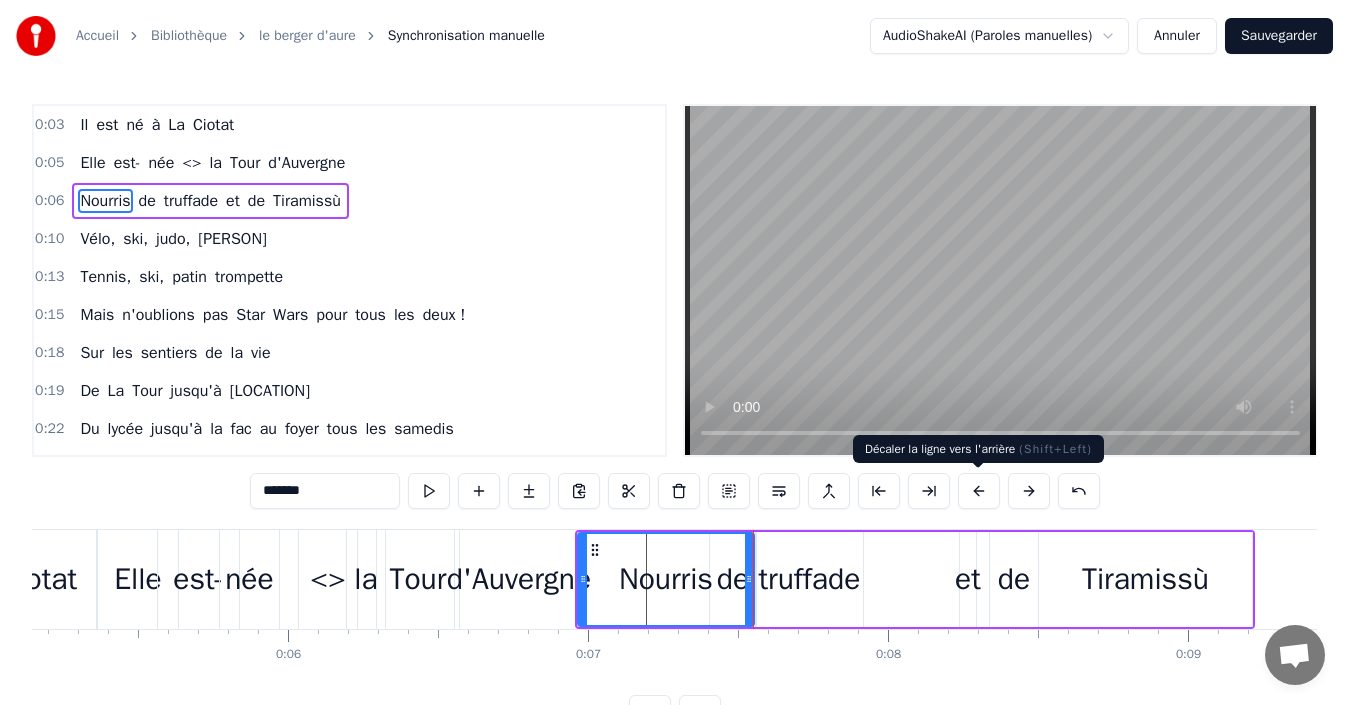 click at bounding box center [979, 491] 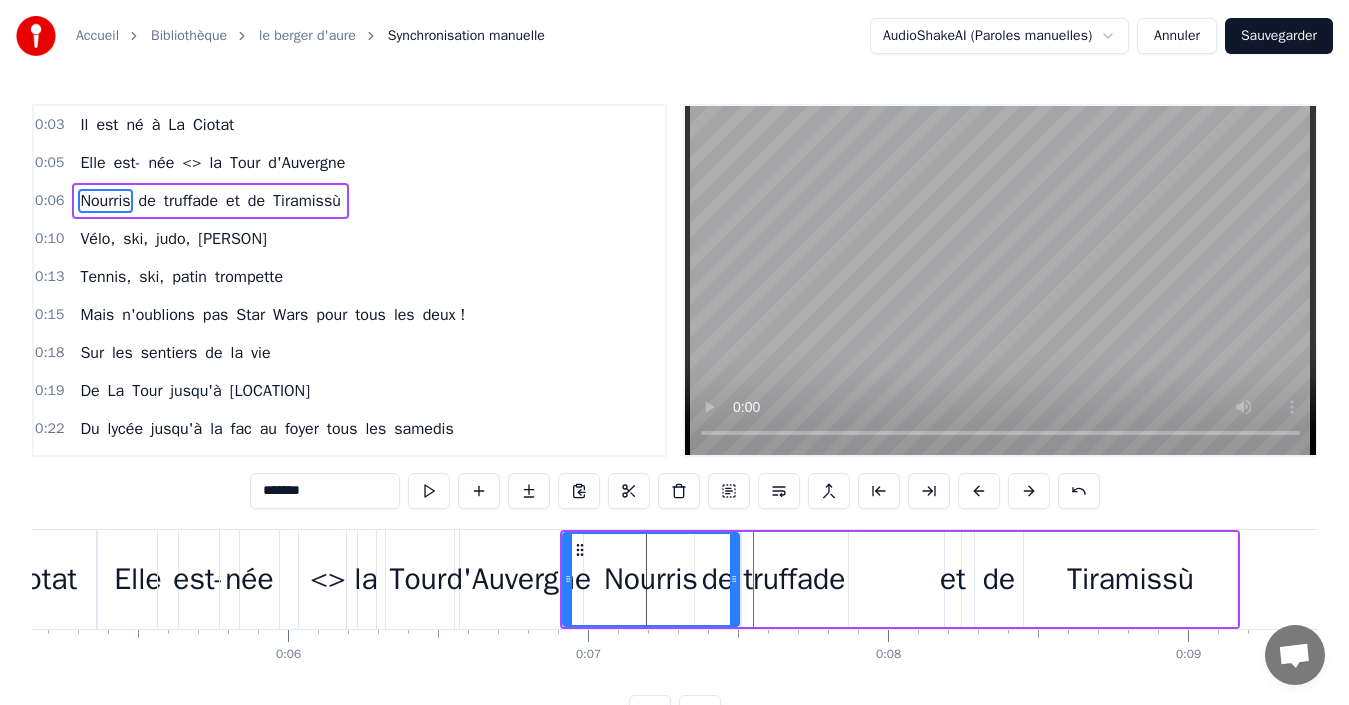 click at bounding box center [979, 491] 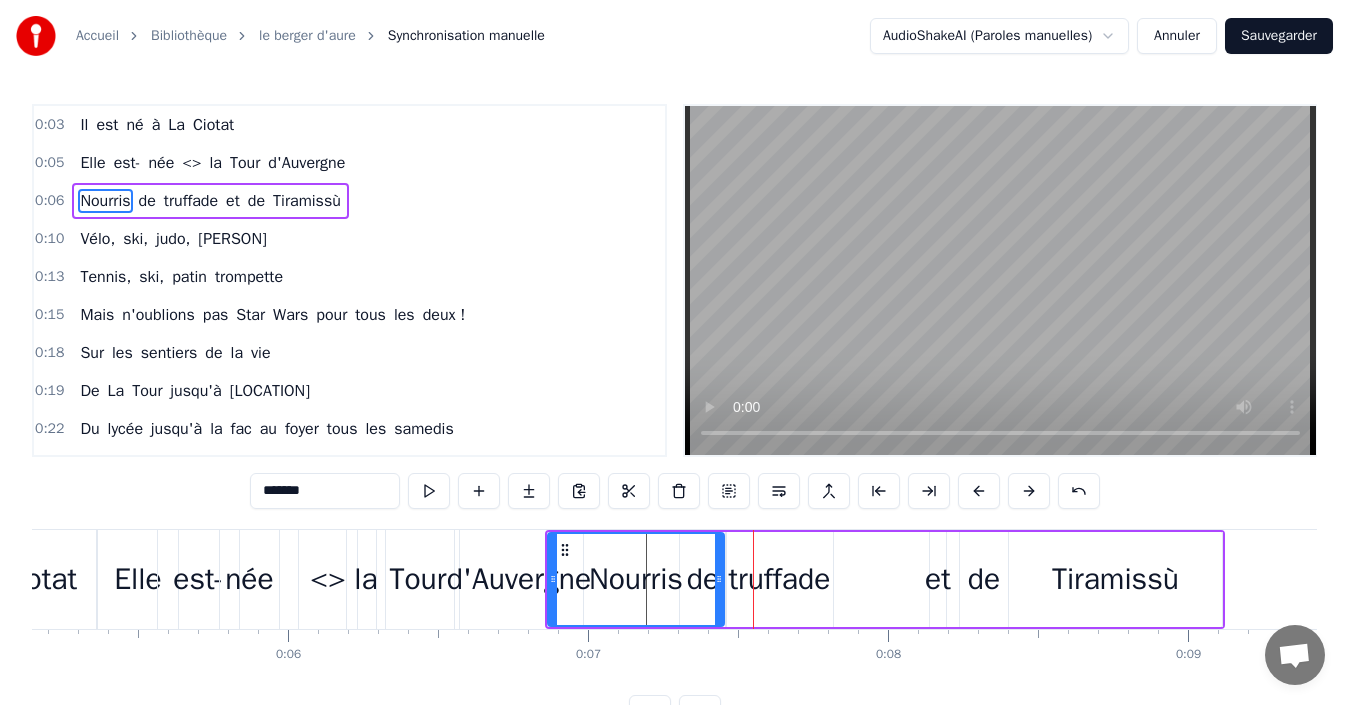 click on "Tiramissù" at bounding box center [1115, 579] 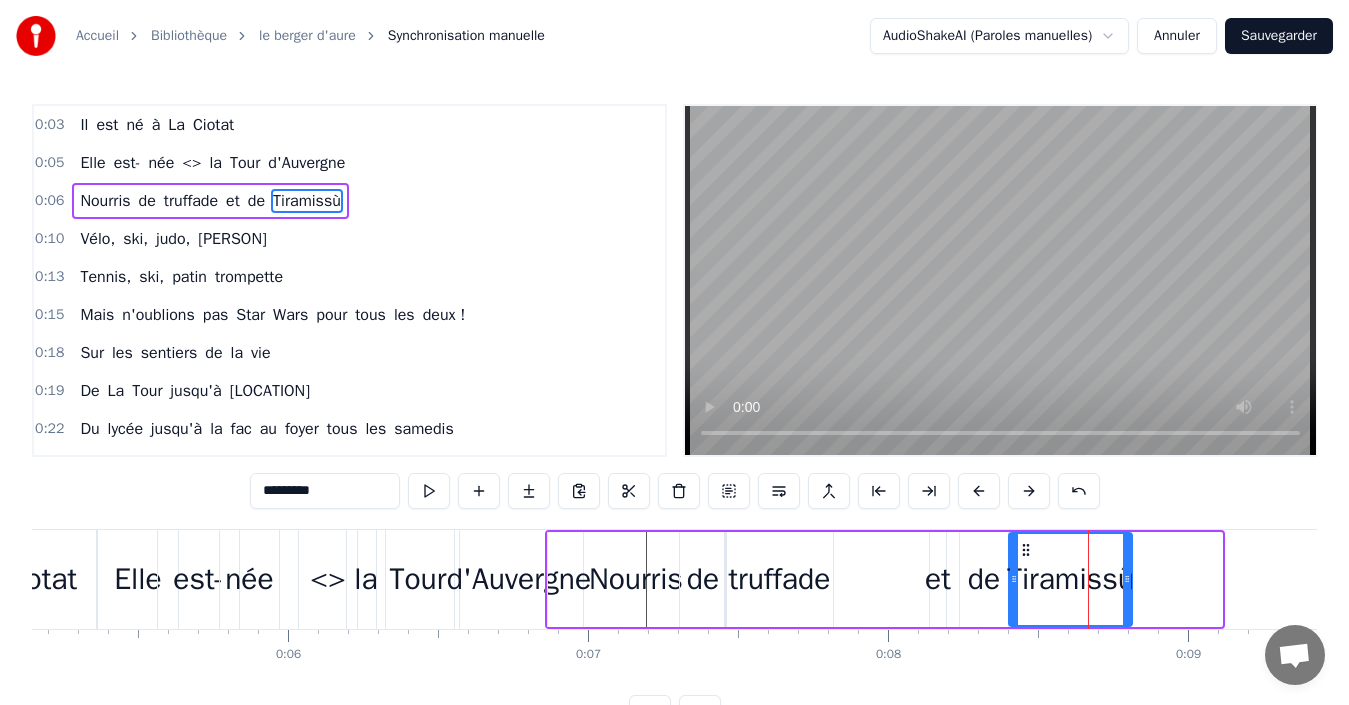 drag, startPoint x: 1213, startPoint y: 576, endPoint x: 1123, endPoint y: 588, distance: 90.79648 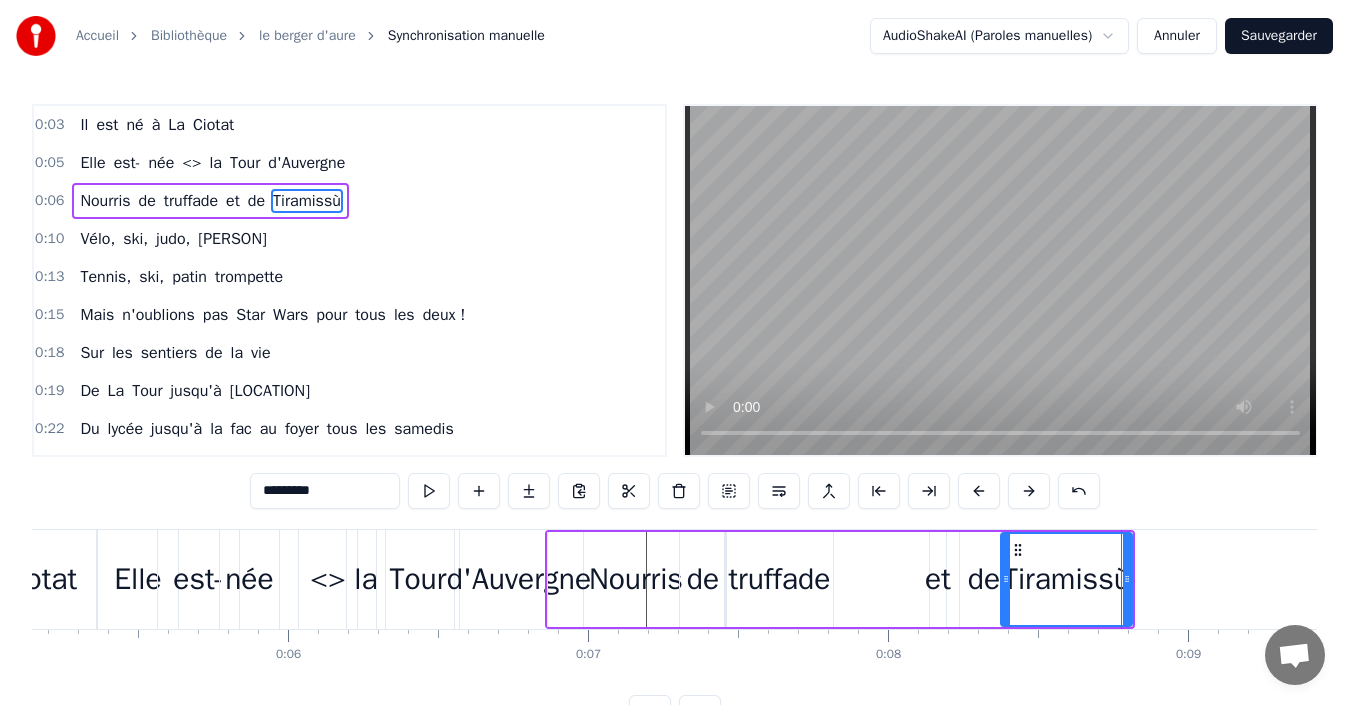 click at bounding box center (1006, 579) 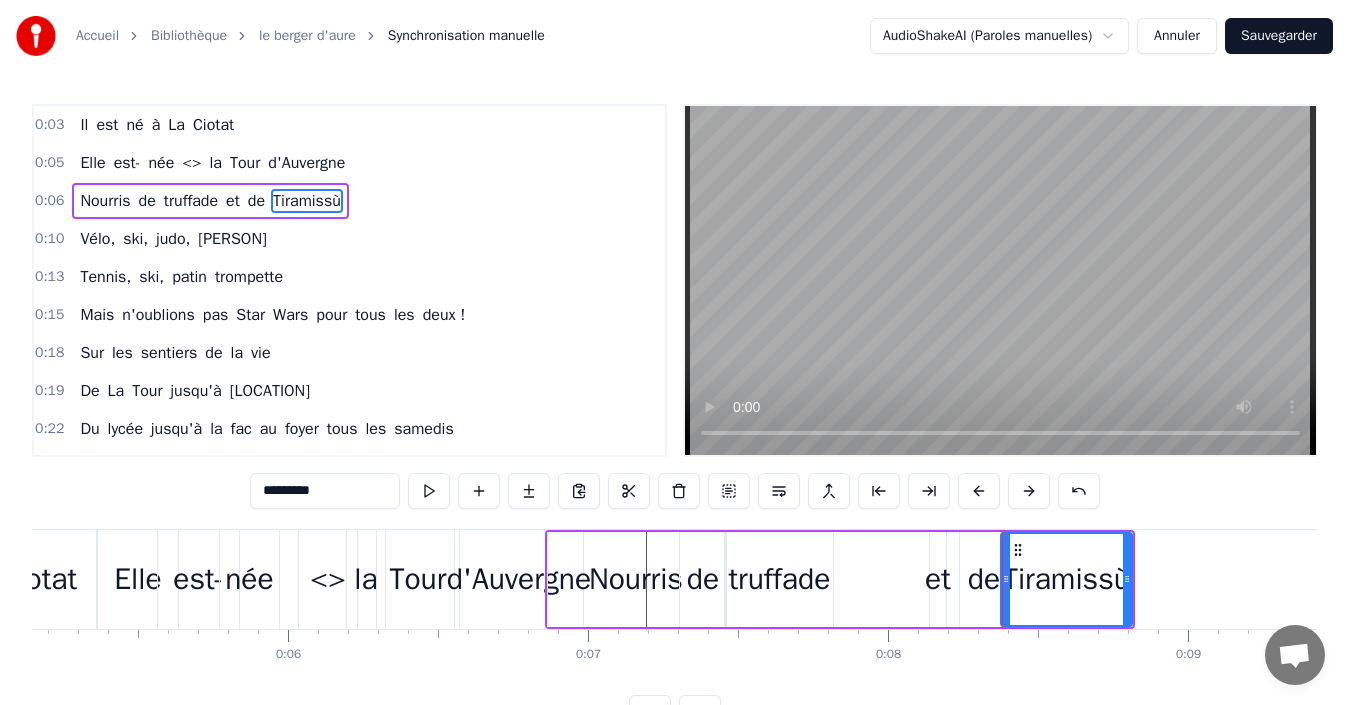 click on "0:15 Mais n'oublions pas Star Wars pour tous les deux !" at bounding box center [349, 315] 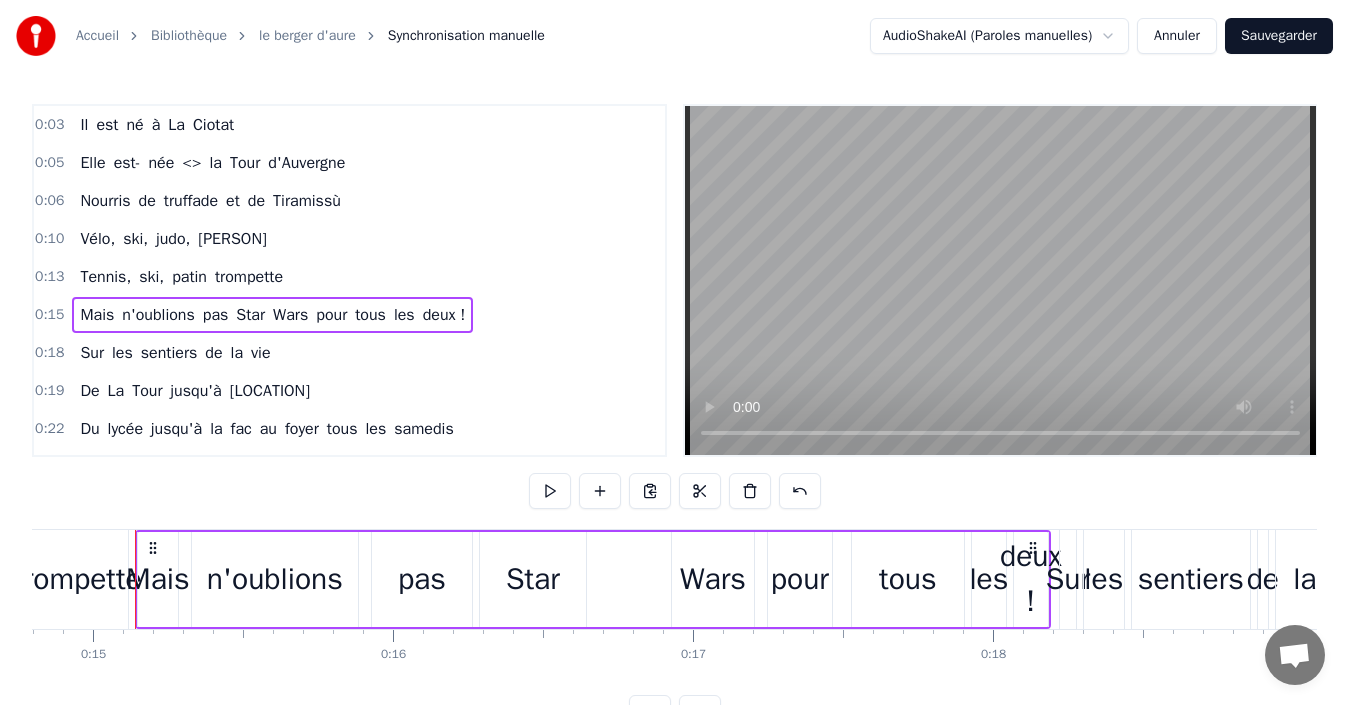 scroll, scrollTop: 0, scrollLeft: 4441, axis: horizontal 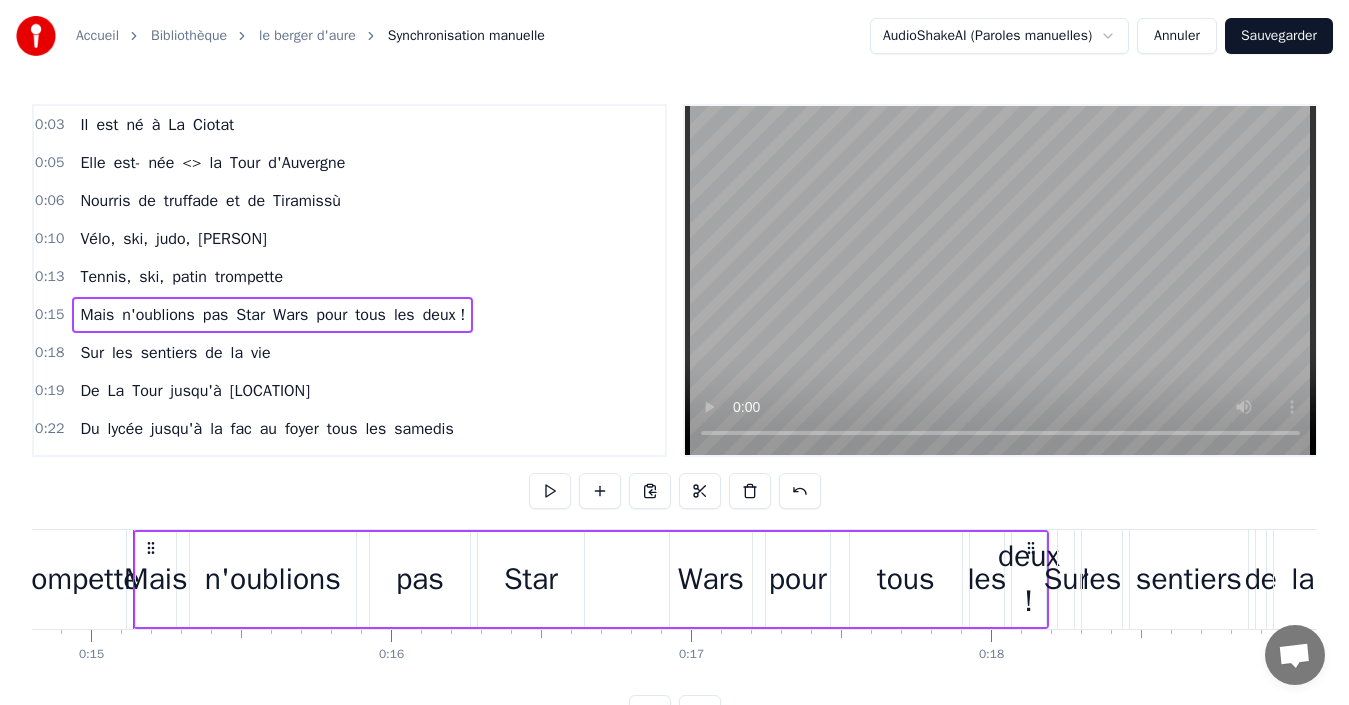 click on "pas" at bounding box center [420, 579] 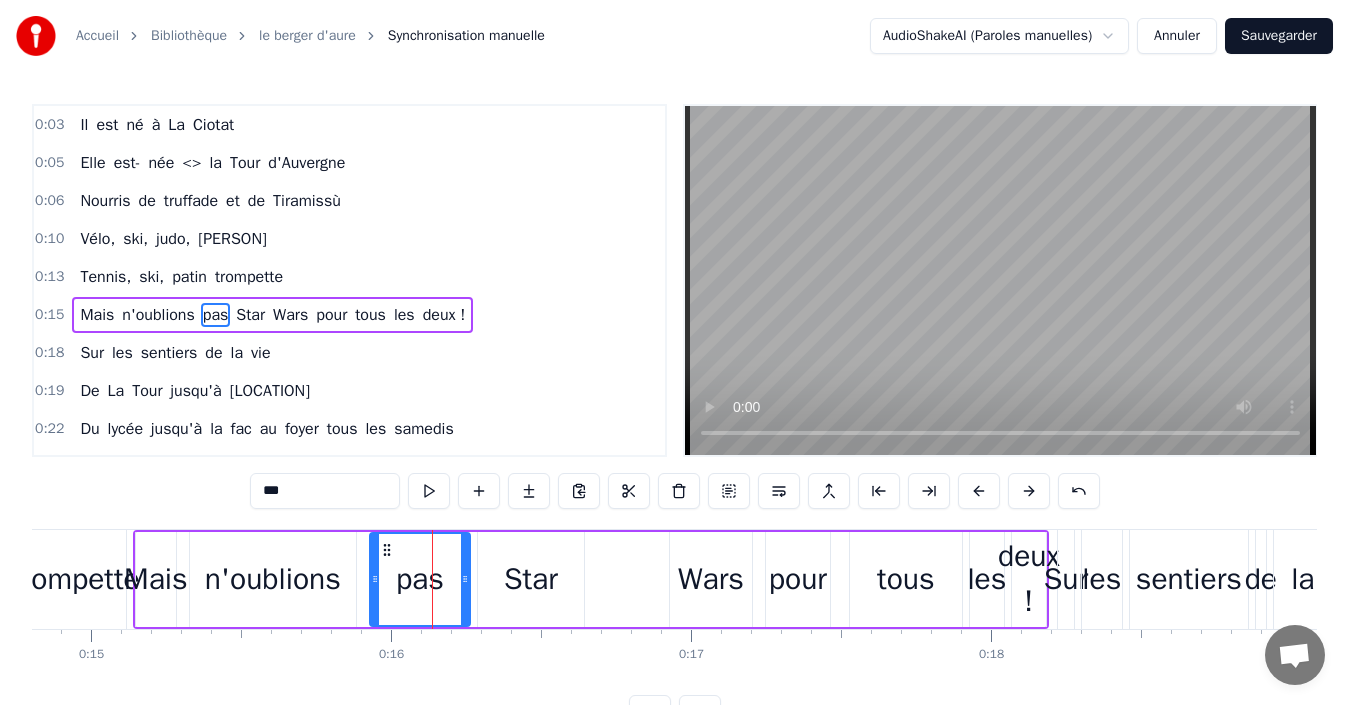 scroll, scrollTop: 34, scrollLeft: 0, axis: vertical 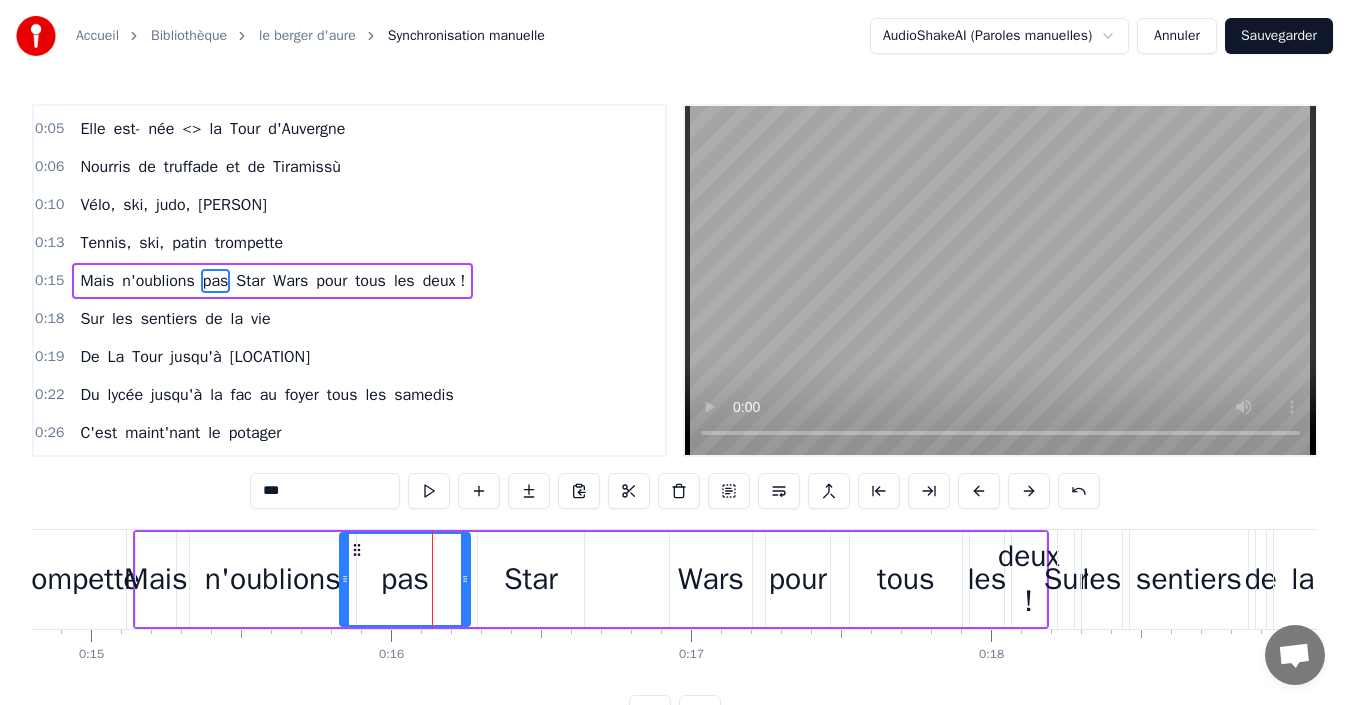 drag, startPoint x: 370, startPoint y: 576, endPoint x: 340, endPoint y: 480, distance: 100.57833 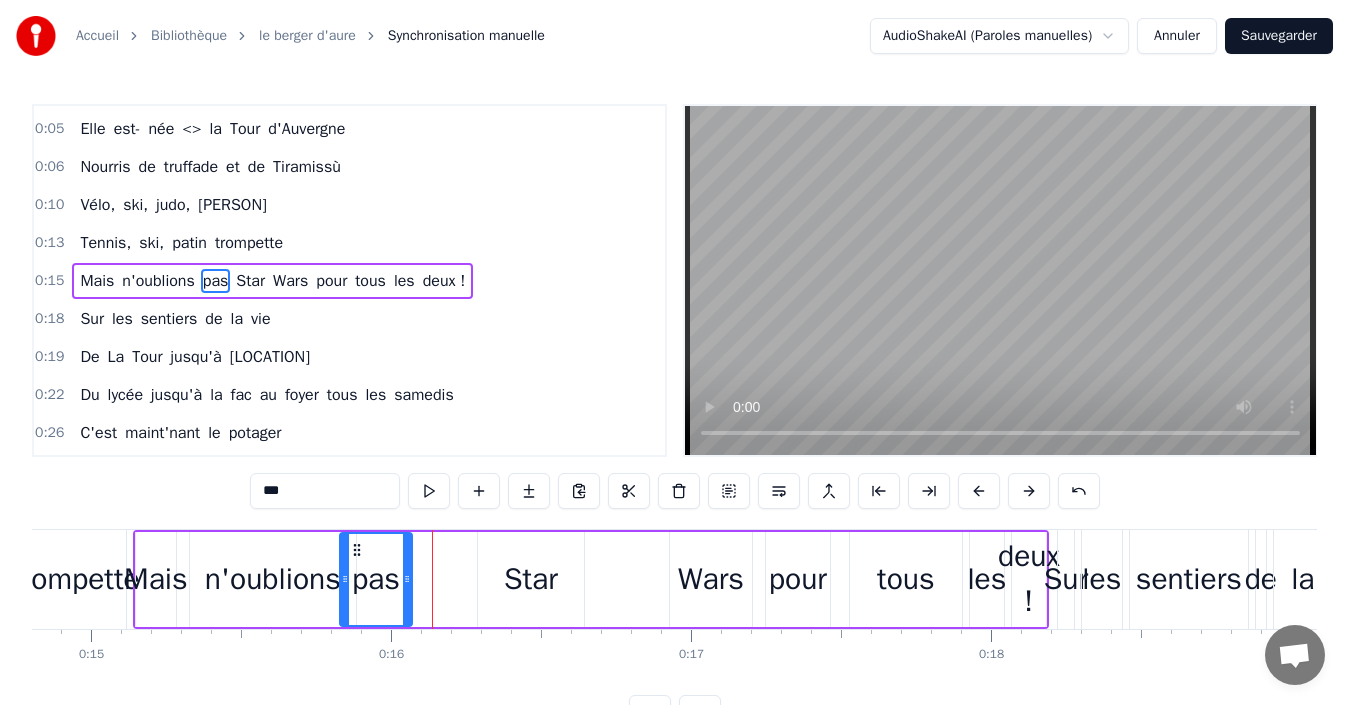 drag, startPoint x: 467, startPoint y: 550, endPoint x: 409, endPoint y: 555, distance: 58.21512 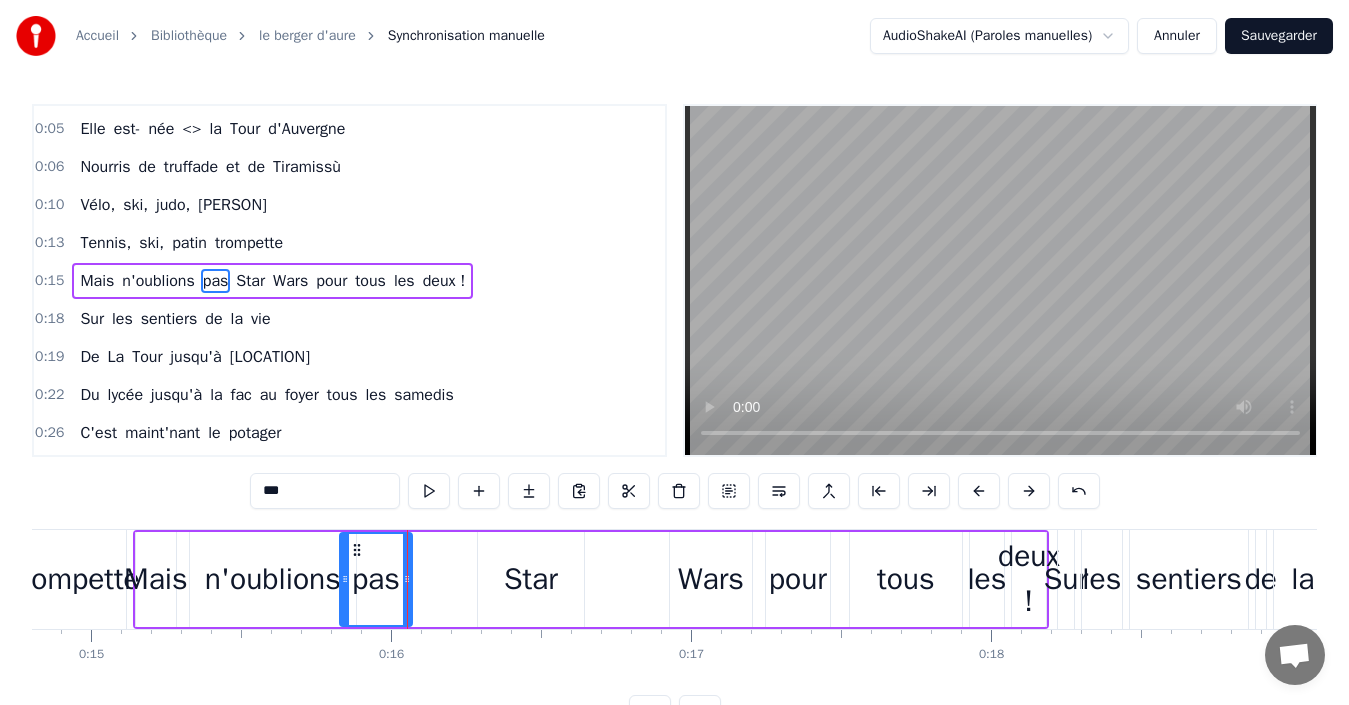 click on "Star" at bounding box center [531, 579] 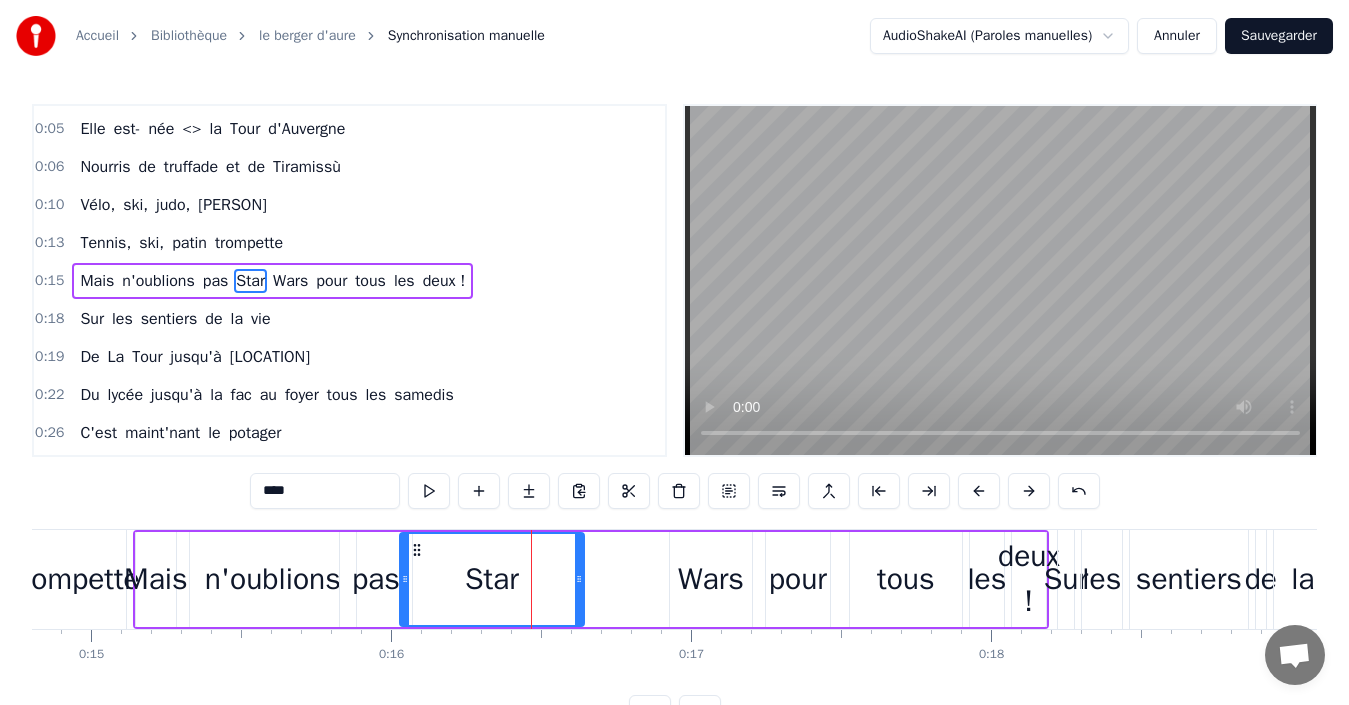 drag, startPoint x: 483, startPoint y: 580, endPoint x: 406, endPoint y: 586, distance: 77.23341 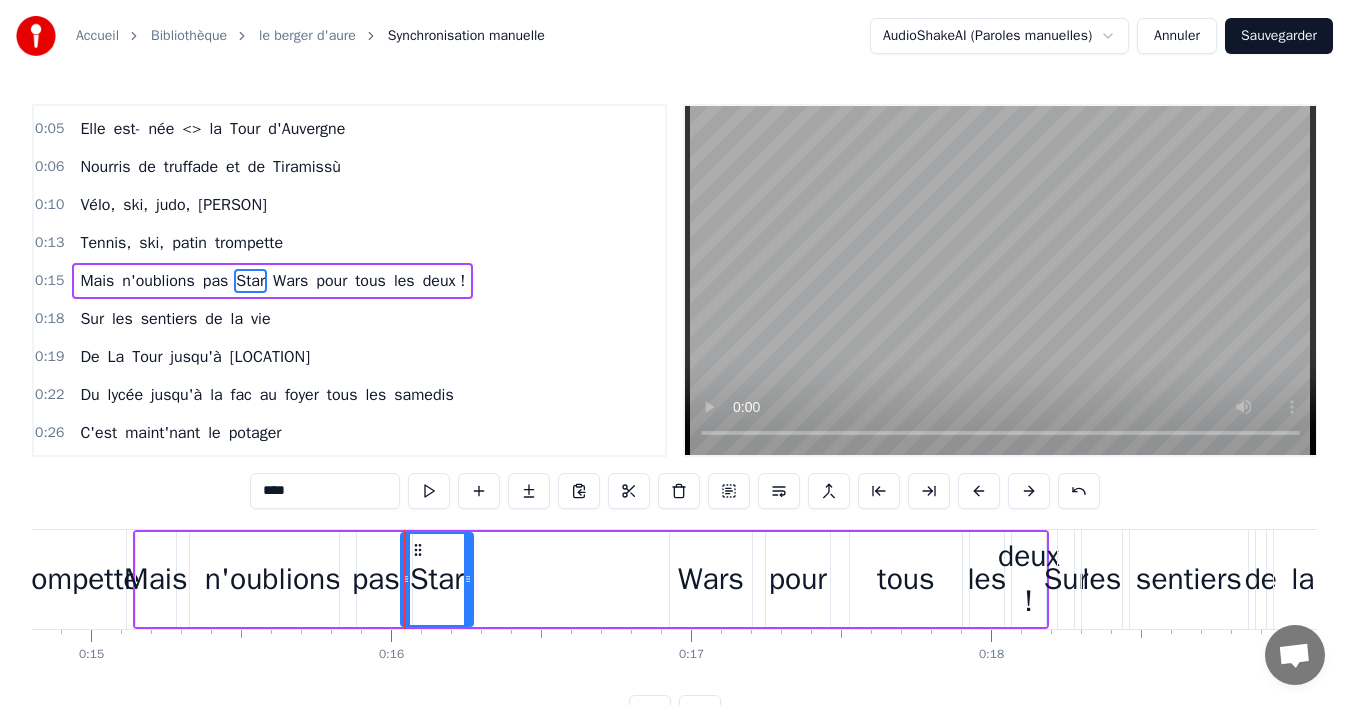 drag, startPoint x: 576, startPoint y: 579, endPoint x: 465, endPoint y: 570, distance: 111.364265 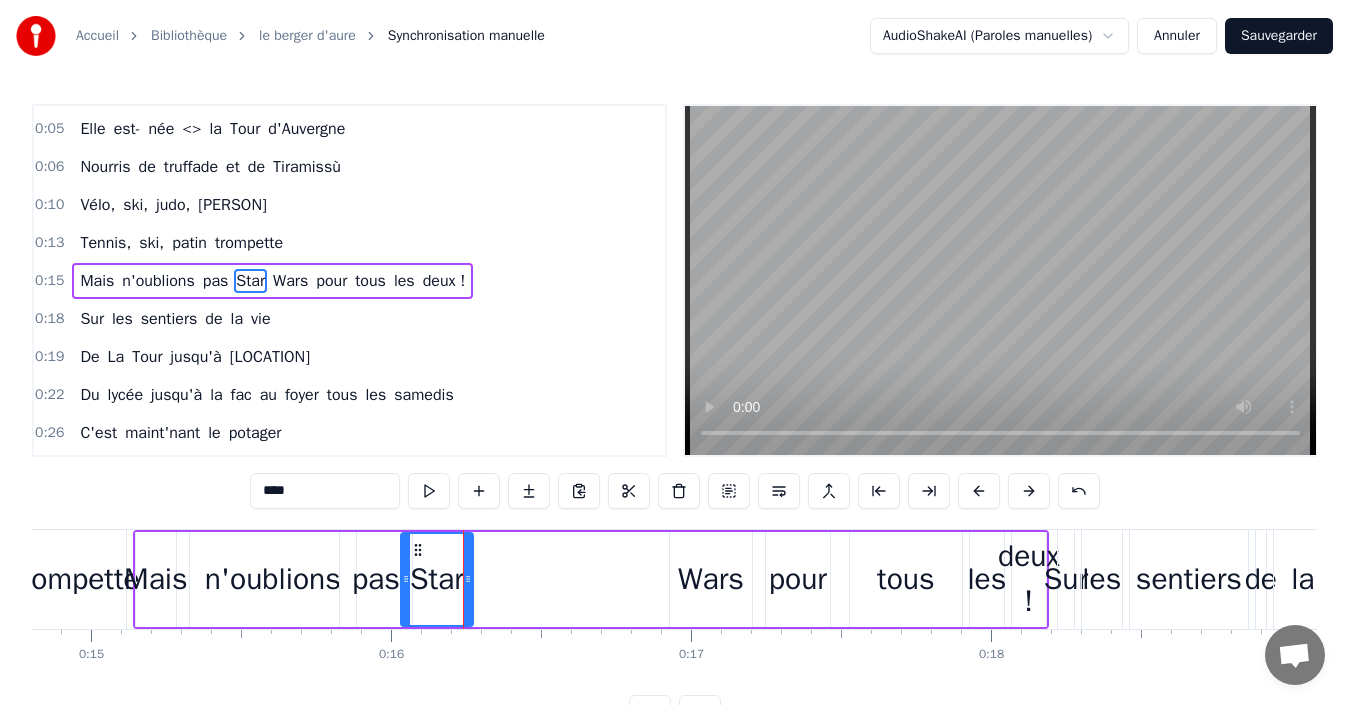 click on "Wars" at bounding box center (711, 579) 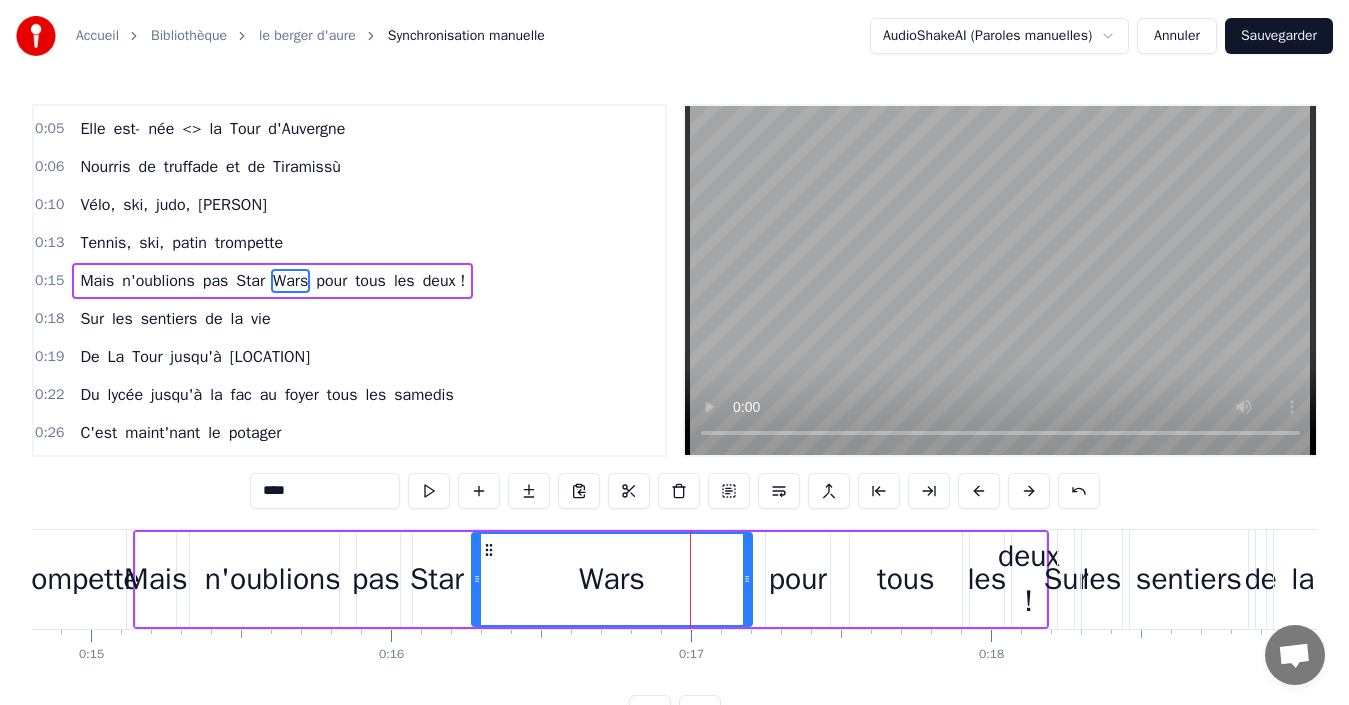 drag, startPoint x: 673, startPoint y: 586, endPoint x: 475, endPoint y: 572, distance: 198.49434 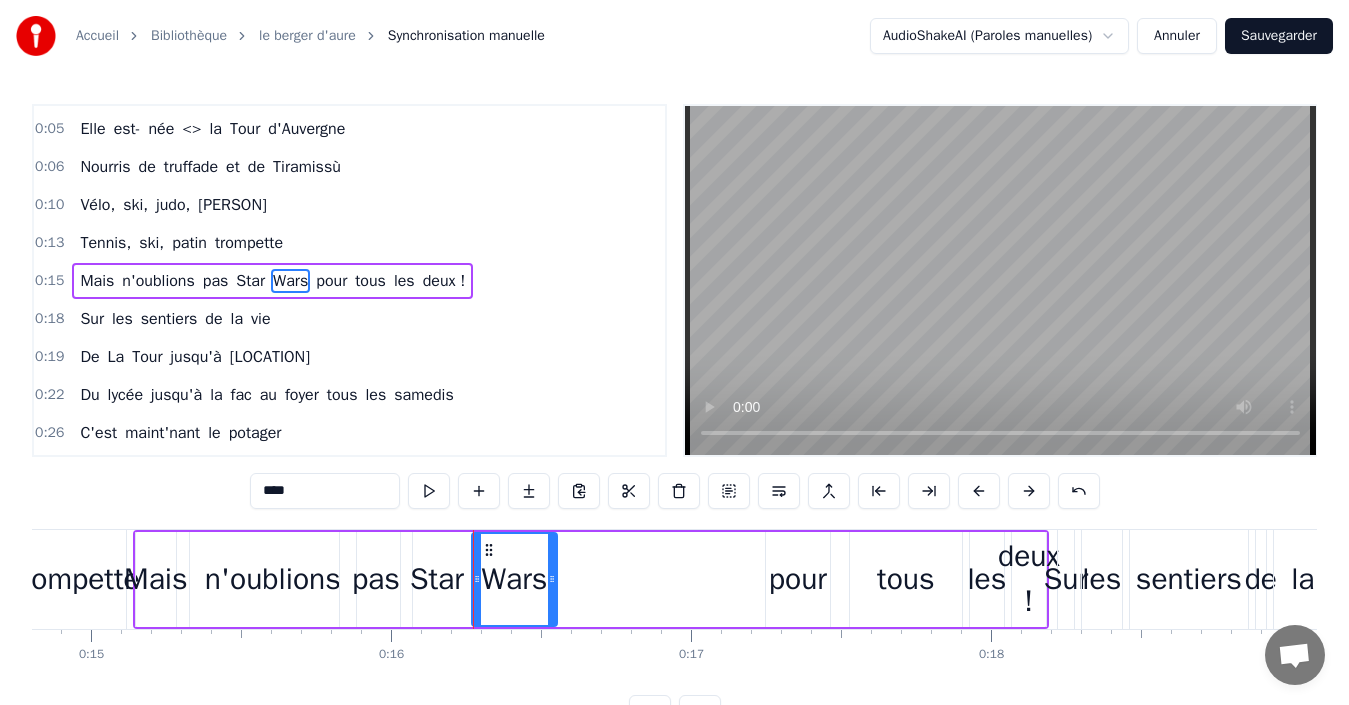 drag, startPoint x: 748, startPoint y: 578, endPoint x: 553, endPoint y: 584, distance: 195.09229 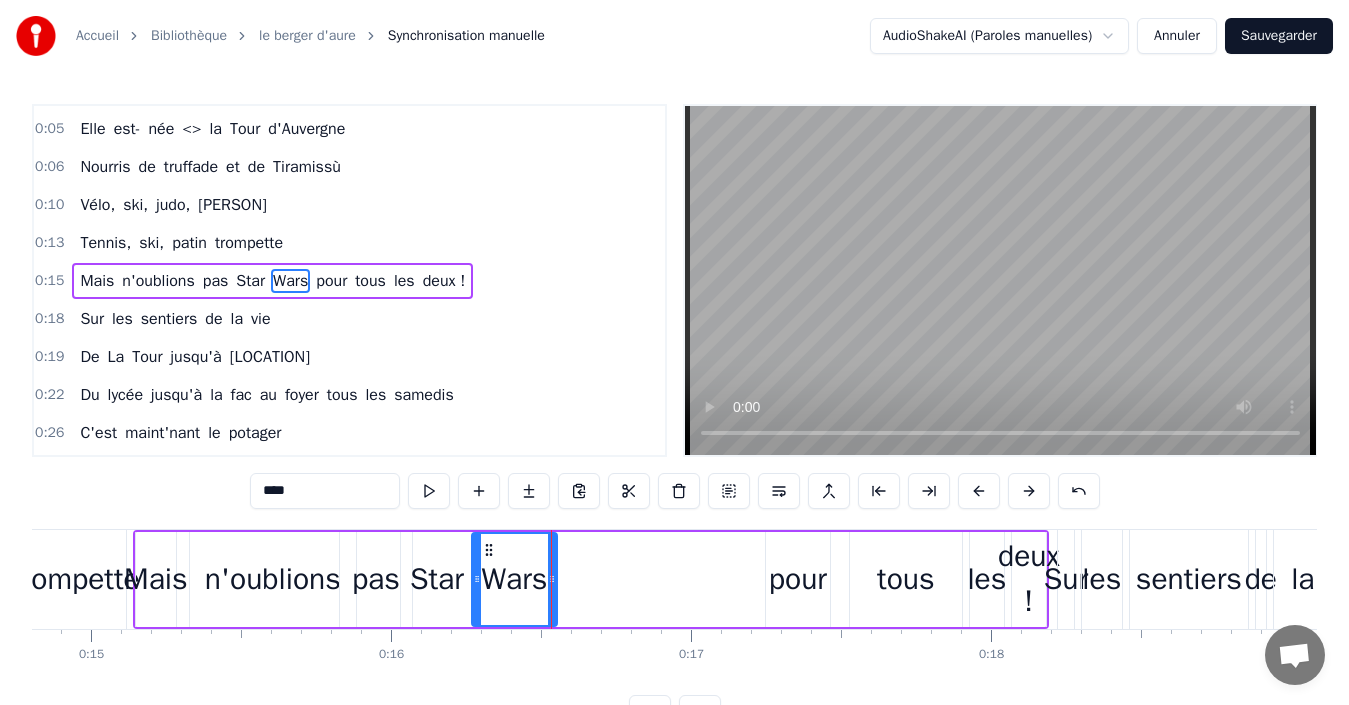click on "pour" at bounding box center (798, 579) 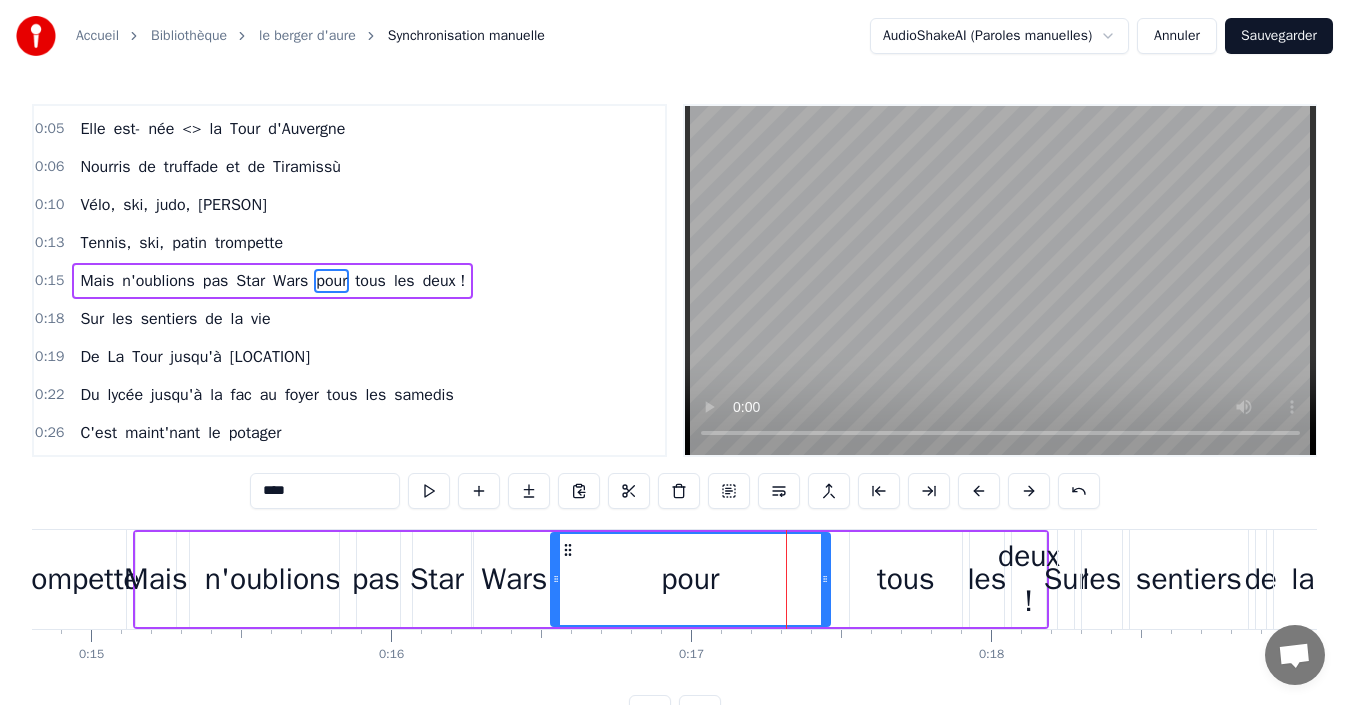 drag, startPoint x: 769, startPoint y: 588, endPoint x: 554, endPoint y: 574, distance: 215.45534 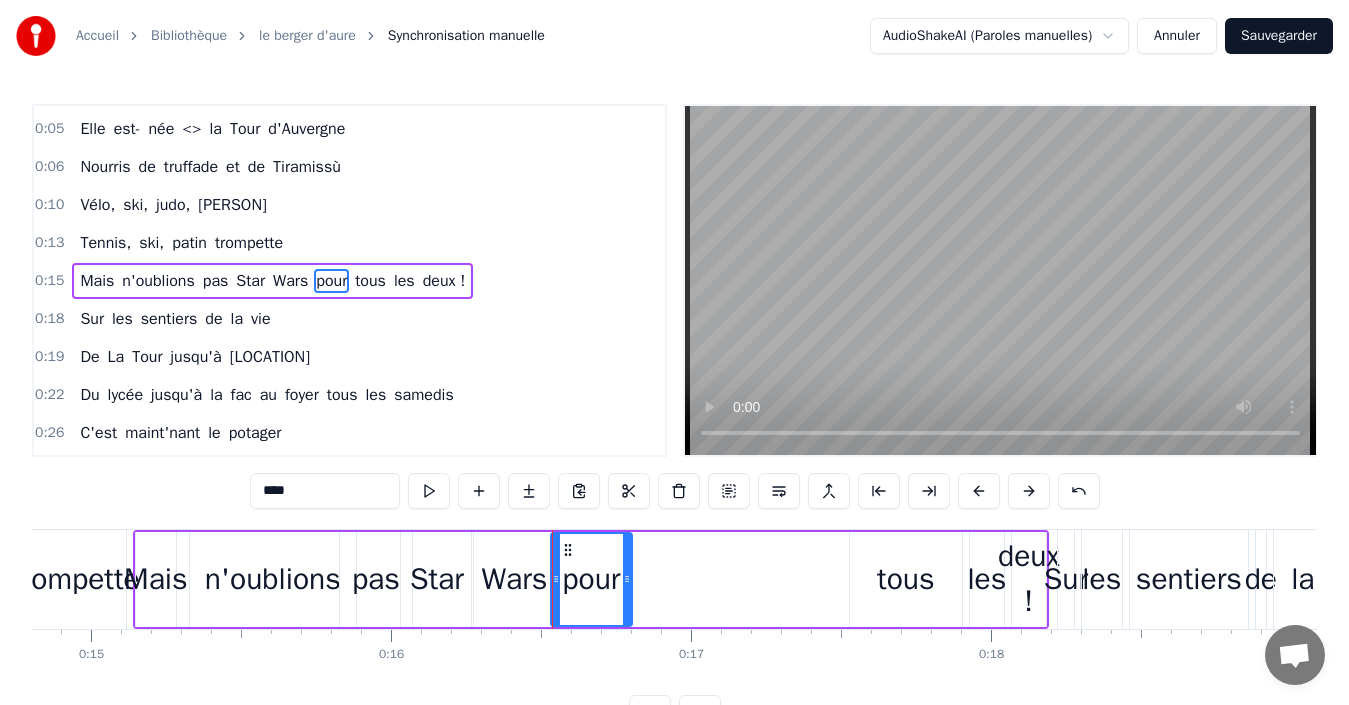 drag, startPoint x: 824, startPoint y: 581, endPoint x: 626, endPoint y: 583, distance: 198.0101 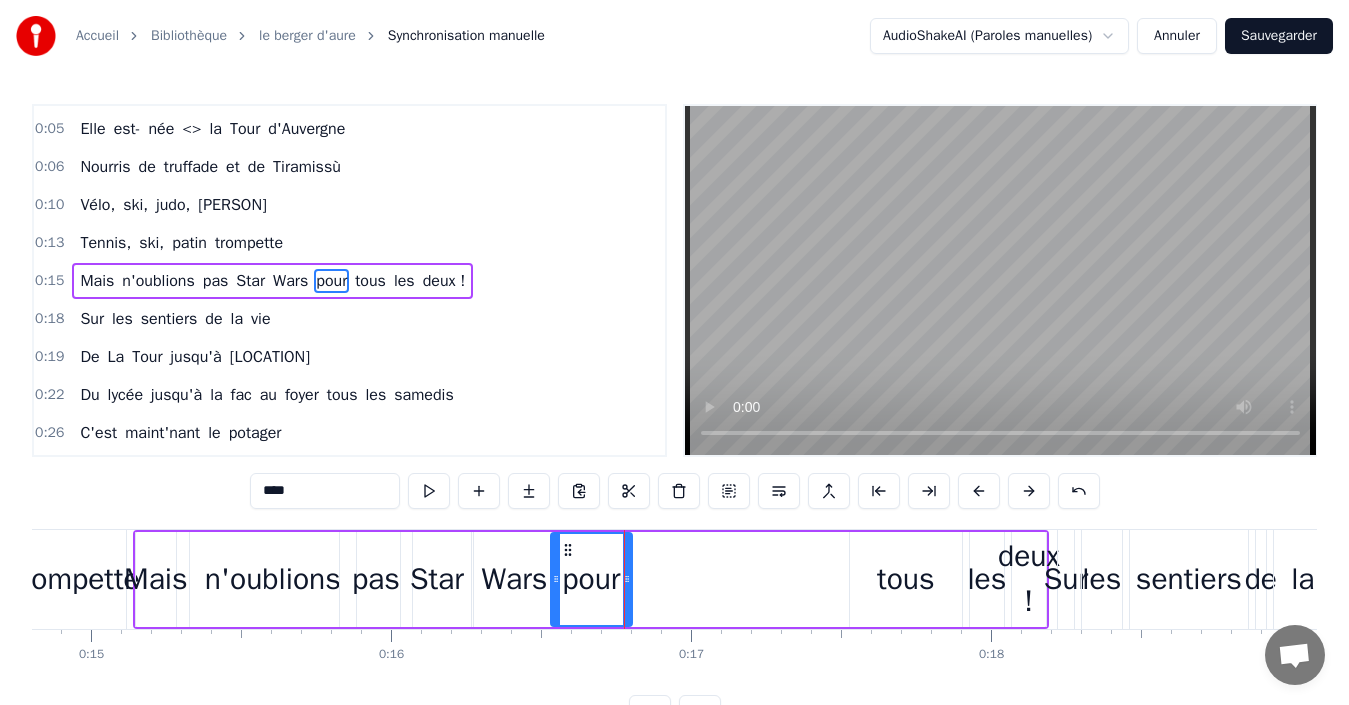 click on "tous" at bounding box center (906, 579) 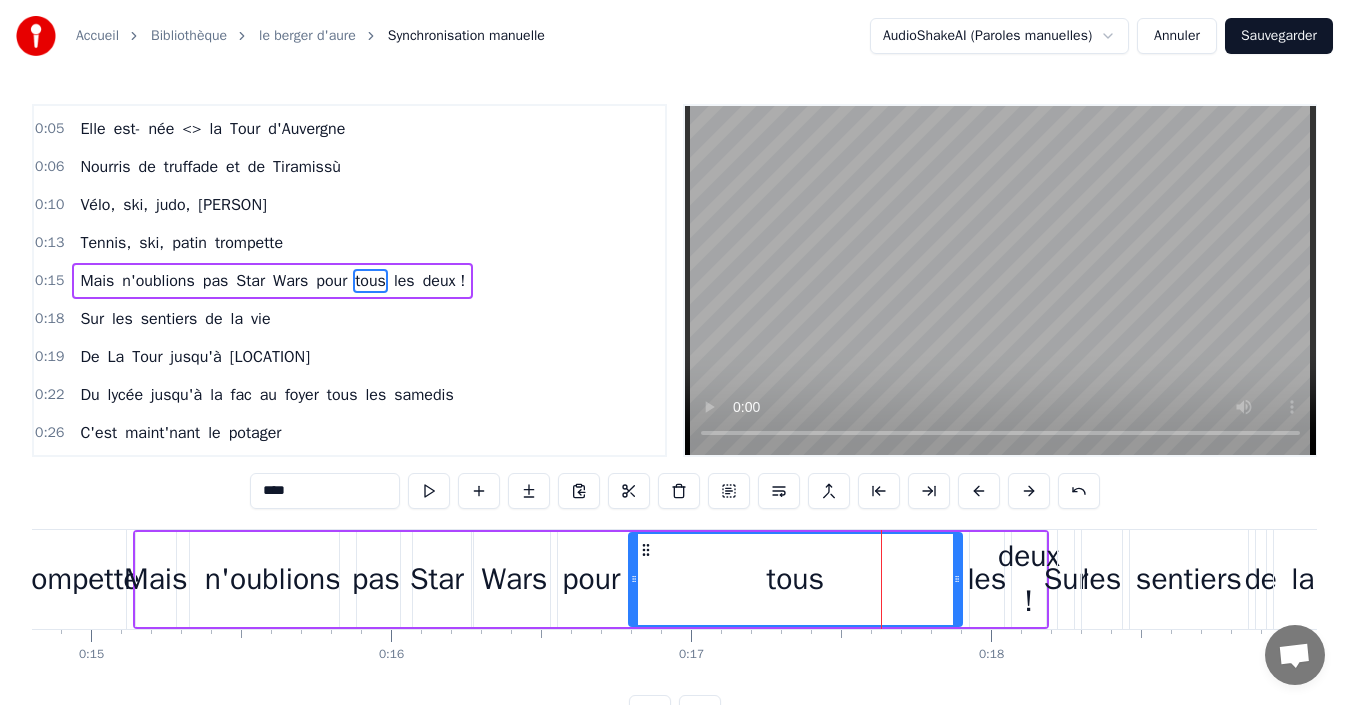 drag, startPoint x: 853, startPoint y: 582, endPoint x: 632, endPoint y: 577, distance: 221.05655 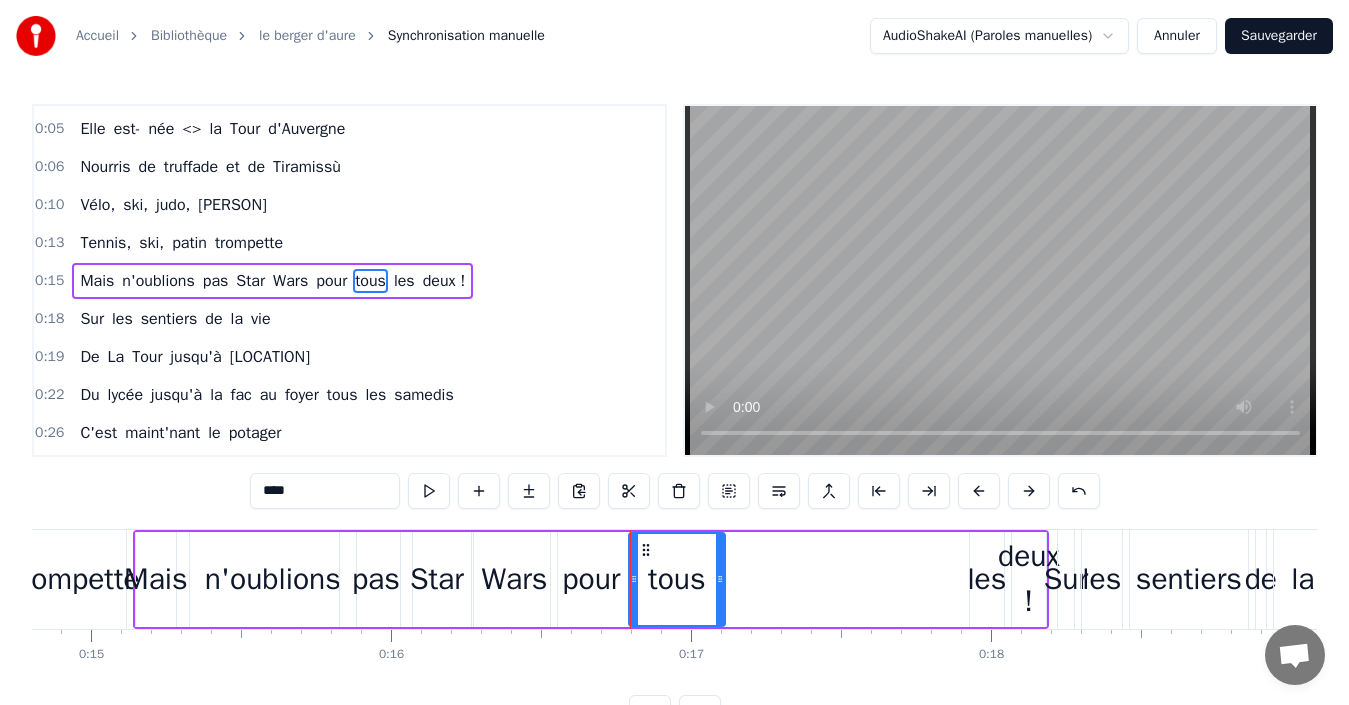 drag, startPoint x: 955, startPoint y: 580, endPoint x: 718, endPoint y: 585, distance: 237.05273 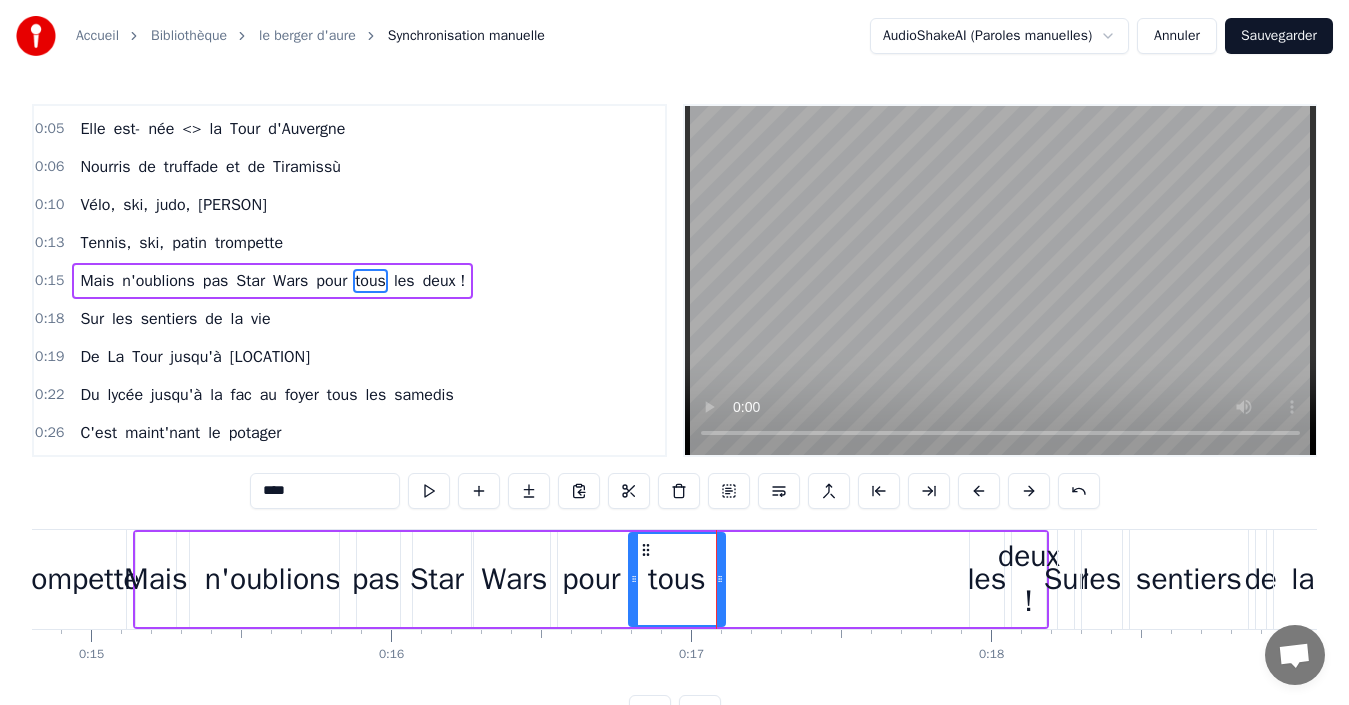 click on "les" at bounding box center [986, 579] 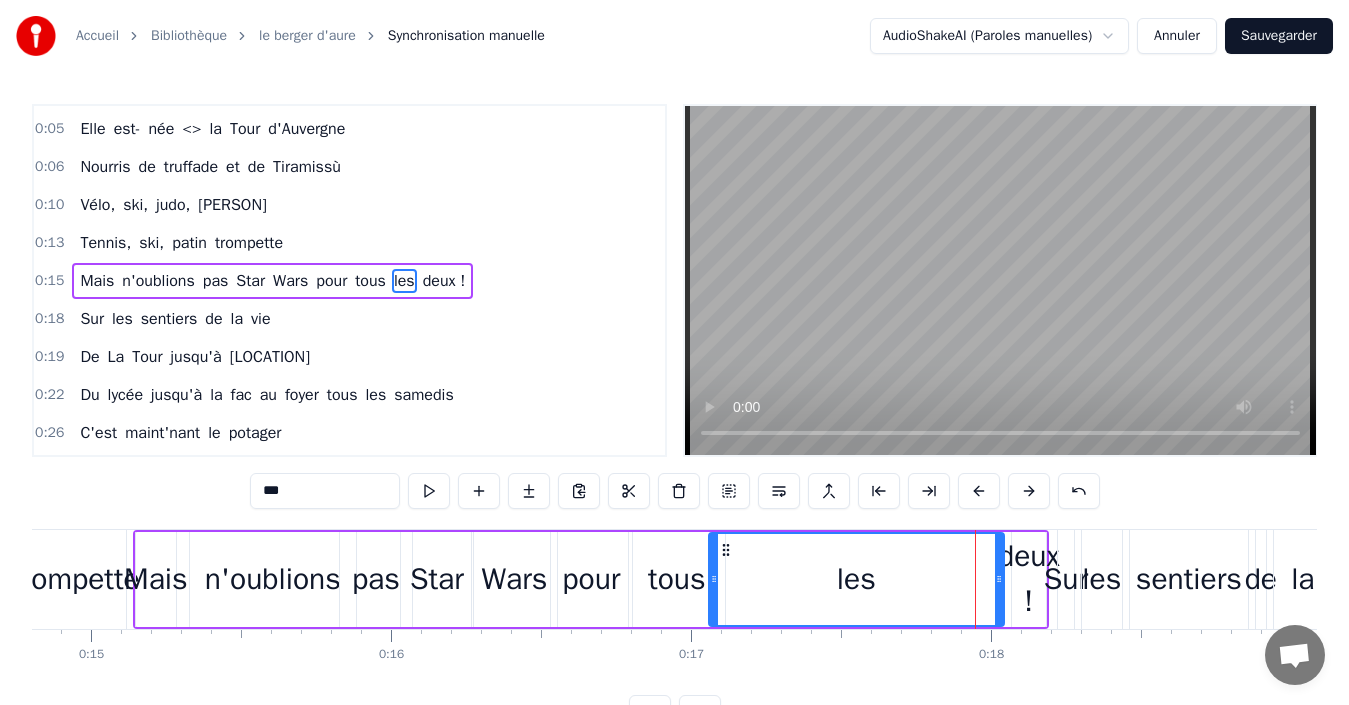 drag, startPoint x: 972, startPoint y: 586, endPoint x: 711, endPoint y: 590, distance: 261.03064 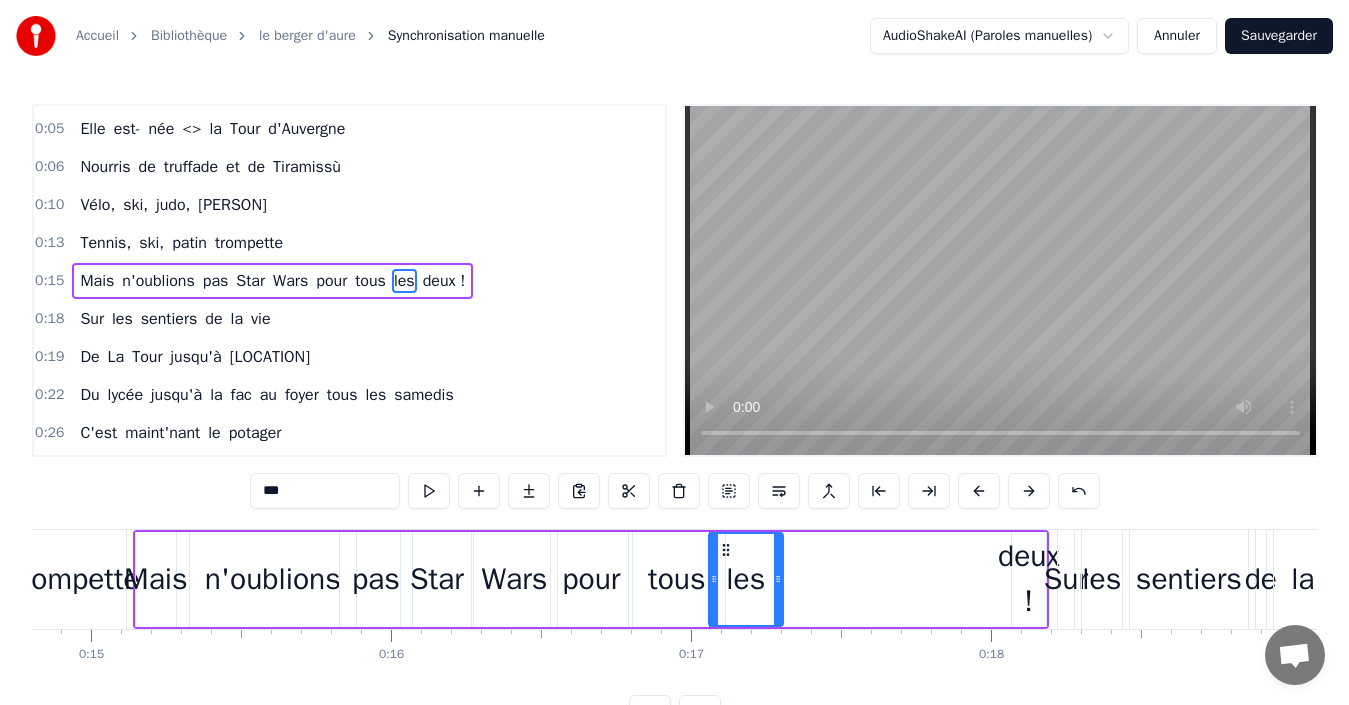 drag, startPoint x: 995, startPoint y: 576, endPoint x: 773, endPoint y: 592, distance: 222.57584 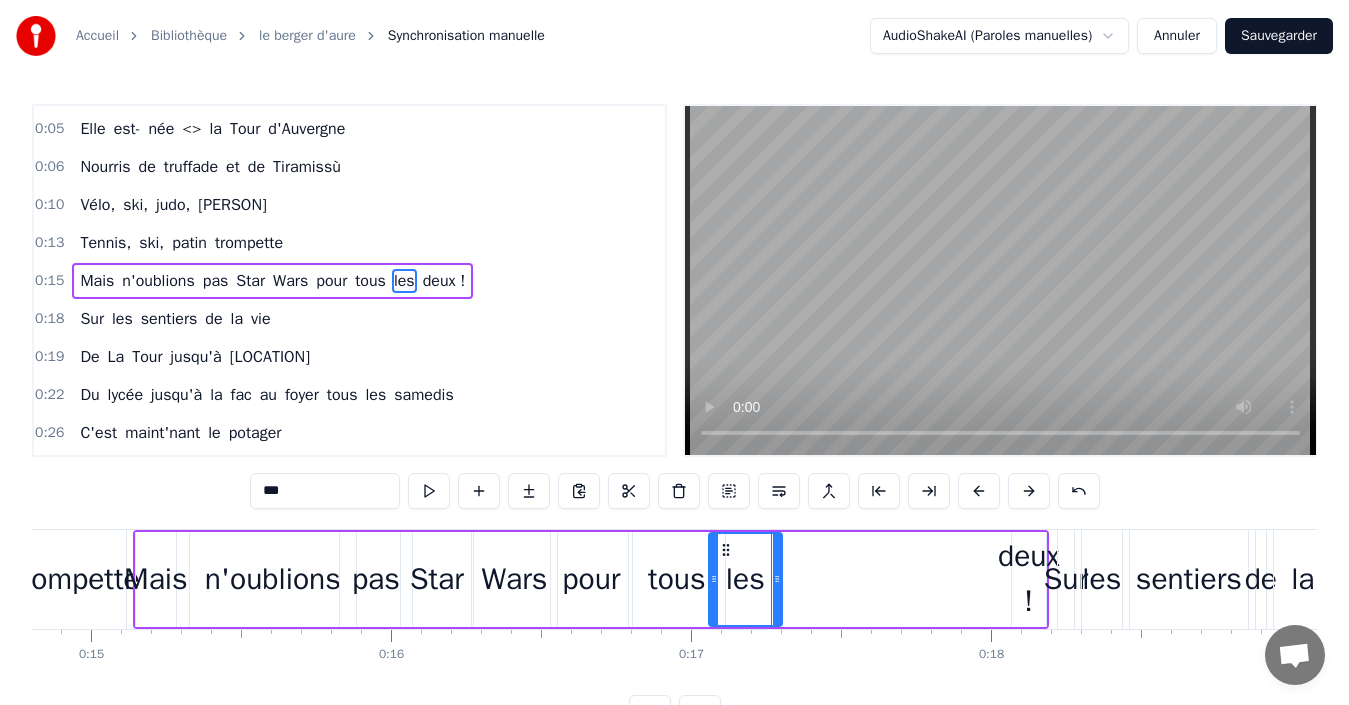click on "deux !" at bounding box center (1029, 579) 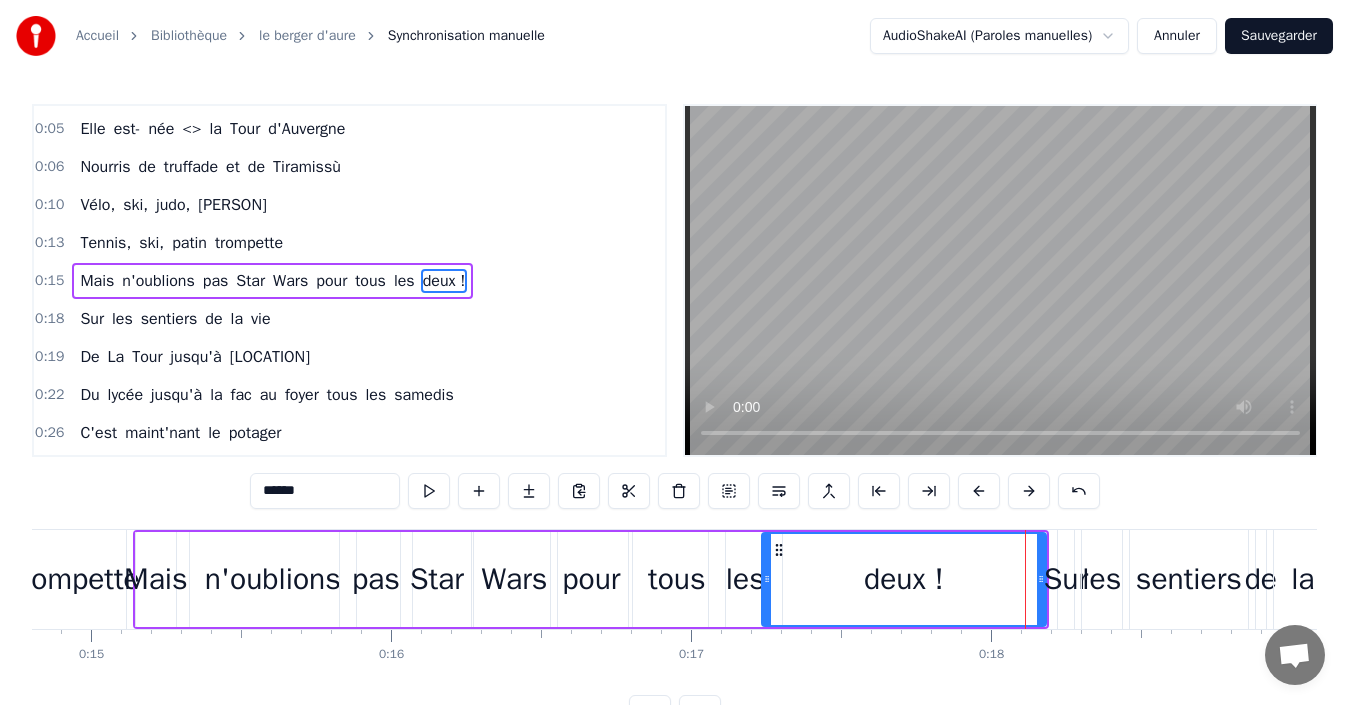 drag, startPoint x: 1013, startPoint y: 568, endPoint x: 763, endPoint y: 571, distance: 250.018 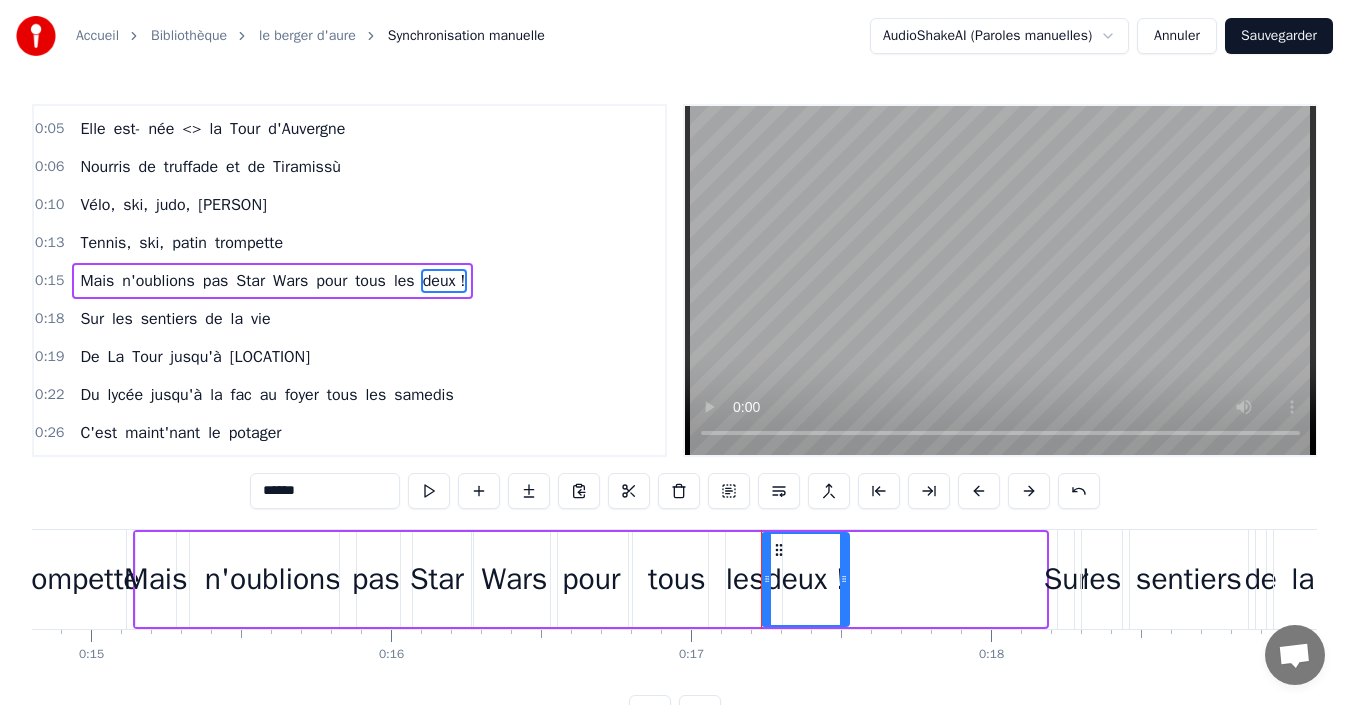 drag, startPoint x: 1041, startPoint y: 562, endPoint x: 844, endPoint y: 574, distance: 197.36514 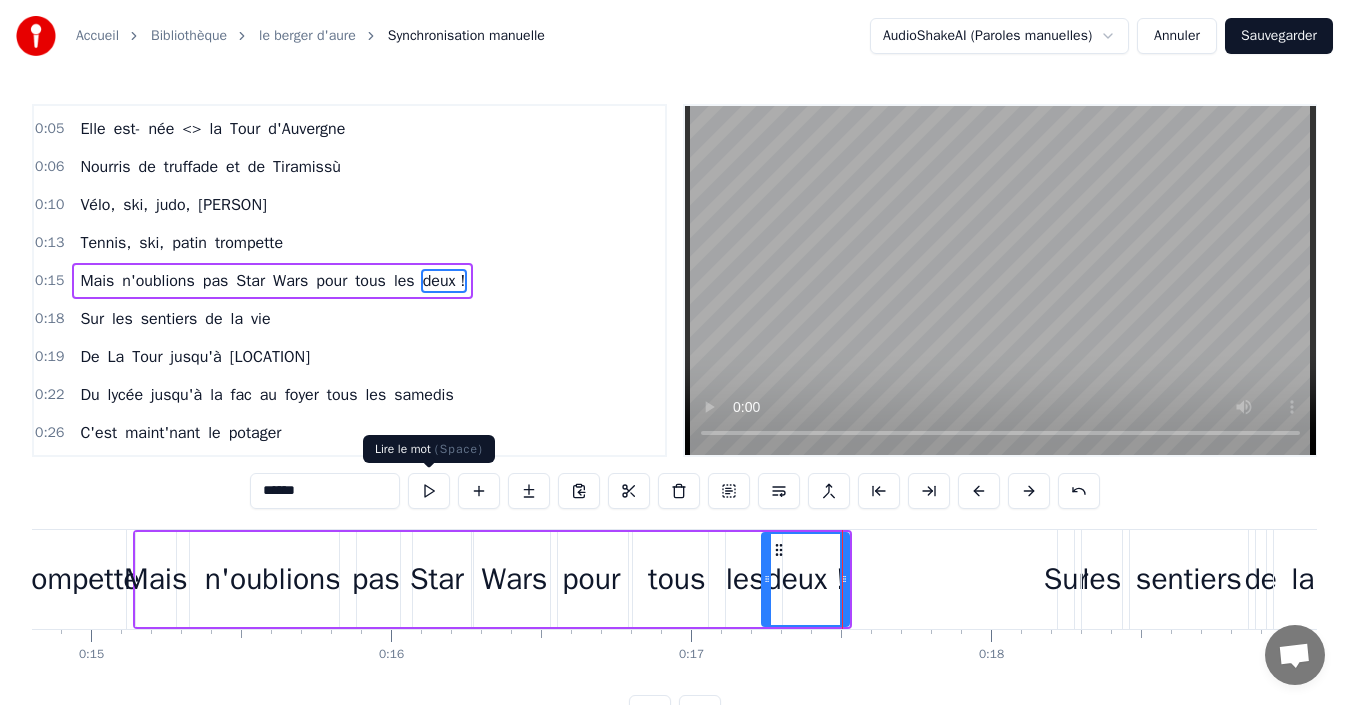 click at bounding box center [429, 491] 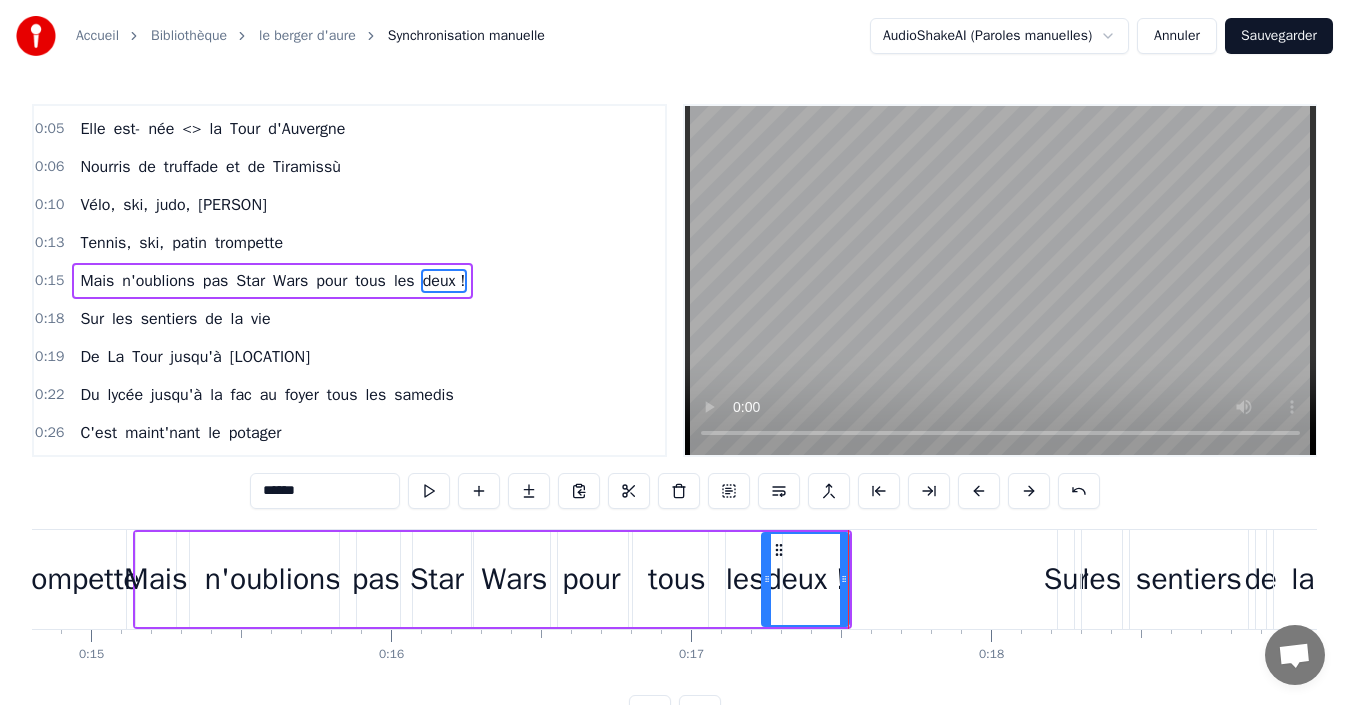 click on "Sur" at bounding box center (1066, 579) 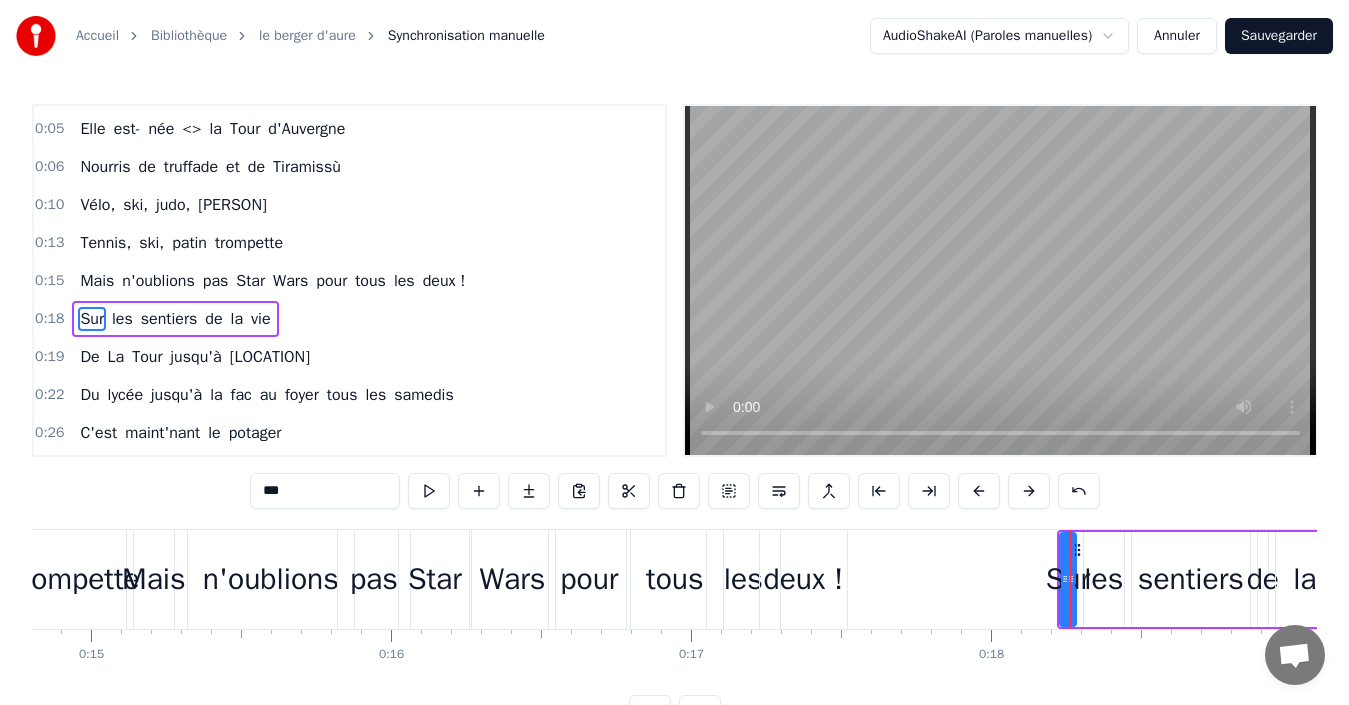scroll, scrollTop: 72, scrollLeft: 0, axis: vertical 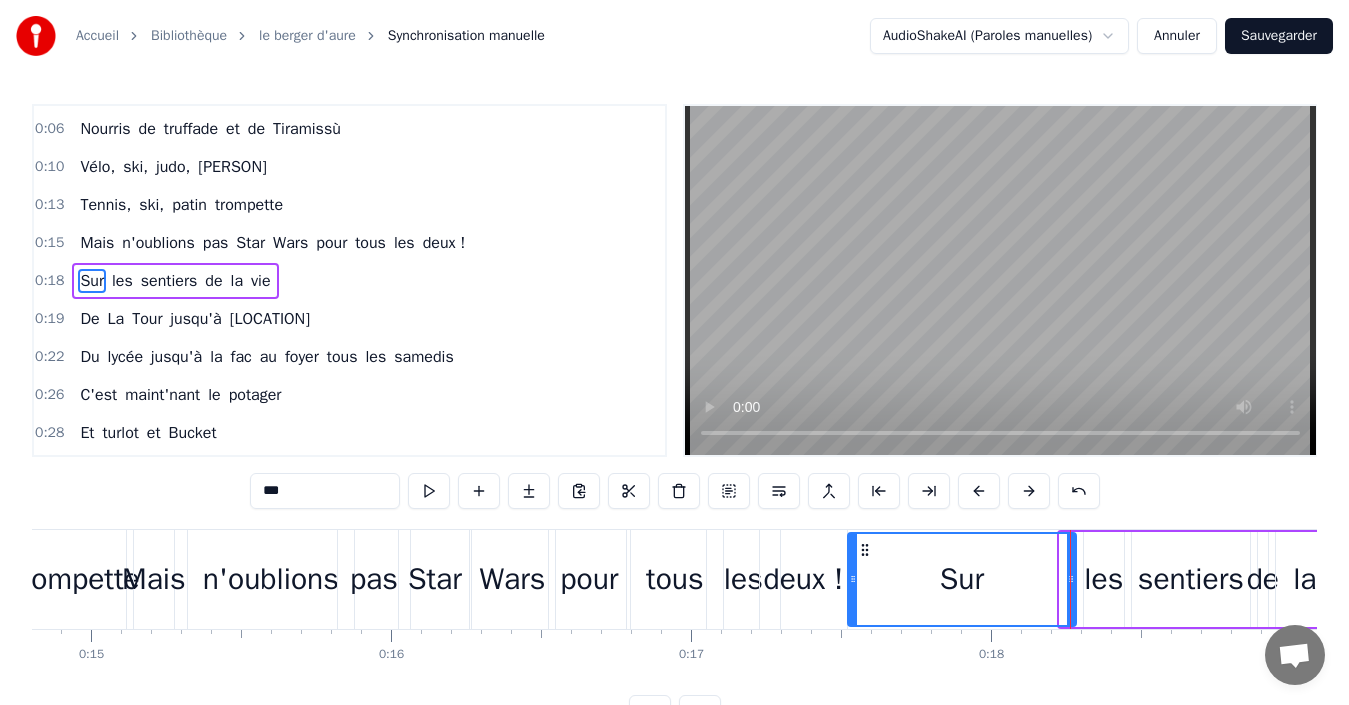 drag, startPoint x: 1064, startPoint y: 562, endPoint x: 853, endPoint y: 569, distance: 211.11609 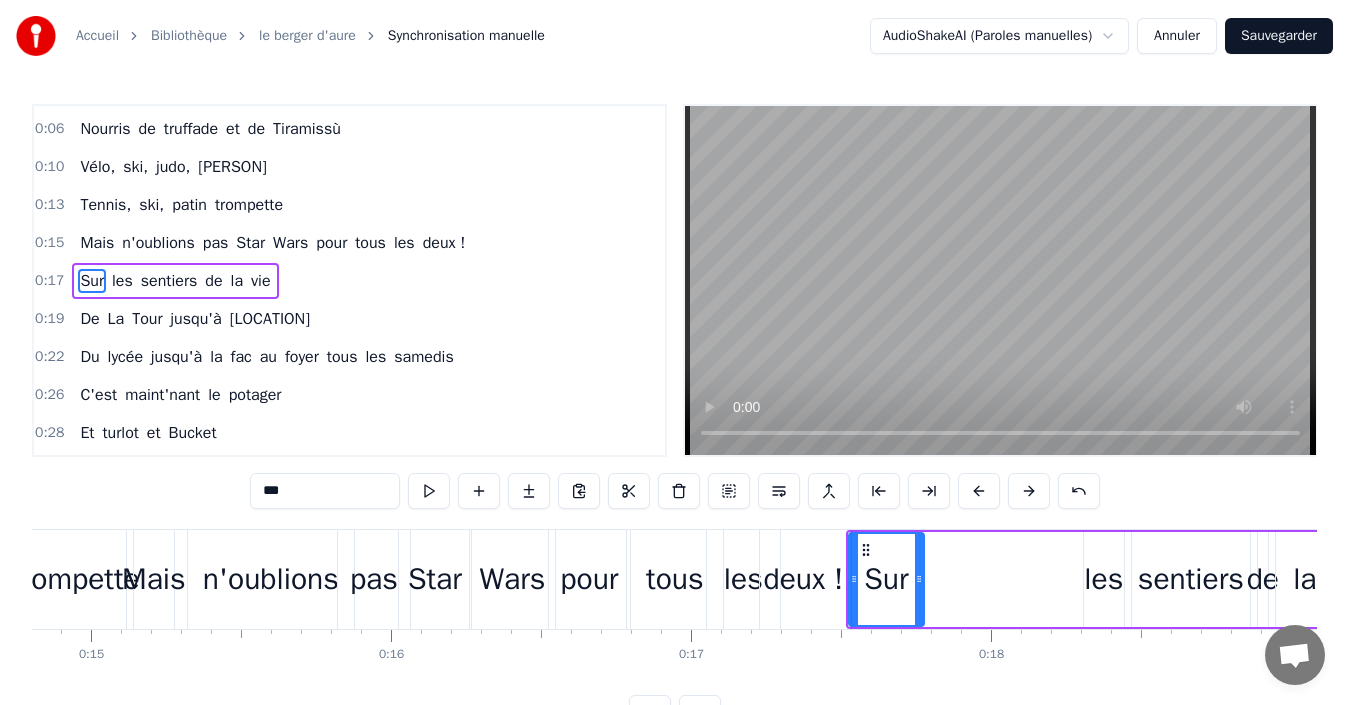 drag, startPoint x: 1071, startPoint y: 586, endPoint x: 920, endPoint y: 597, distance: 151.40013 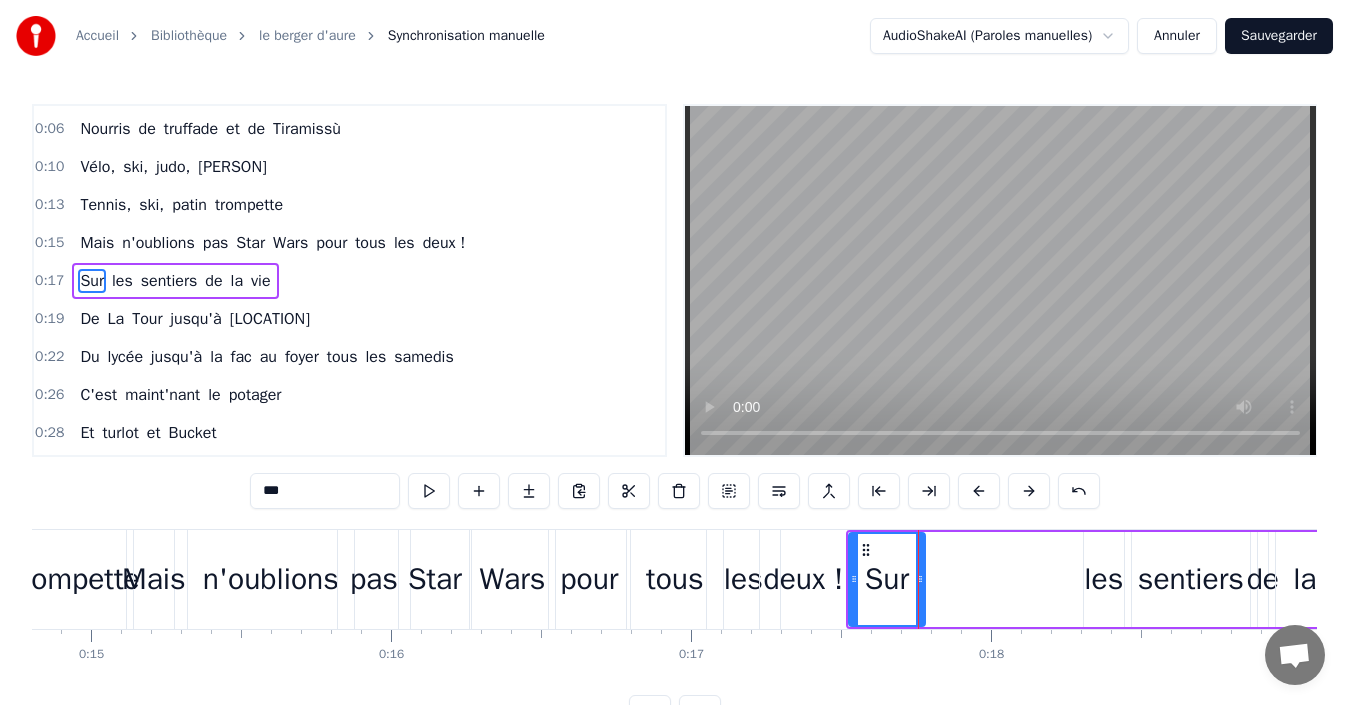 click on "Sur" at bounding box center [887, 579] 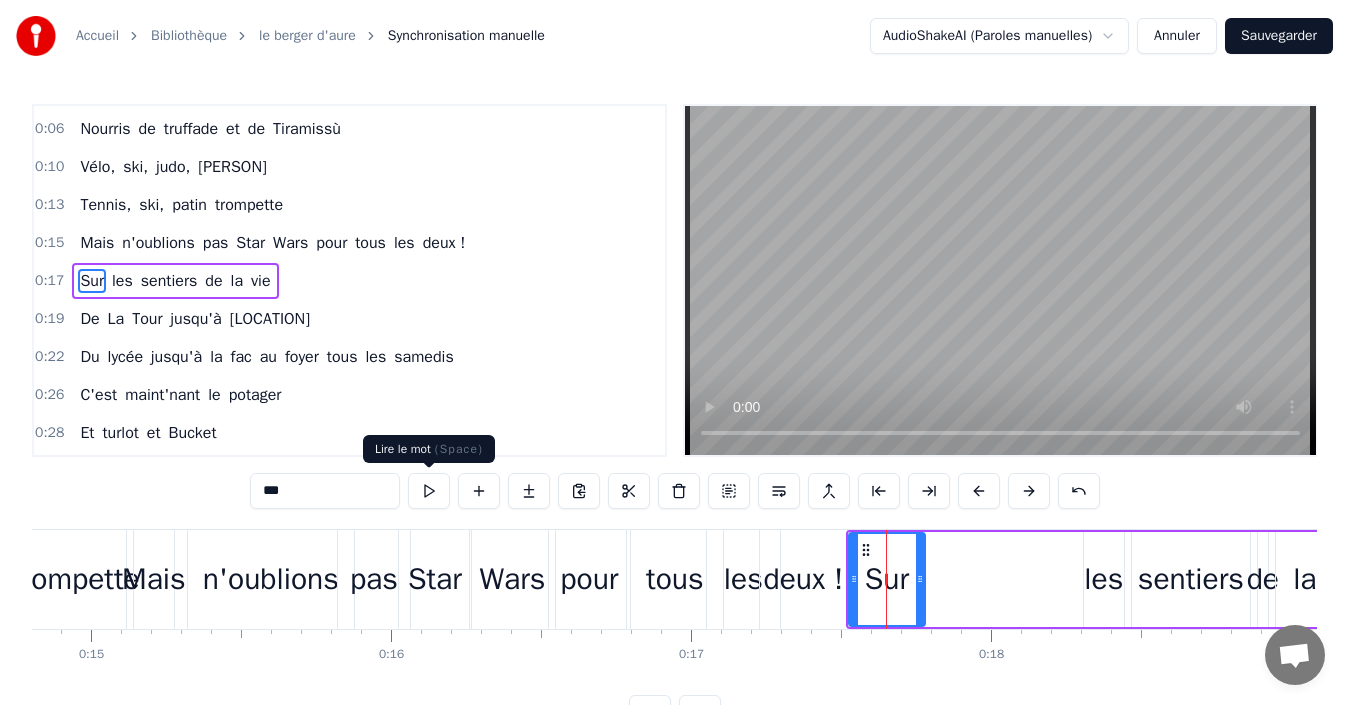 click at bounding box center (429, 491) 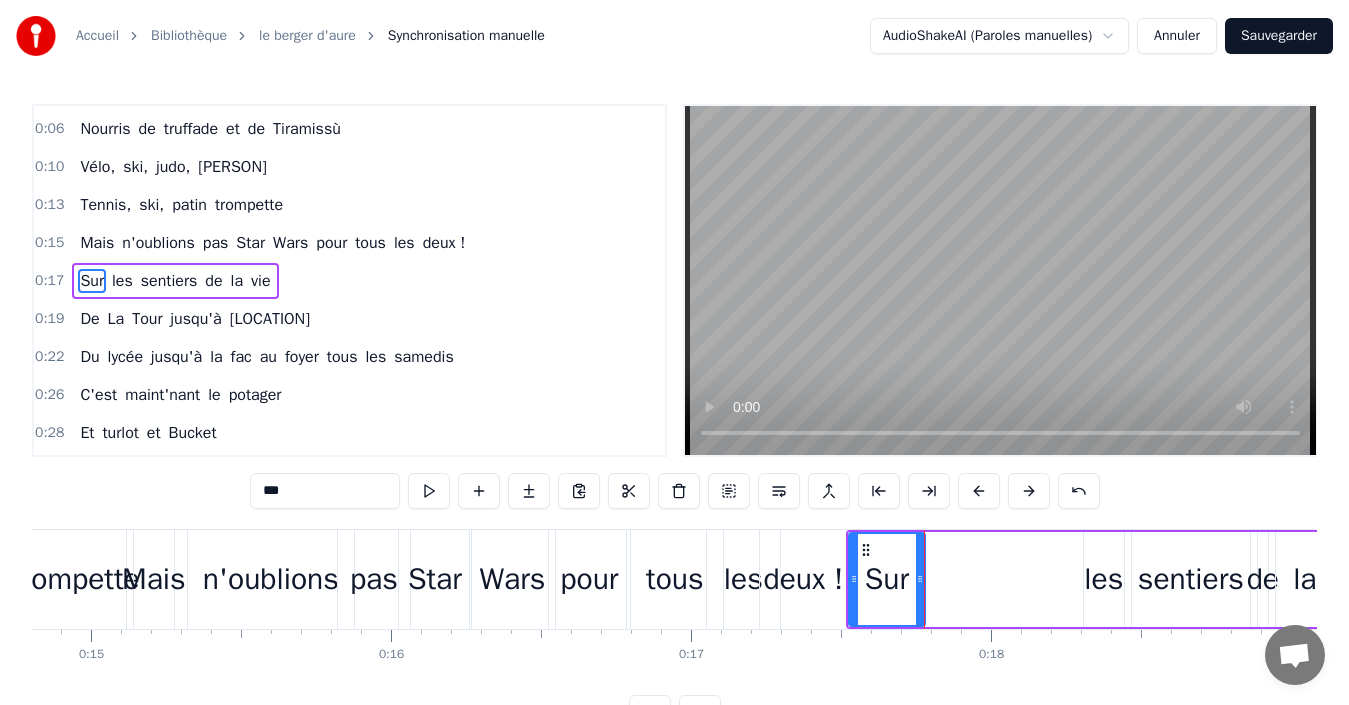 scroll, scrollTop: 0, scrollLeft: 0, axis: both 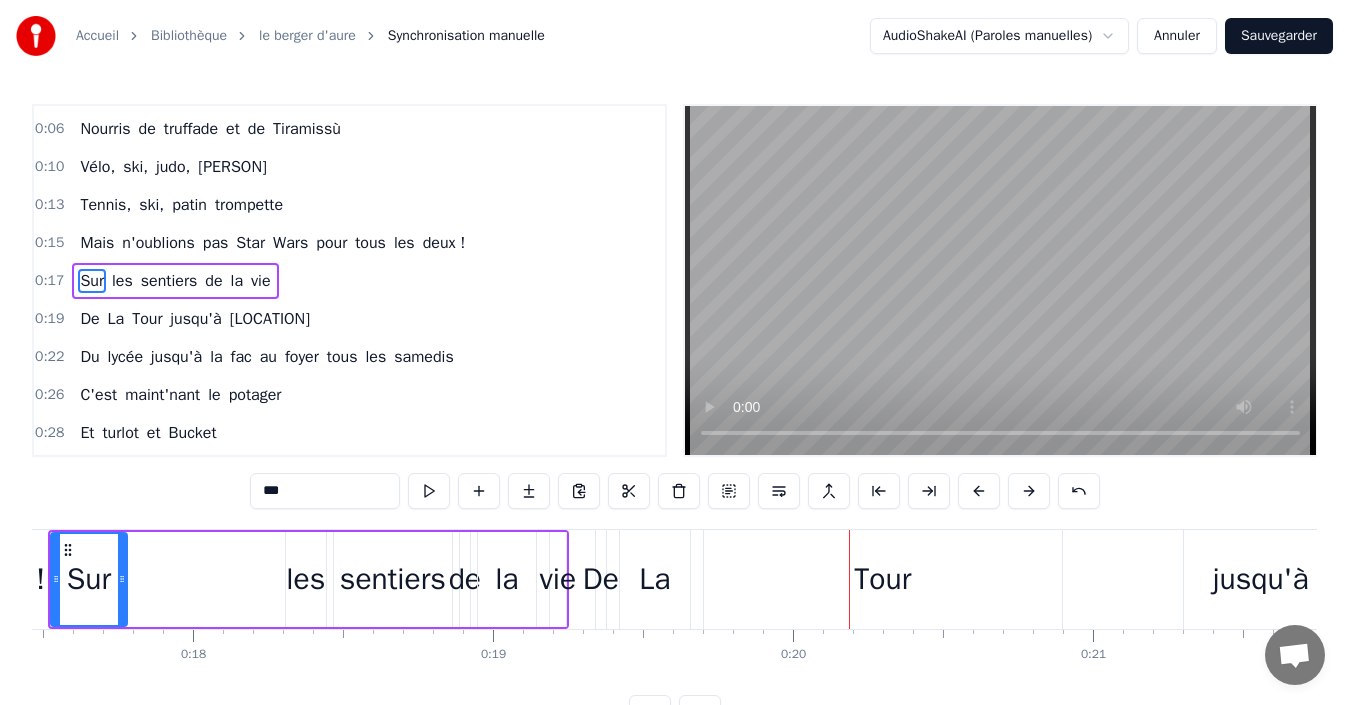 type 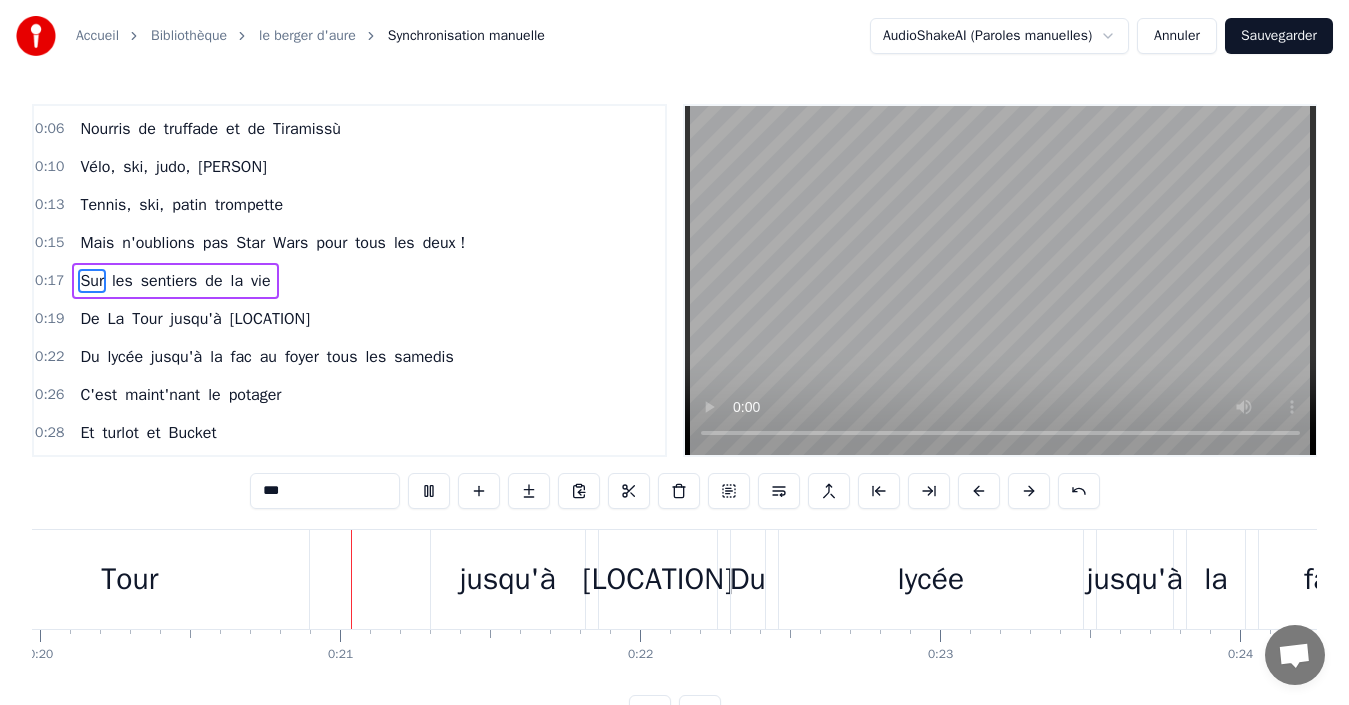 scroll, scrollTop: 0, scrollLeft: 6051, axis: horizontal 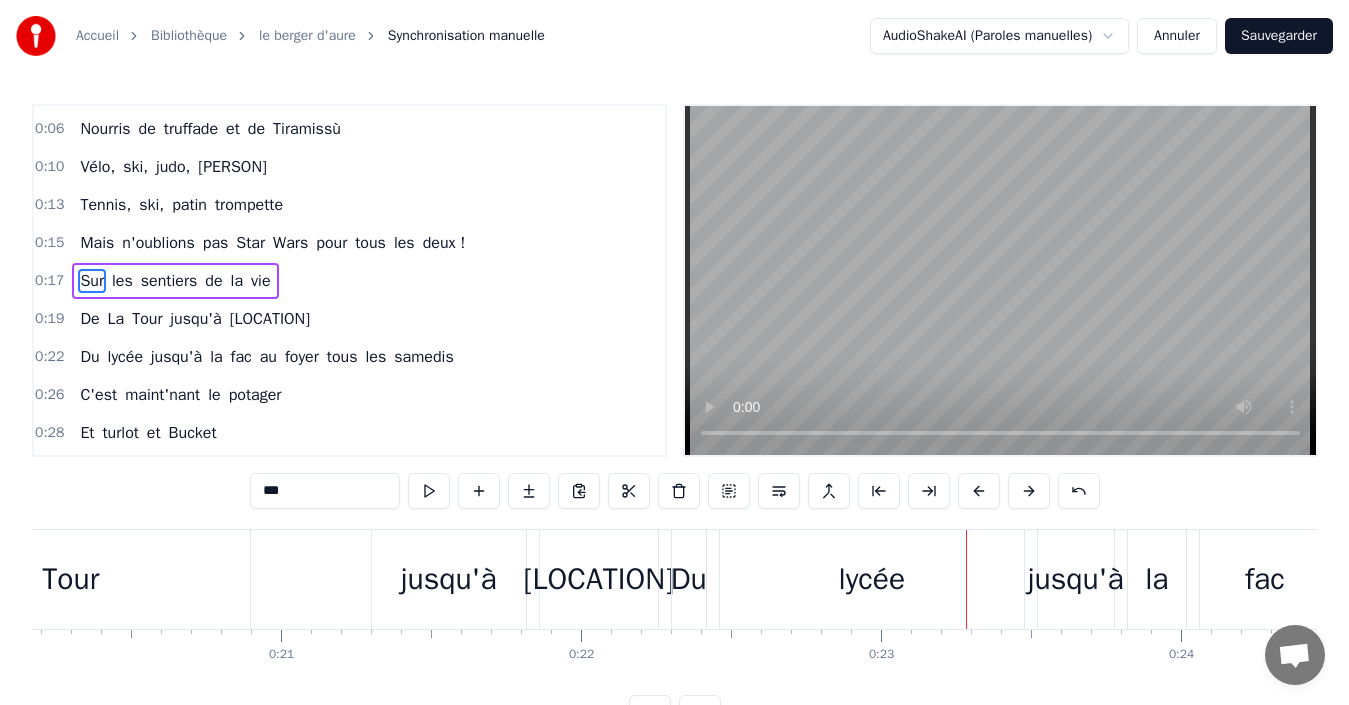 click on "Bibliothèque" at bounding box center [189, 36] 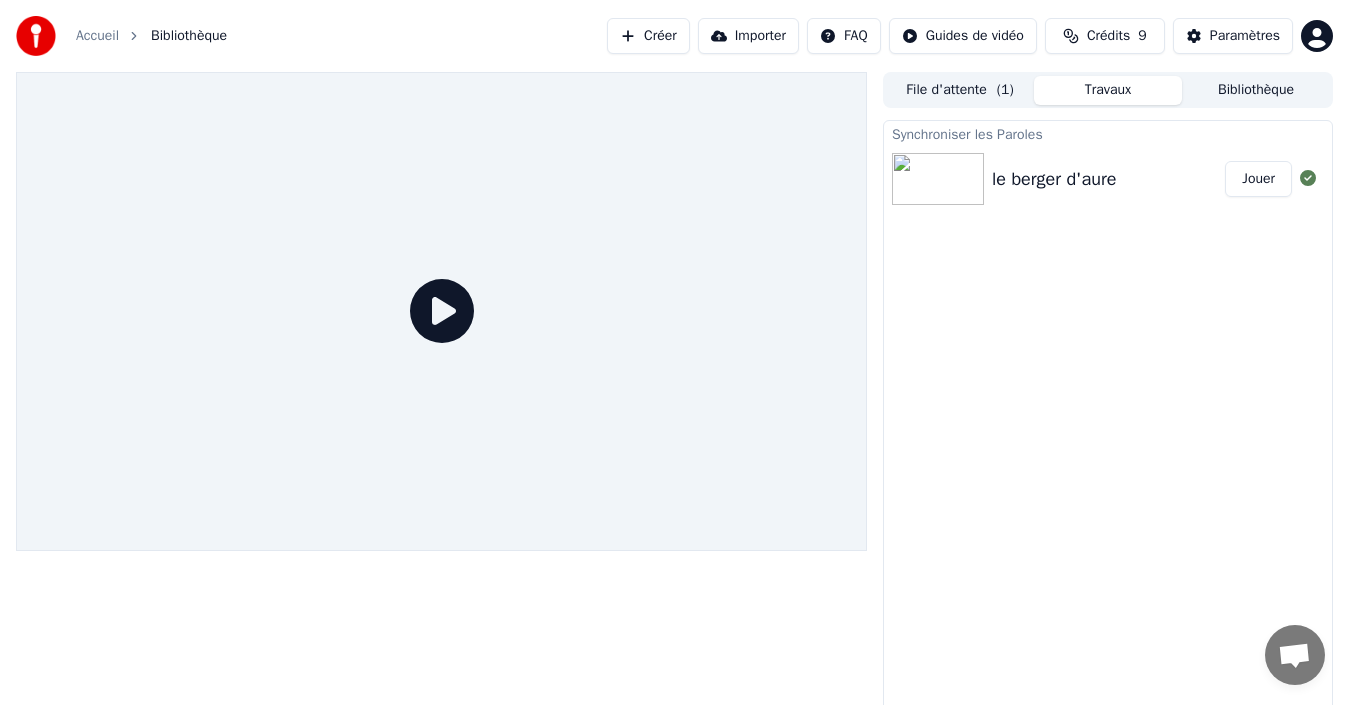 click on "le berger d'aure" at bounding box center (1054, 179) 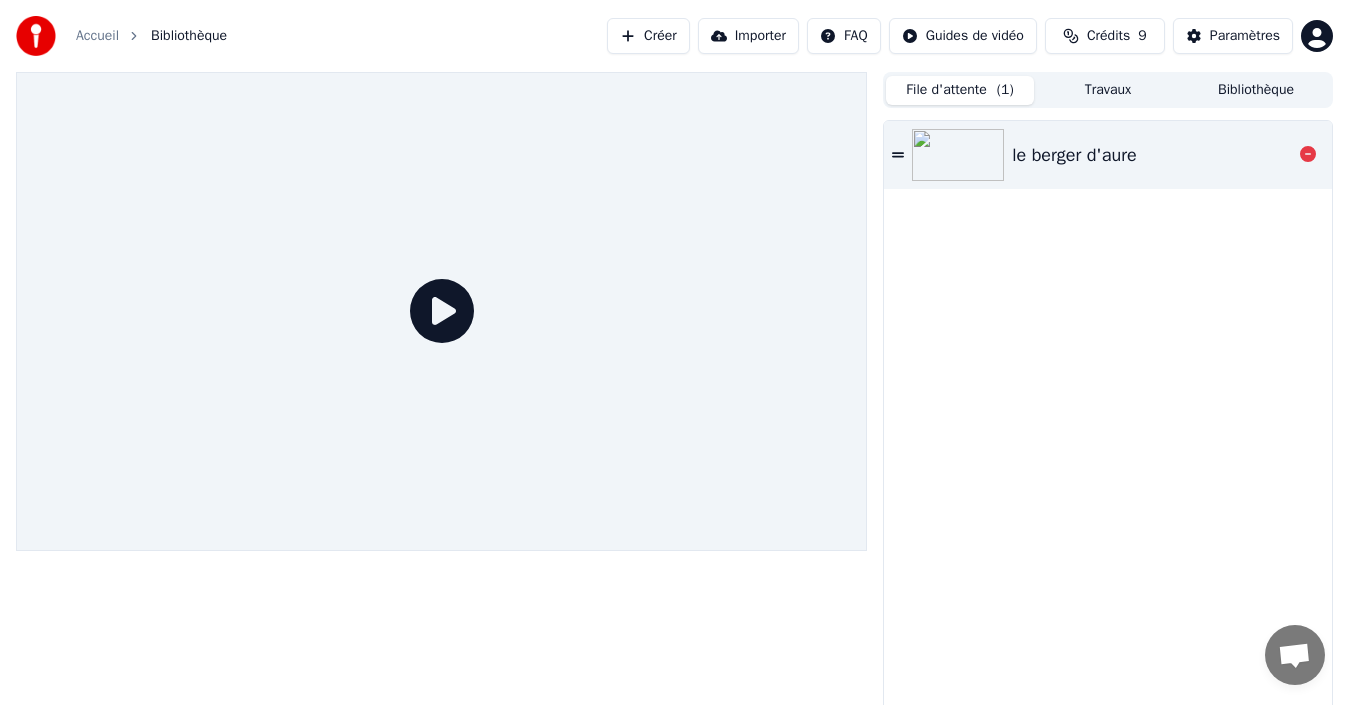 click at bounding box center (958, 155) 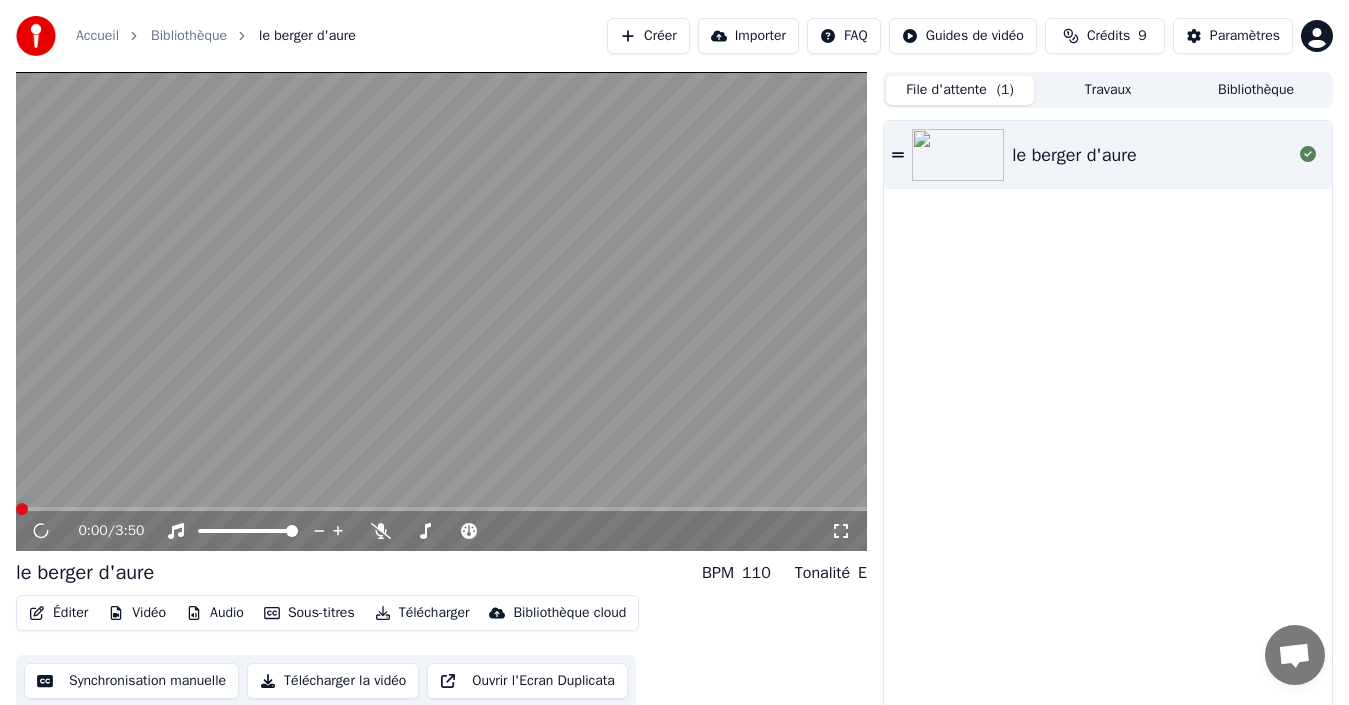 scroll, scrollTop: 14, scrollLeft: 0, axis: vertical 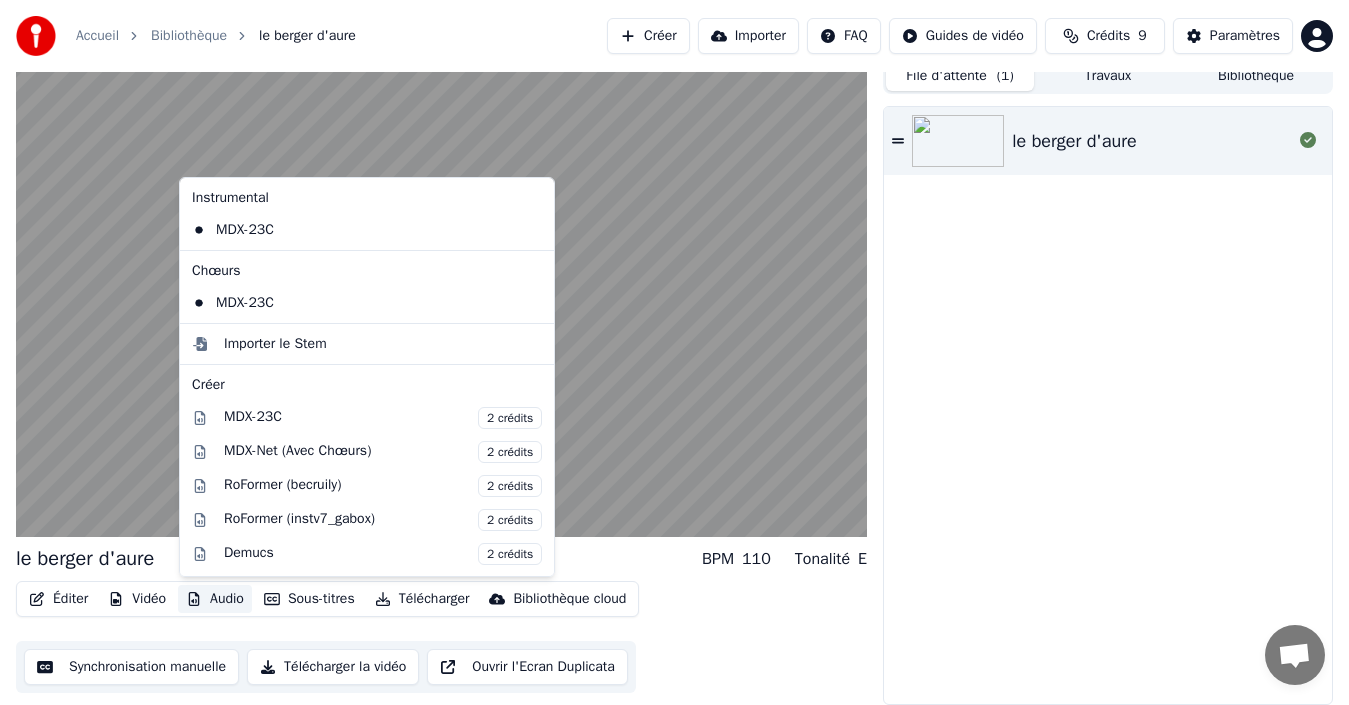 click on "Audio" at bounding box center (215, 599) 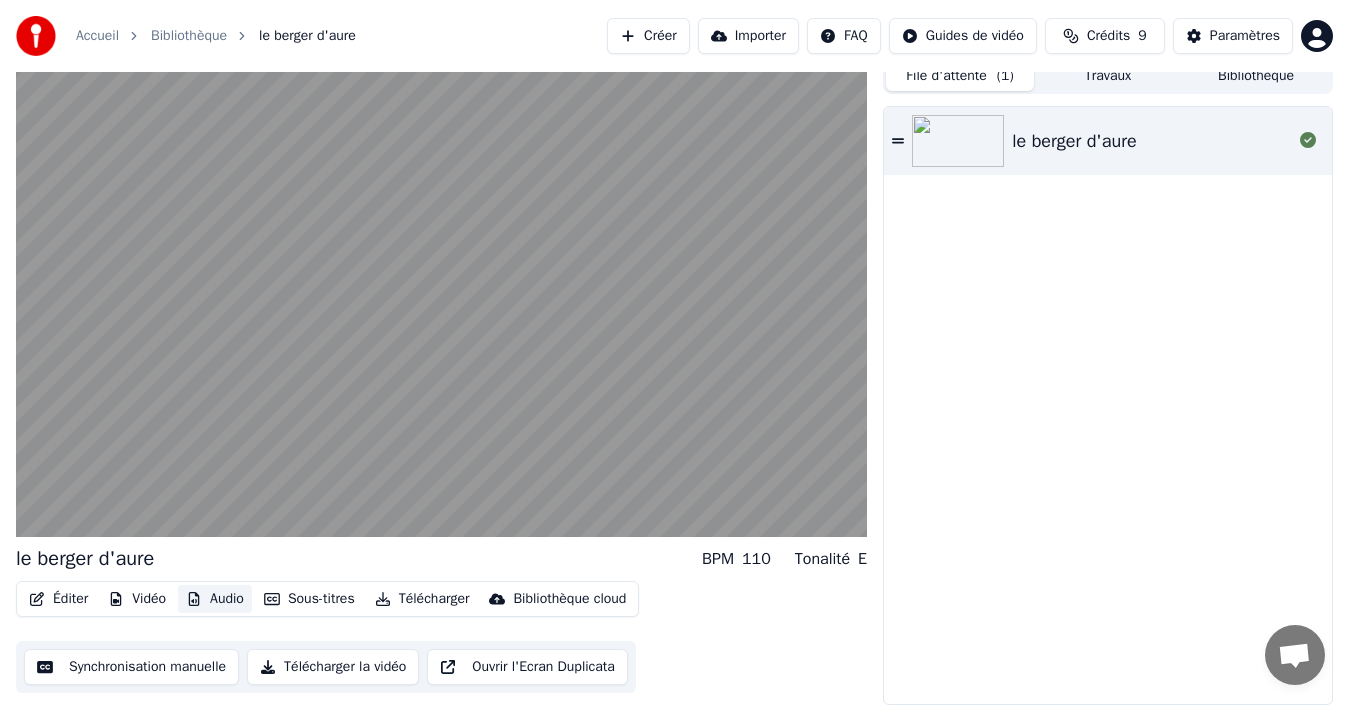 click on "Audio" at bounding box center (215, 599) 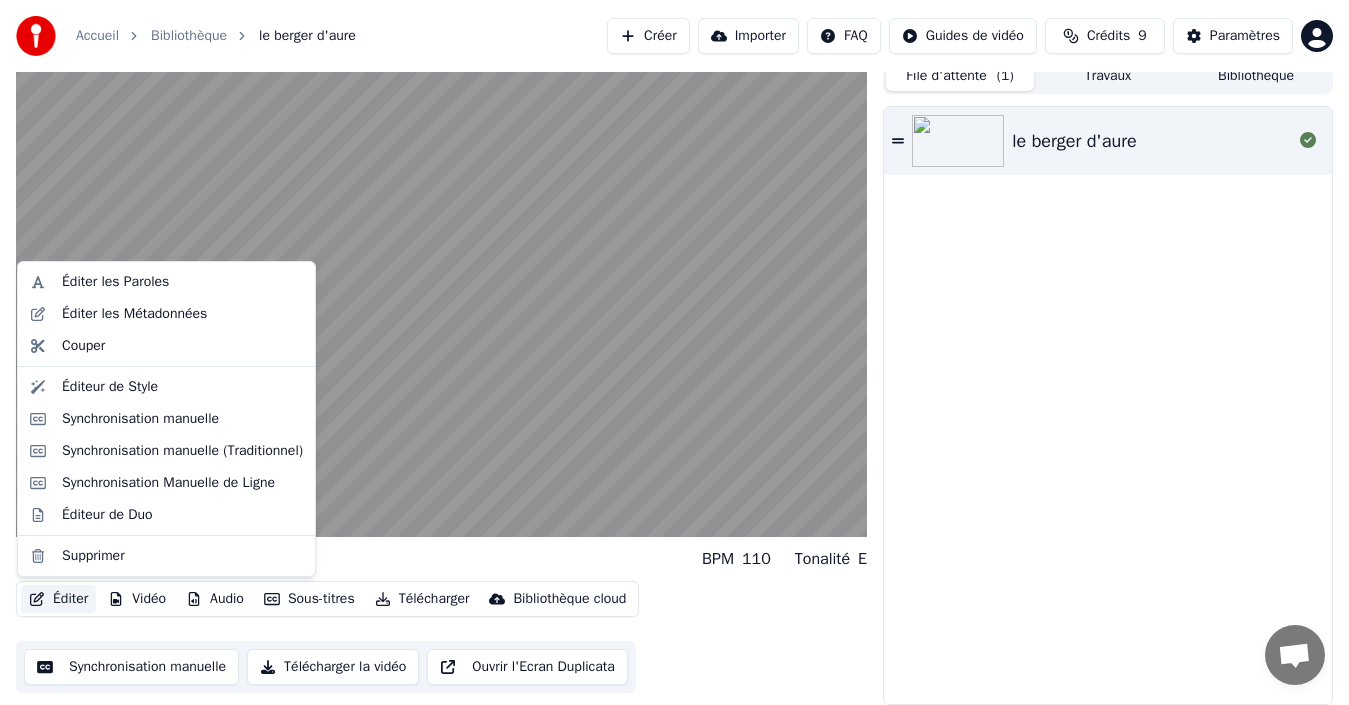 click on "Éditer" at bounding box center (58, 599) 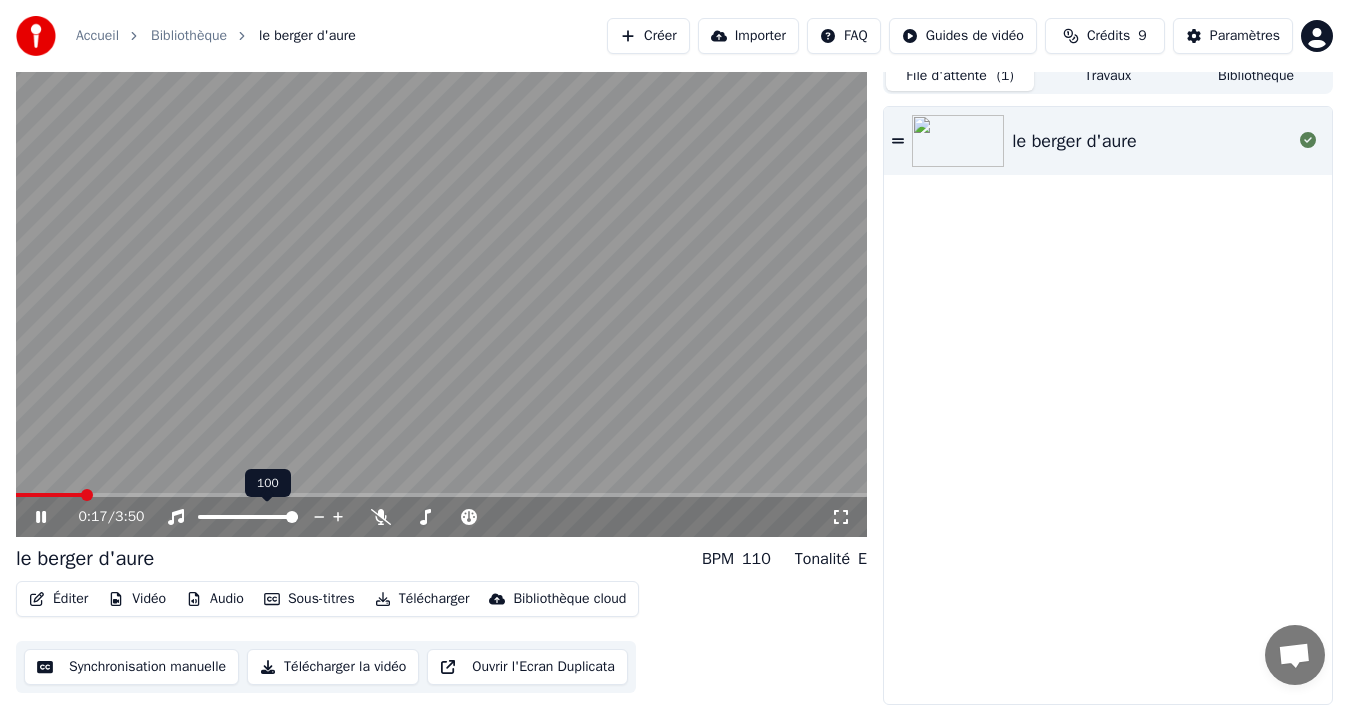 click at bounding box center (292, 517) 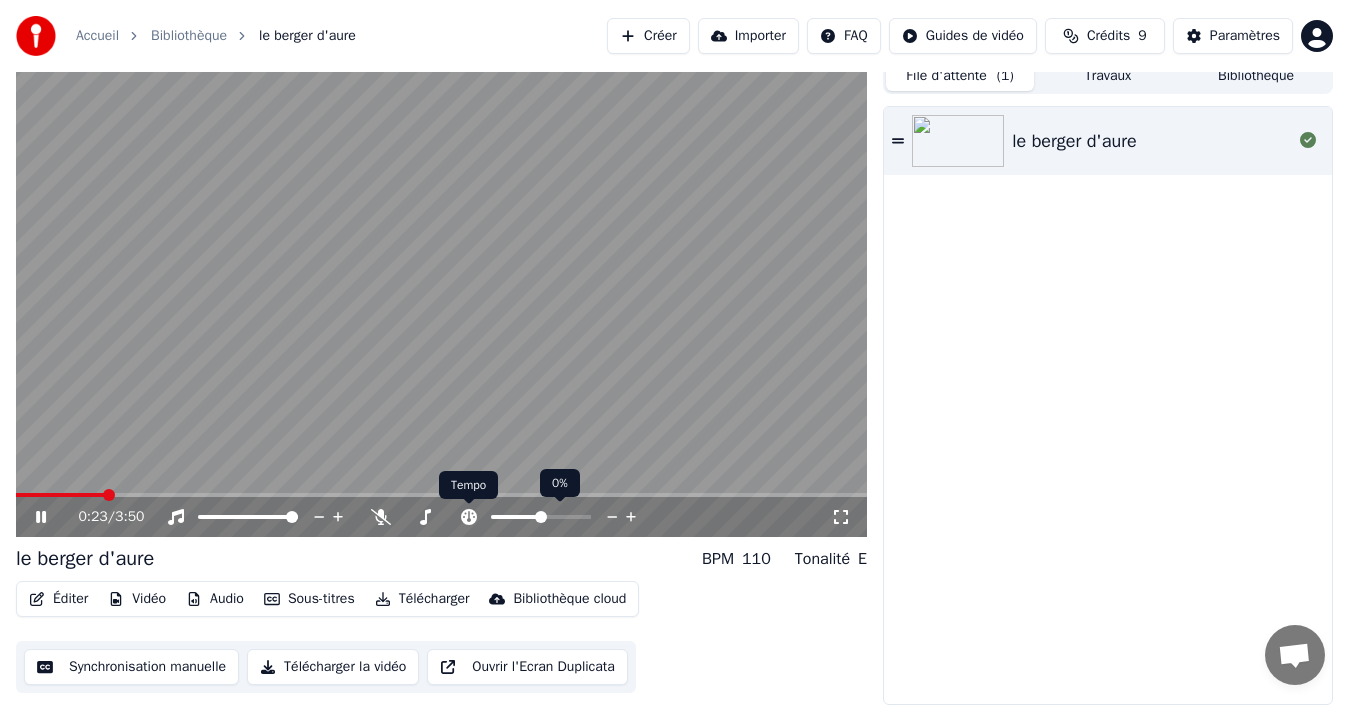 click 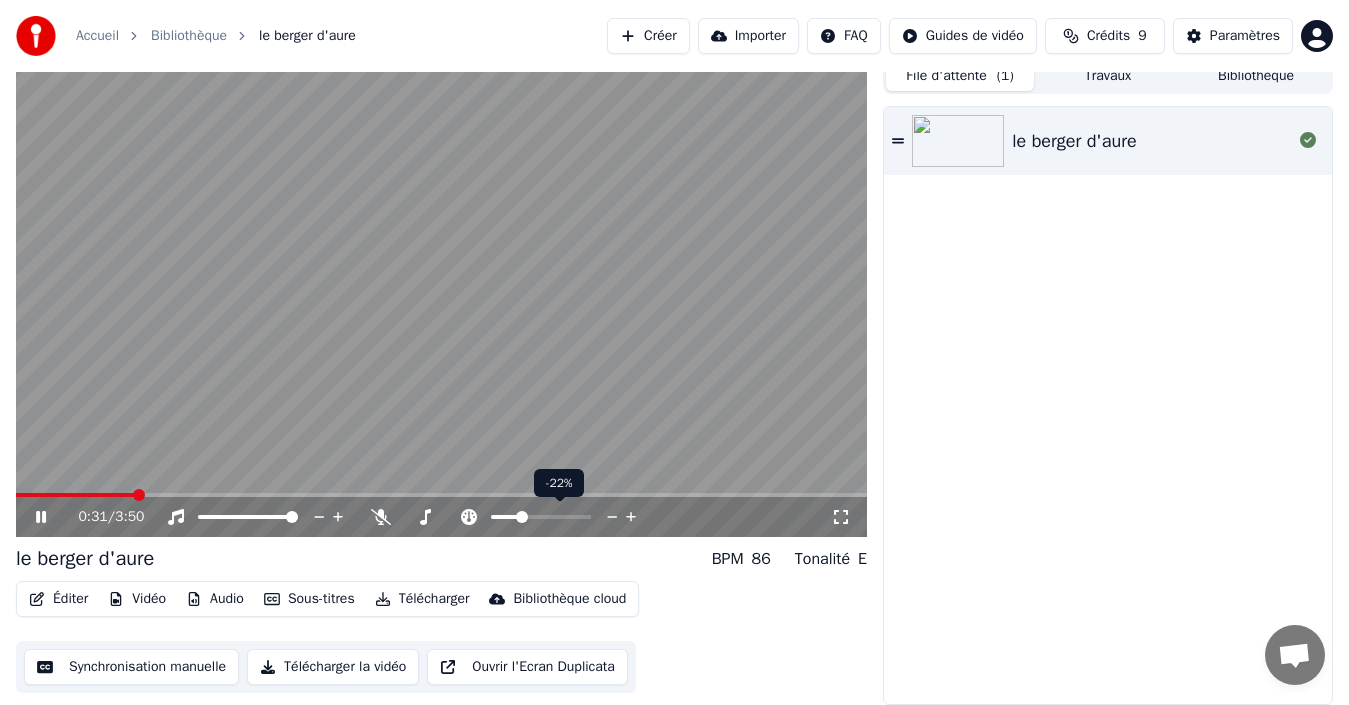 click at bounding box center [522, 517] 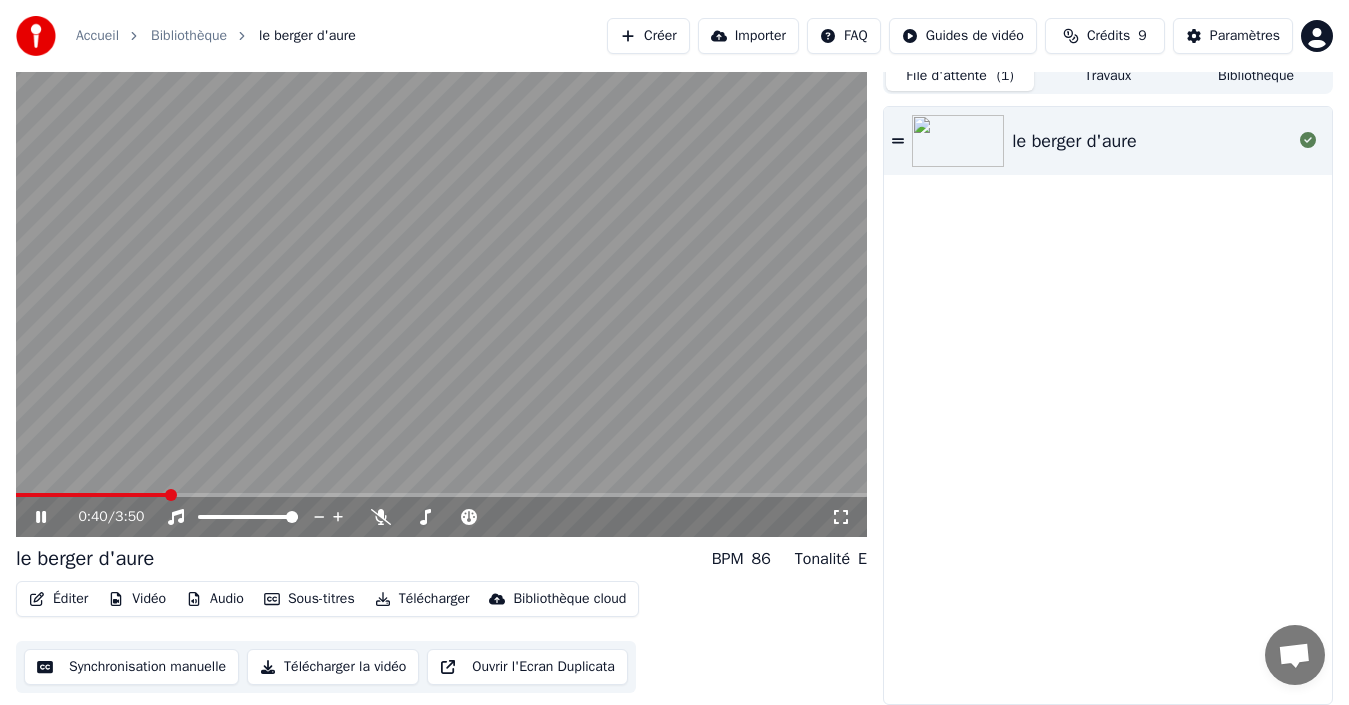 click 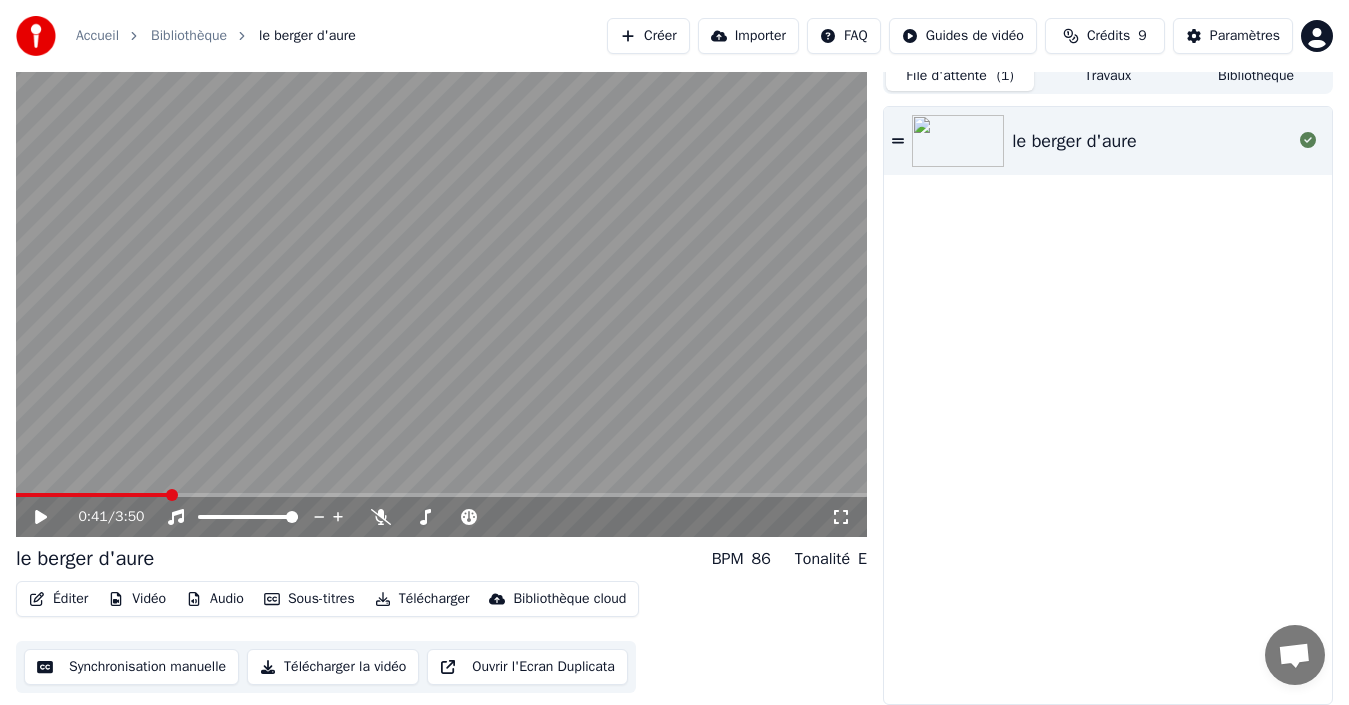 click on "Synchronisation manuelle" at bounding box center [131, 667] 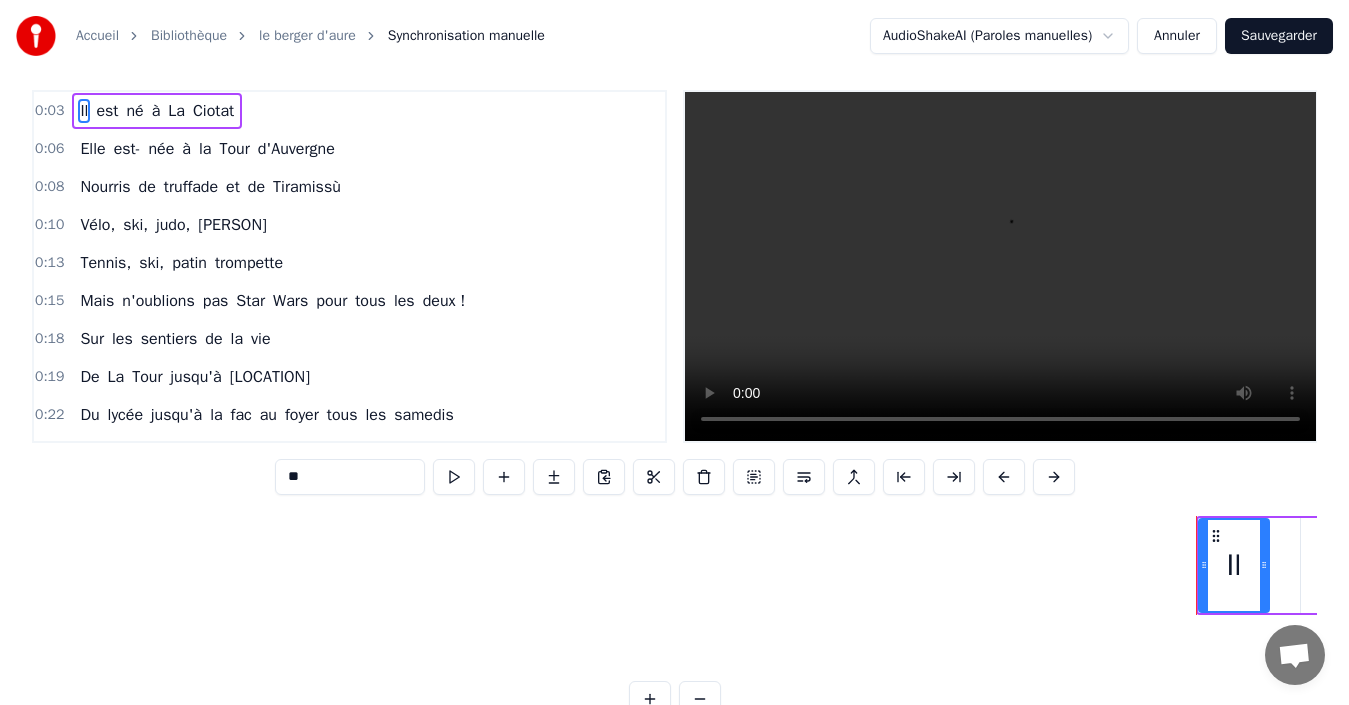 scroll, scrollTop: 0, scrollLeft: 0, axis: both 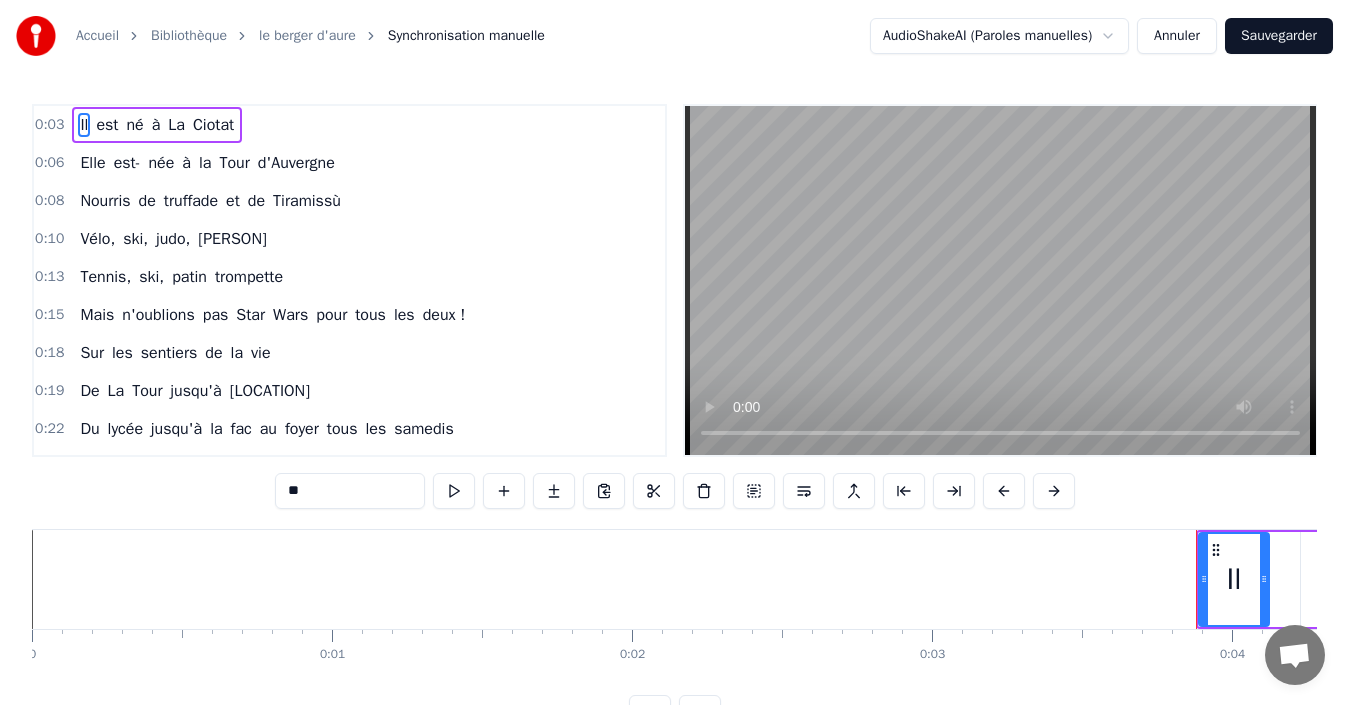 click on "le berger d'aure" at bounding box center (307, 36) 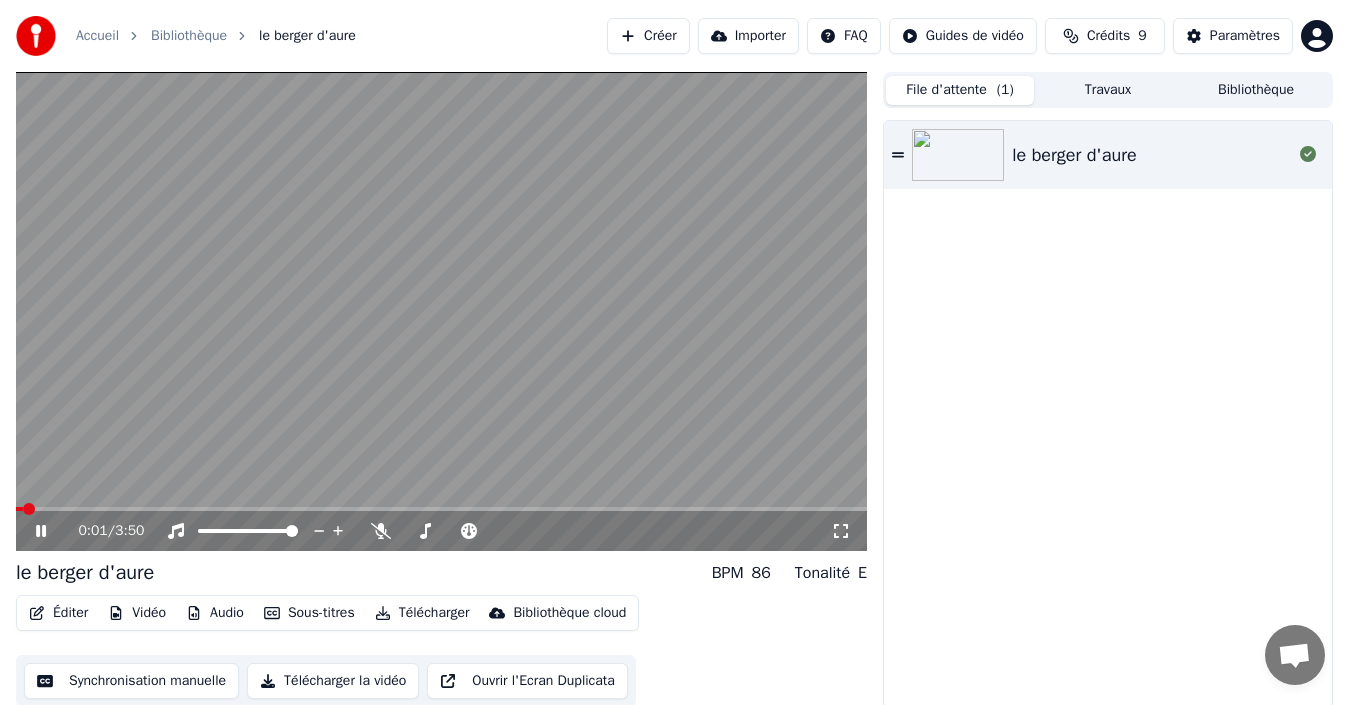 click 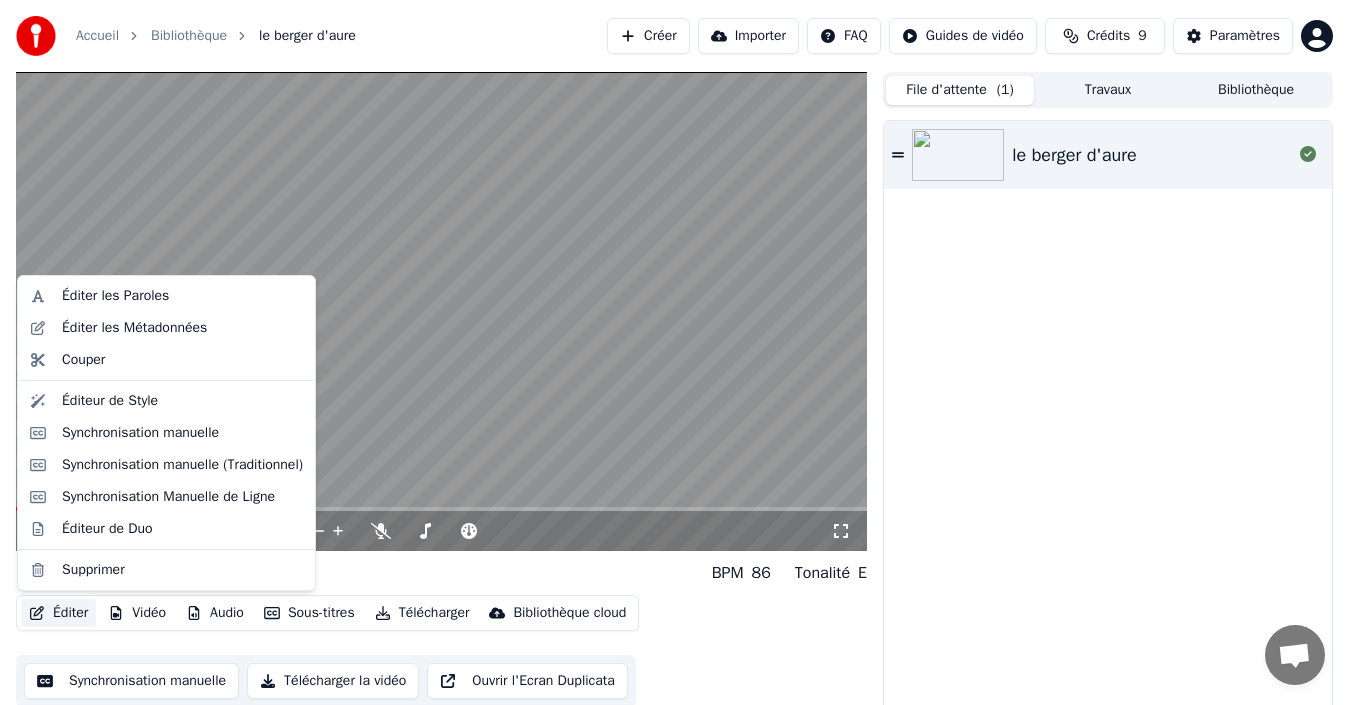 click on "Éditer" at bounding box center [58, 613] 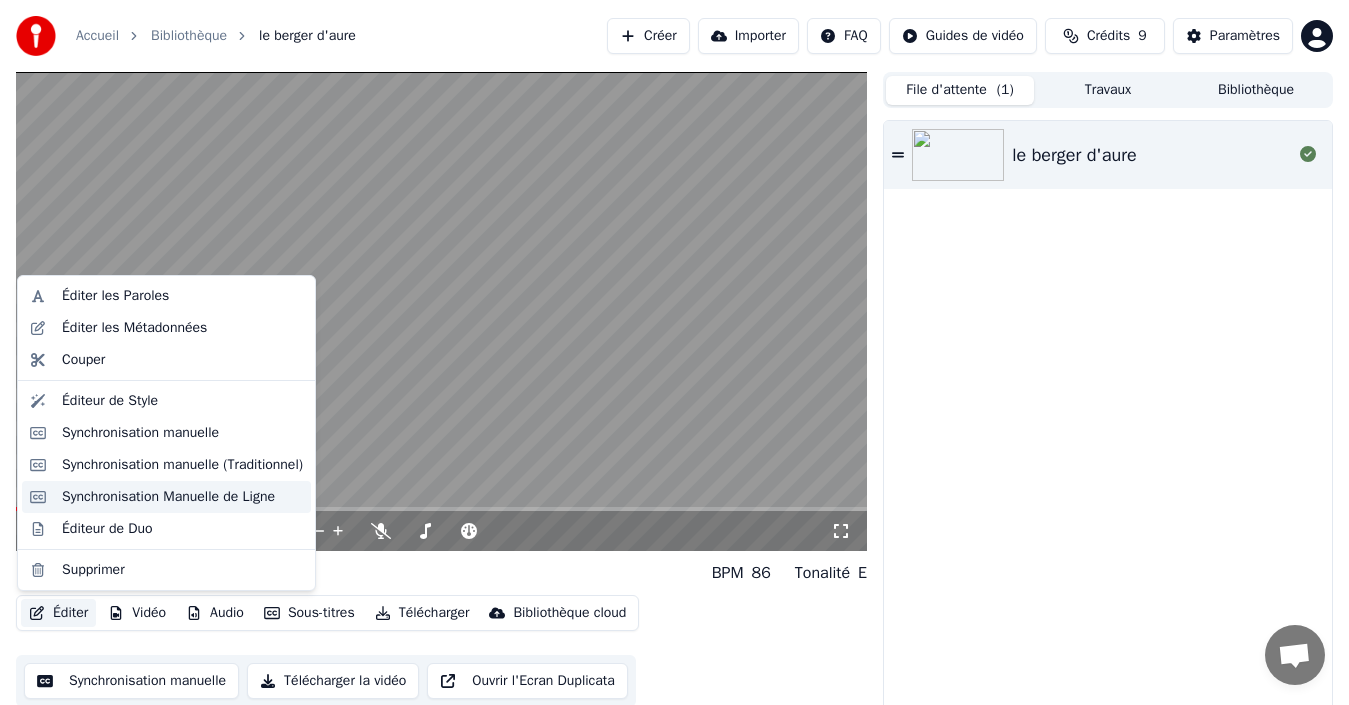 click on "Synchronisation Manuelle de Ligne" at bounding box center [168, 497] 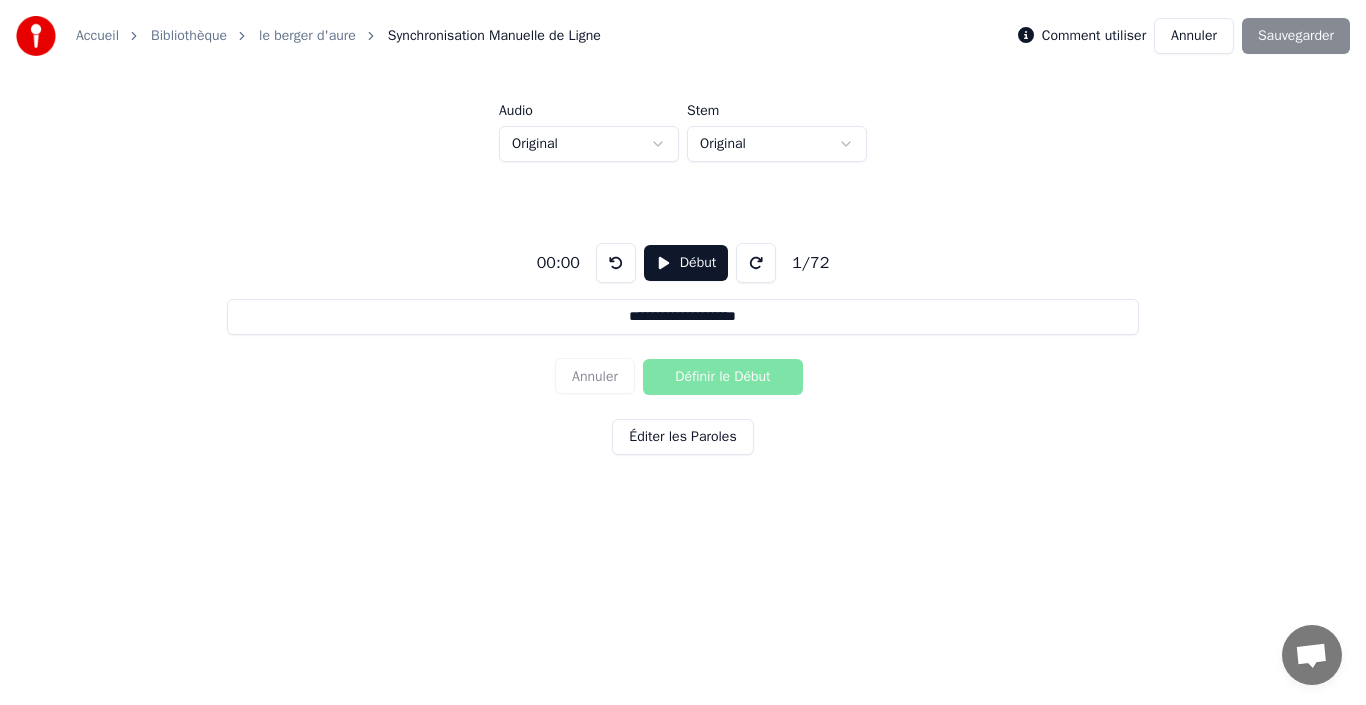 click on "Annuler Définir le Début" at bounding box center [683, 377] 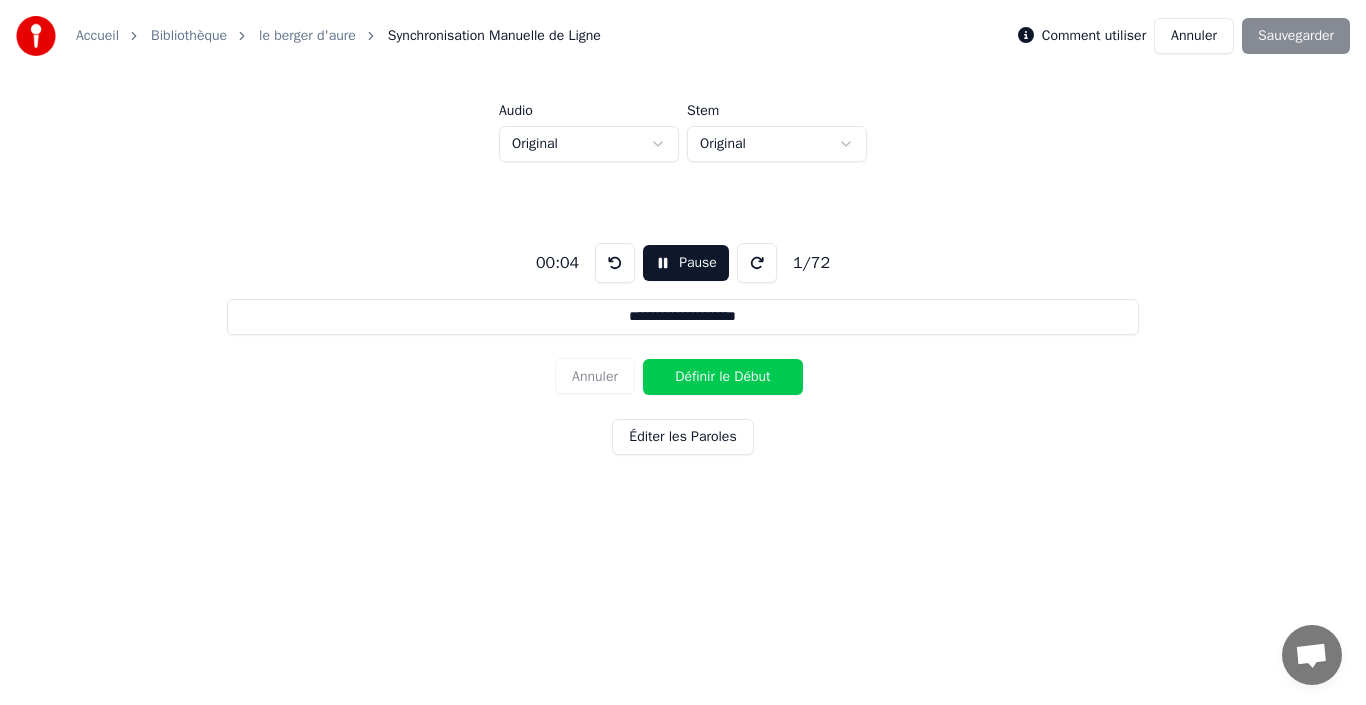 click on "Pause" at bounding box center (686, 263) 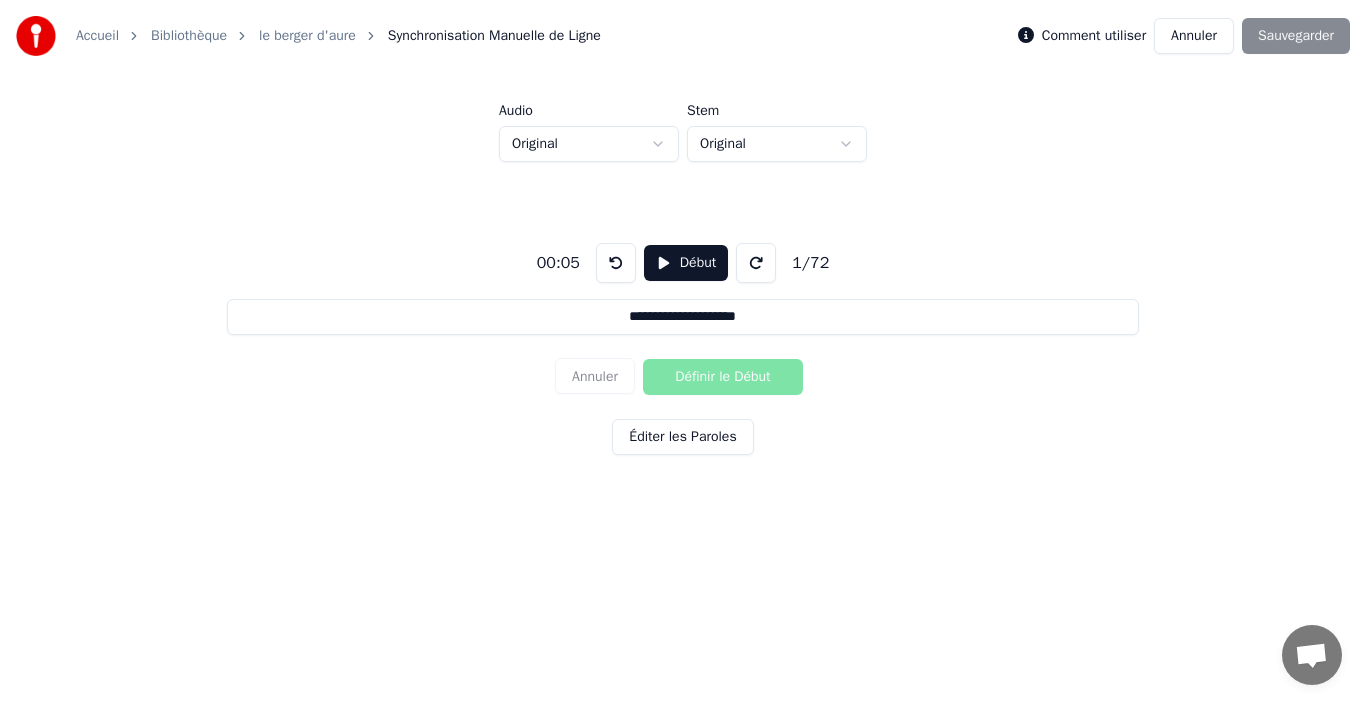 click at bounding box center [616, 263] 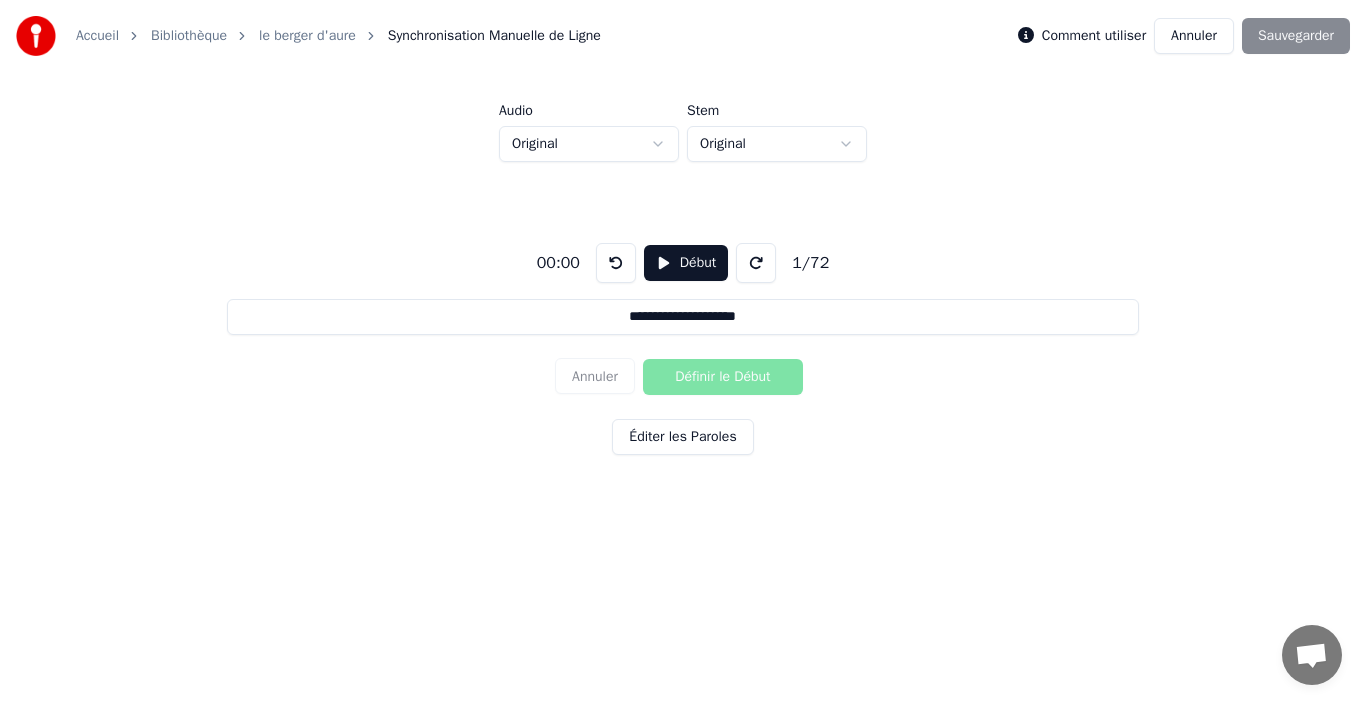 click on "Annuler Définir le Début" at bounding box center (683, 377) 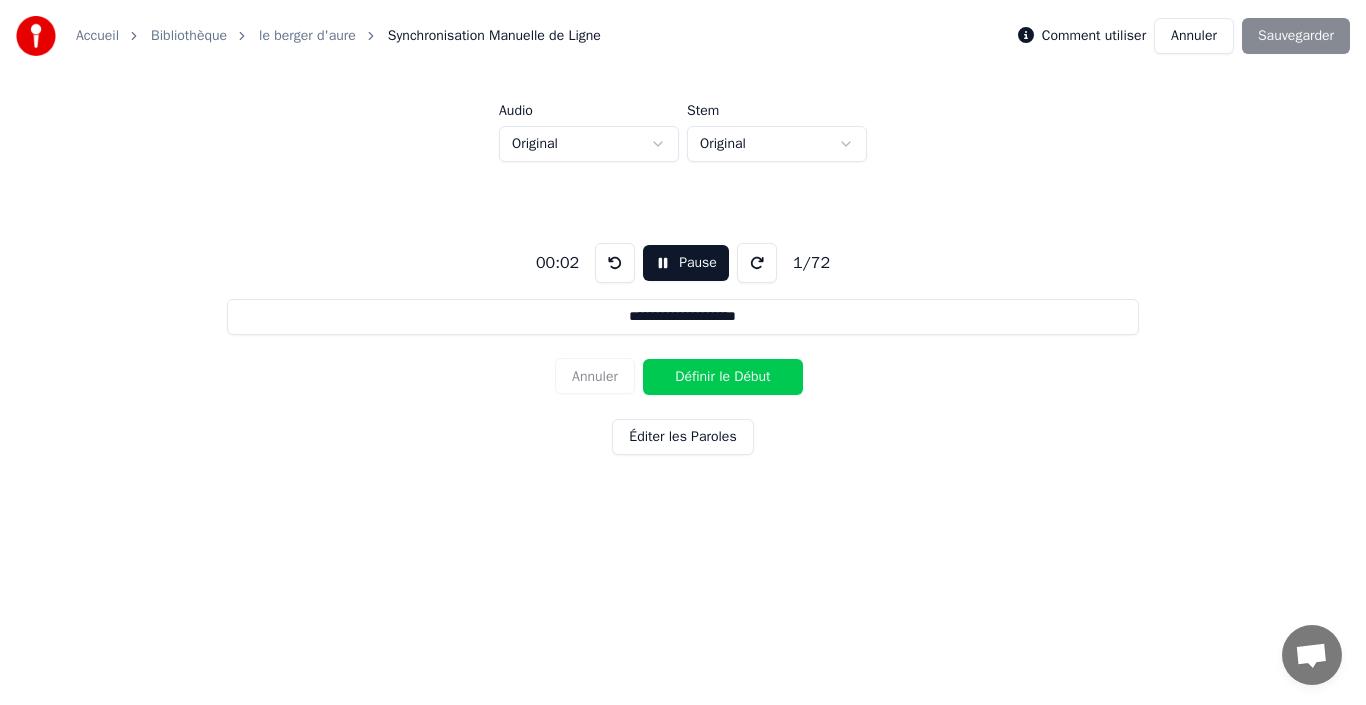 click on "Pause" at bounding box center [686, 263] 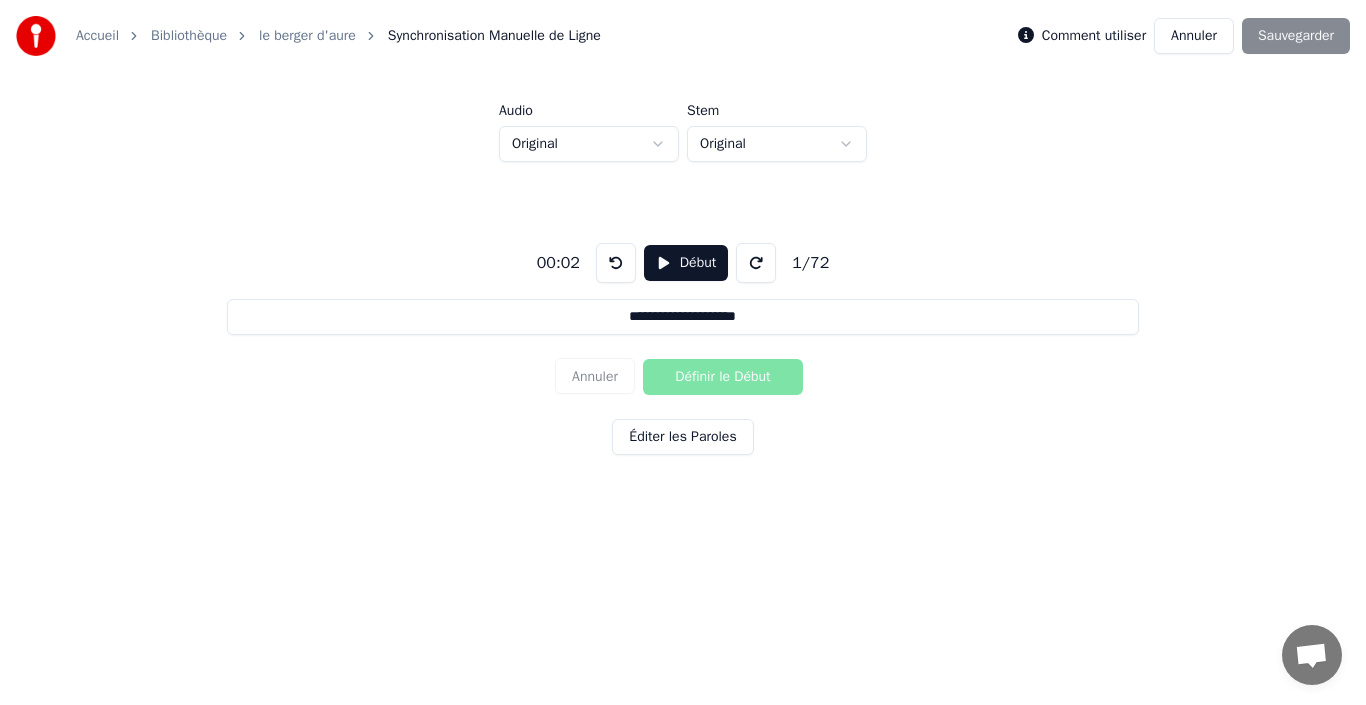 click on "Début" at bounding box center [686, 263] 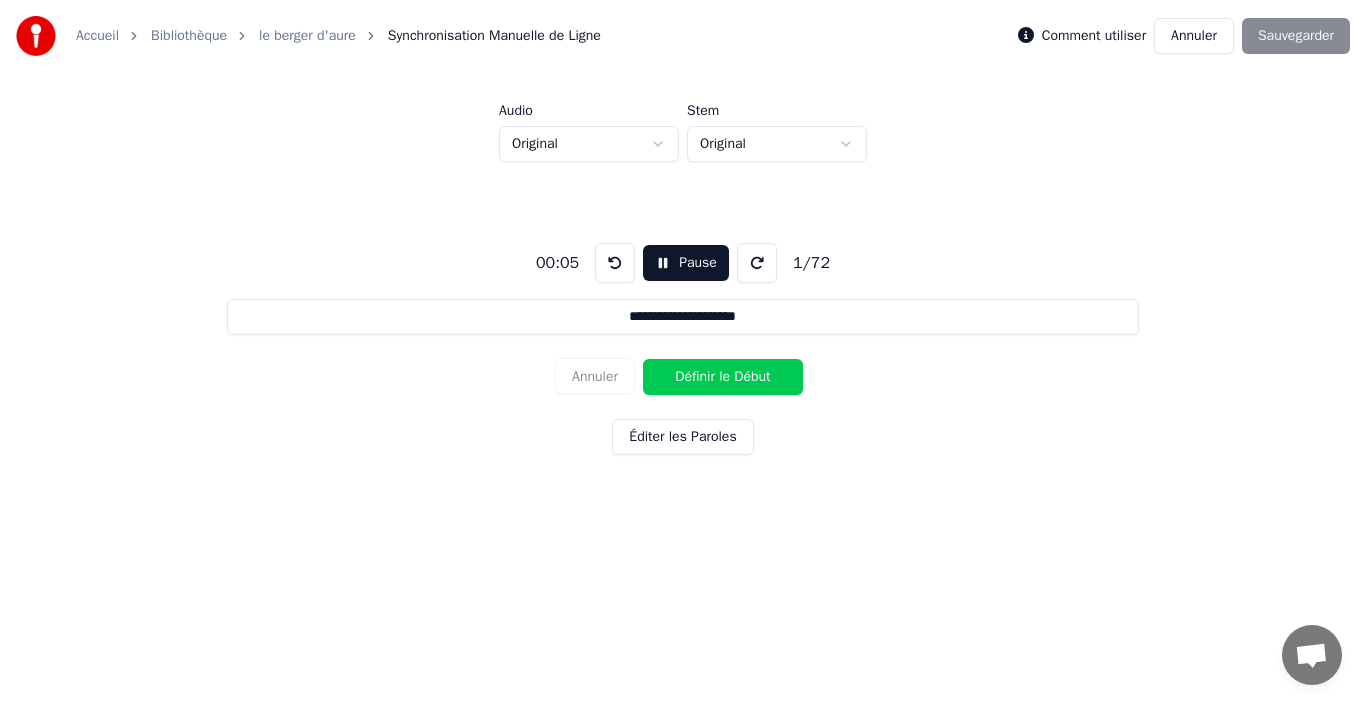 click on "Pause" at bounding box center [686, 263] 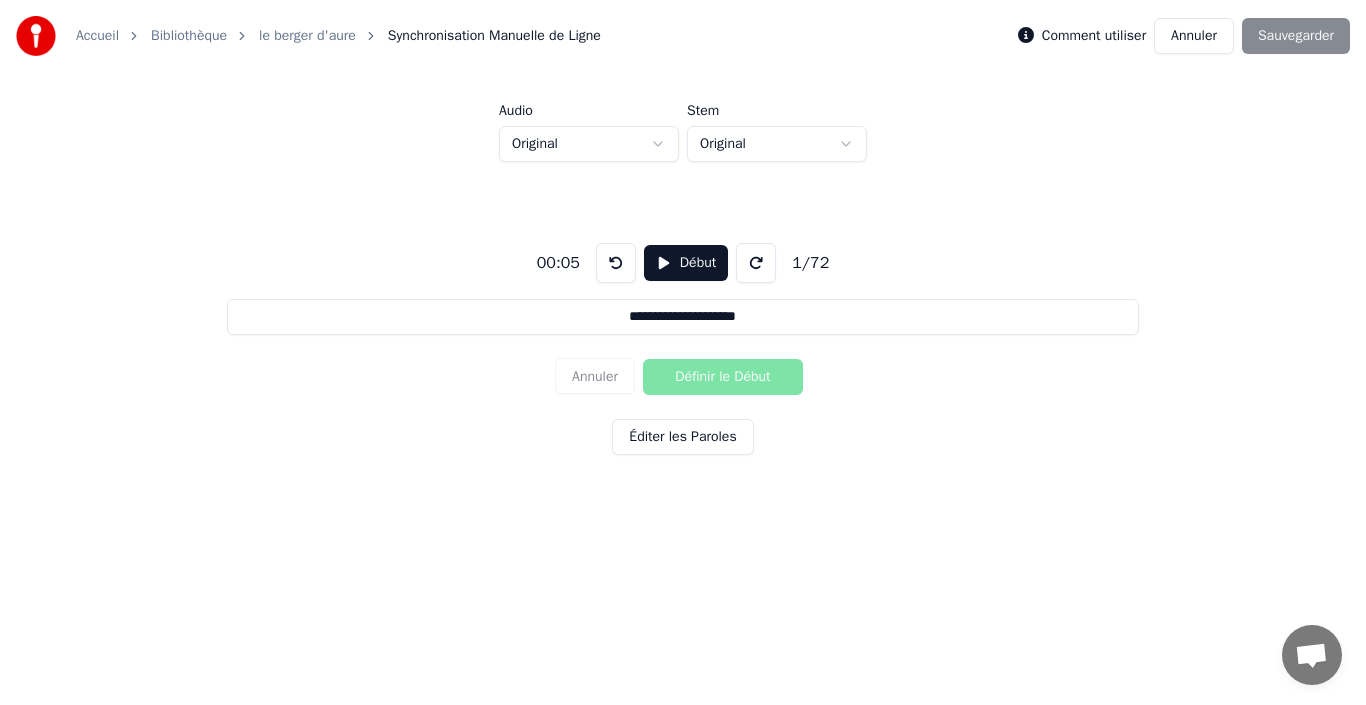 click at bounding box center [616, 263] 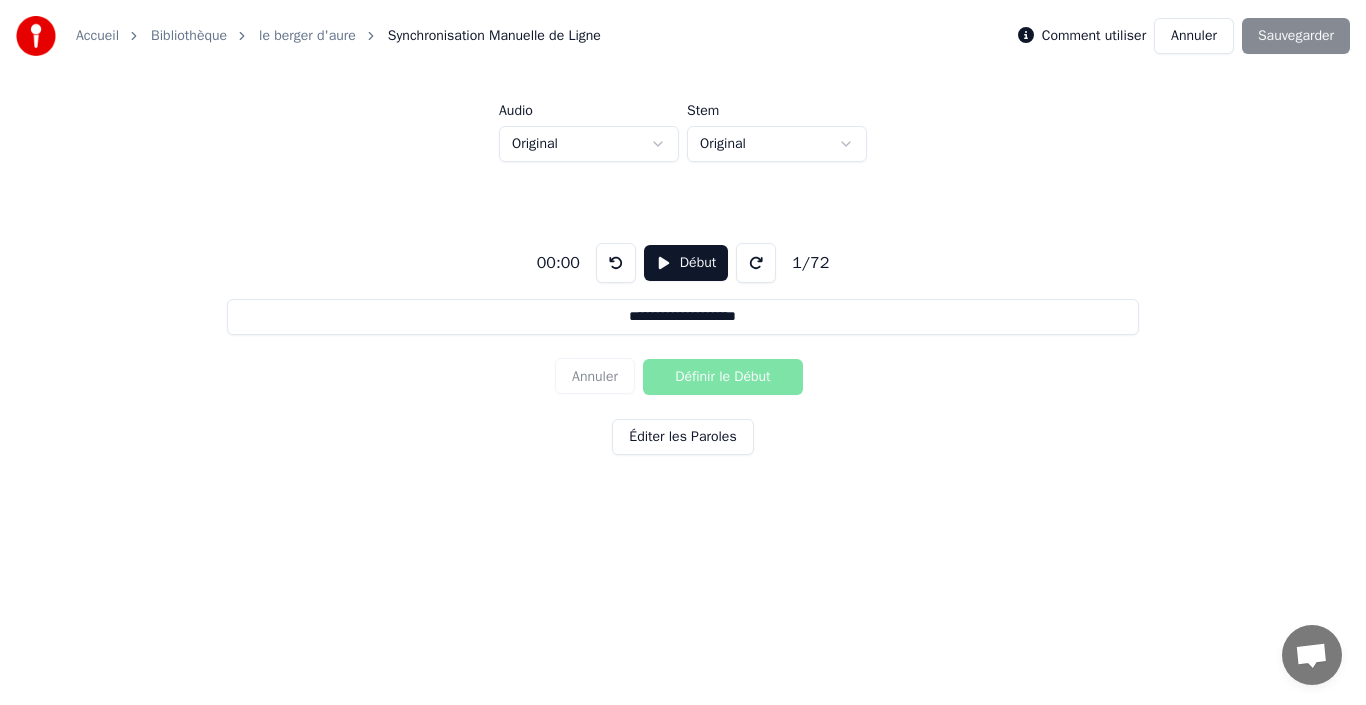 click on "Début" at bounding box center [686, 263] 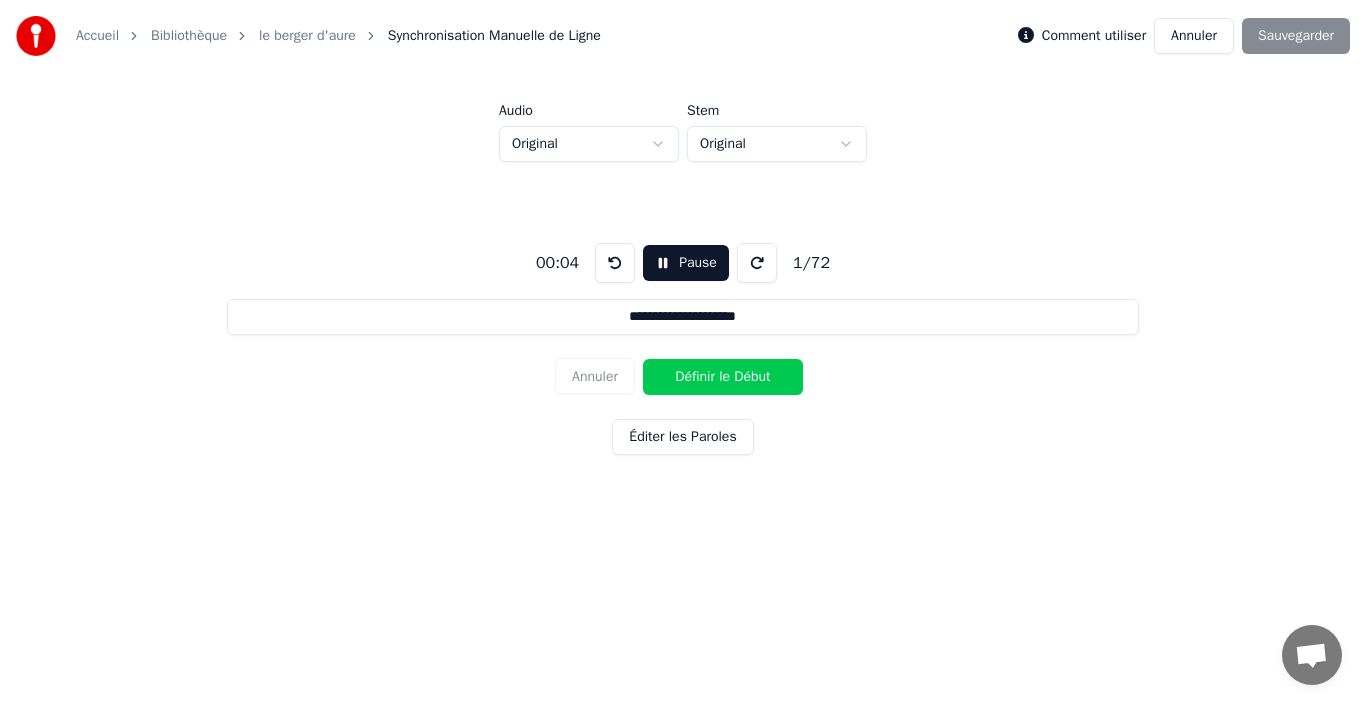 click on "Pause" at bounding box center [686, 263] 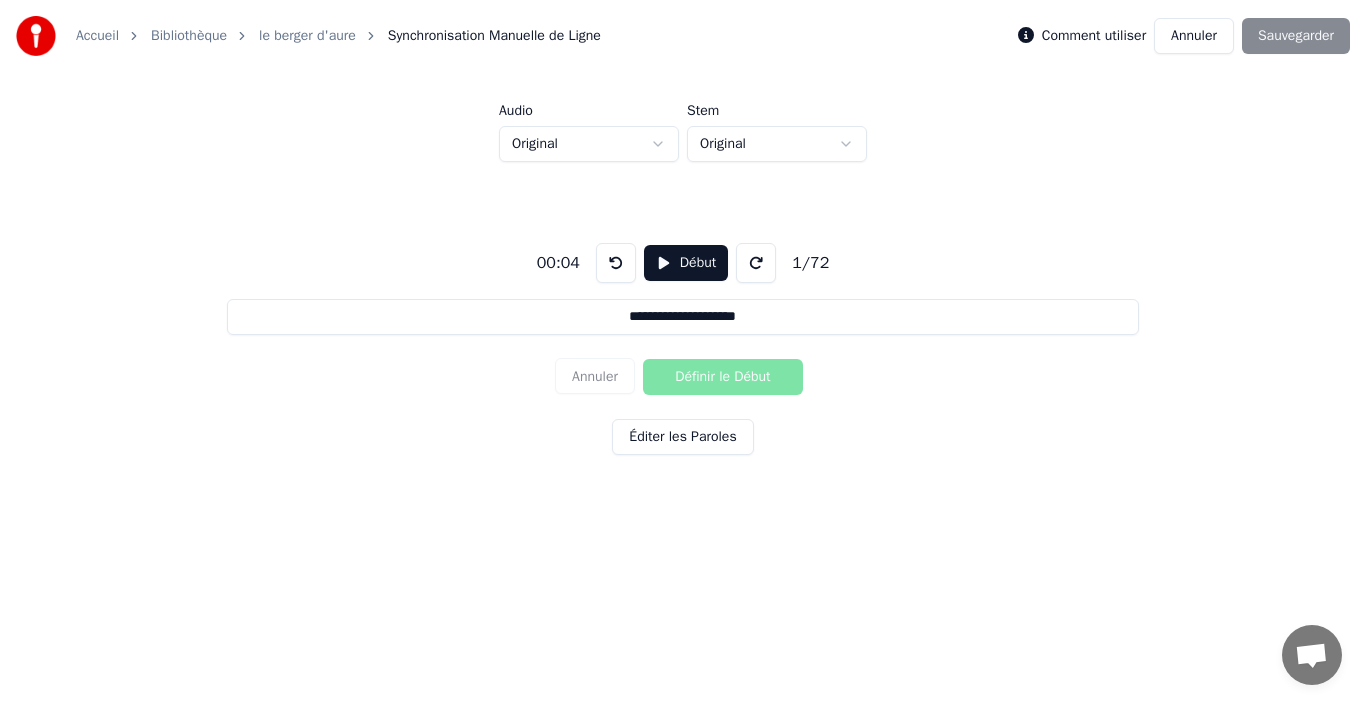 click on "Annuler Définir le Début" at bounding box center [683, 377] 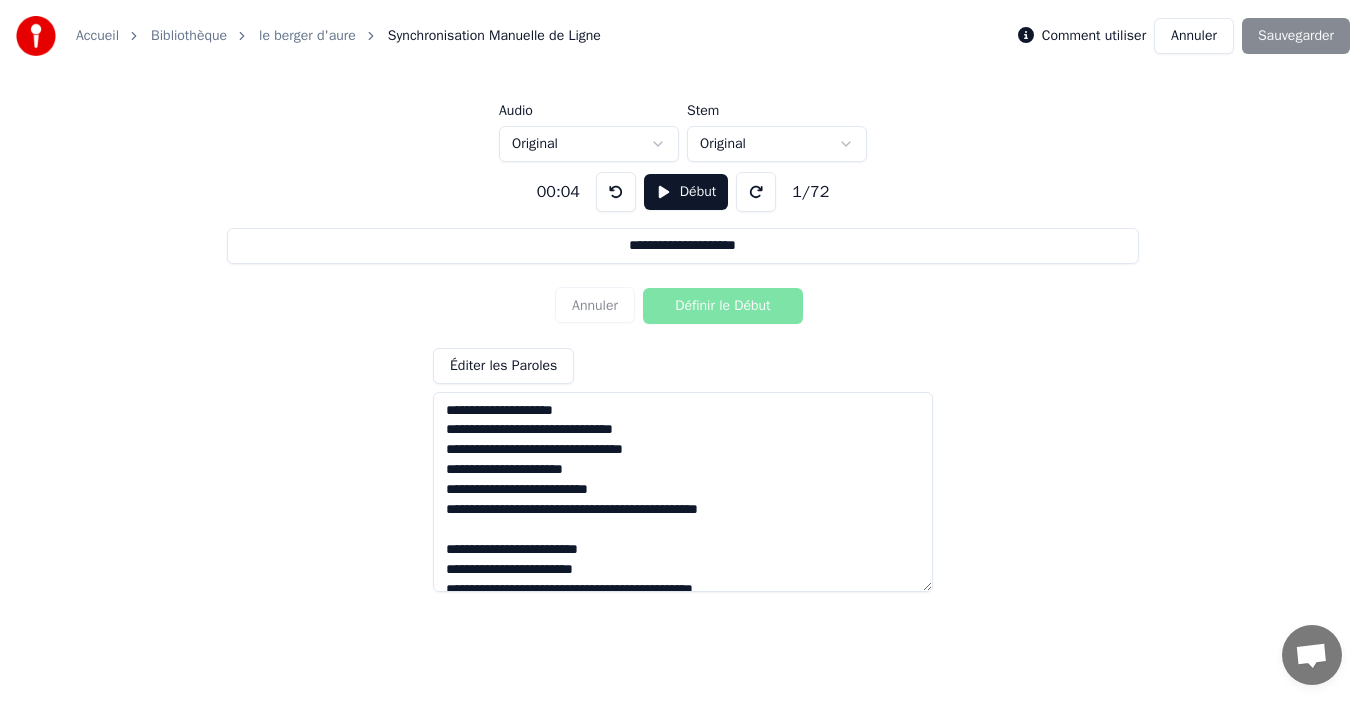 click on "Annuler Définir le Début" at bounding box center (683, 306) 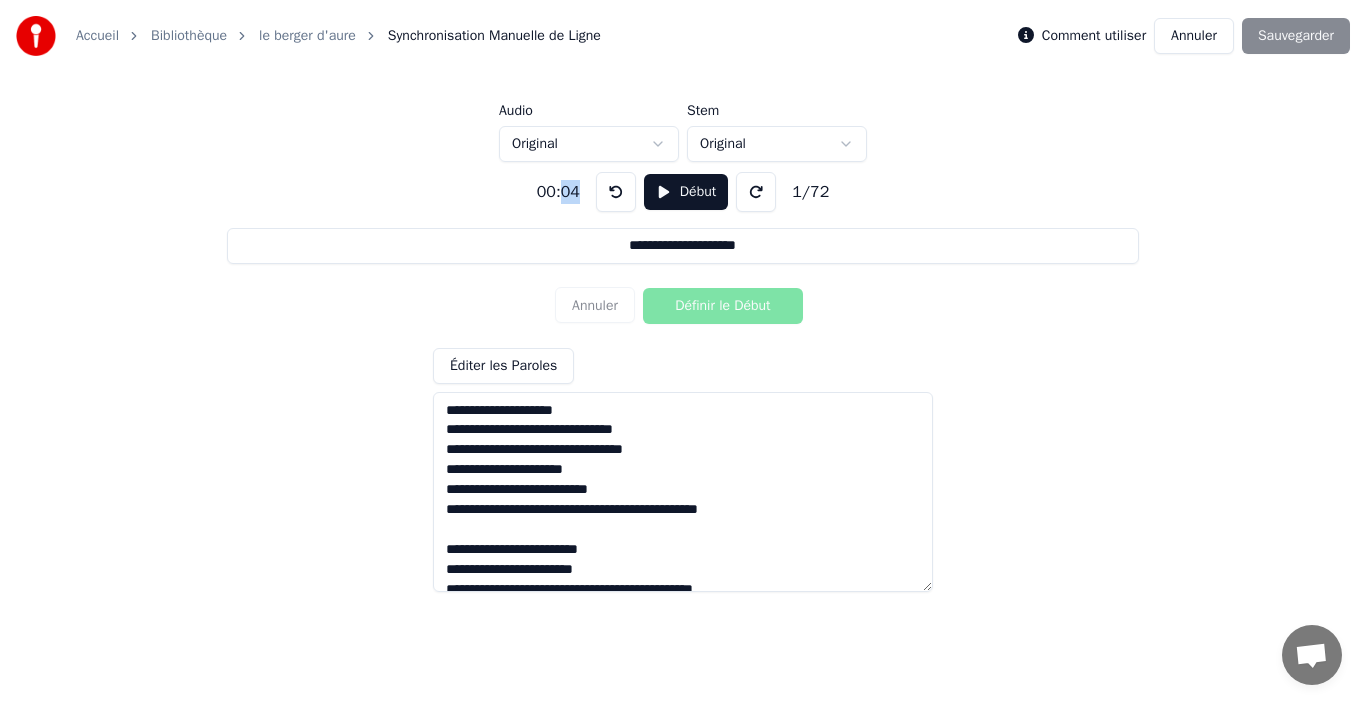 click on "00:04" at bounding box center [558, 192] 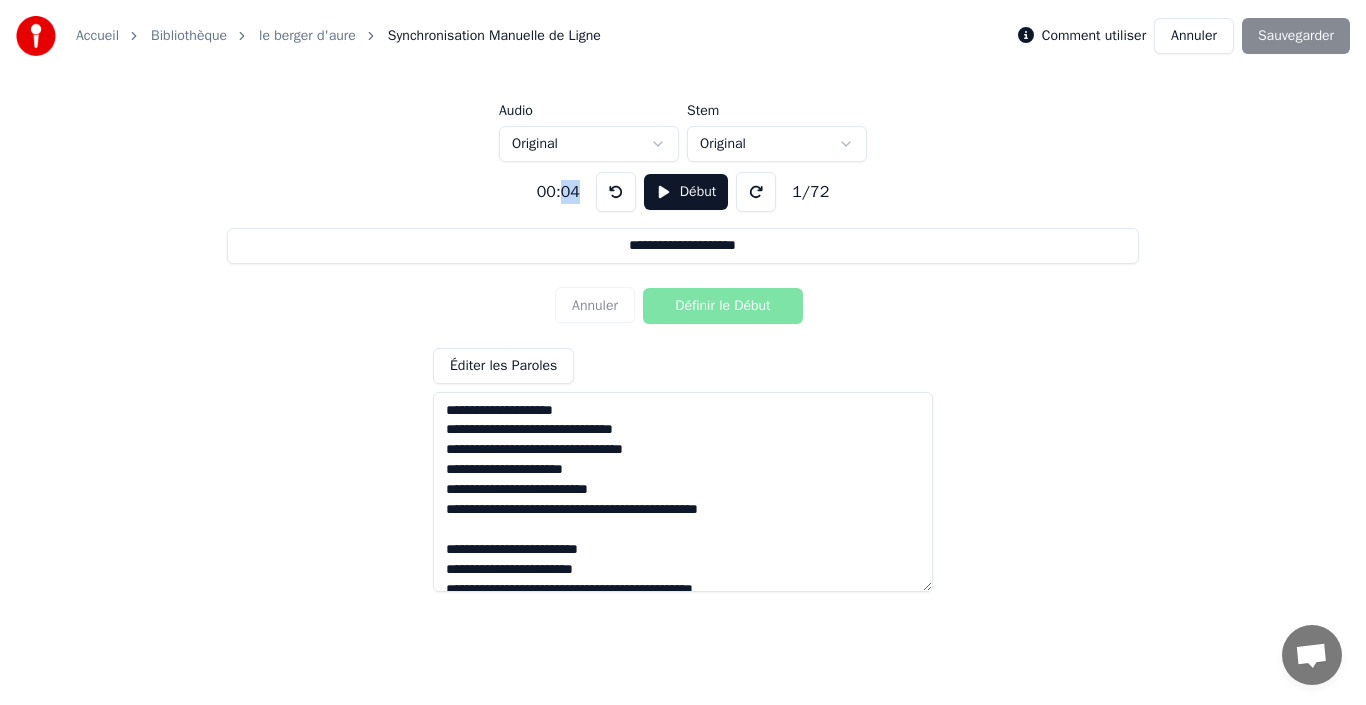 click on "le berger d'aure" at bounding box center (307, 36) 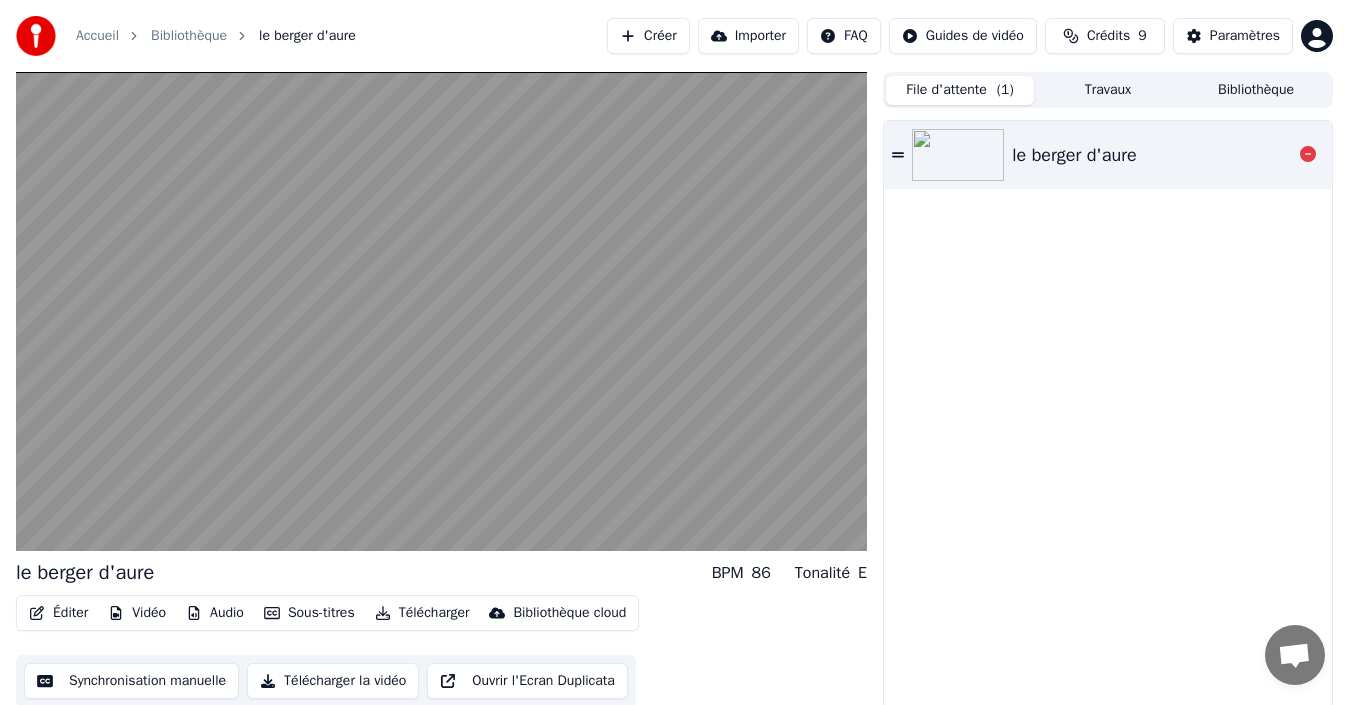 click on "le berger d'aure" at bounding box center (1074, 155) 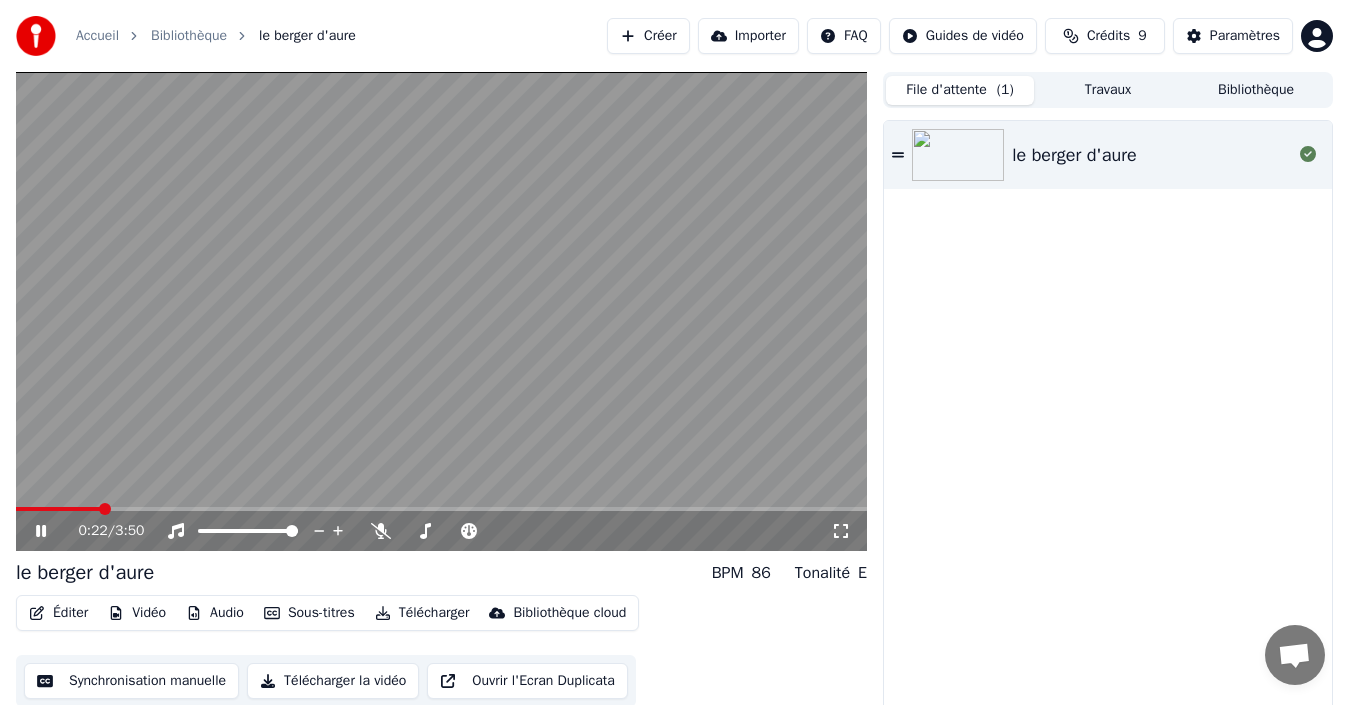 scroll, scrollTop: 14, scrollLeft: 0, axis: vertical 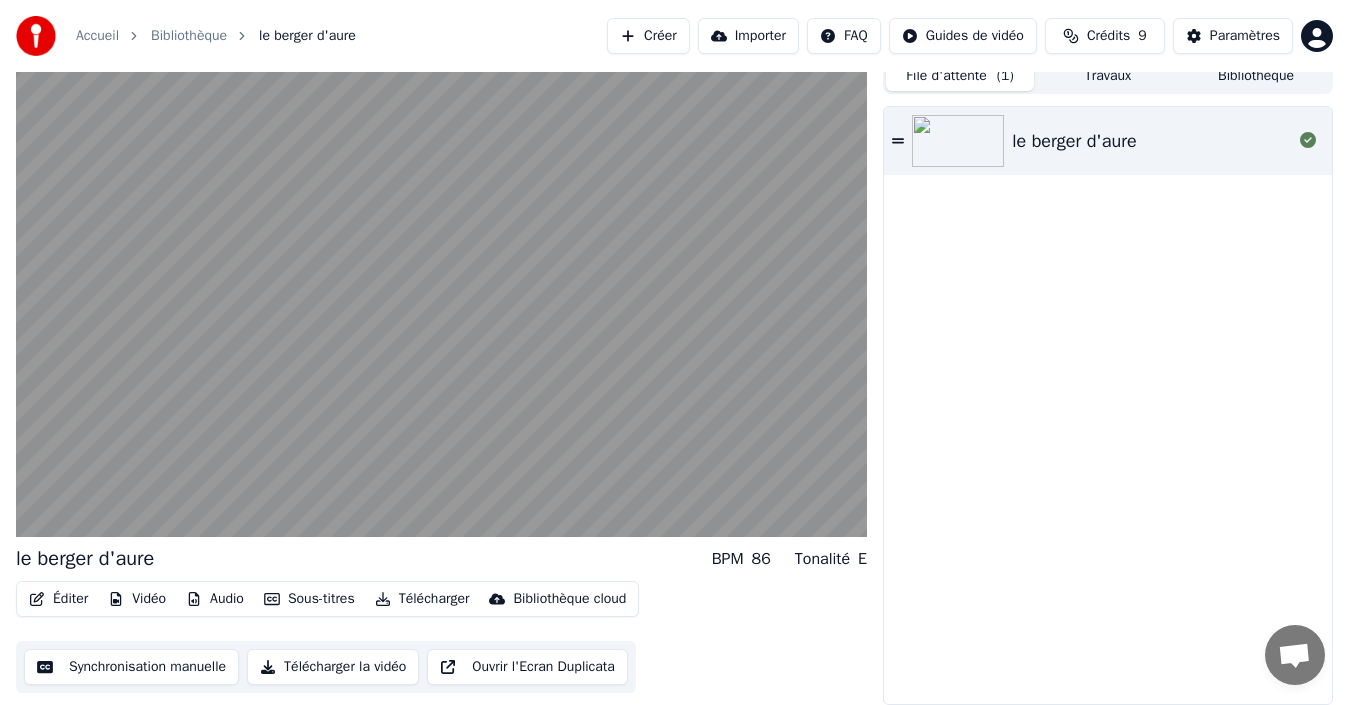 click on "Ouvrir l'Ecran Duplicata" at bounding box center (527, 667) 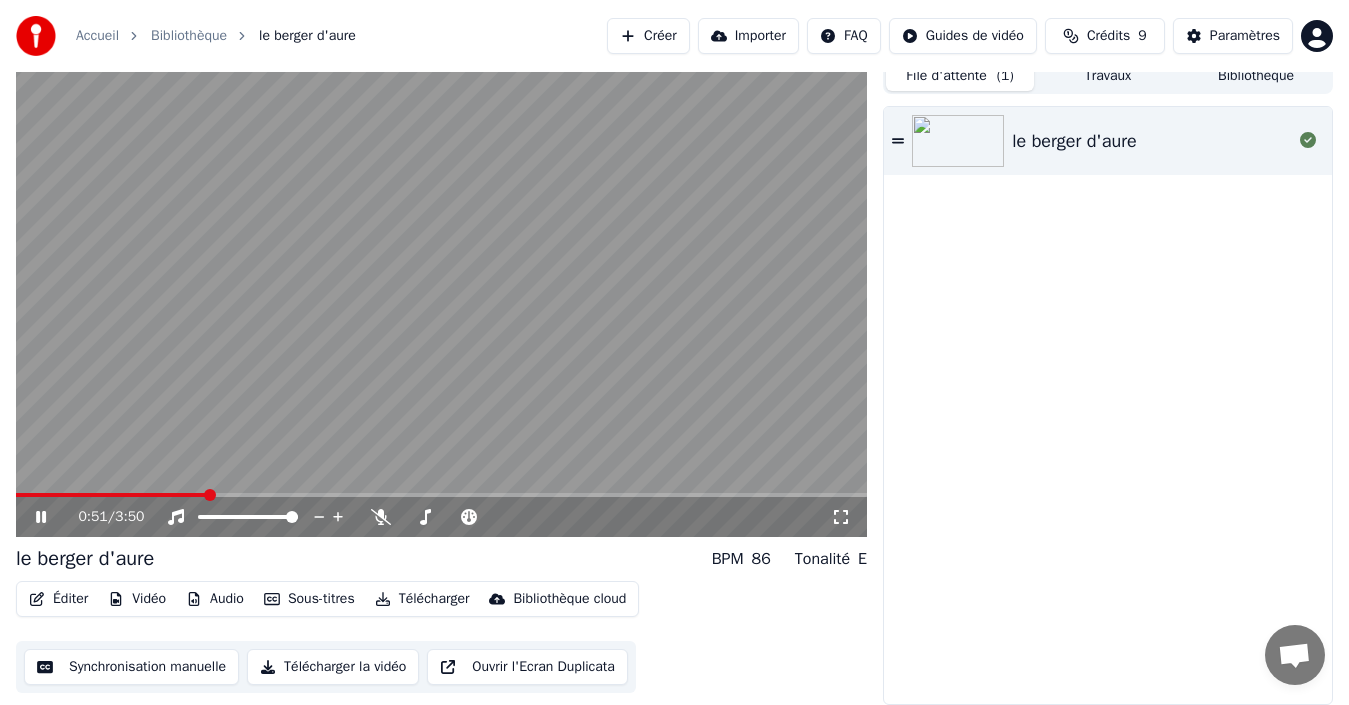 click on "Synchronisation manuelle" at bounding box center (131, 667) 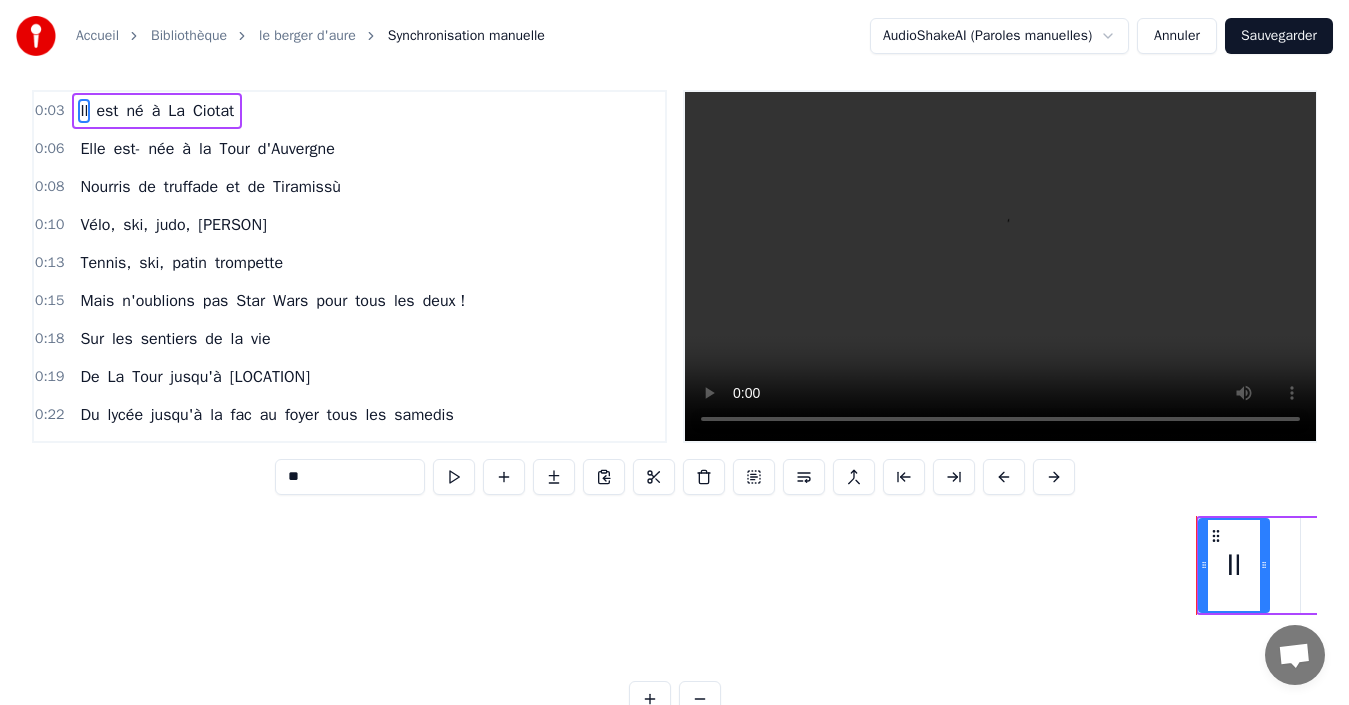 scroll, scrollTop: 0, scrollLeft: 0, axis: both 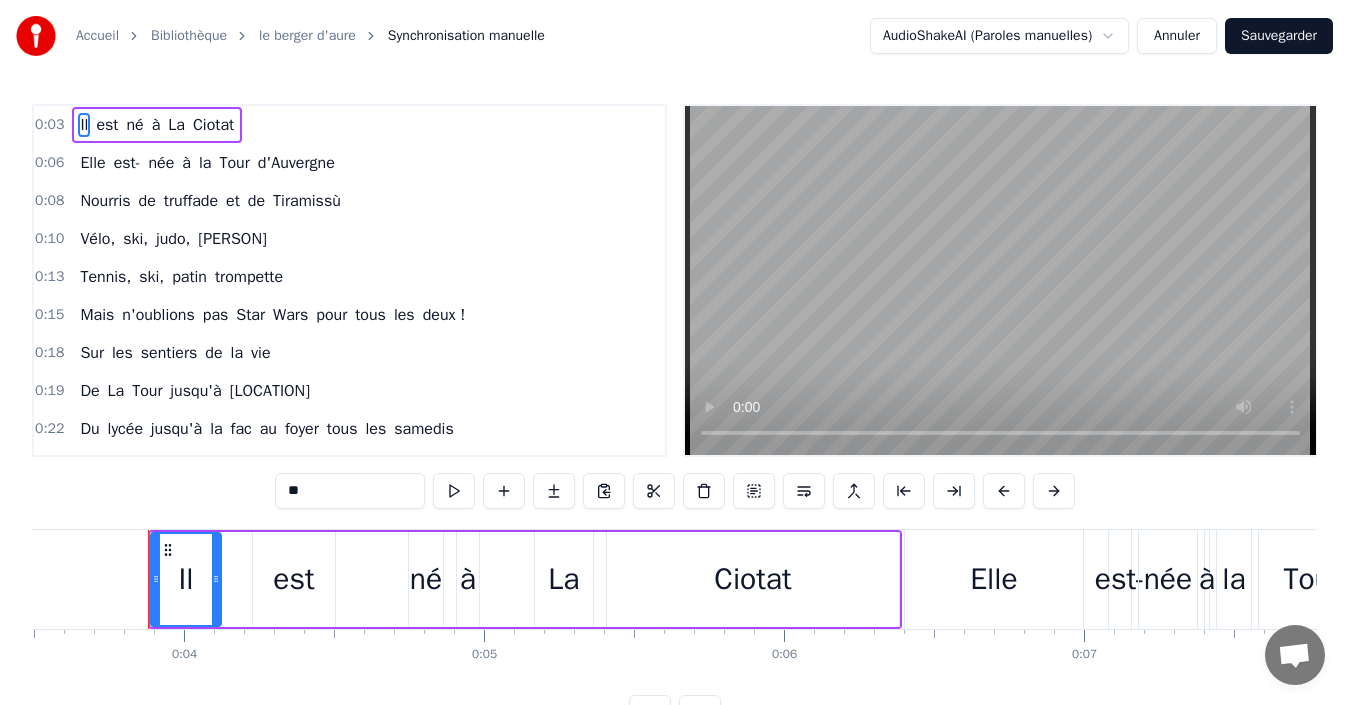 drag, startPoint x: 188, startPoint y: 560, endPoint x: 790, endPoint y: 615, distance: 604.50726 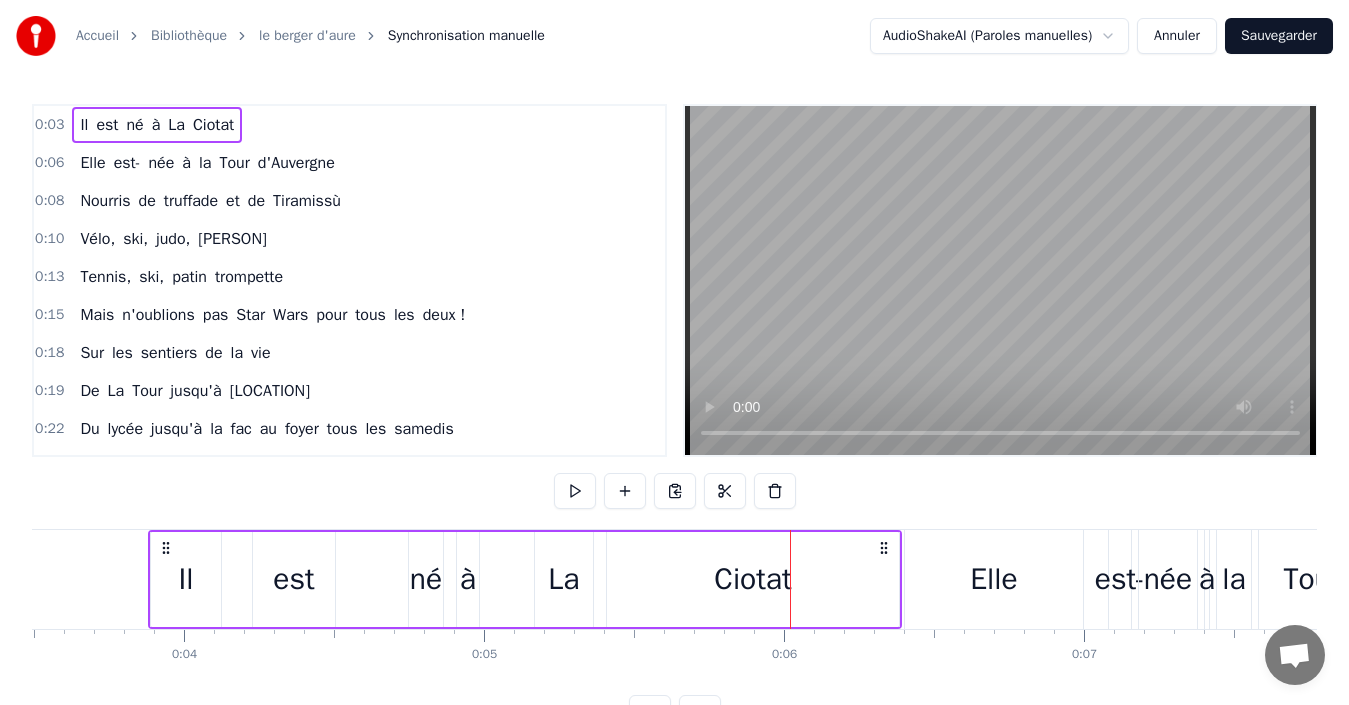 drag, startPoint x: 893, startPoint y: 573, endPoint x: 840, endPoint y: 570, distance: 53.08484 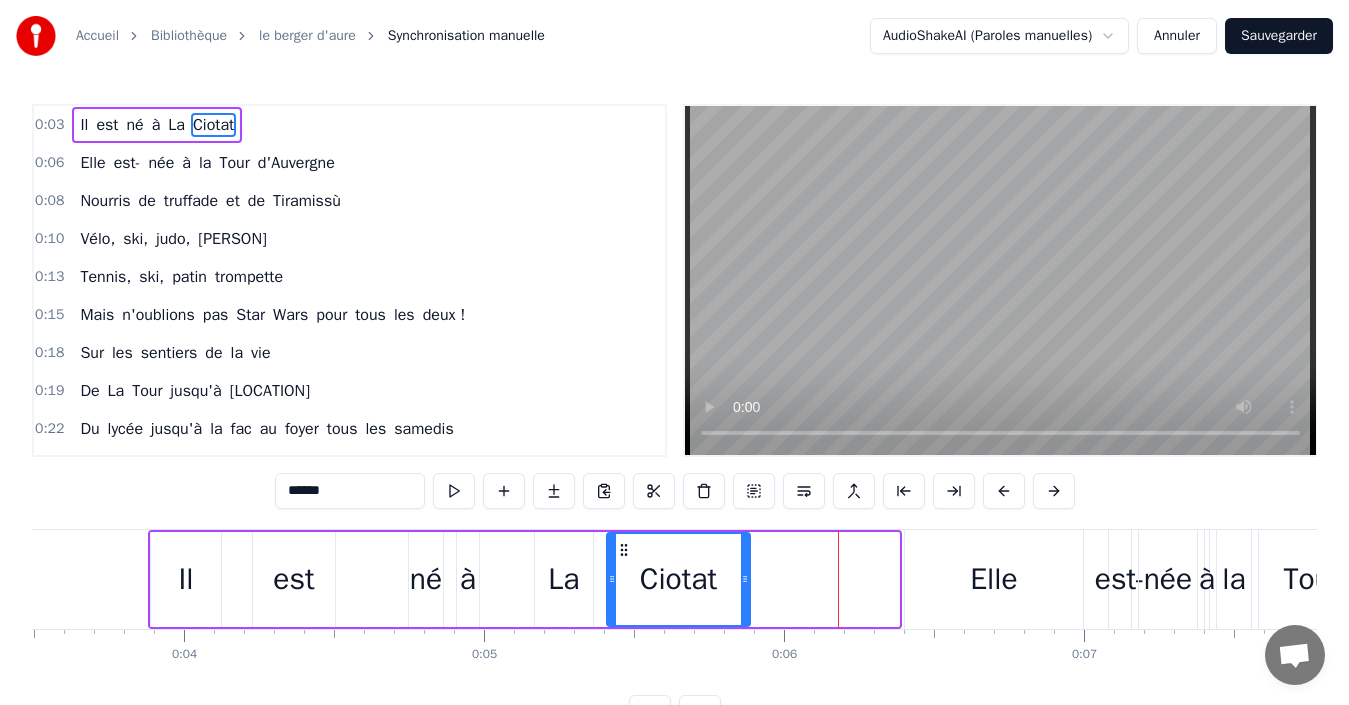 drag, startPoint x: 891, startPoint y: 568, endPoint x: 742, endPoint y: 558, distance: 149.33519 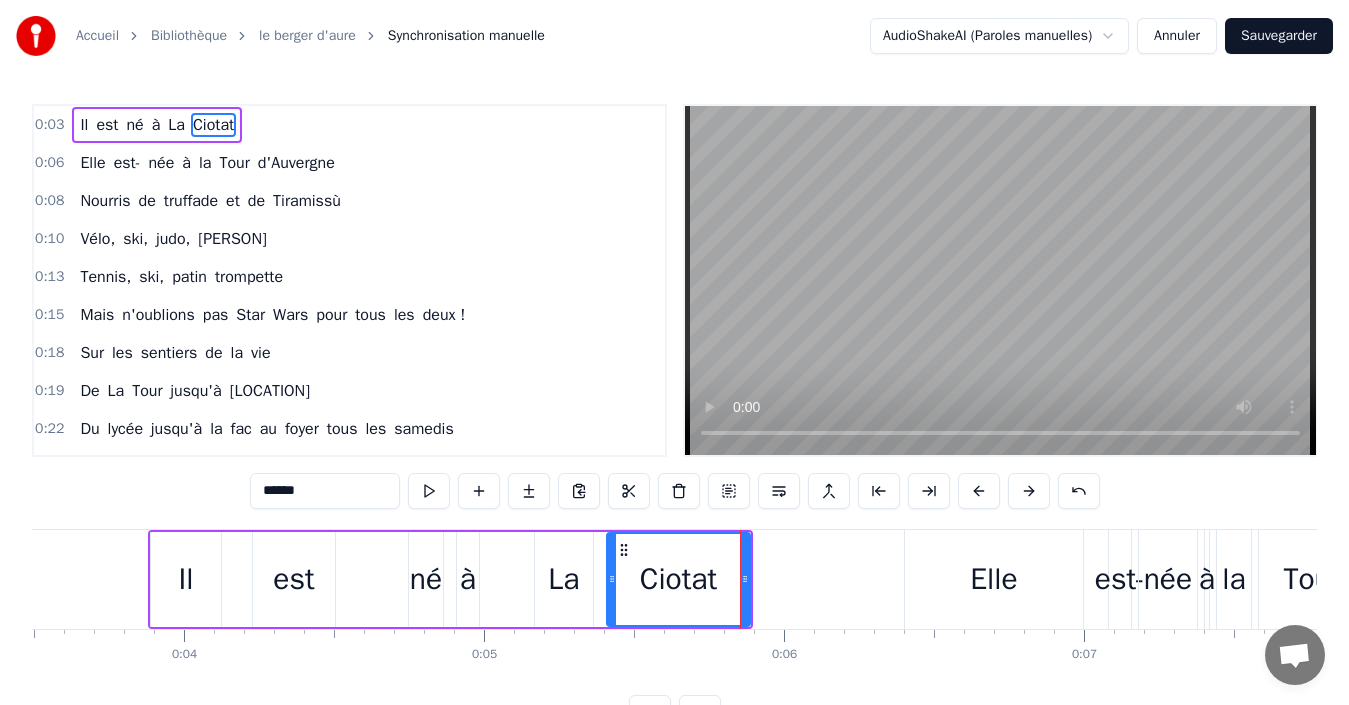 click on "est" at bounding box center (293, 579) 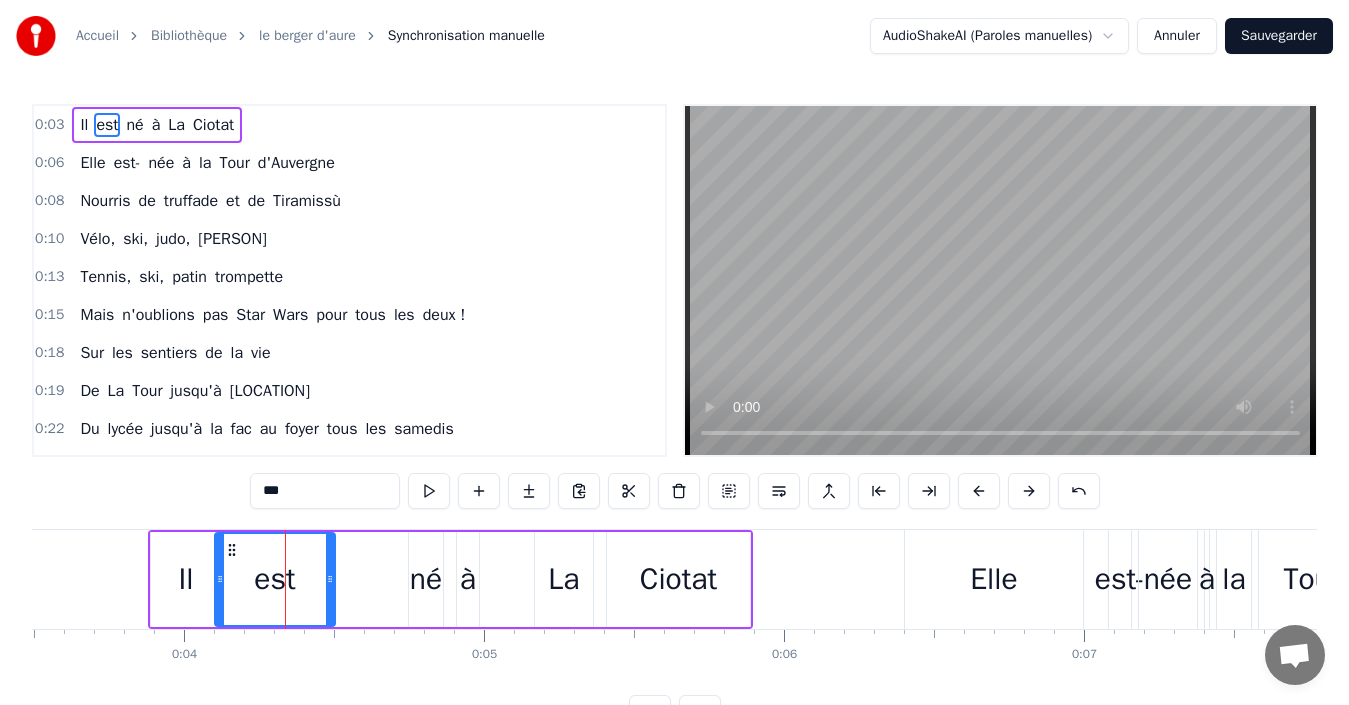drag, startPoint x: 255, startPoint y: 573, endPoint x: 217, endPoint y: 566, distance: 38.63936 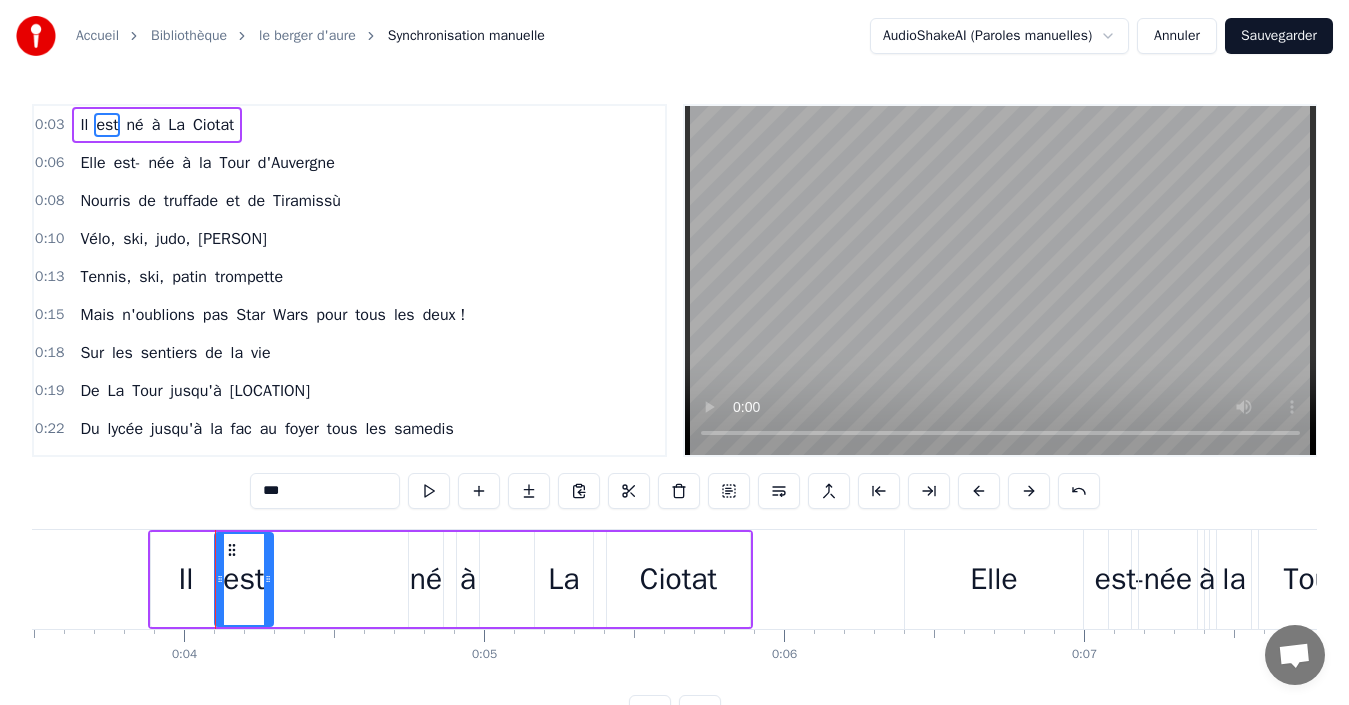 drag, startPoint x: 329, startPoint y: 582, endPoint x: 266, endPoint y: 577, distance: 63.1981 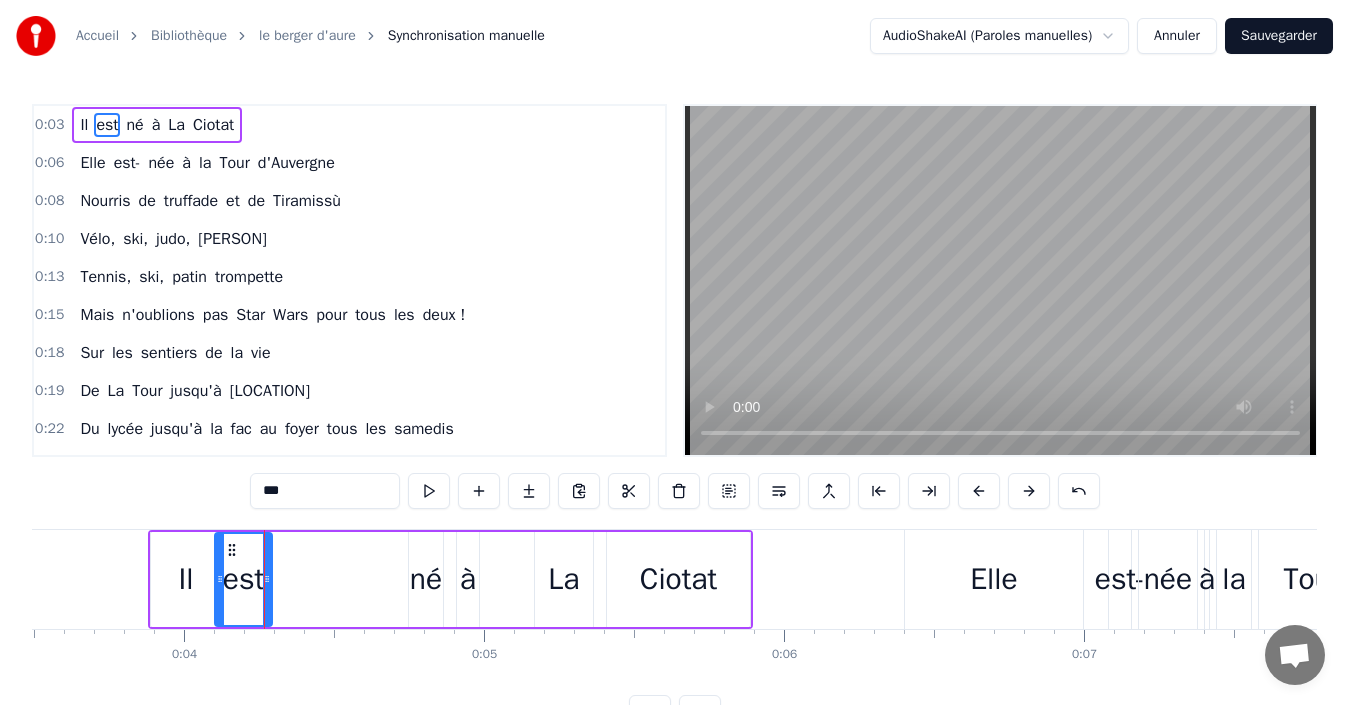 click on "Il" at bounding box center [186, 579] 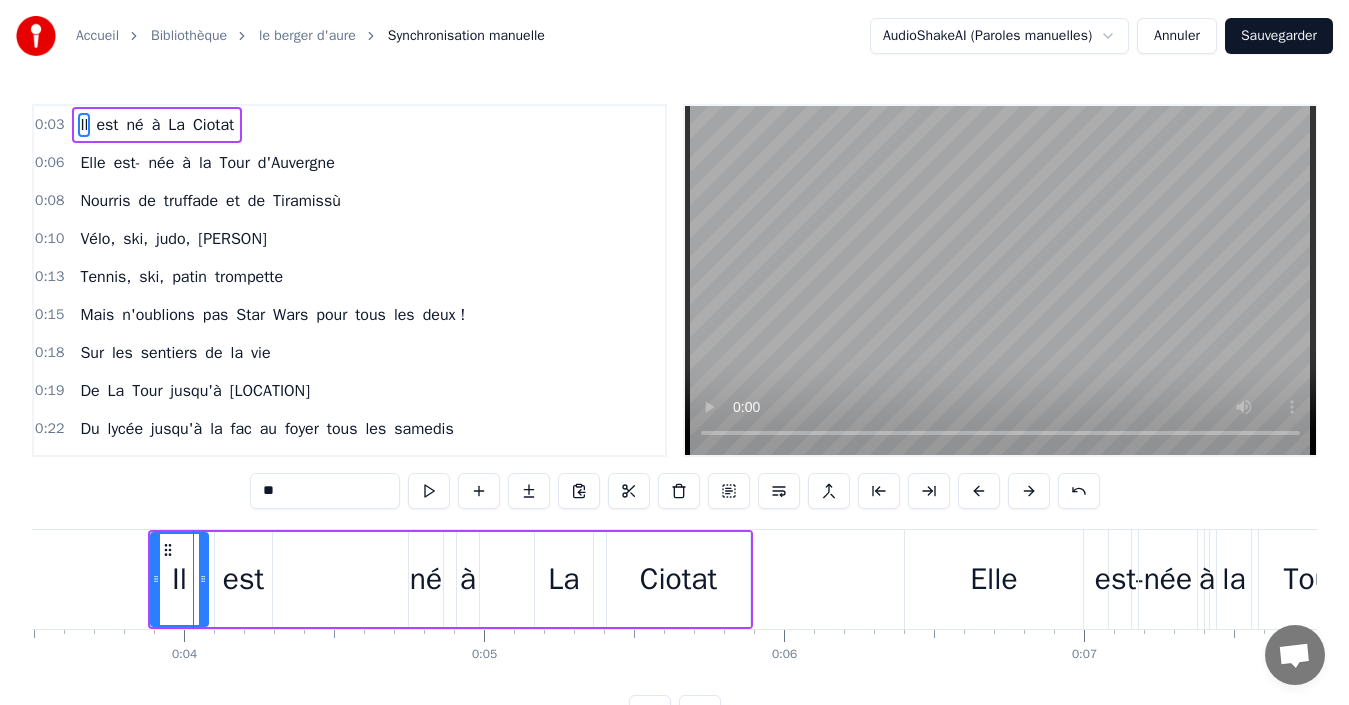 drag, startPoint x: 214, startPoint y: 576, endPoint x: 200, endPoint y: 569, distance: 15.652476 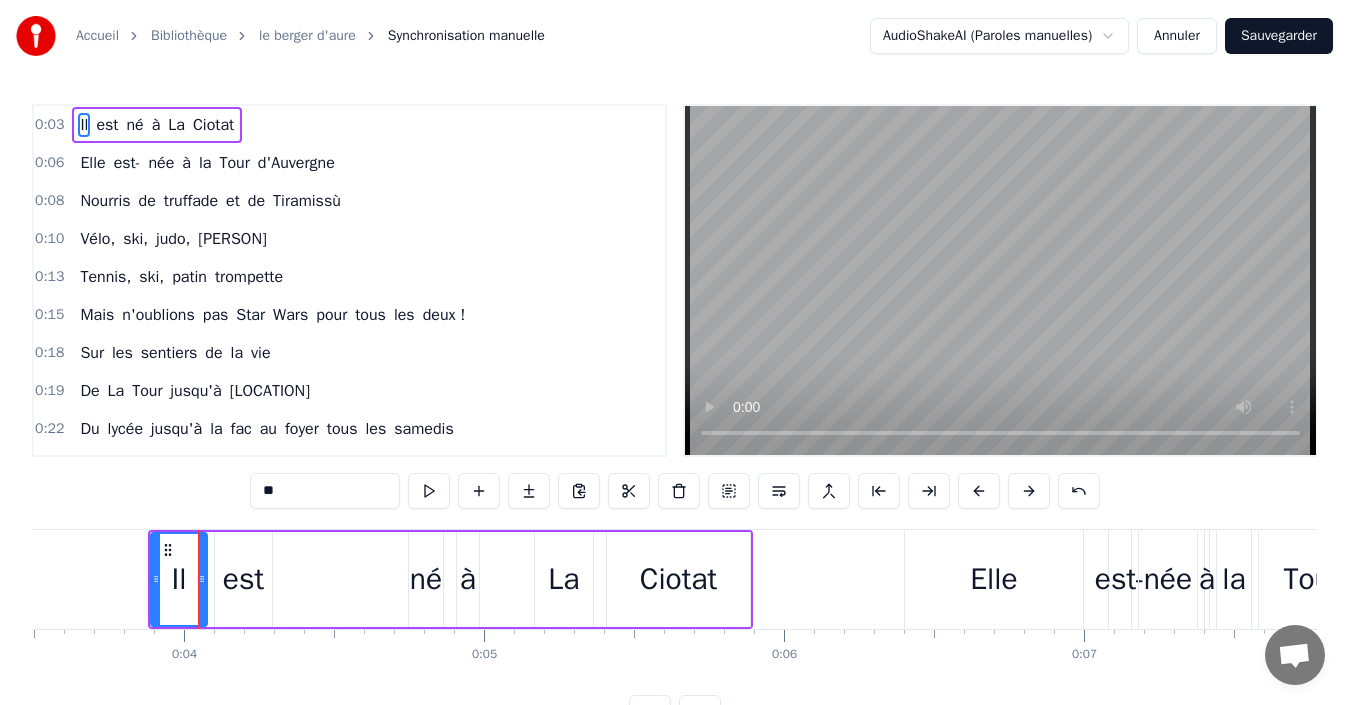 click on "né" at bounding box center [426, 579] 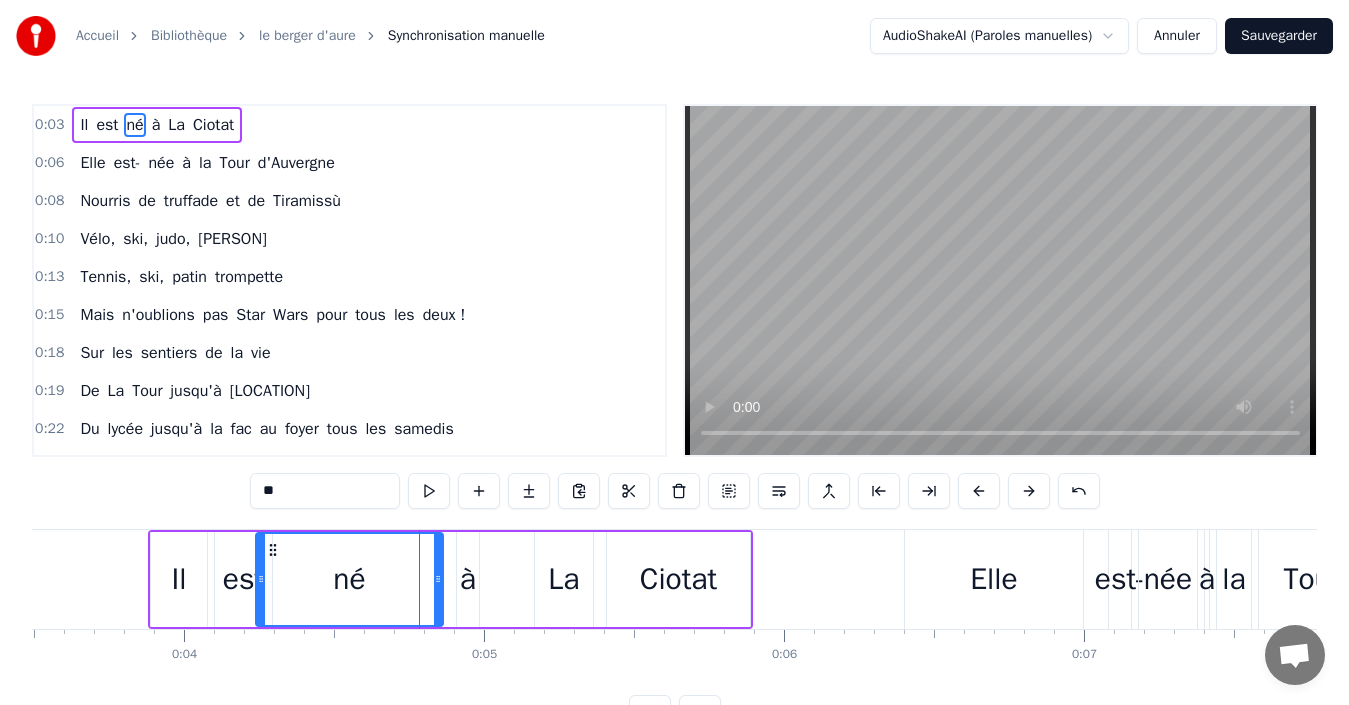 drag, startPoint x: 416, startPoint y: 579, endPoint x: 263, endPoint y: 566, distance: 153.5513 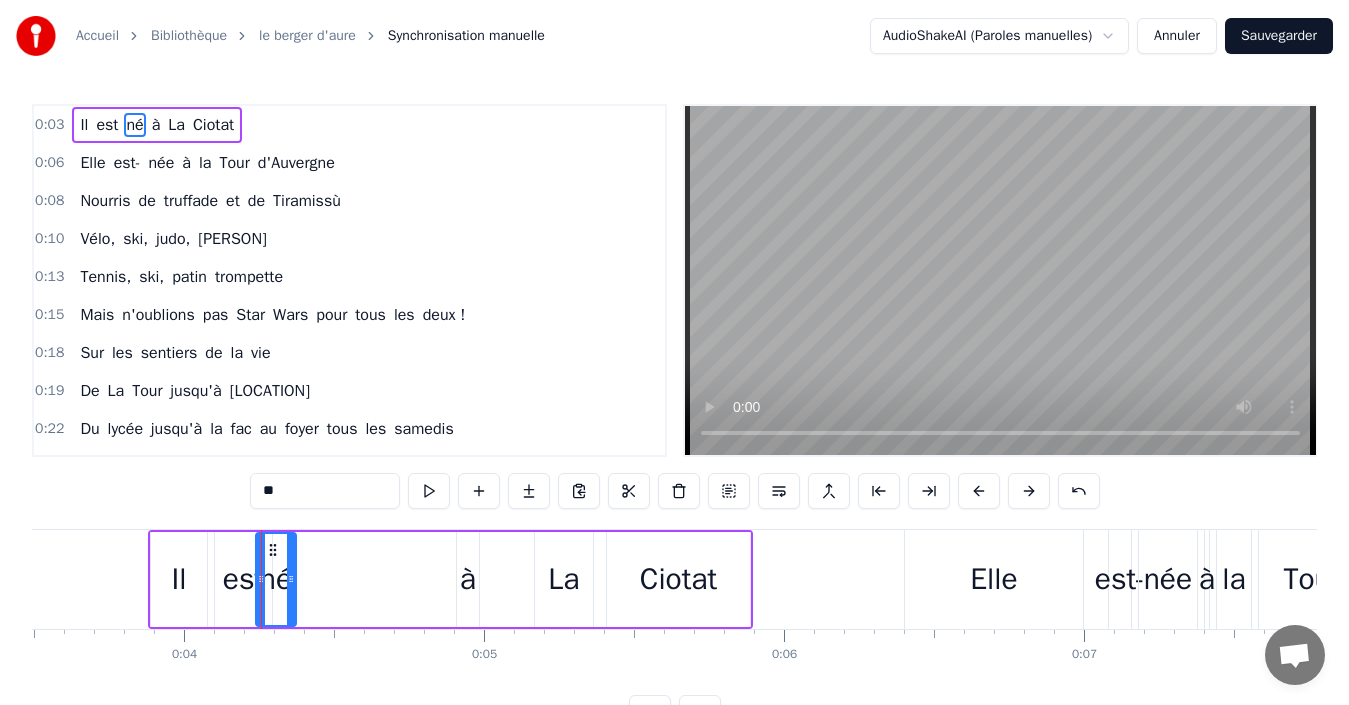drag, startPoint x: 436, startPoint y: 575, endPoint x: 291, endPoint y: 573, distance: 145.0138 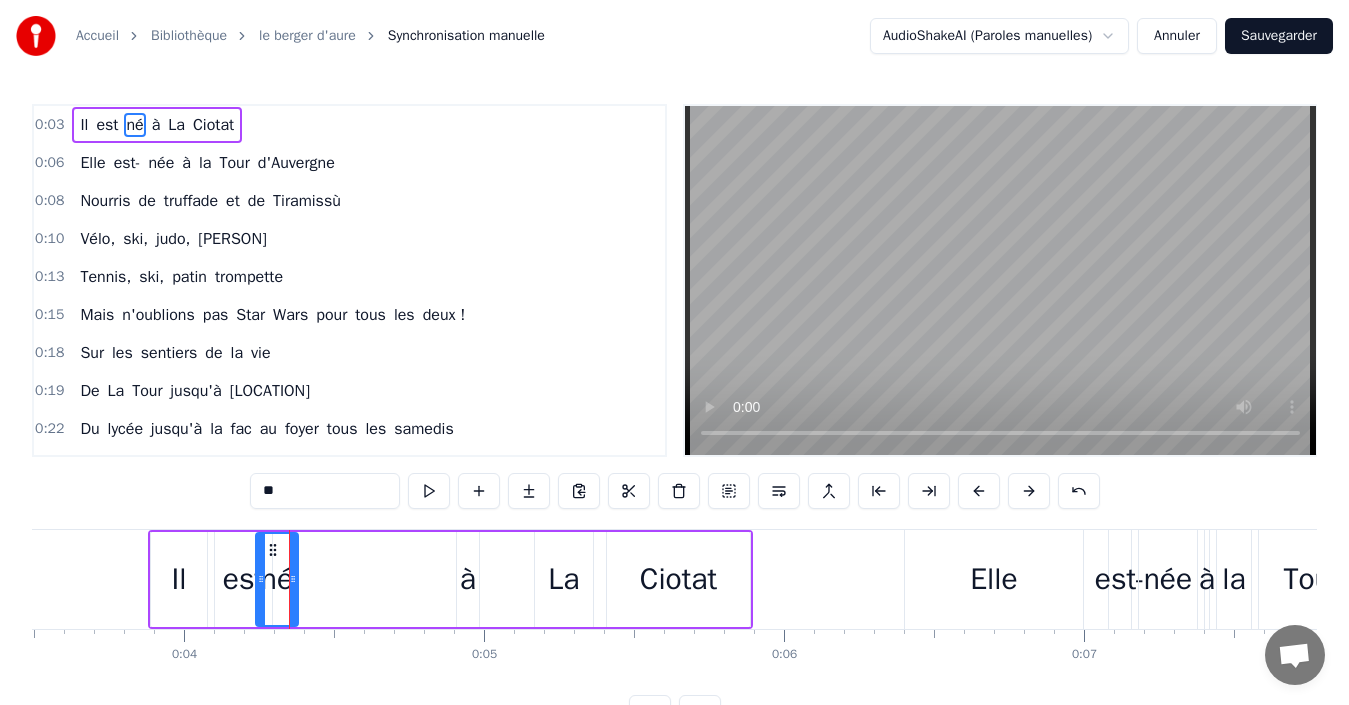 click on "à" at bounding box center [468, 579] 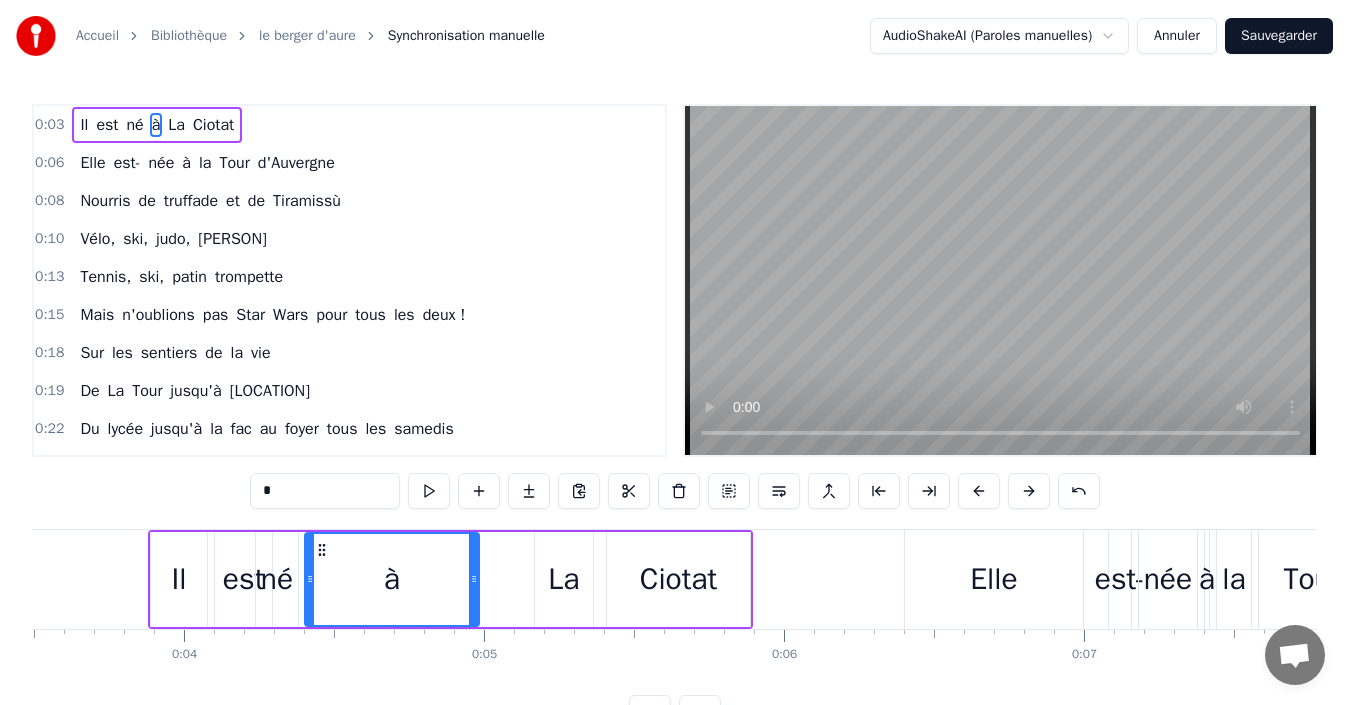 drag, startPoint x: 457, startPoint y: 579, endPoint x: 305, endPoint y: 558, distance: 153.4438 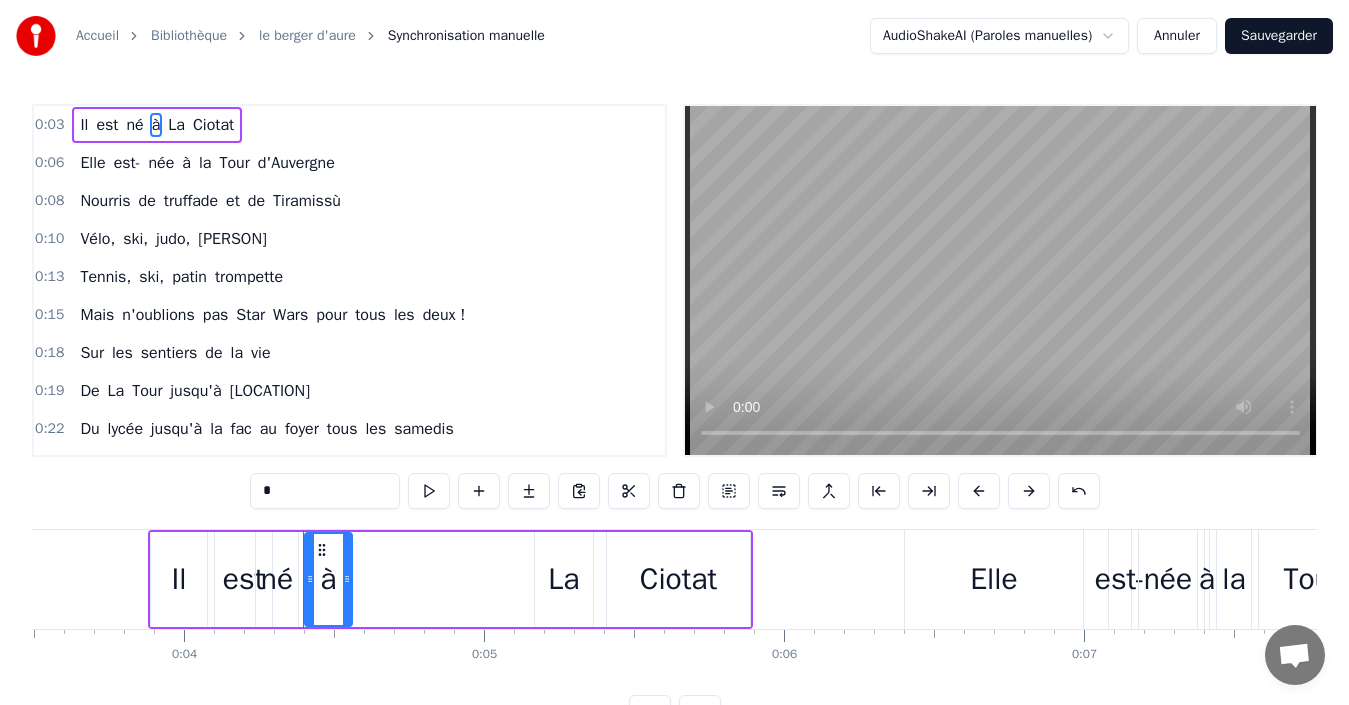 drag, startPoint x: 474, startPoint y: 578, endPoint x: 347, endPoint y: 561, distance: 128.13274 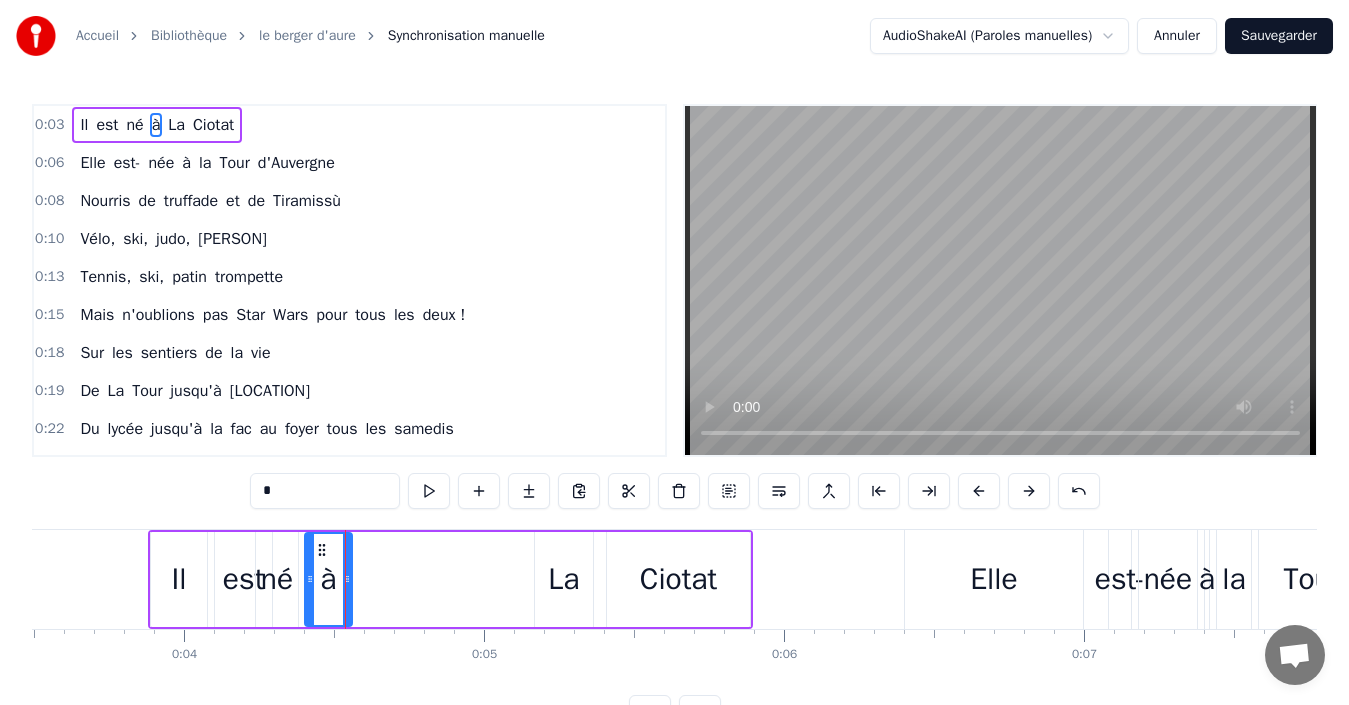 click on "La" at bounding box center [564, 579] 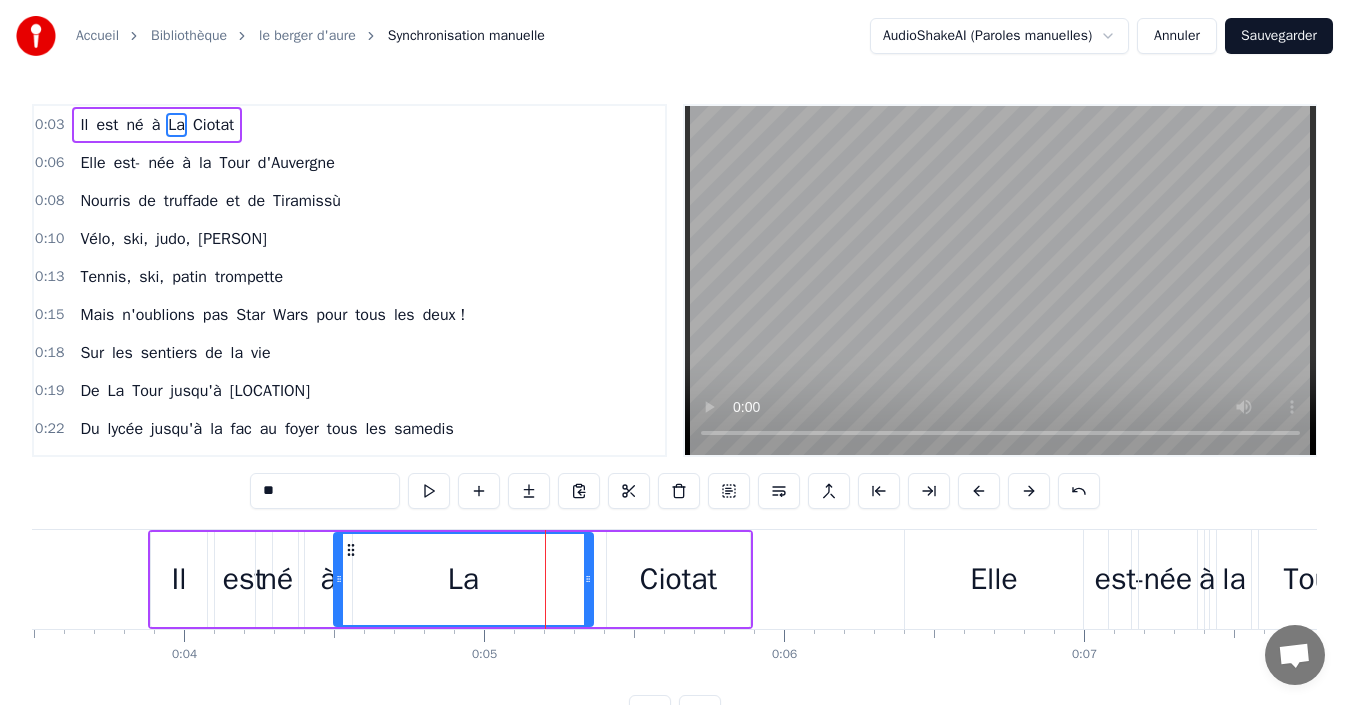 drag, startPoint x: 540, startPoint y: 574, endPoint x: 337, endPoint y: 557, distance: 203.71059 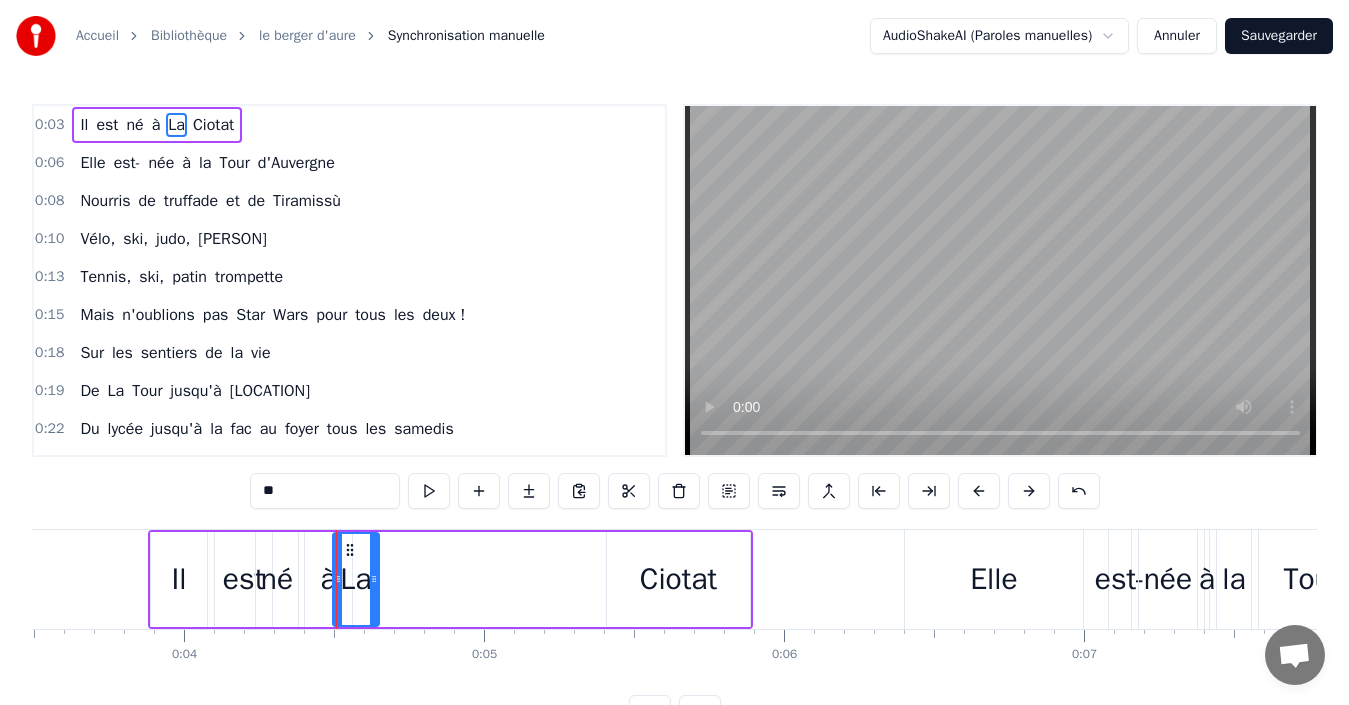 drag, startPoint x: 586, startPoint y: 578, endPoint x: 372, endPoint y: 551, distance: 215.69655 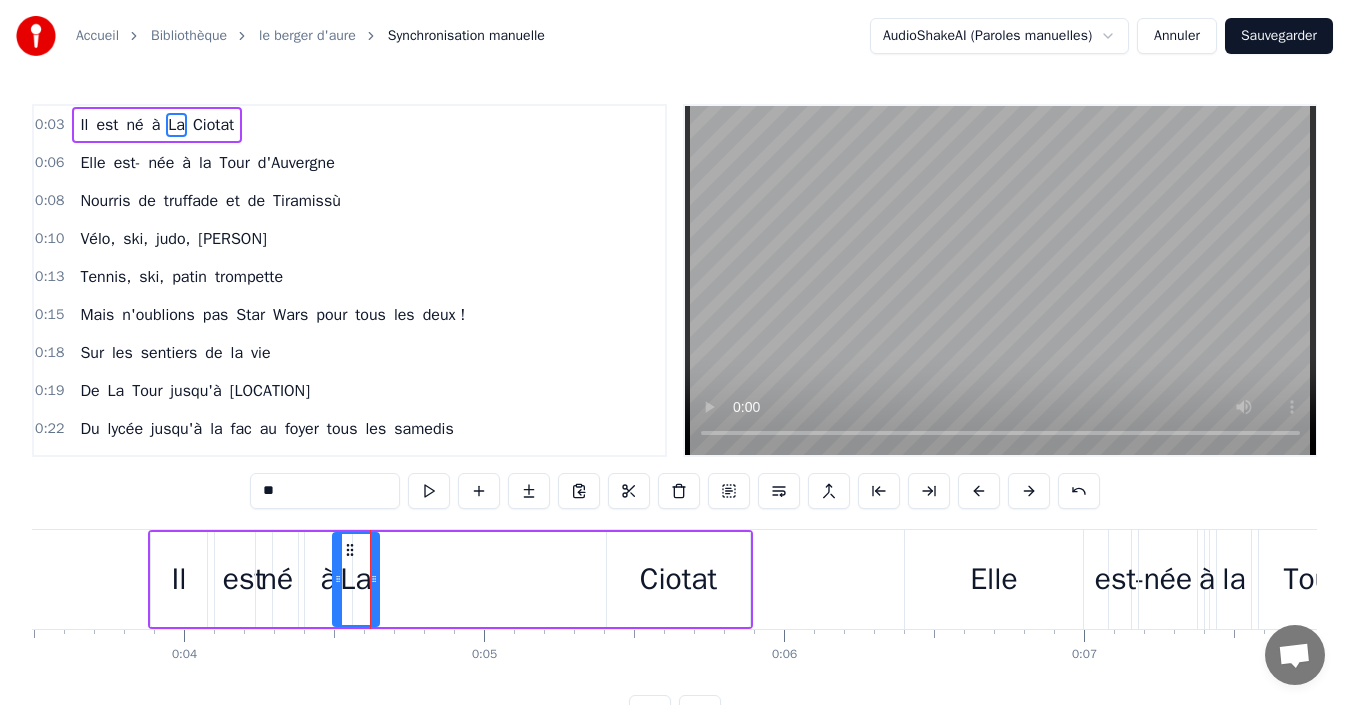 click on "Ciotat" at bounding box center (678, 579) 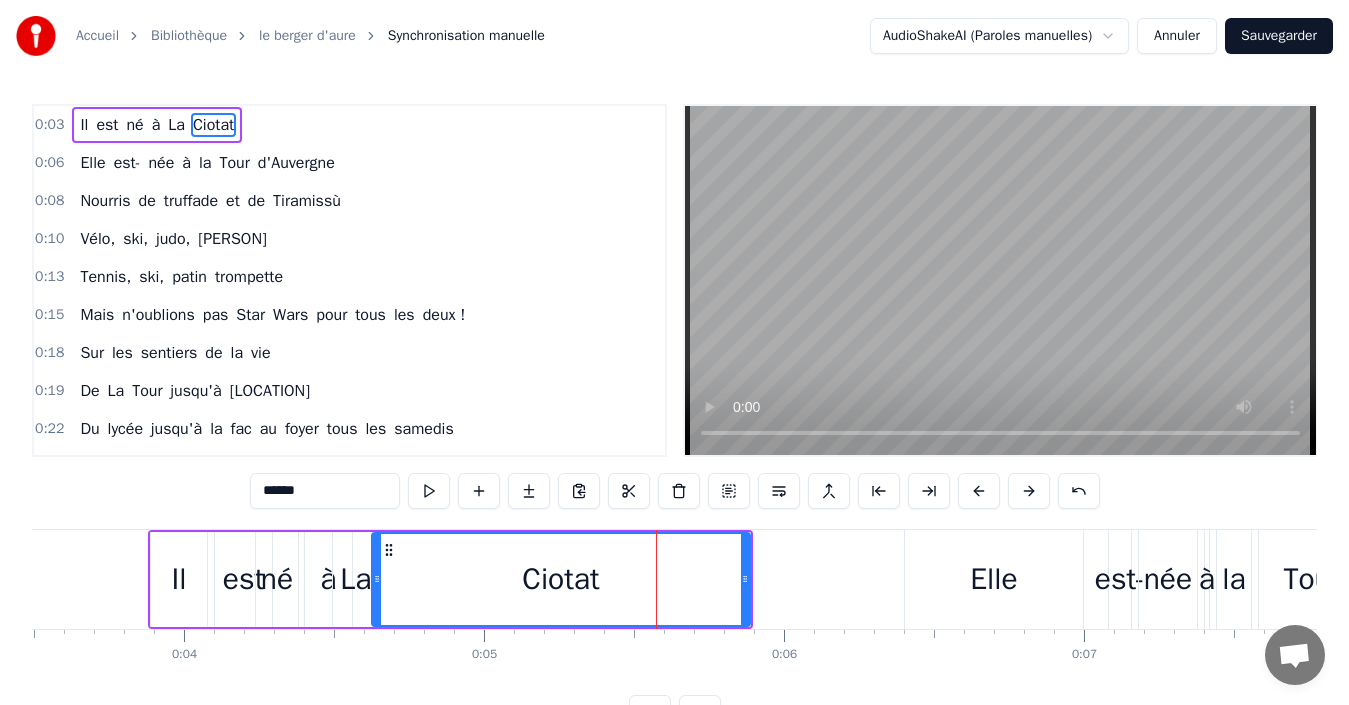 drag, startPoint x: 615, startPoint y: 574, endPoint x: 380, endPoint y: 543, distance: 237.03586 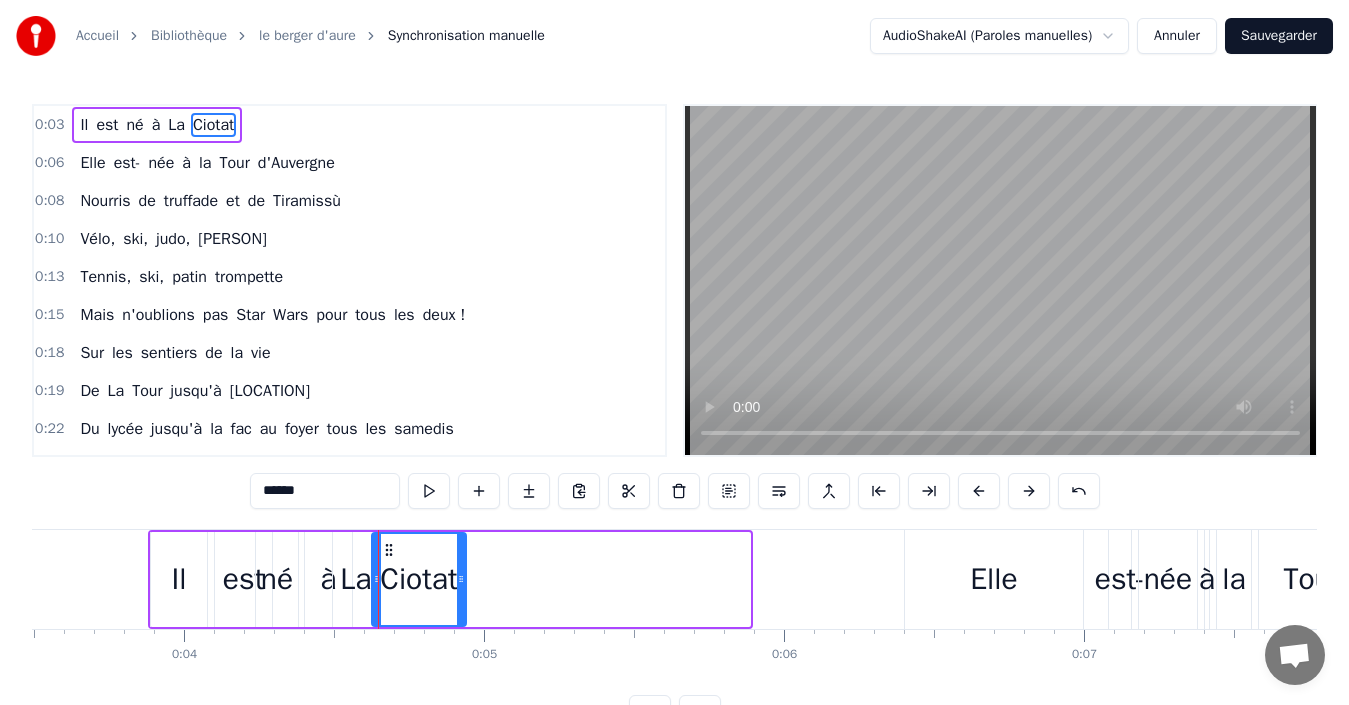 drag, startPoint x: 742, startPoint y: 578, endPoint x: 458, endPoint y: 538, distance: 286.80307 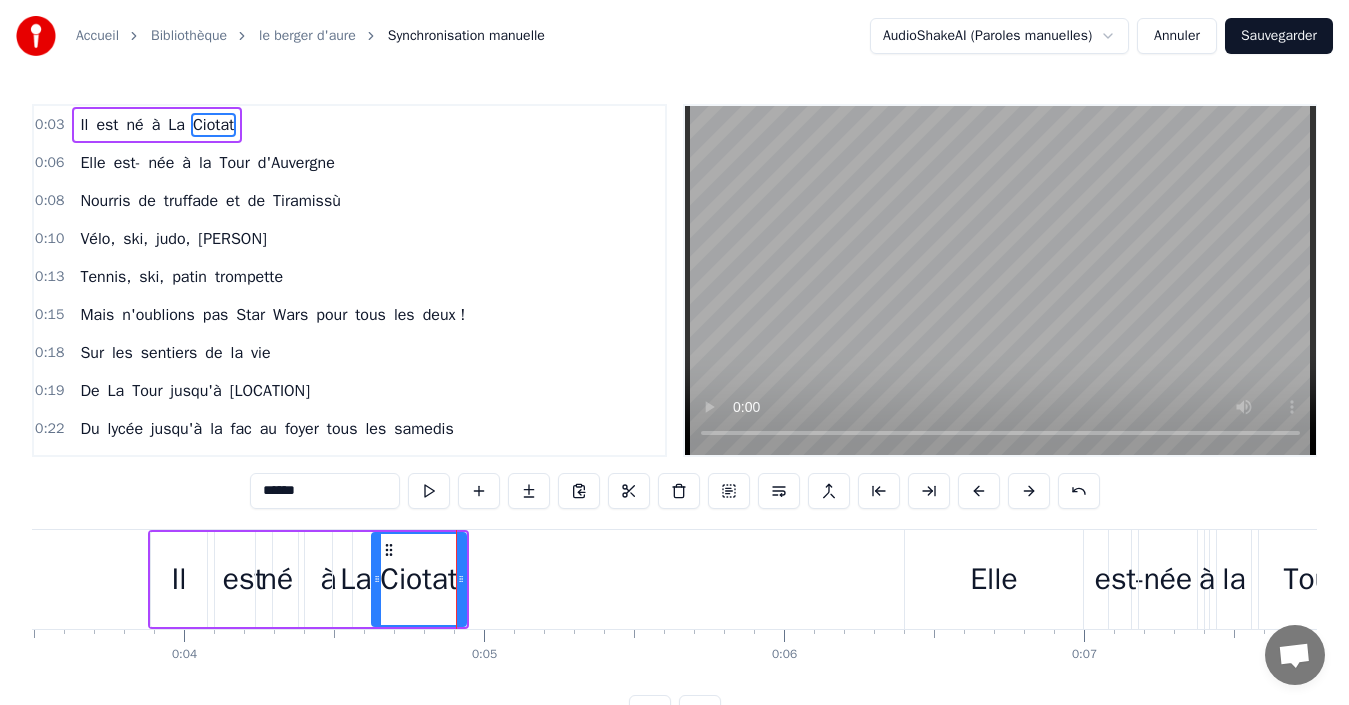 click on "Il" at bounding box center (178, 579) 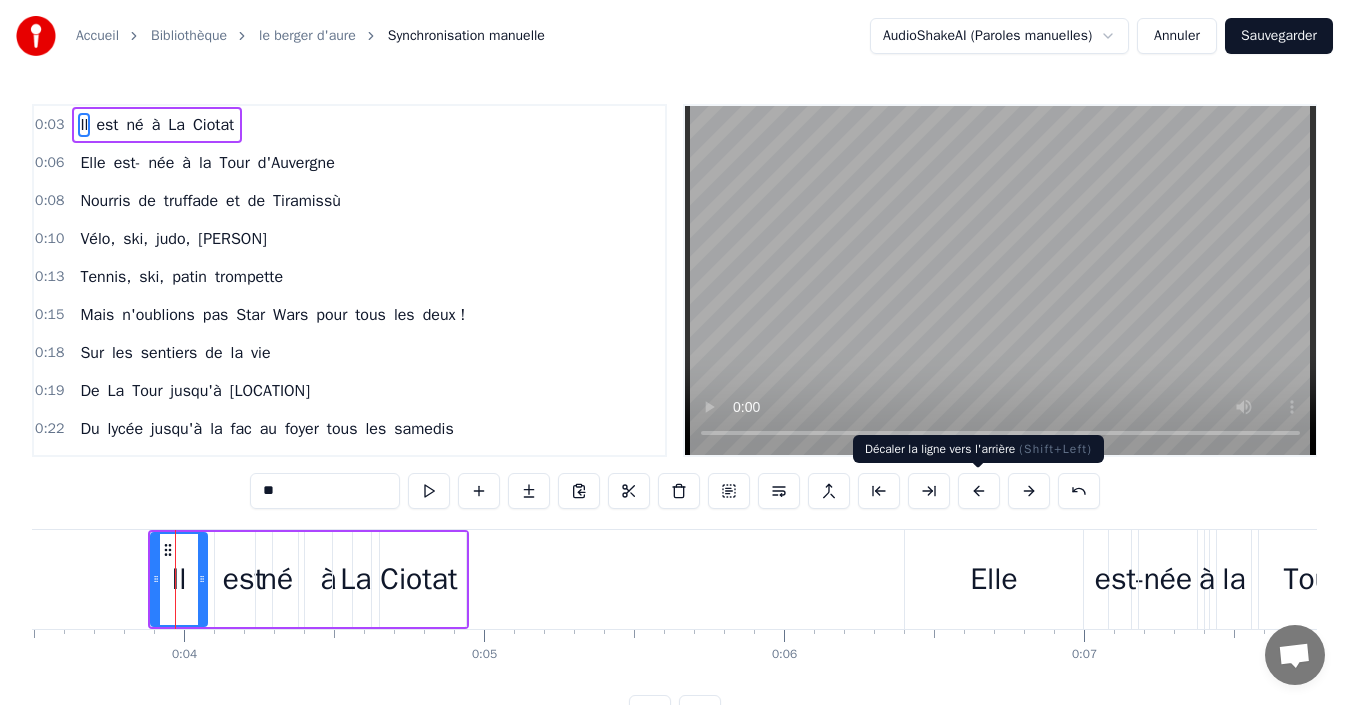 click at bounding box center (979, 491) 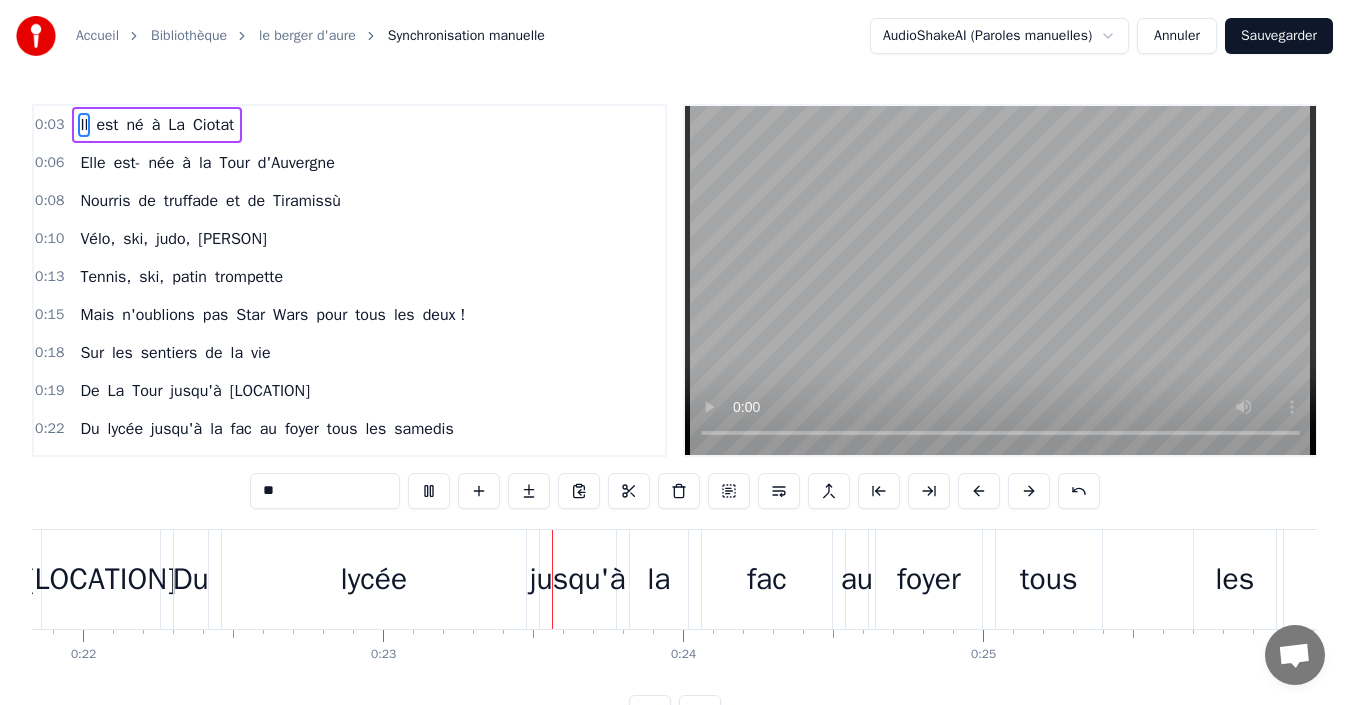 scroll, scrollTop: 0, scrollLeft: 6795, axis: horizontal 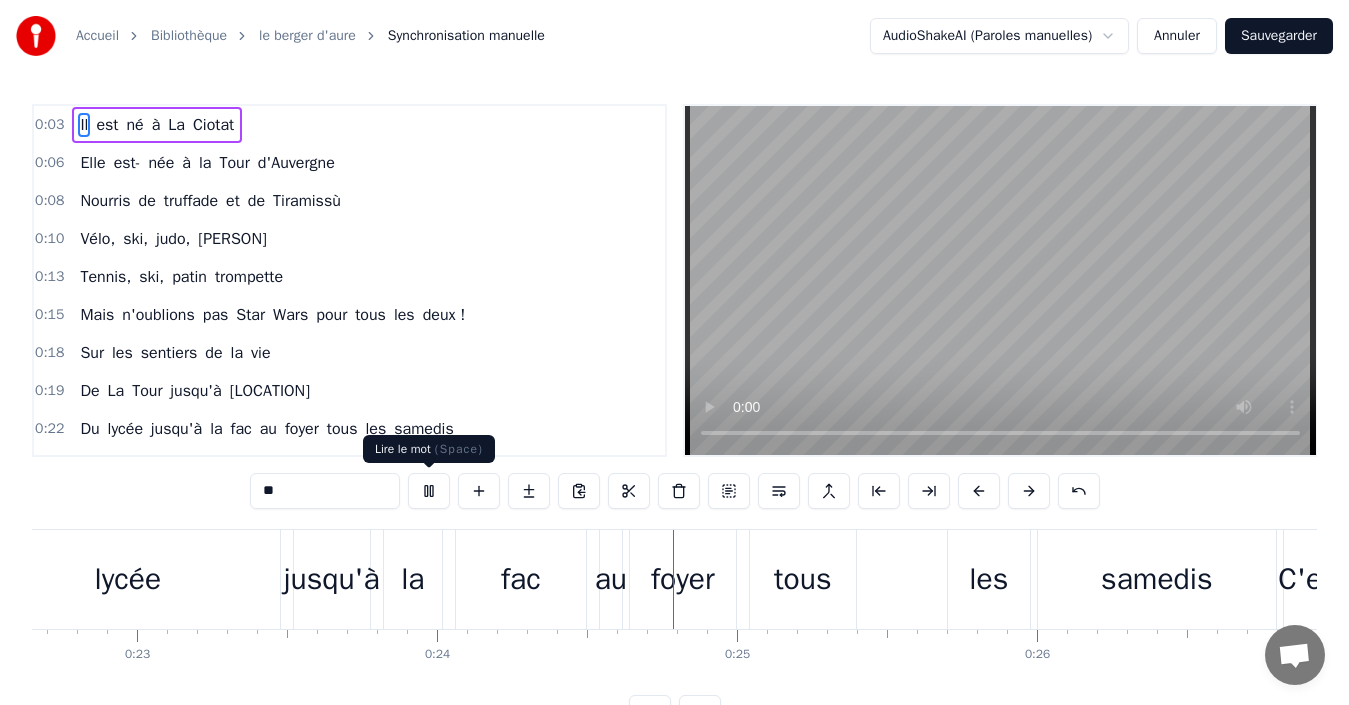 click at bounding box center (429, 491) 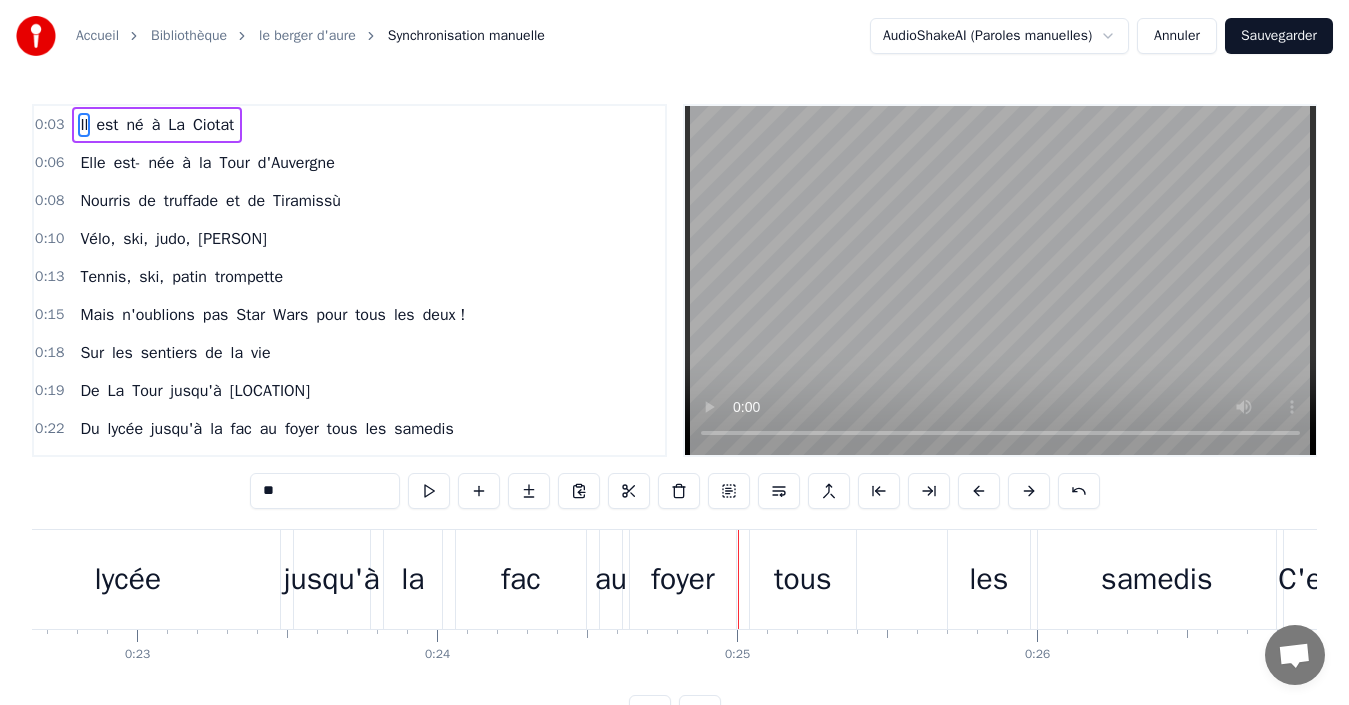 click on "le berger d'aure" at bounding box center [307, 36] 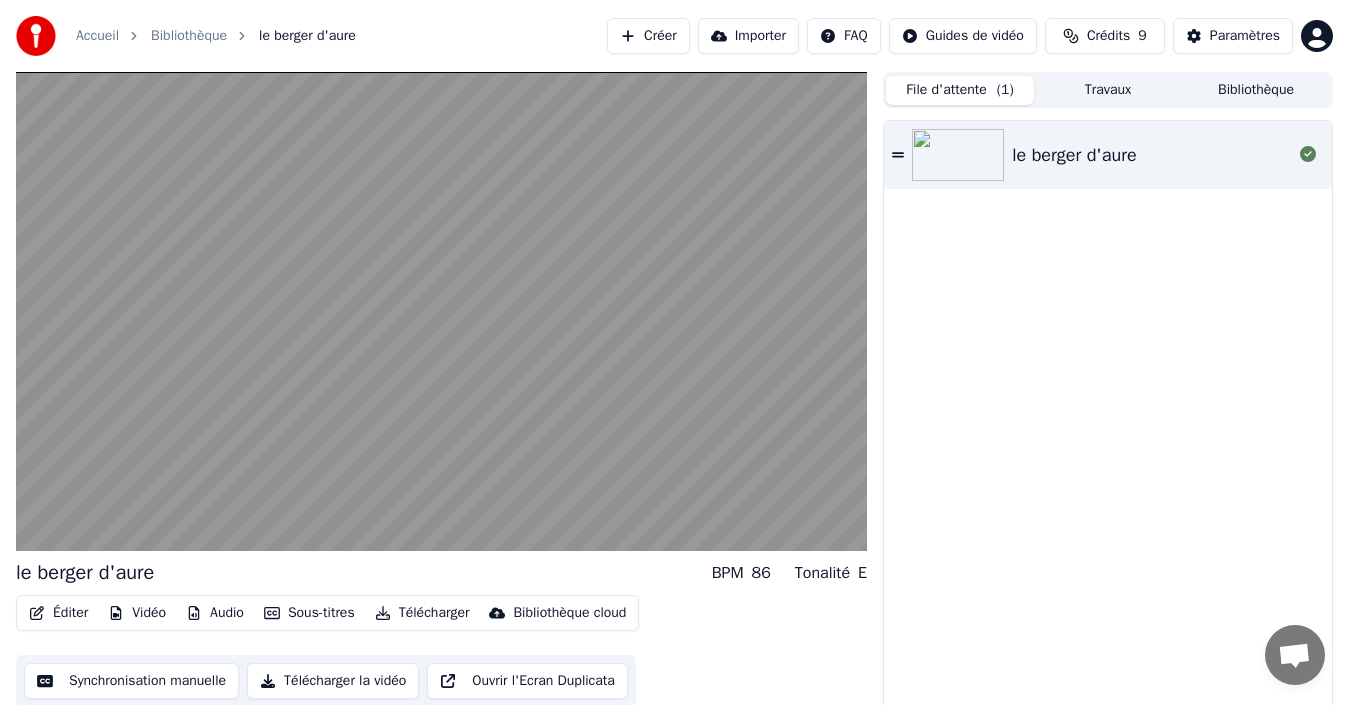 click on "Synchronisation manuelle" at bounding box center (131, 681) 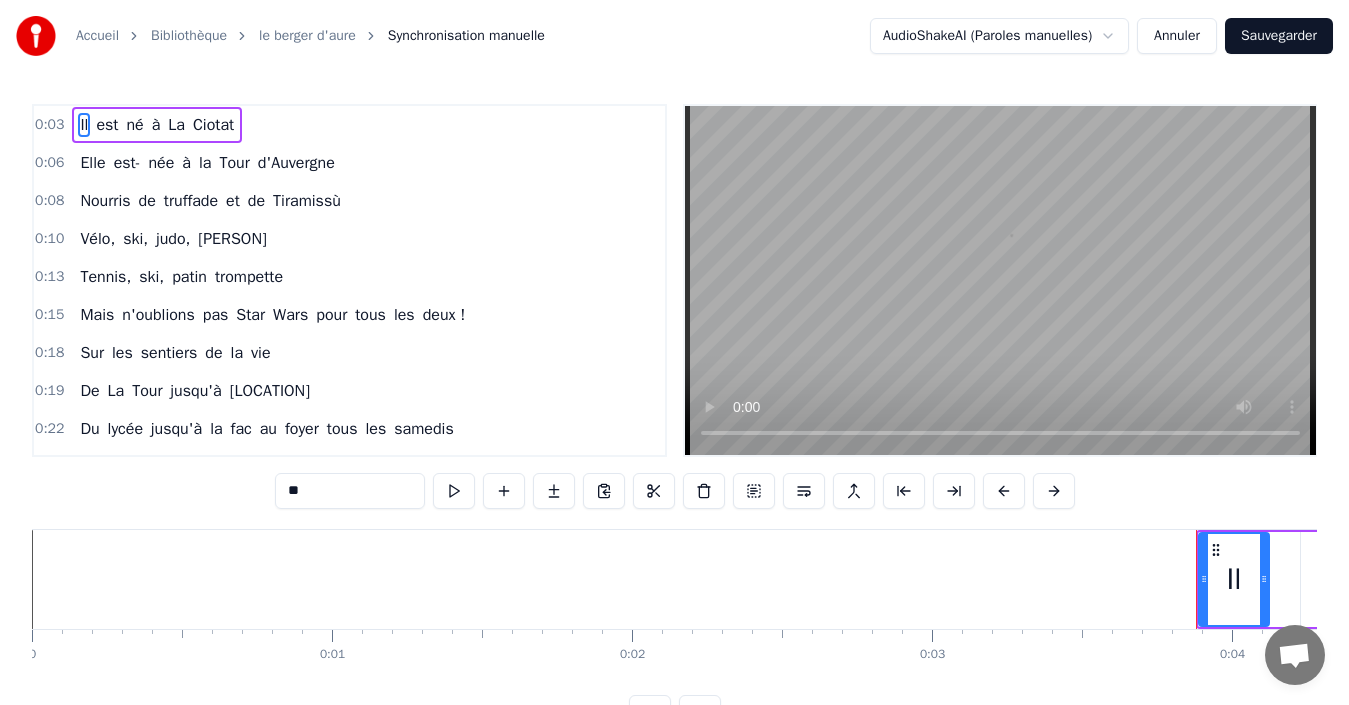 click on "Accueil Bibliothèque le berger d'aure Synchronisation manuelle AudioShakeAI (Paroles manuelles) Annuler Sauvegarder 0:03 Il est né à [CITY] 0:06 Elle est- née à [CITY] 0:08 Nourris de truffade et de Tiramissù 0:10 Vélo, ski, judo, [BRAND] 0:13 Tennis, ski, patin trompette 0:15 Mais n'oublions pas Star Wars pour tous les deux ! 0:18 Sur les sentiers de la vie 0:19 De [CITY] jusqu'à [CITY] 0:22 Du lycée jusqu'à la fac au foyer tous les samedis 0:26 C'est maint'nant le potager 0:28 Et turlot et Bucket 0:30 Sans oublier les copains, [FIRST]... et [FIRST] ! 0:33 J'ai rencontré [FIRST] 0:35 Autour d'un repas d'copains 0:42 Les [LAST] avaient fait rôtir un daim. 0:45 C'est à [FIRST] [LAST] 0:47 Au collège de [CITY] 0:51 Que d'belles Années d'amitié ont démarré 0:55 Ils sont beaux les amoureux 0:58 Ils sont là pour se marier 1:00 On partage votre bonheur et on vous souhaite le meilleur 1:05 Le soleil DOUcement s'endort 1:08 Sur le village de [CITY] 1:10 Et l'amour chante bien" at bounding box center (674, 381) 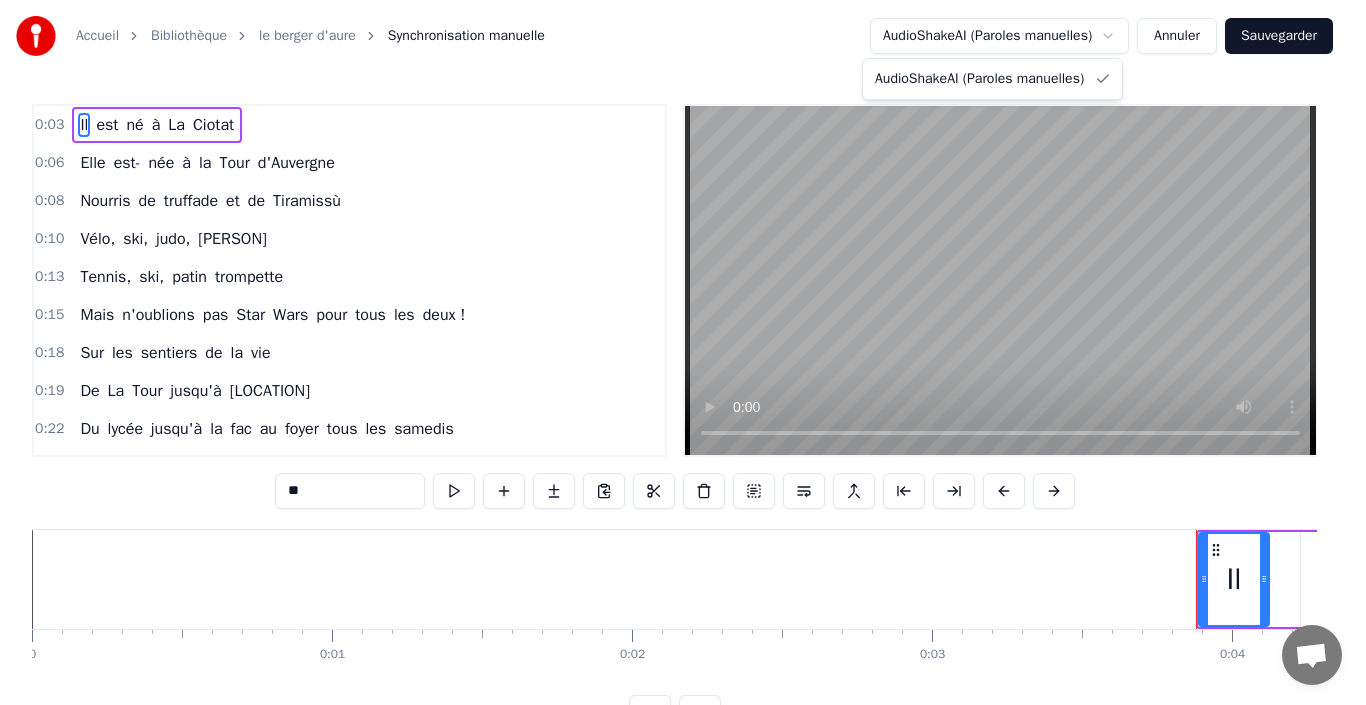 click on "Accueil Bibliothèque le berger d'aure Synchronisation manuelle AudioShakeAI (Paroles manuelles) Annuler Sauvegarder 0:03 Il est né à [CITY] 0:06 Elle est- née à [CITY] 0:08 Nourris de truffade et de Tiramissù 0:10 Vélo, ski, judo, [BRAND] 0:13 Tennis, ski, patin trompette 0:15 Mais n'oublions pas Star Wars pour tous les deux ! 0:18 Sur les sentiers de la vie 0:19 De [CITY] jusqu'à [CITY] 0:22 Du lycée jusqu'à la fac au foyer tous les samedis 0:26 C'est maint'nant le potager 0:28 Et turlot et Bucket 0:30 Sans oublier les copains, [FIRST]... et [FIRST] ! 0:33 J'ai rencontré [FIRST] 0:35 Autour d'un repas d'copains 0:42 Les [LAST] avaient fait rôtir un daim. 0:45 C'est à [FIRST] [LAST] 0:47 Au collège de [CITY] 0:51 Que d'belles Années d'amitié ont démarré 0:55 Ils sont beaux les amoureux 0:58 Ils sont là pour se marier 1:00 On partage votre bonheur et on vous souhaite le meilleur 1:05 Le soleil DOUcement s'endort 1:08 Sur le village de [CITY] 1:10 Et l'amour chante bien" at bounding box center [683, 381] 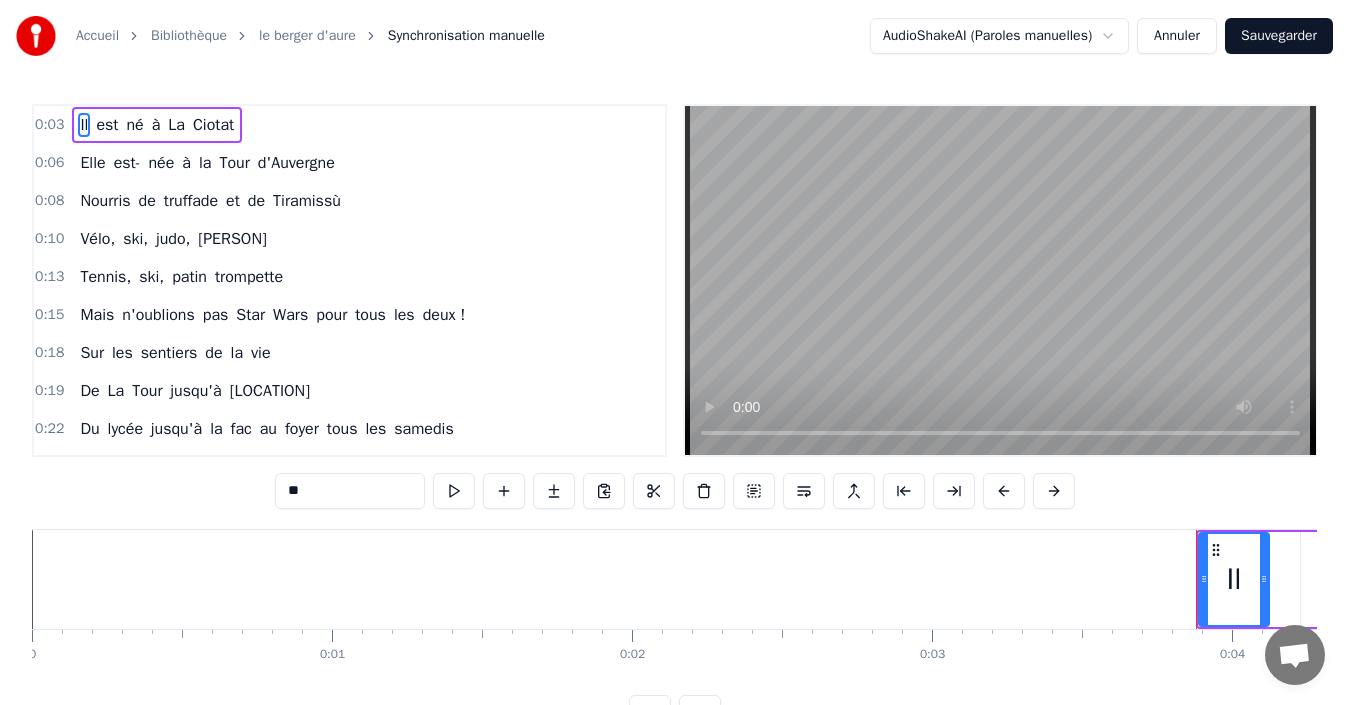 click on "Annuler" at bounding box center (1177, 36) 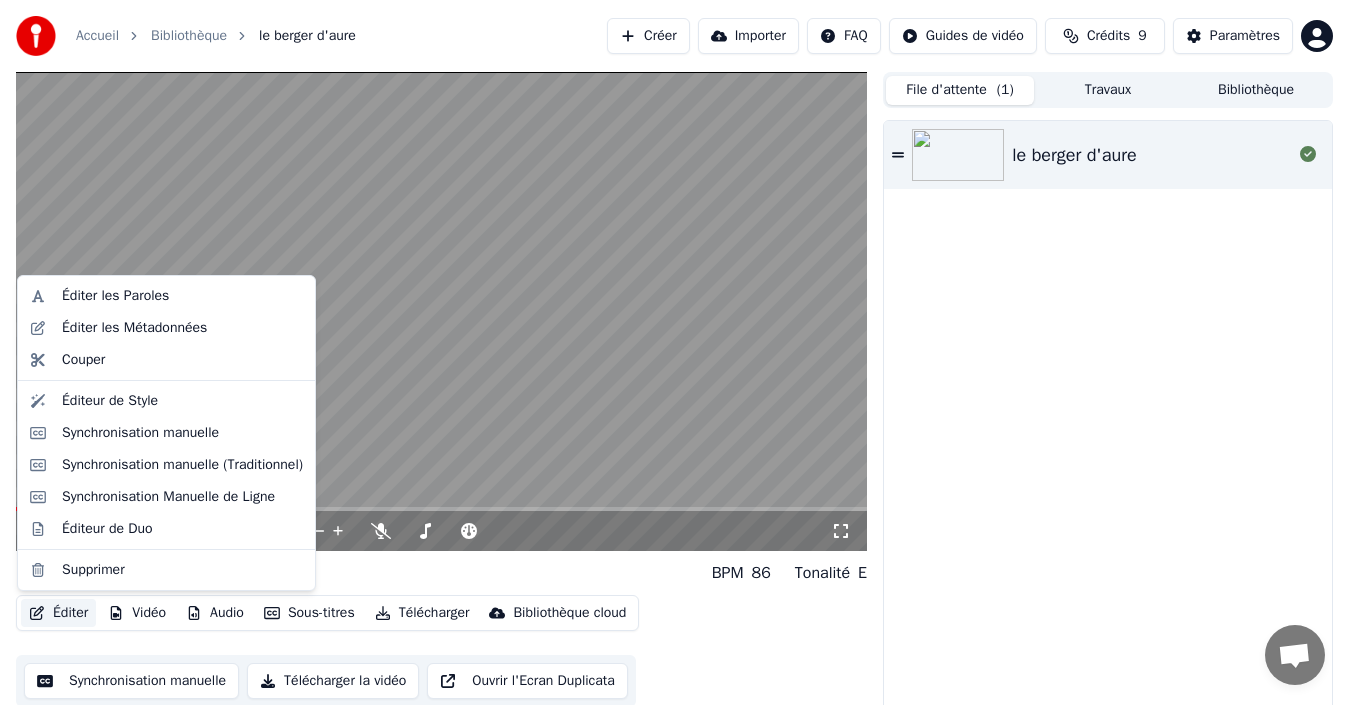 click on "Éditer" at bounding box center [58, 613] 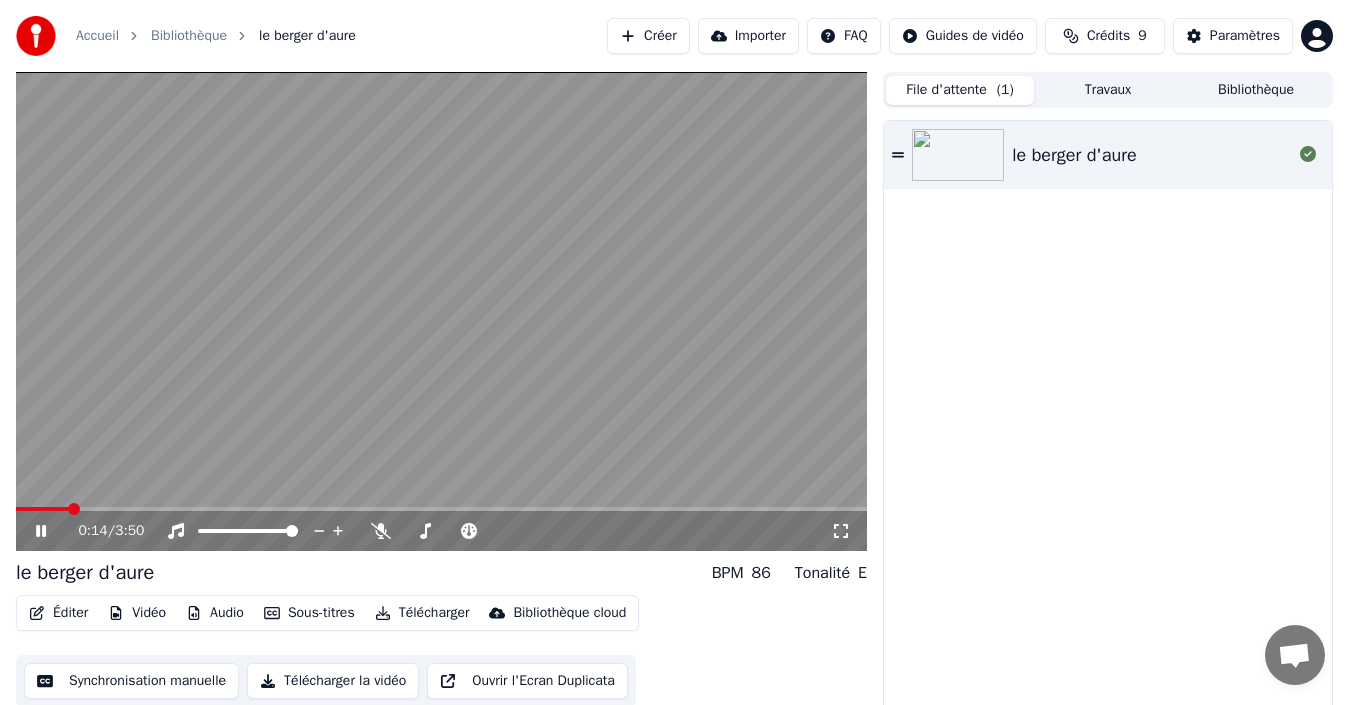 click at bounding box center [441, 311] 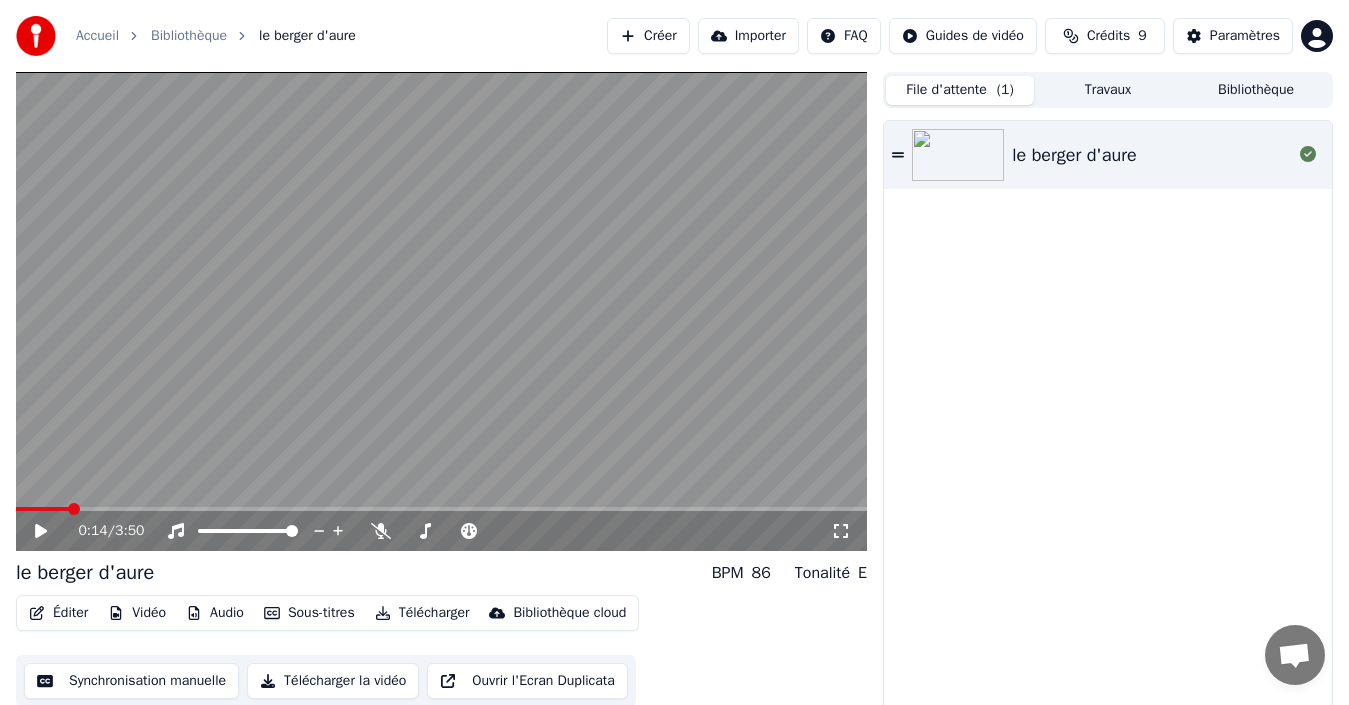 click on "Vidéo" at bounding box center (137, 613) 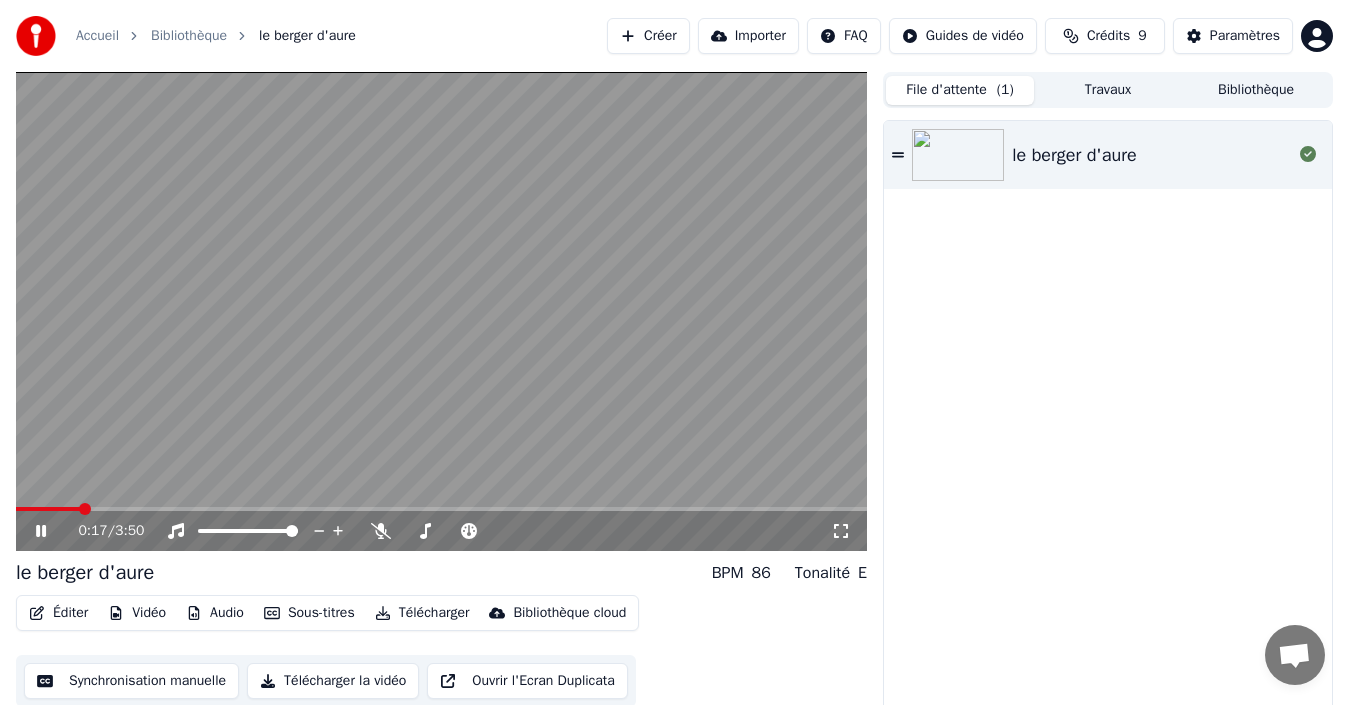 click on "0:17  /  3:50" at bounding box center [441, 531] 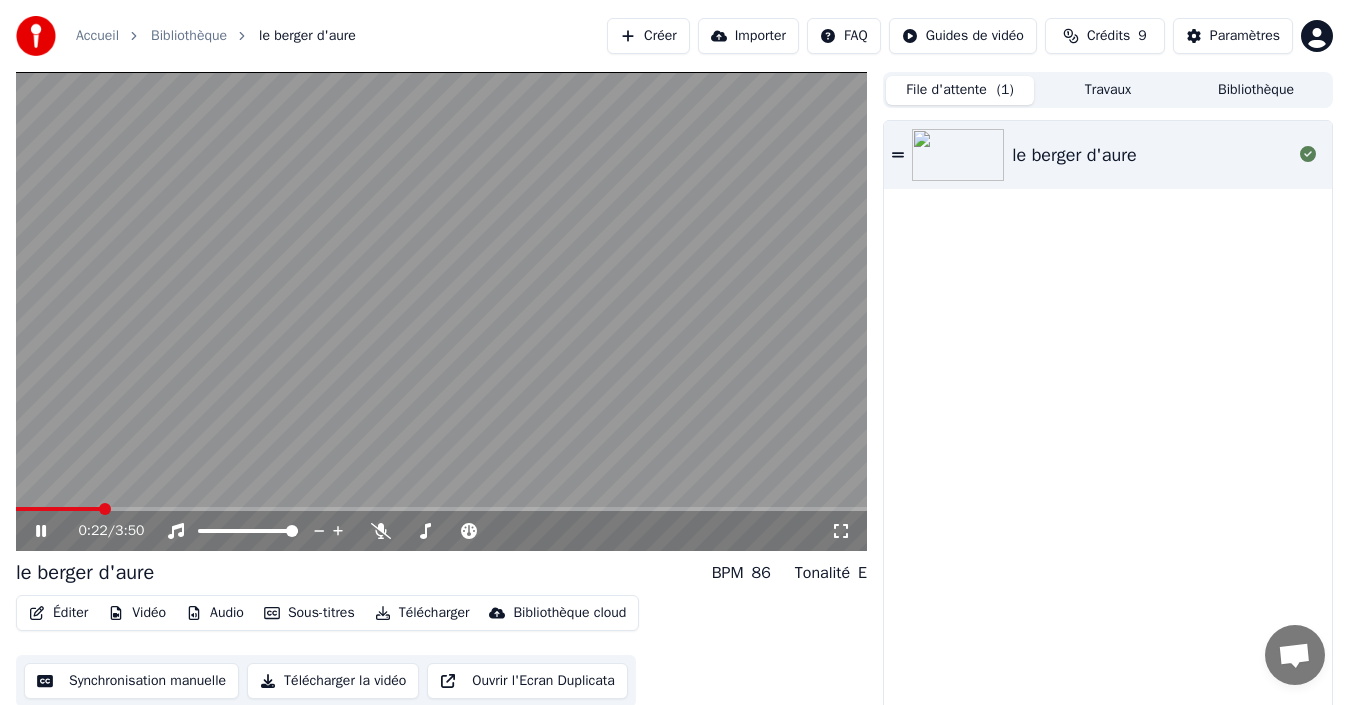 click 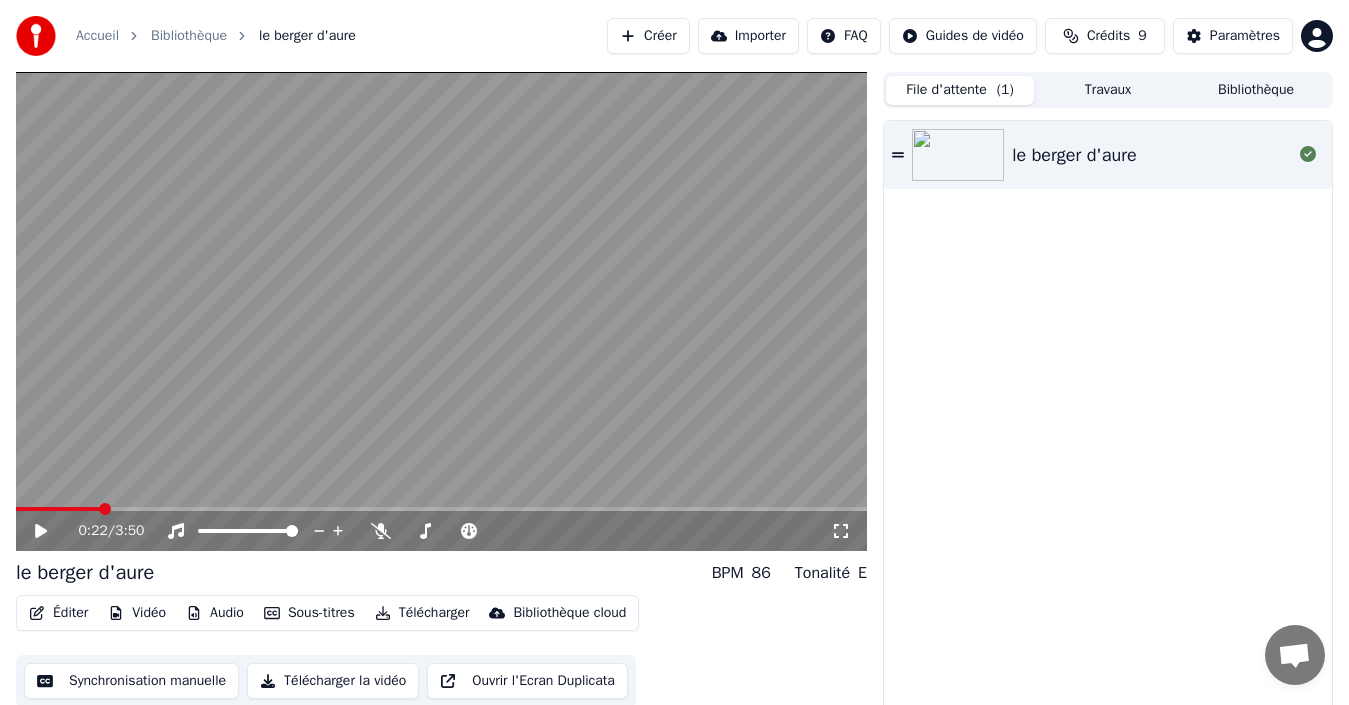 scroll, scrollTop: 14, scrollLeft: 0, axis: vertical 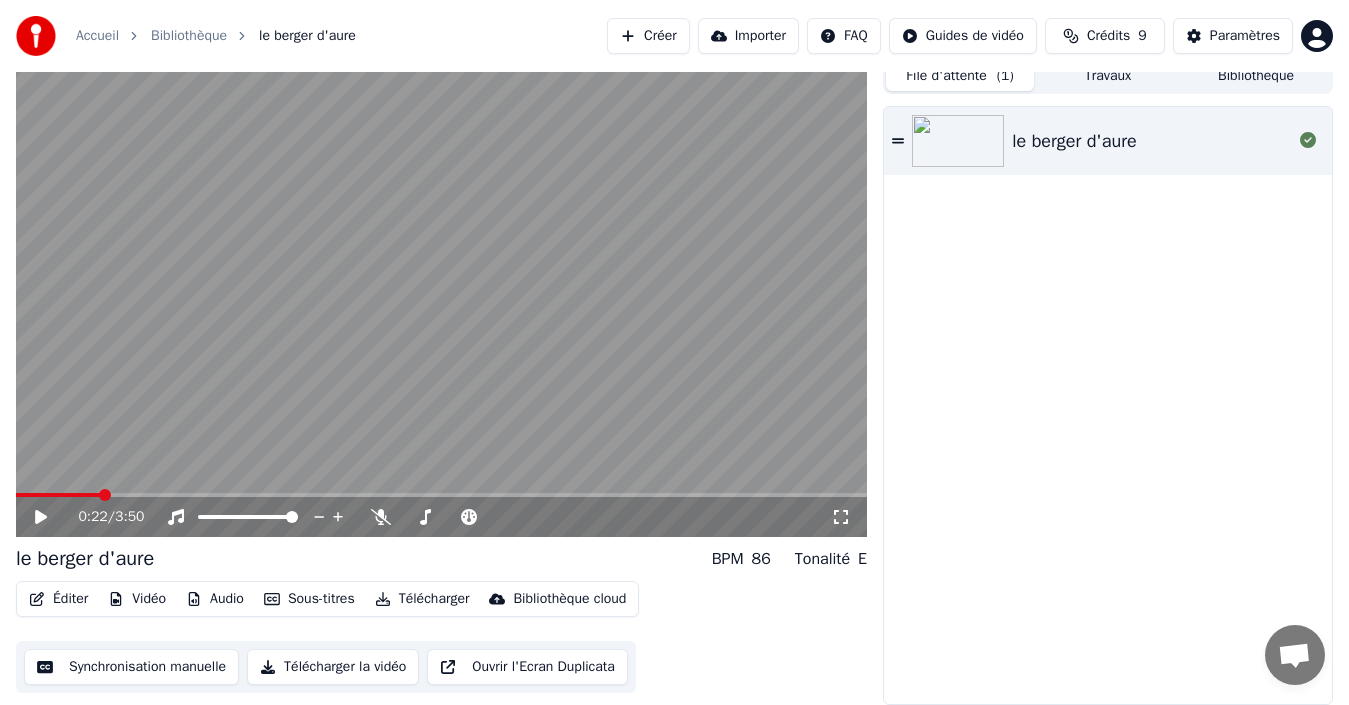 click on "Synchronisation manuelle" at bounding box center (131, 667) 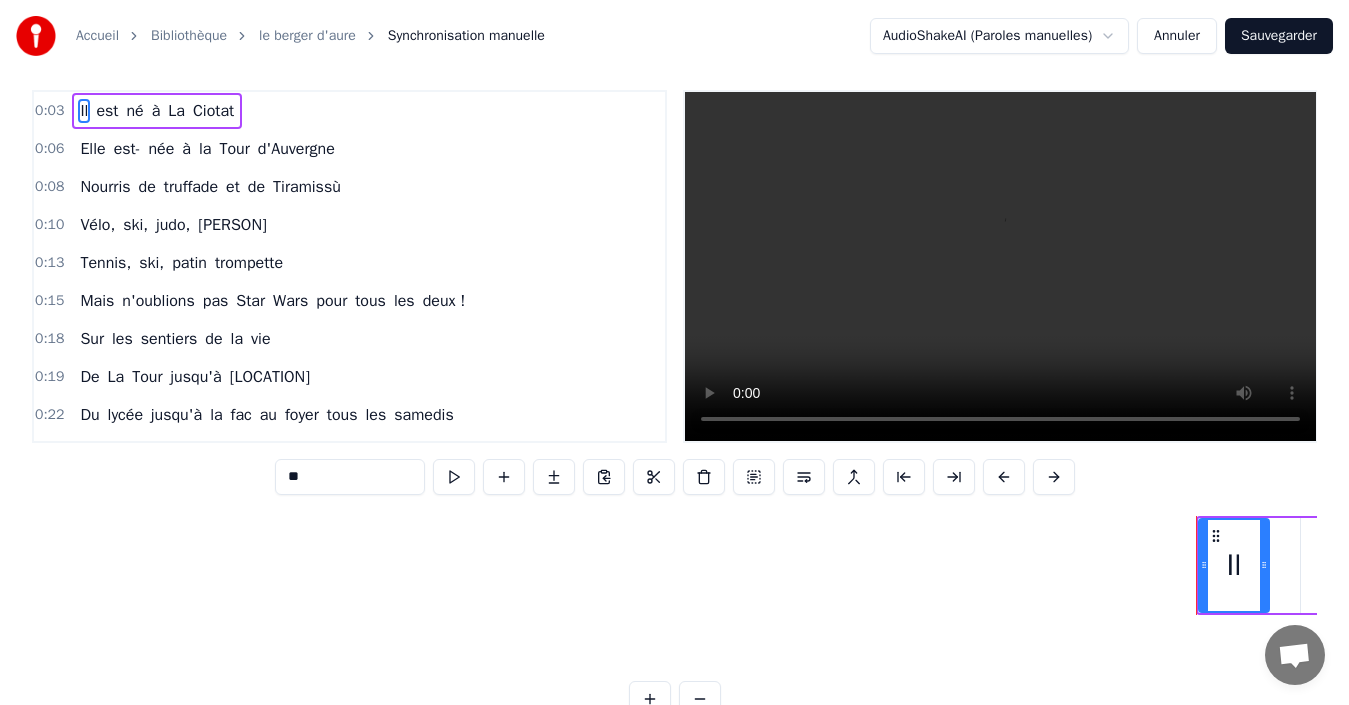 scroll, scrollTop: 0, scrollLeft: 0, axis: both 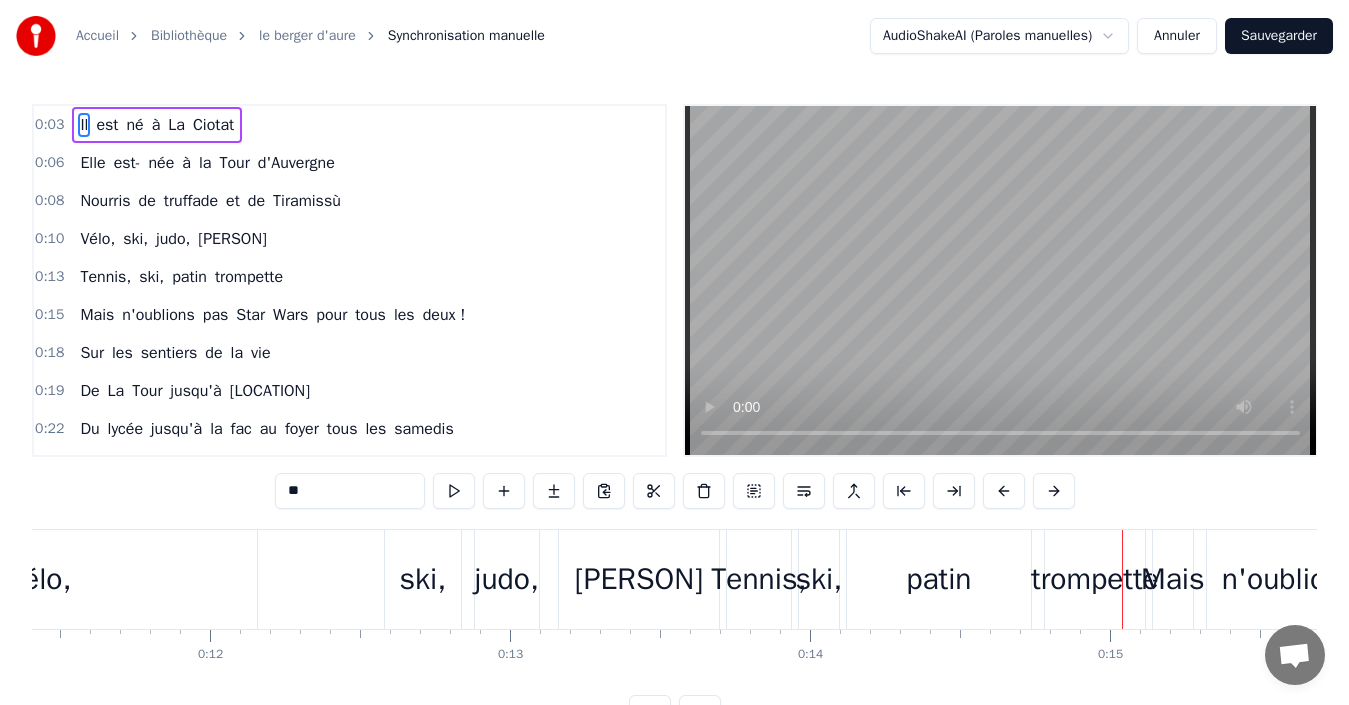 click on "le berger d'aure" at bounding box center [307, 36] 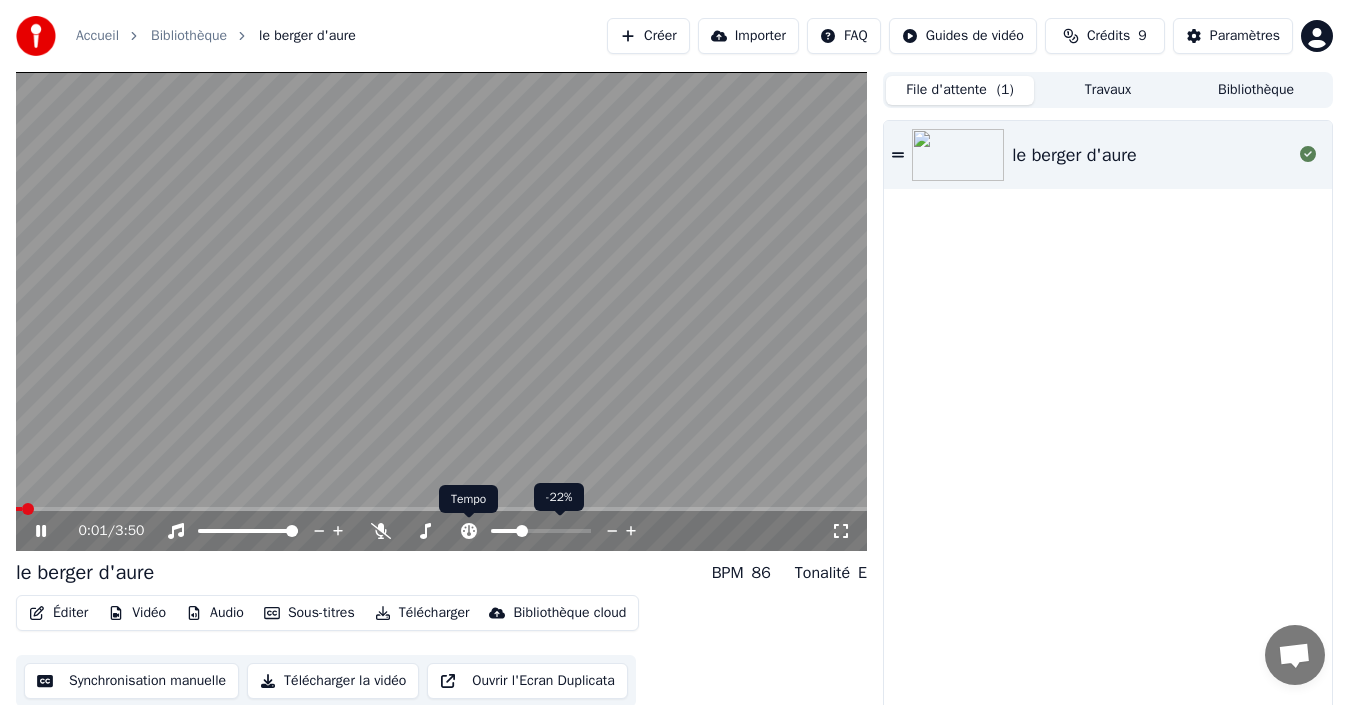 click 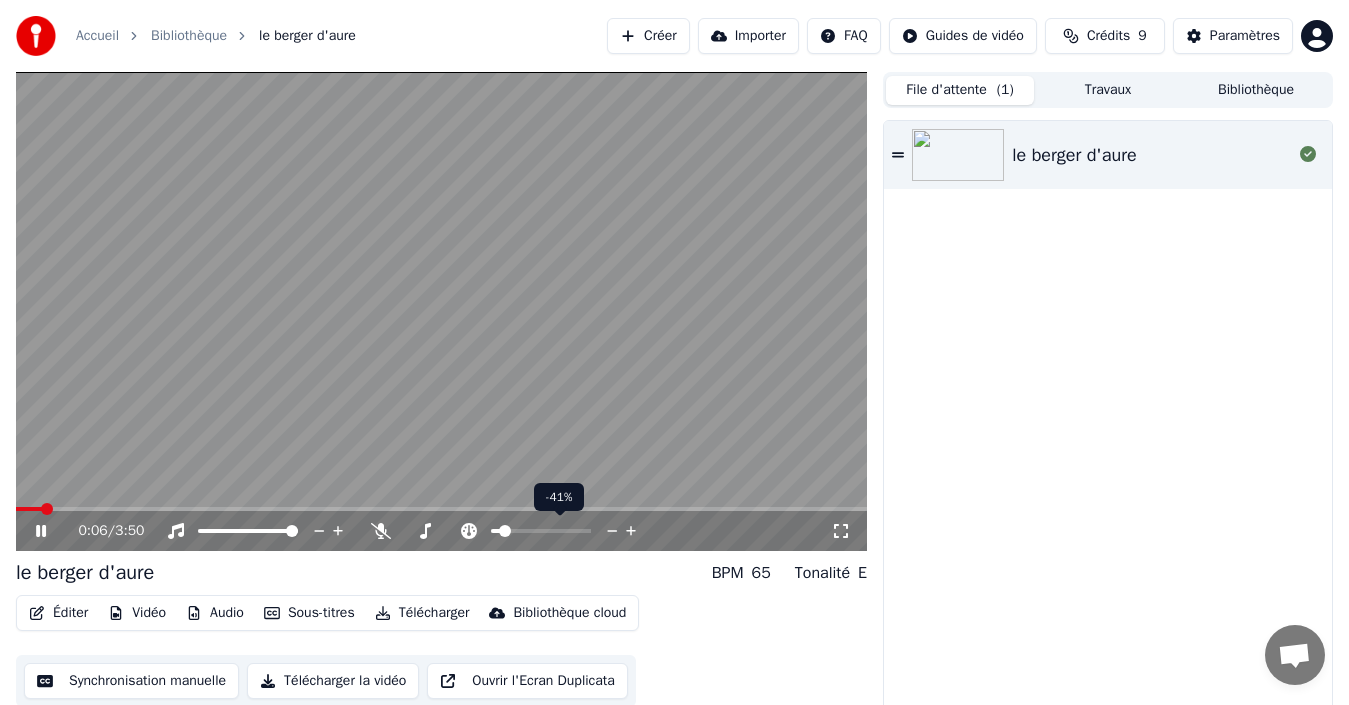 click at bounding box center [505, 531] 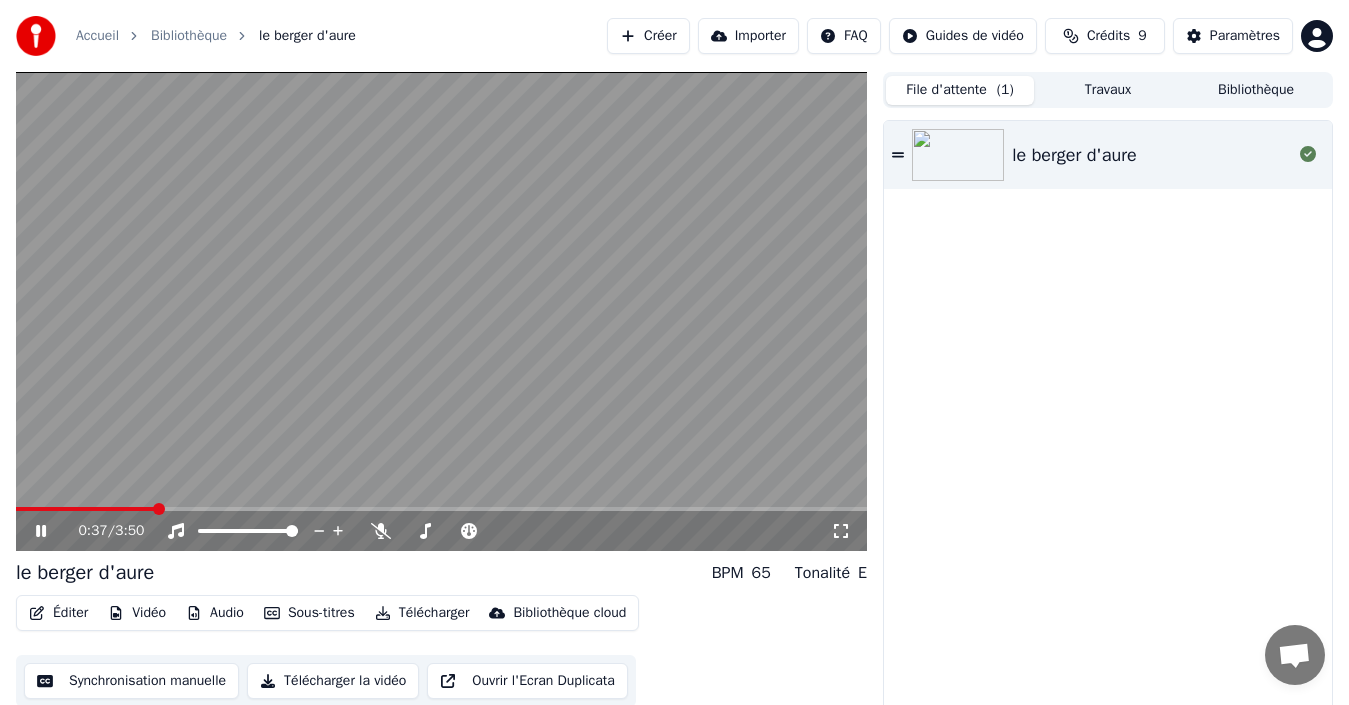 click 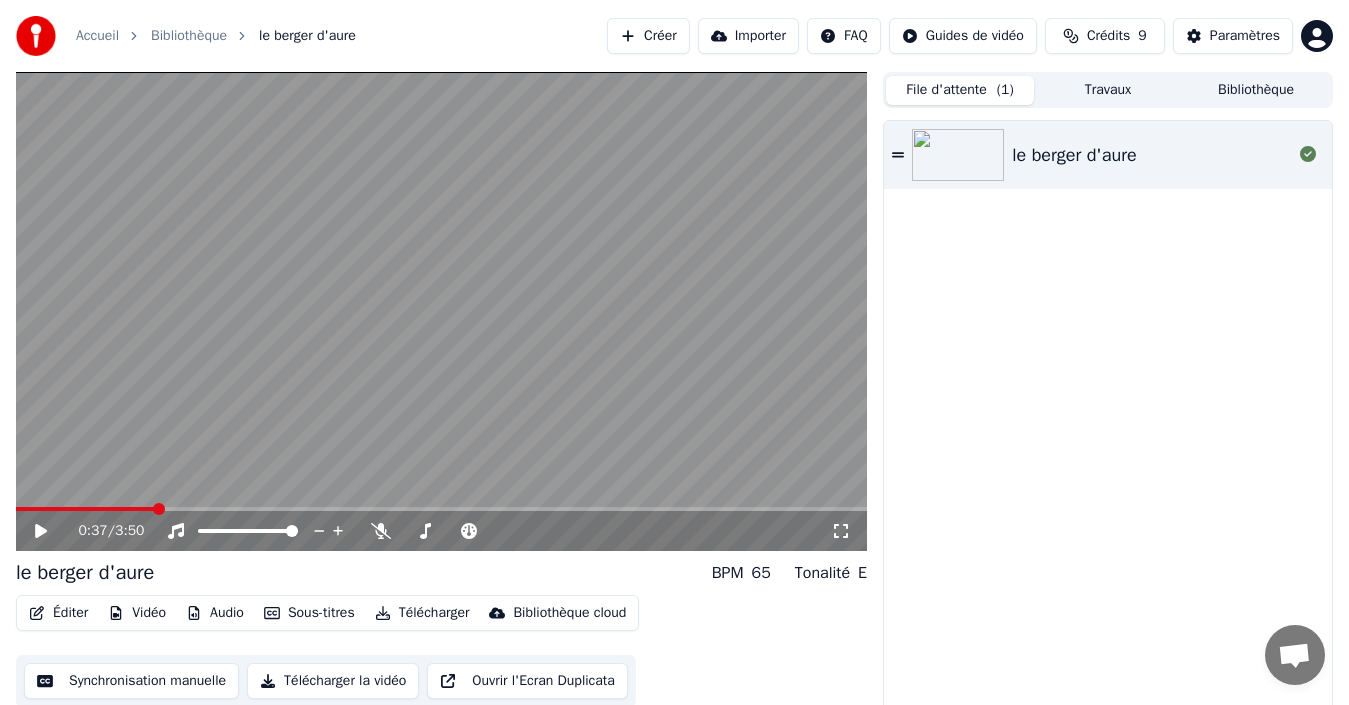 click on "Vidéo" at bounding box center (137, 613) 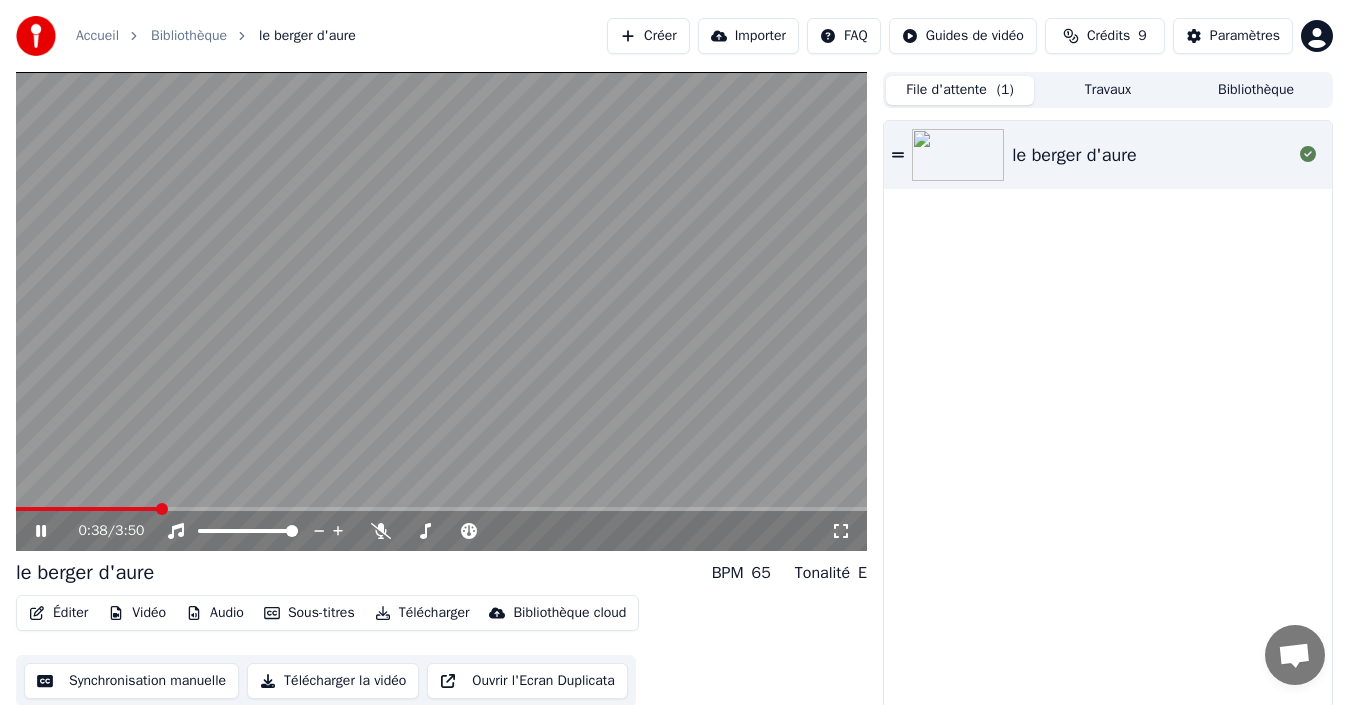 click on "Sous-titres" at bounding box center (309, 613) 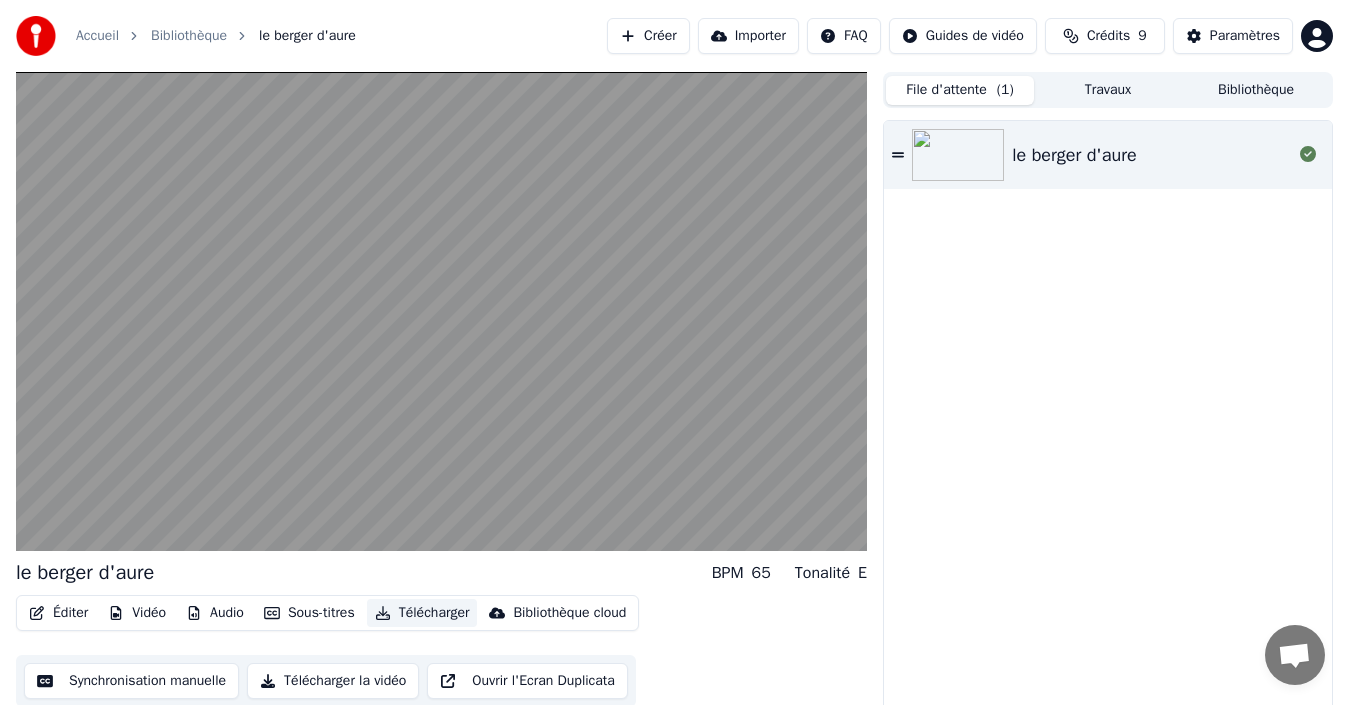 click on "Télécharger" at bounding box center (422, 613) 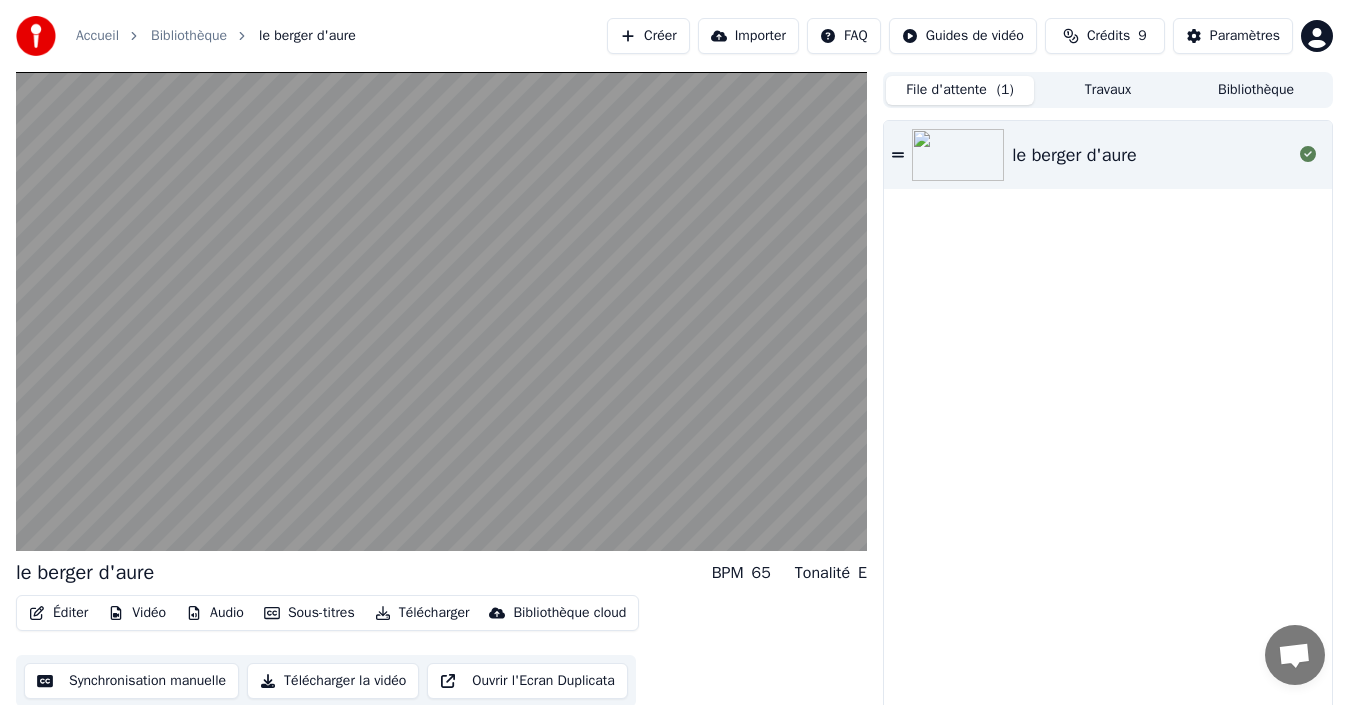 click on "Bibliothèque cloud" at bounding box center [569, 613] 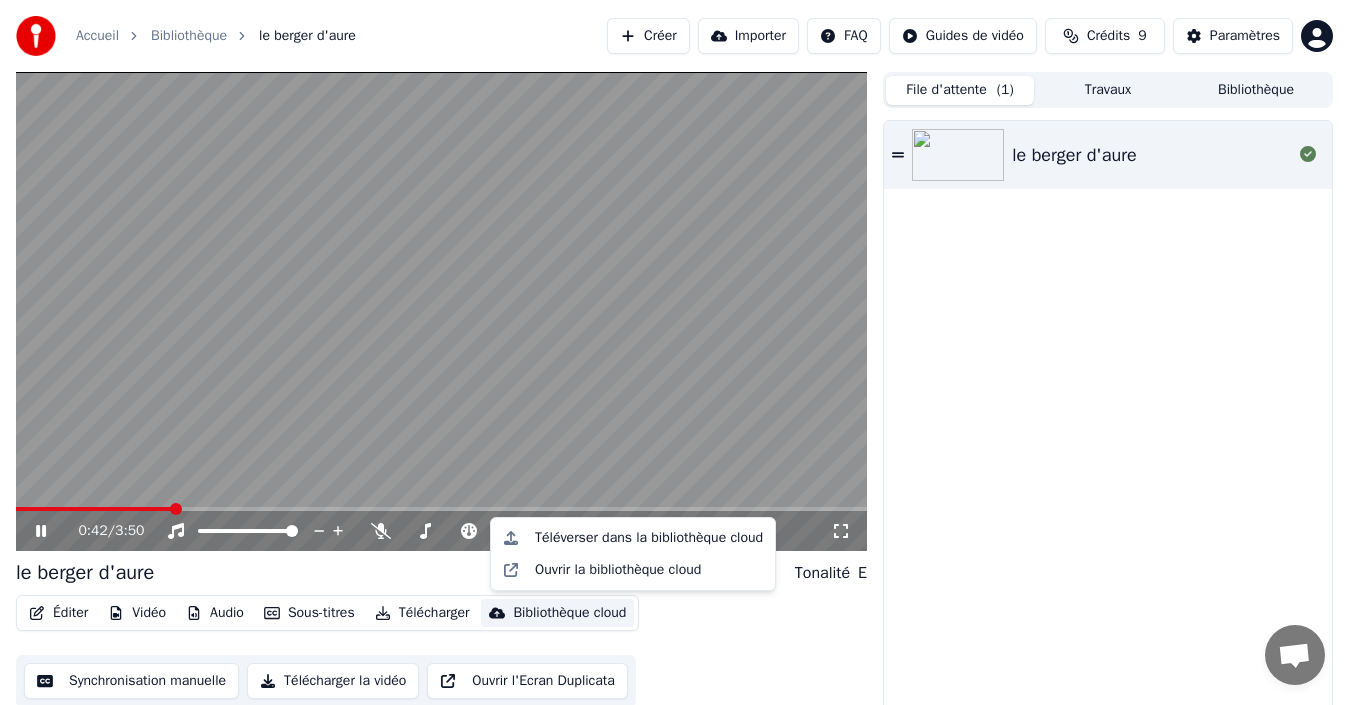 click at bounding box center [441, 311] 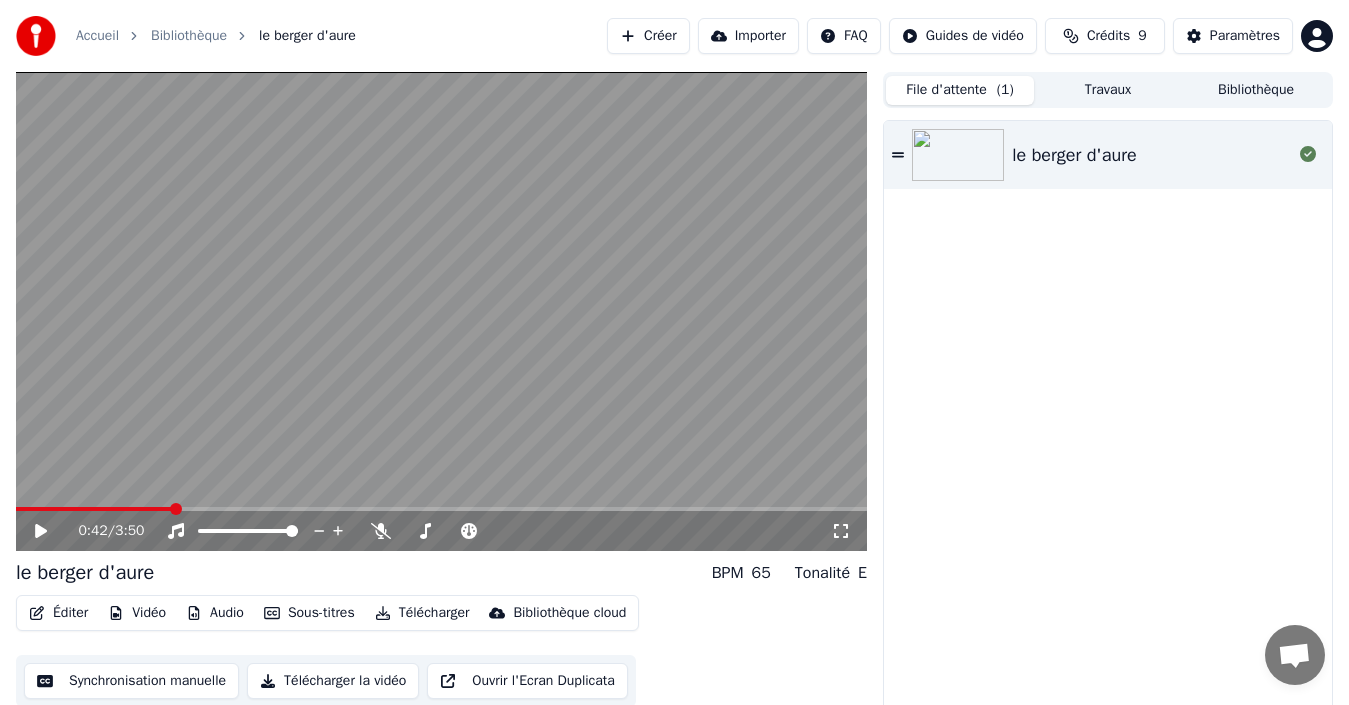 click on "Synchronisation manuelle" at bounding box center [131, 681] 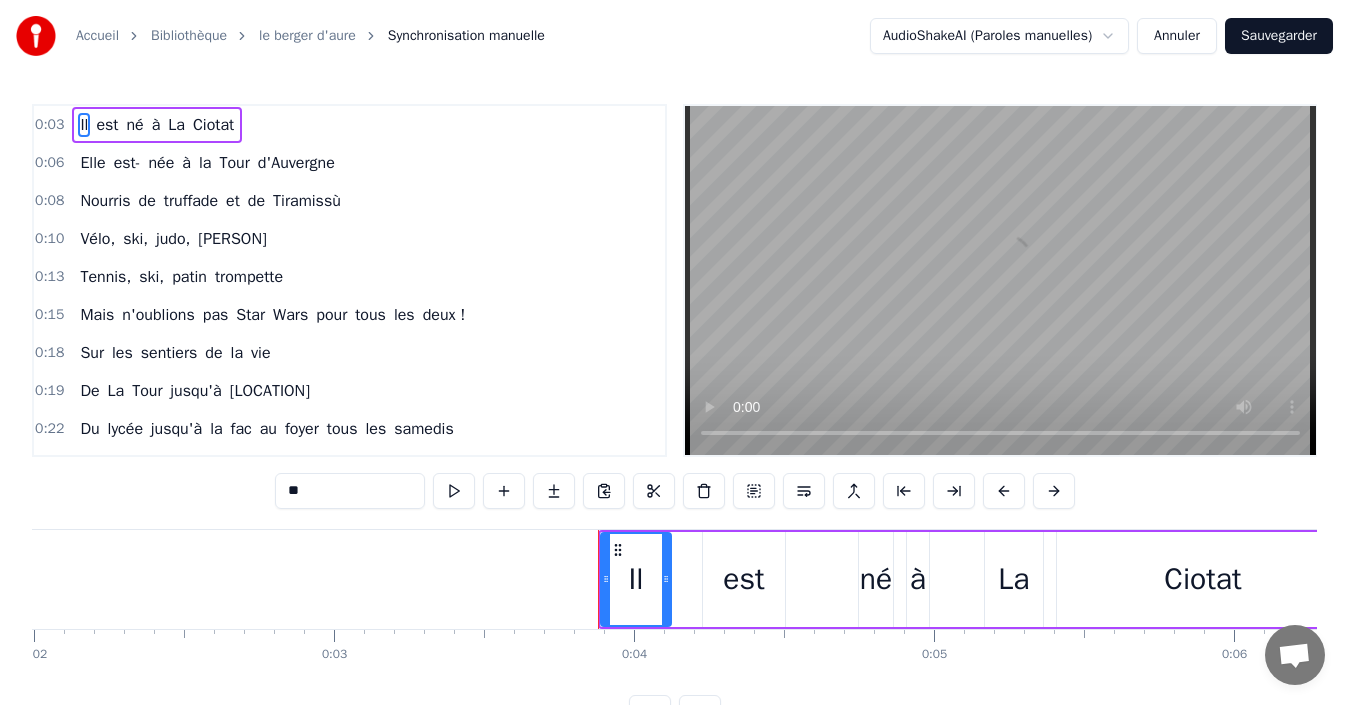 scroll, scrollTop: 0, scrollLeft: 603, axis: horizontal 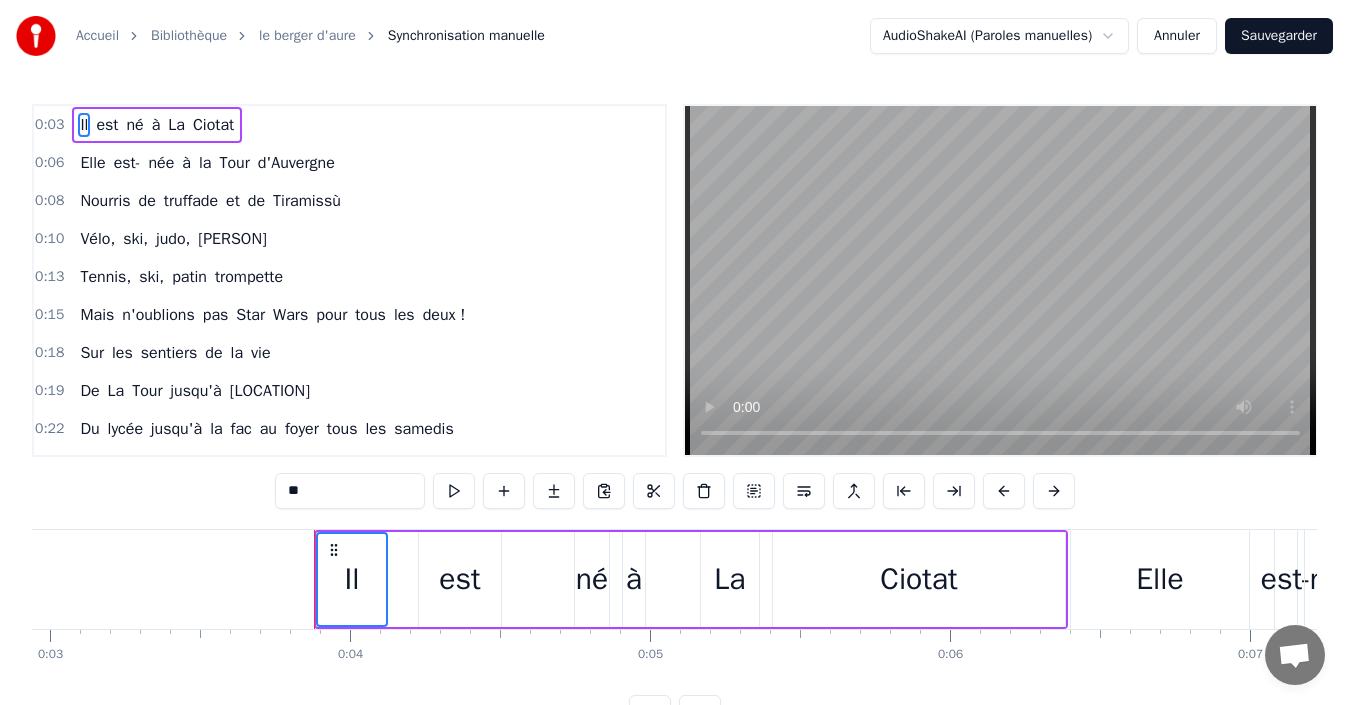 click on "Ciotat" at bounding box center [918, 579] 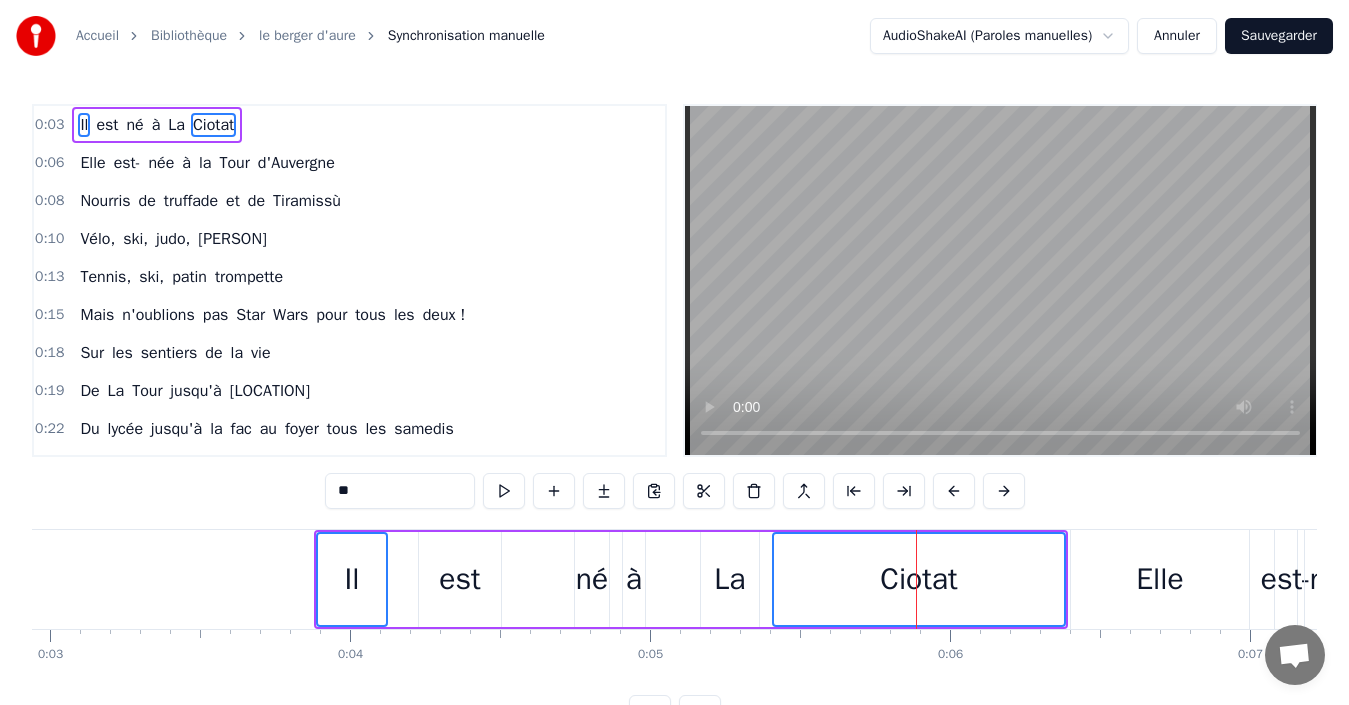 drag, startPoint x: 1066, startPoint y: 582, endPoint x: 956, endPoint y: 587, distance: 110.11358 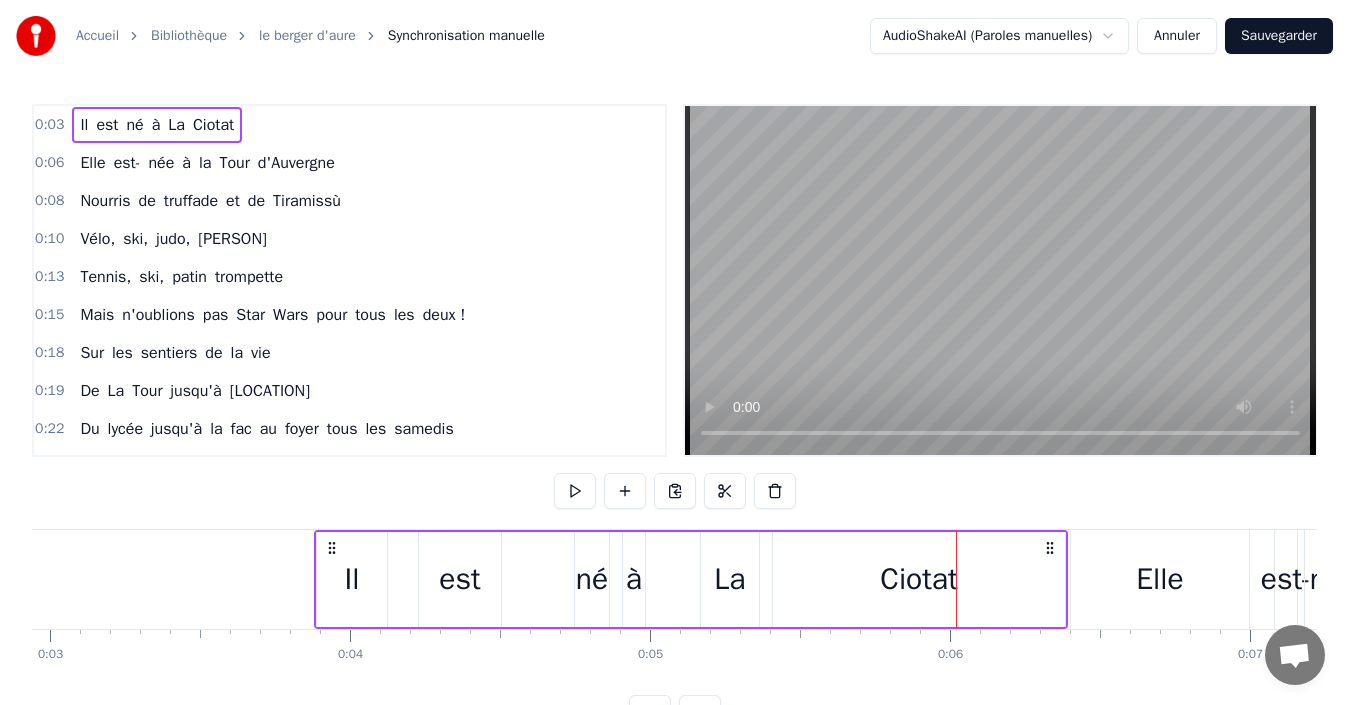 click on "Il est né à [CITY] Elle est- née à [CITY] Nourris de truffade et de Tiramissù Vélo, ski, judo, [BRAND] Tennis, ski, patin trompette Mais n'oublions pas Star Wars pour tous les deux ! Sur les sentiers de la vie De [CITY] jusqu'à [CITY] Du lycée jusqu'à la fac au foyer tous les samedis C'est maint'nant le potager Et turlot et Bucket Sans oublier les copains, [FIRST]... et [FIRST] ! J'ai rencontré [FIRST] Autour d'un repas d'copains Les [LAST] avaient fait rôtir un daim. C'est à [FIRST] [LAST] Au collège de [CITY] Que d'belles Années d'amitié ont démarré Ils sont beaux les amoureux Ils sont là pour se marier On partage votre bonheur et on vous souhaite le meilleur Le soleil DOUcement s'endort Sur le village de [CITY] Et l'amour chante encore bien plus fort... bien plus fort Et [FIRST] a débarqué Dans le lycée [NAME] Entre deux beaux mercredis ensoleillés C'est là qu'ils ont démarré Cette magnifique histoire Qui depuis 10 ans n'a cessé de briller Ils sont beaux" at bounding box center (33655, 579) 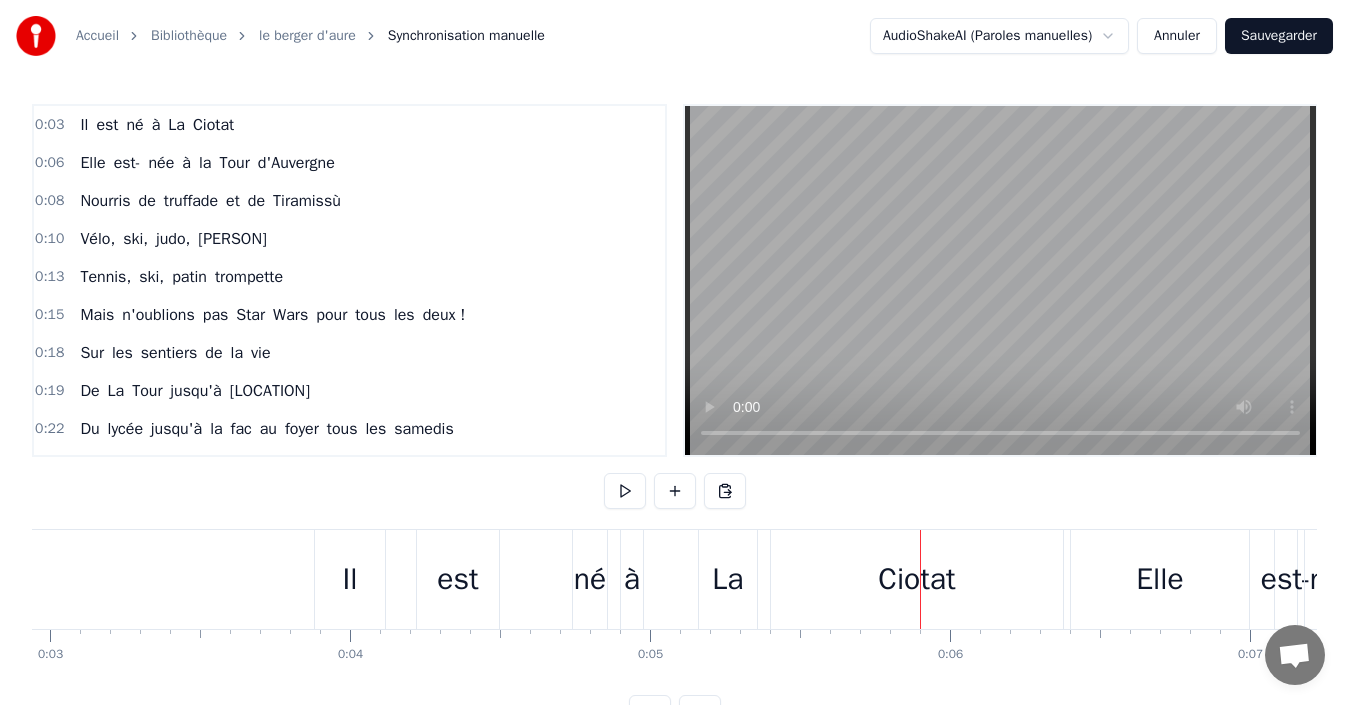 click at bounding box center (920, 579) 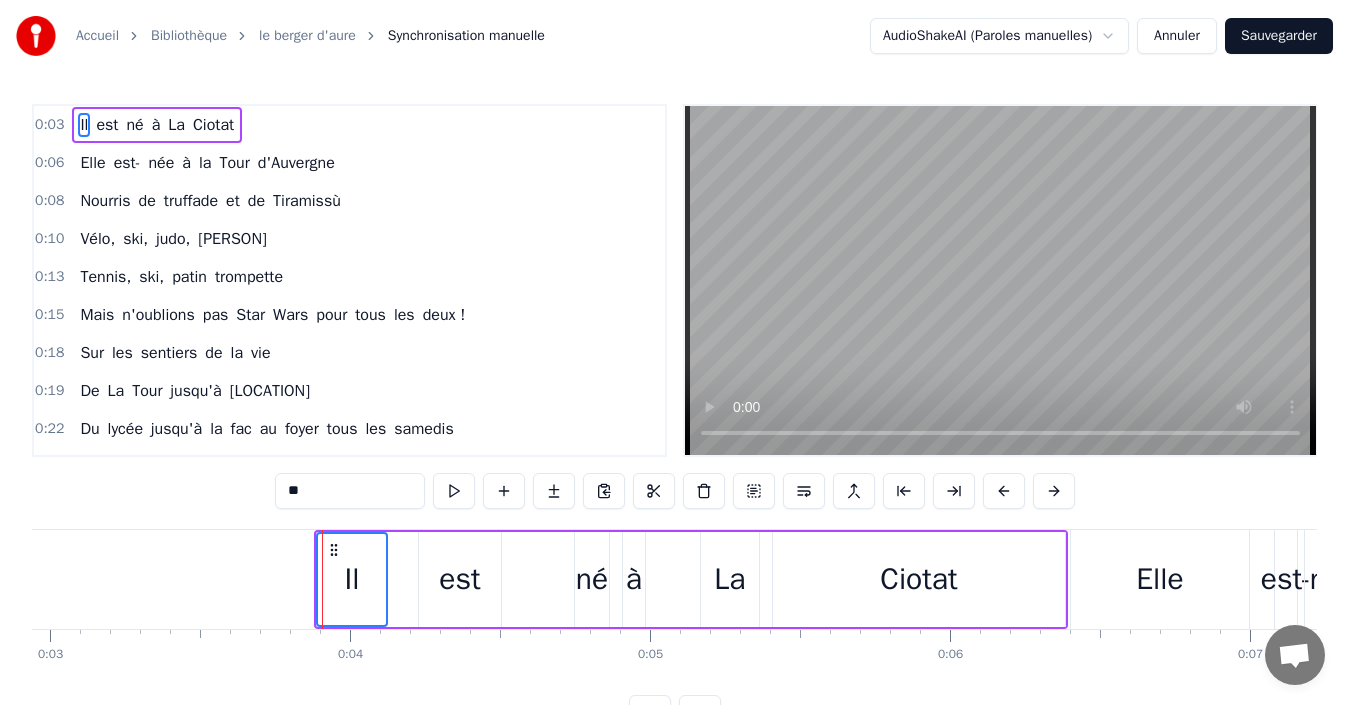 click on "Ciotat" at bounding box center [918, 579] 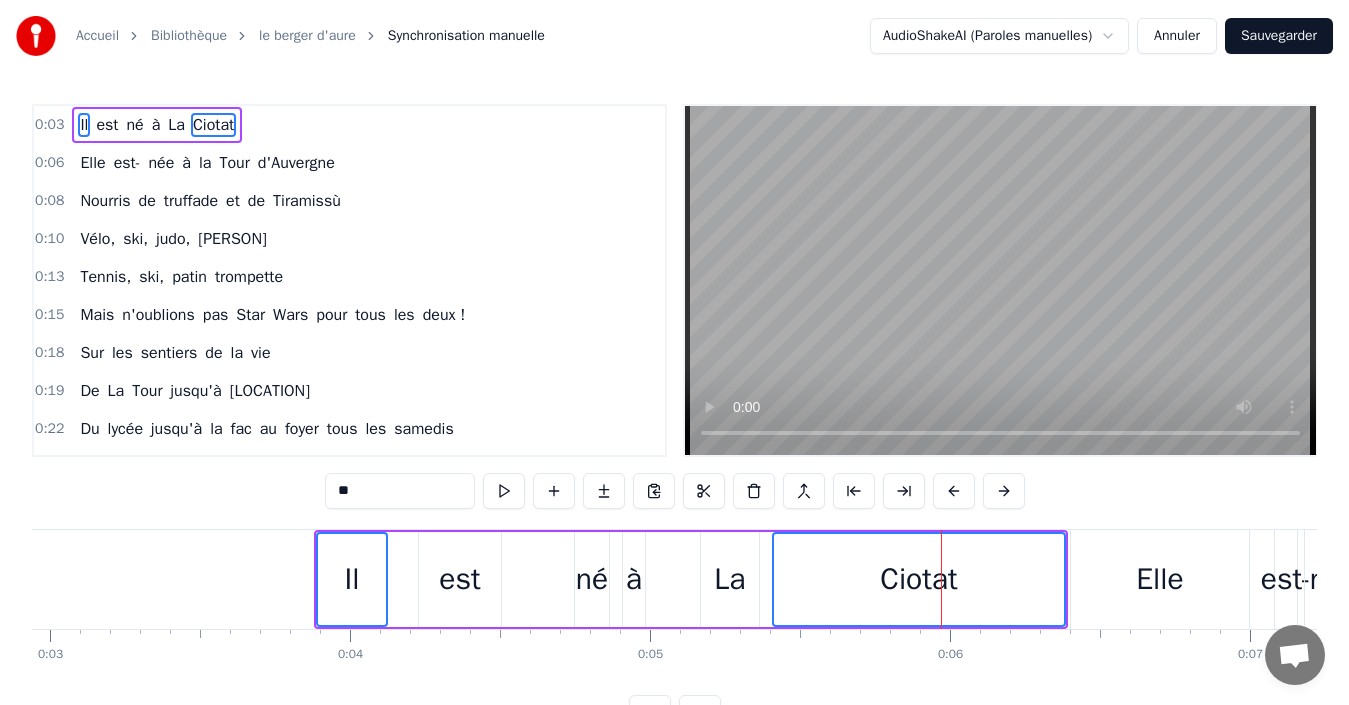 drag, startPoint x: 1065, startPoint y: 590, endPoint x: 883, endPoint y: 583, distance: 182.13457 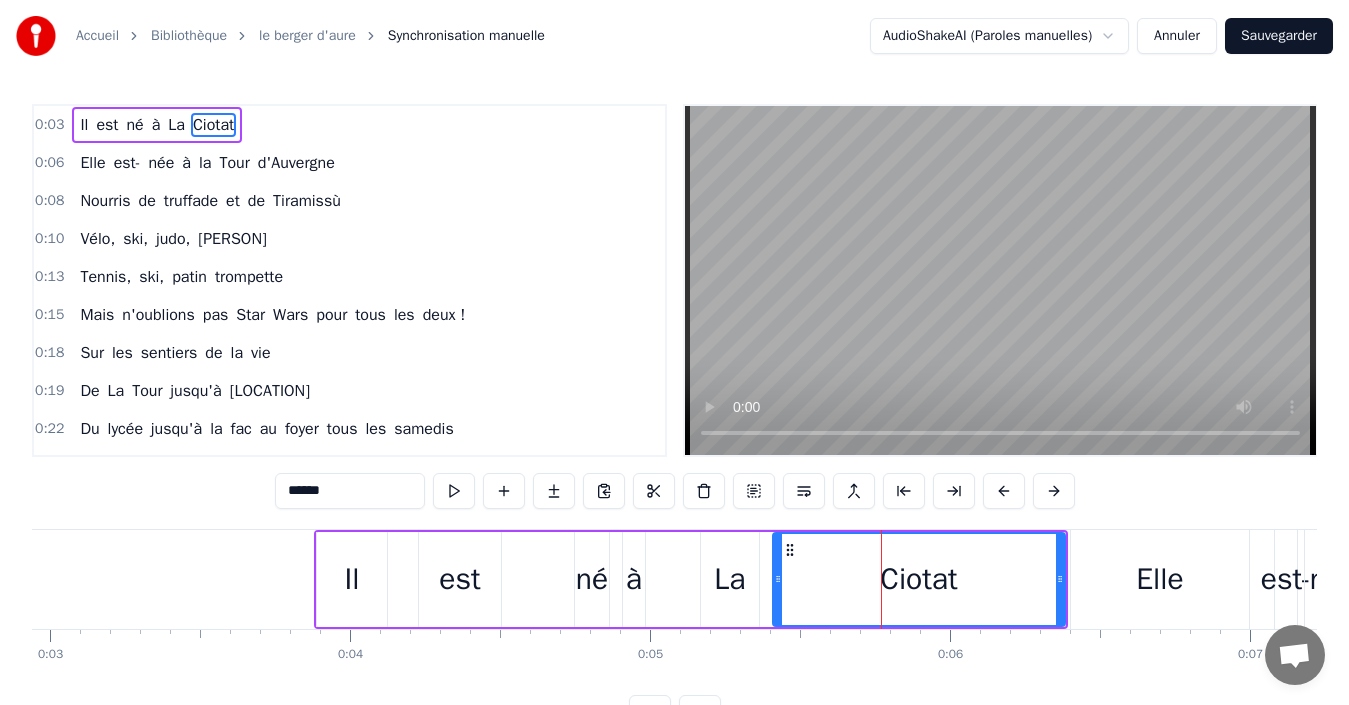 click on "Ciotat" at bounding box center (919, 579) 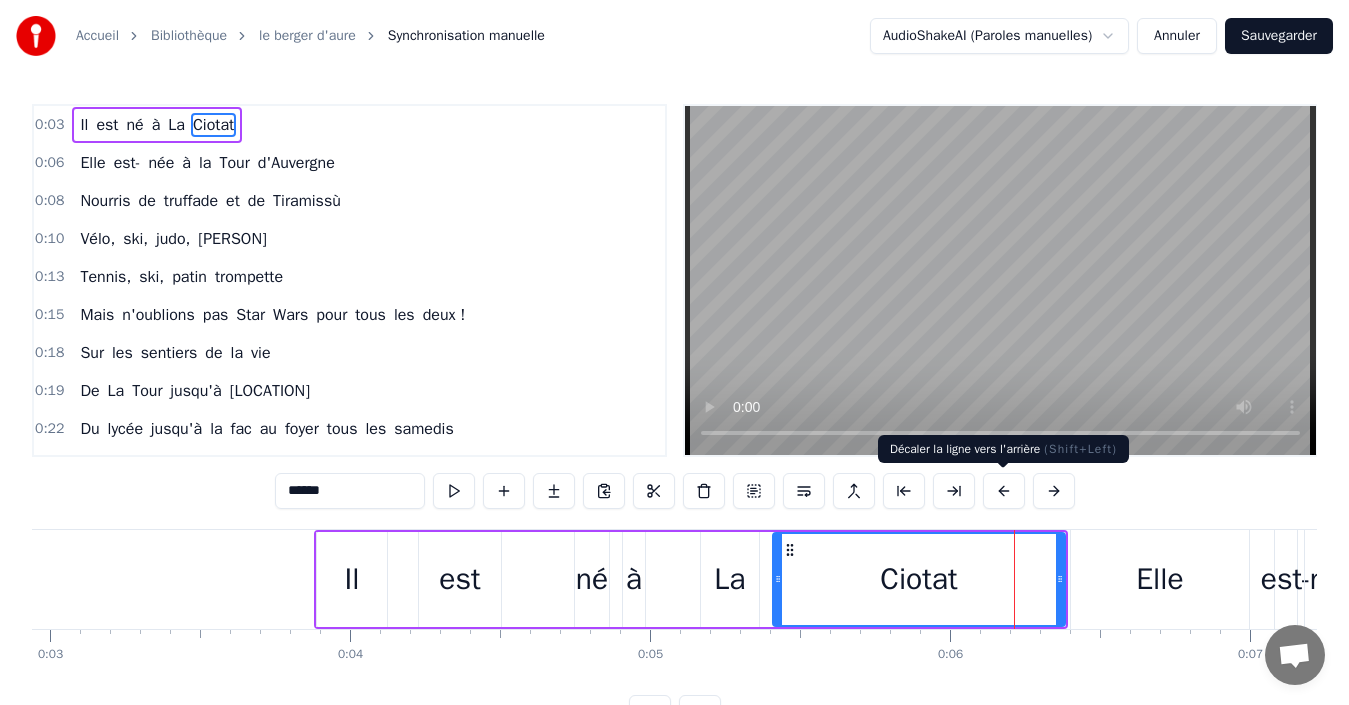click at bounding box center [1004, 491] 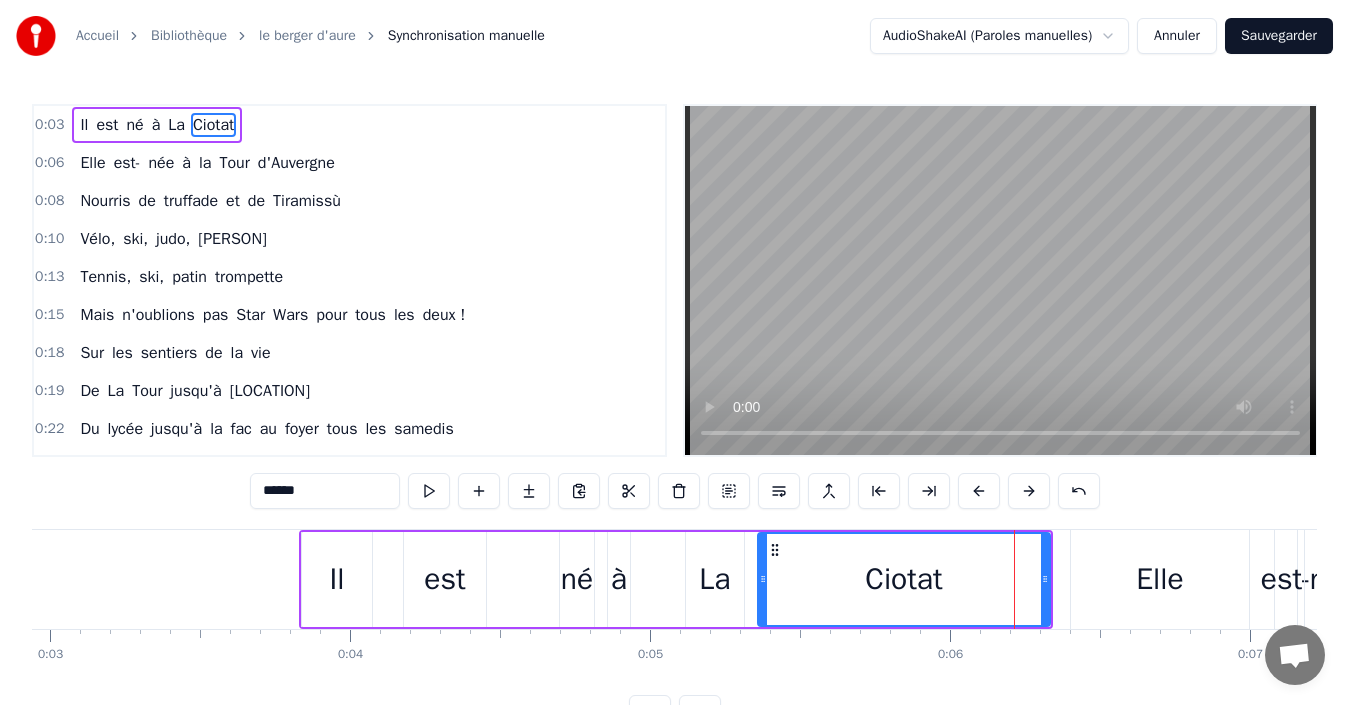 click at bounding box center [979, 491] 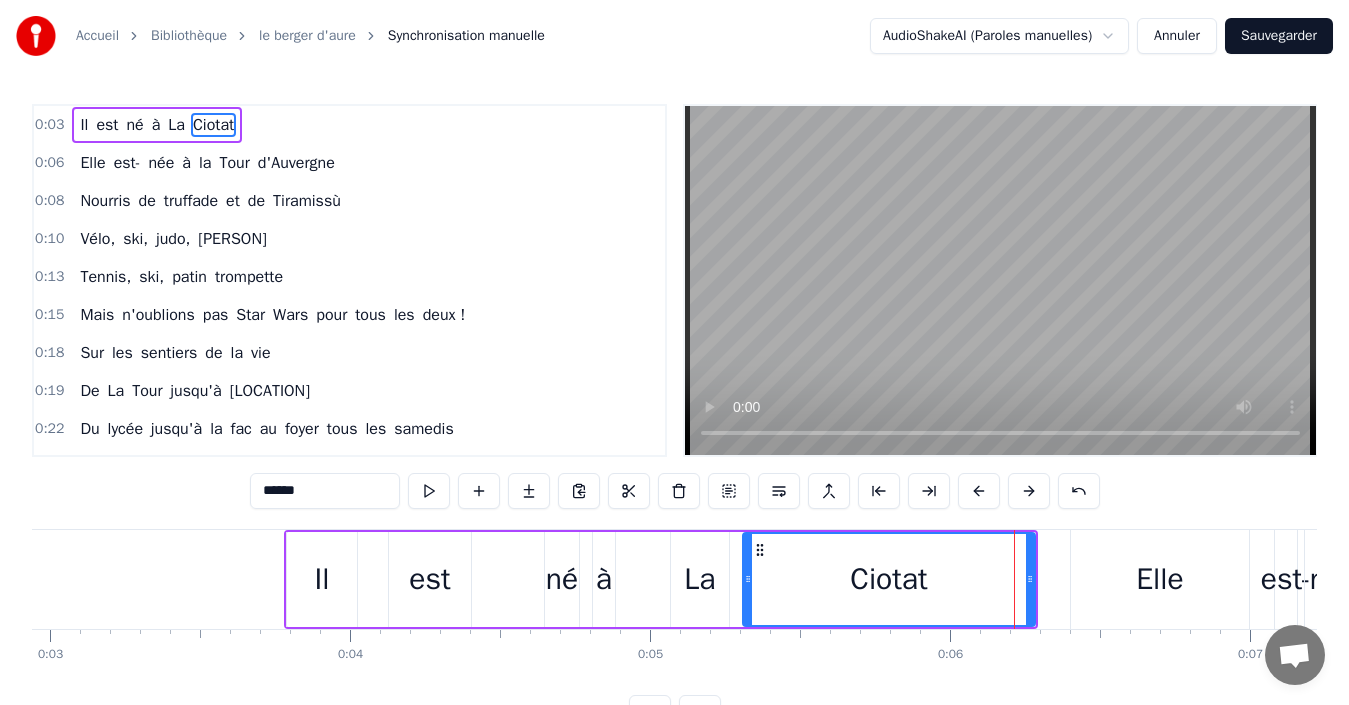 click at bounding box center [979, 491] 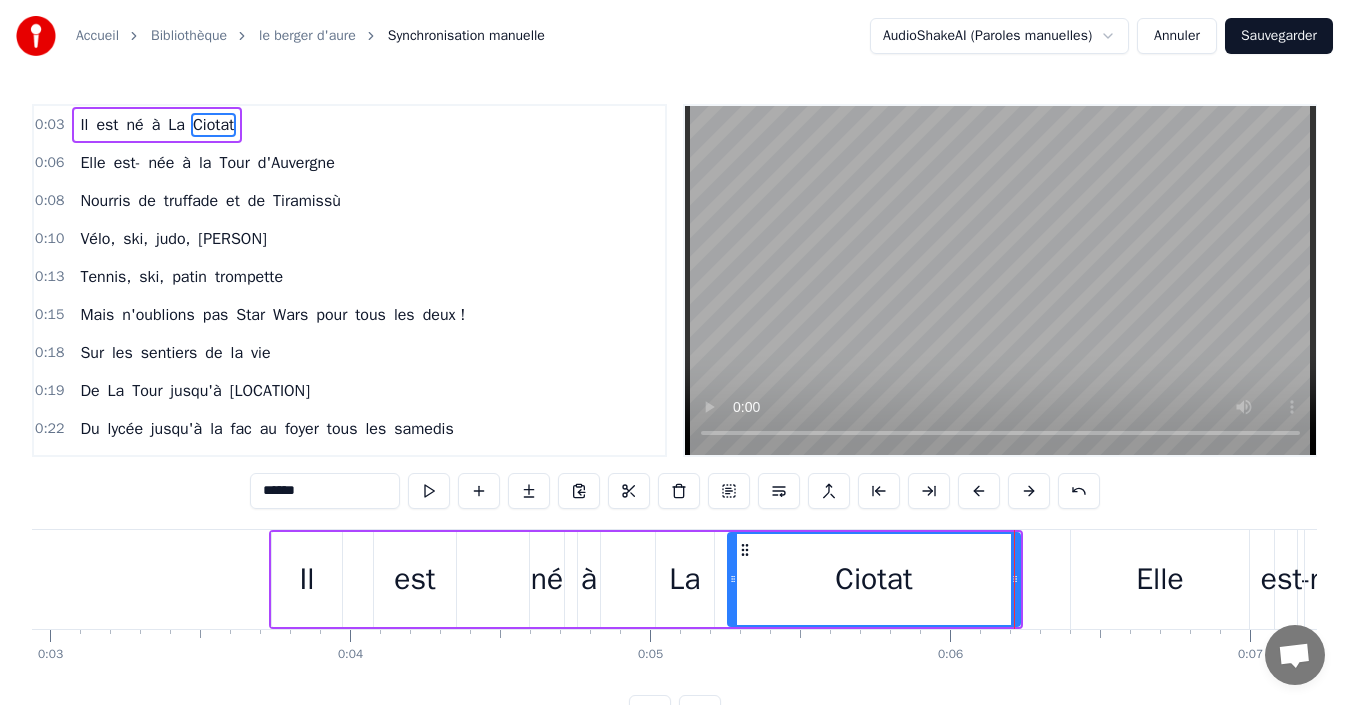 click at bounding box center (979, 491) 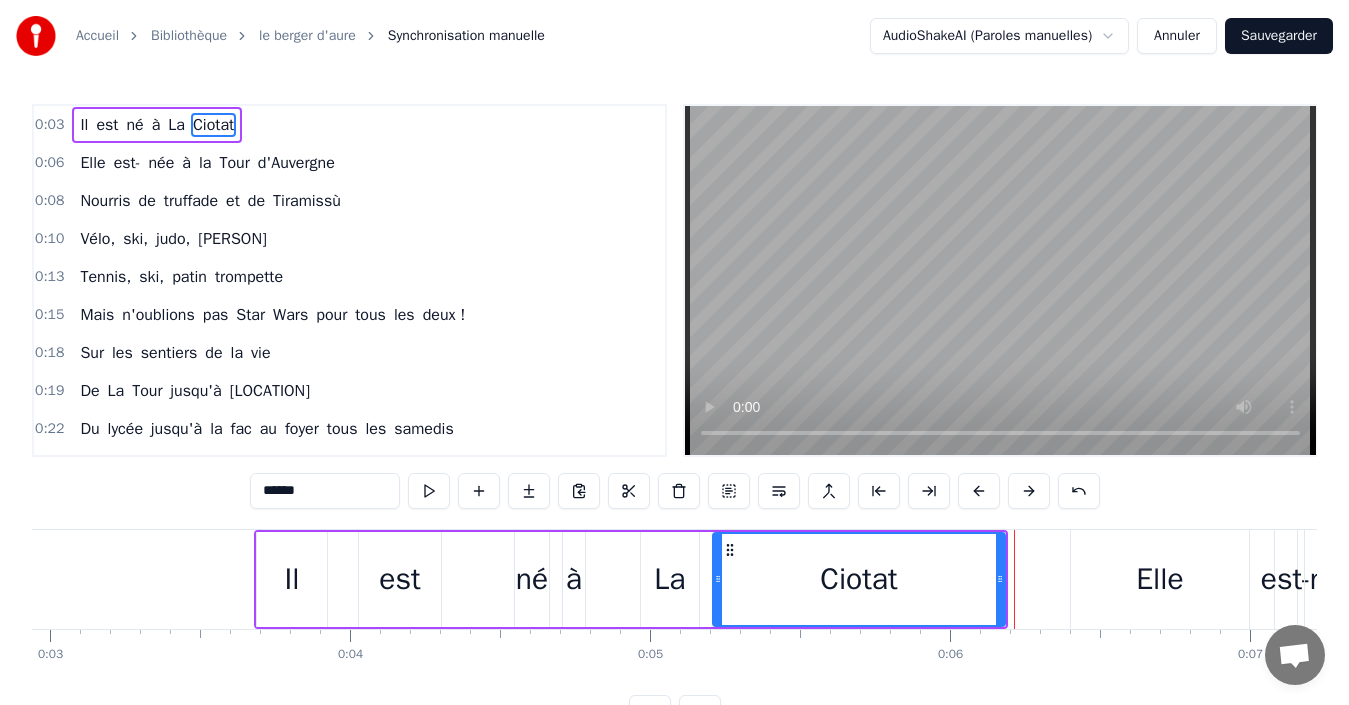 click at bounding box center (979, 491) 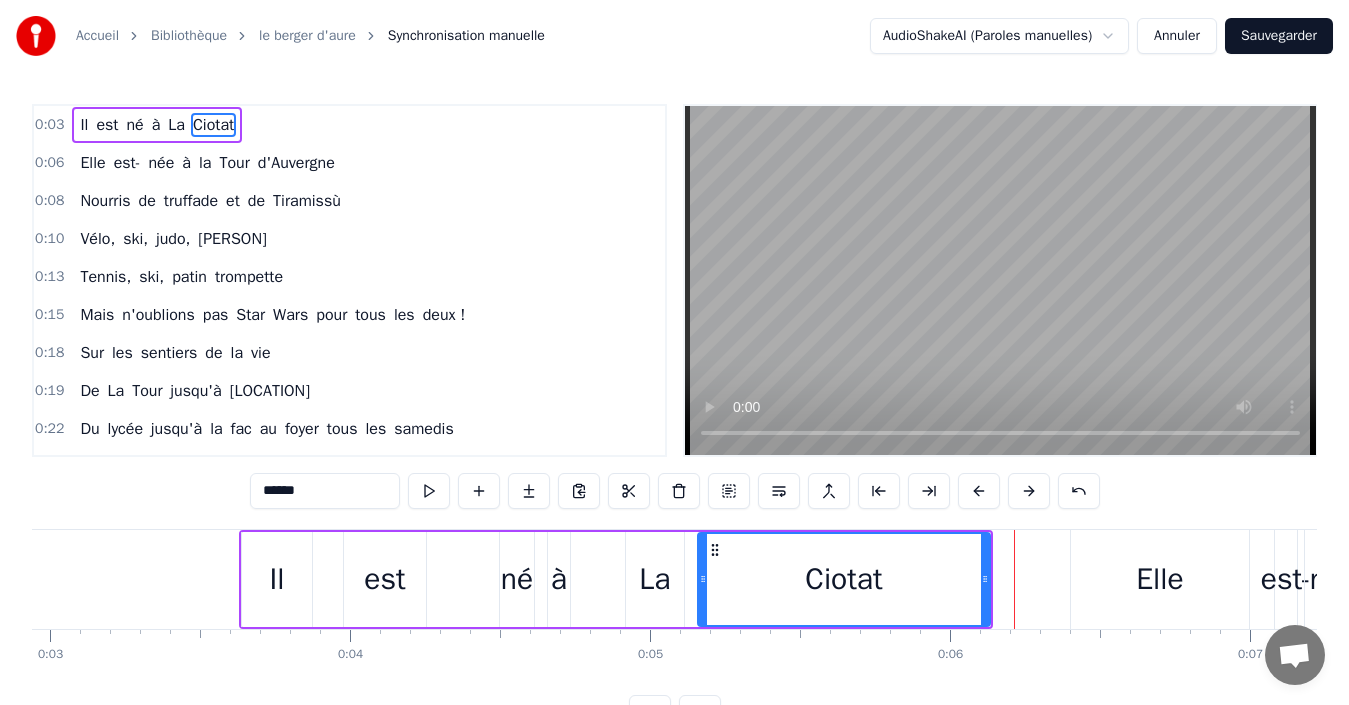 click at bounding box center (979, 491) 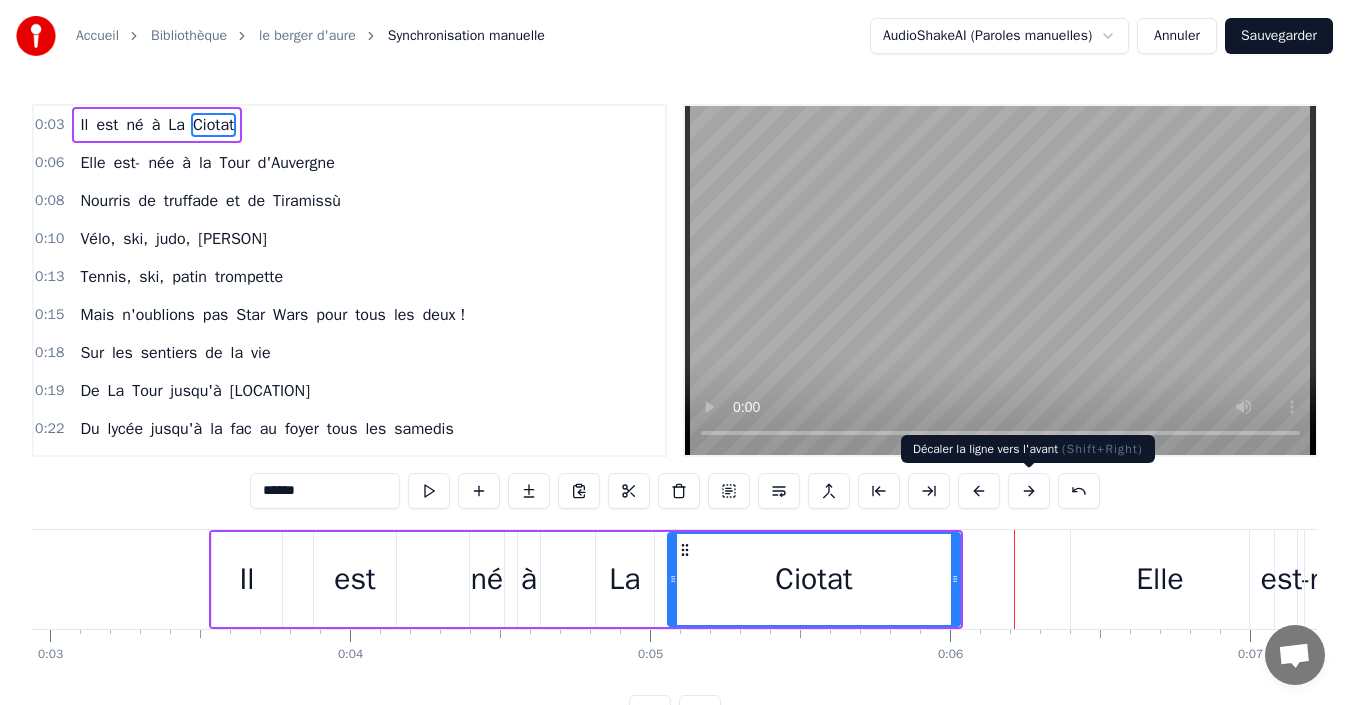 click at bounding box center (1029, 491) 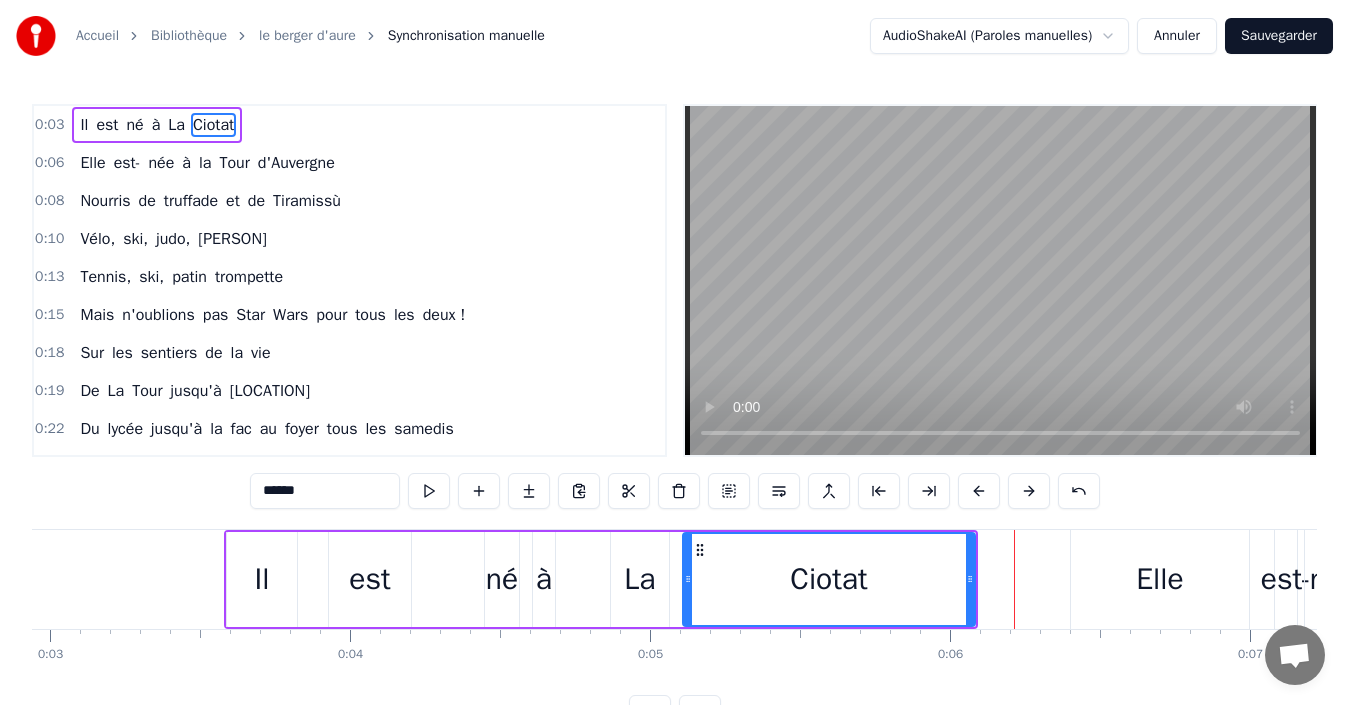click at bounding box center (1029, 491) 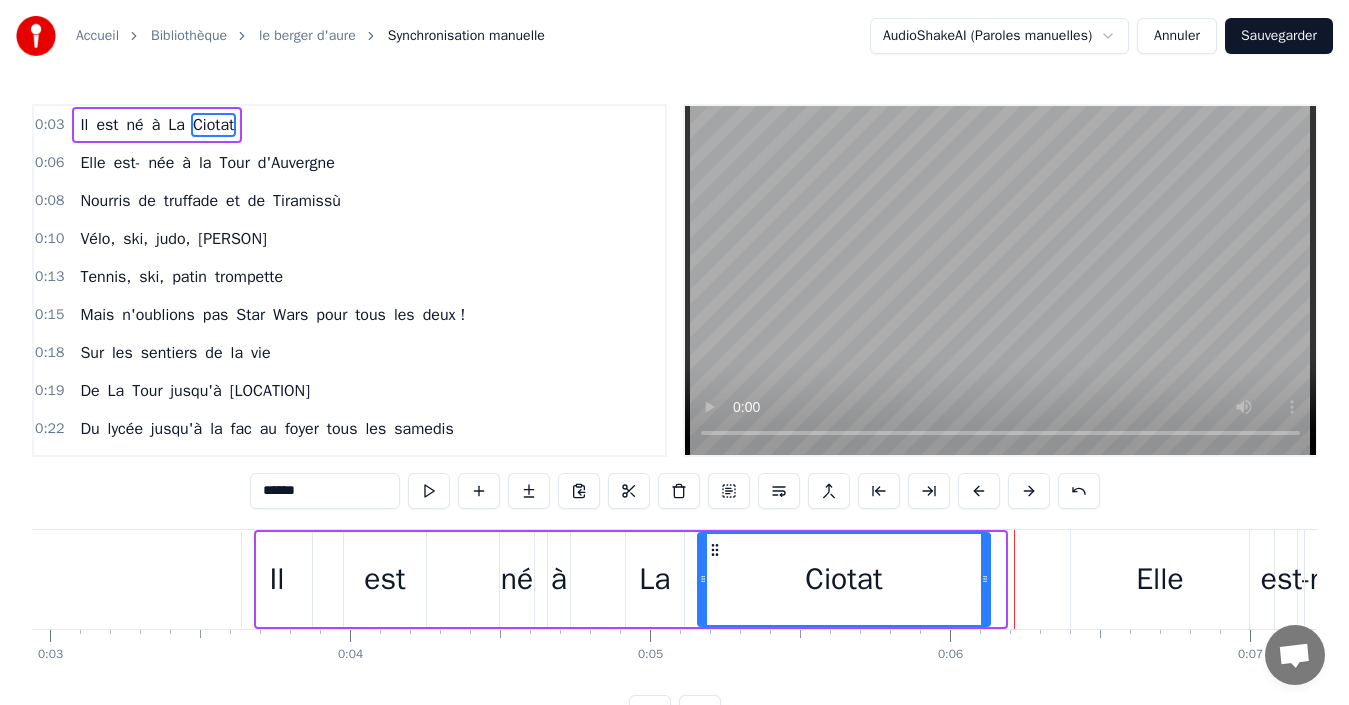 click at bounding box center (1029, 491) 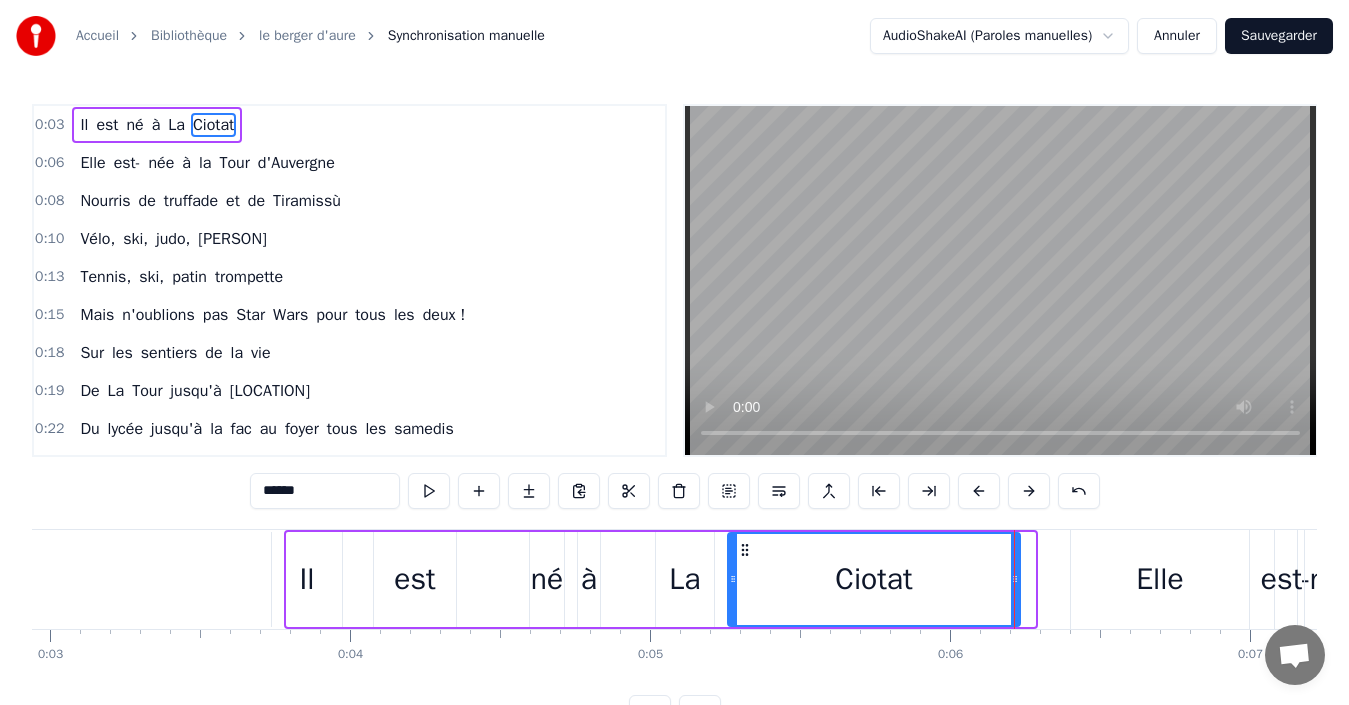 click at bounding box center [1029, 491] 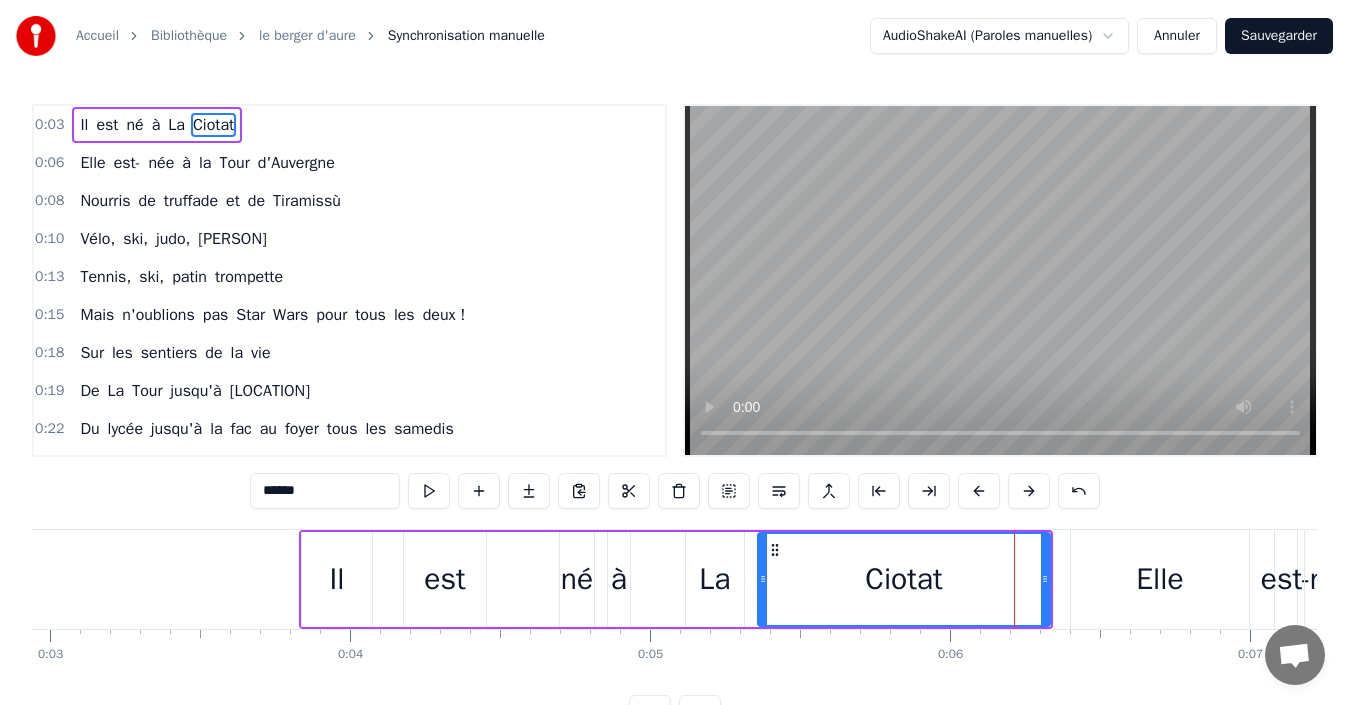 click on "est" at bounding box center [444, 579] 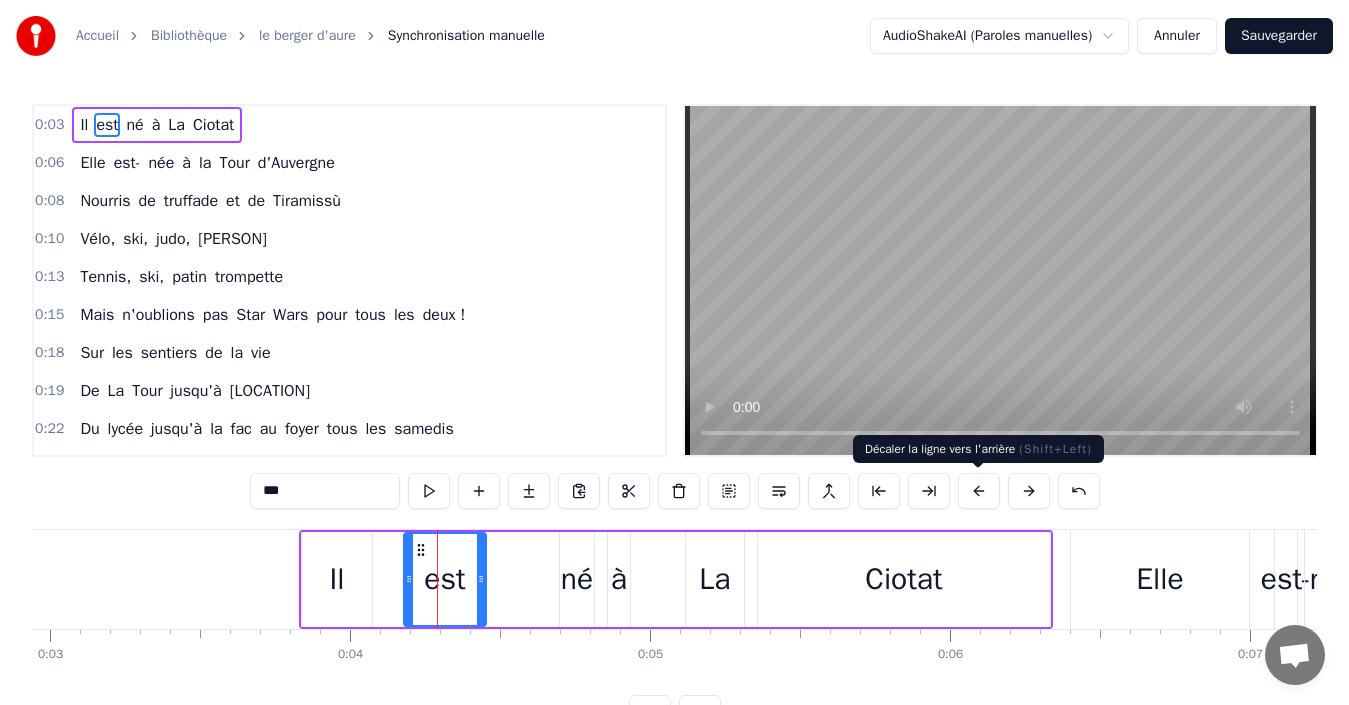 click at bounding box center [979, 491] 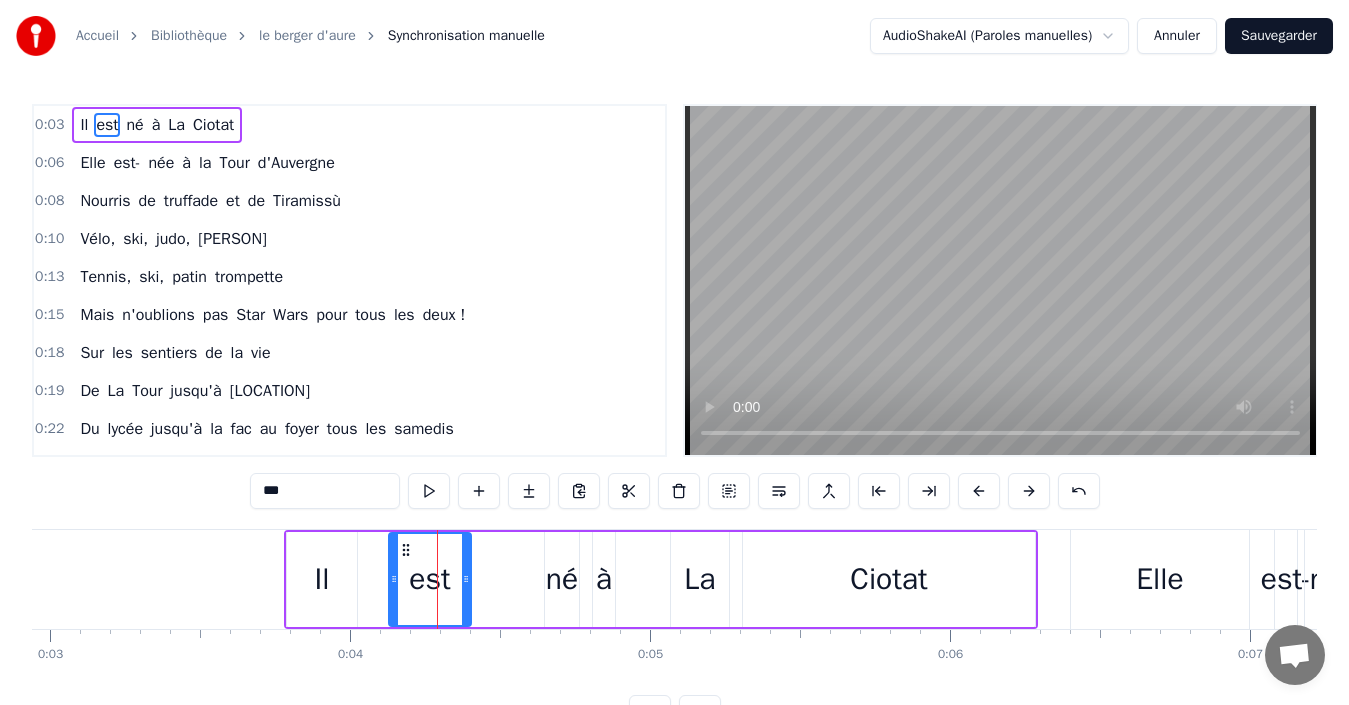 click at bounding box center (979, 491) 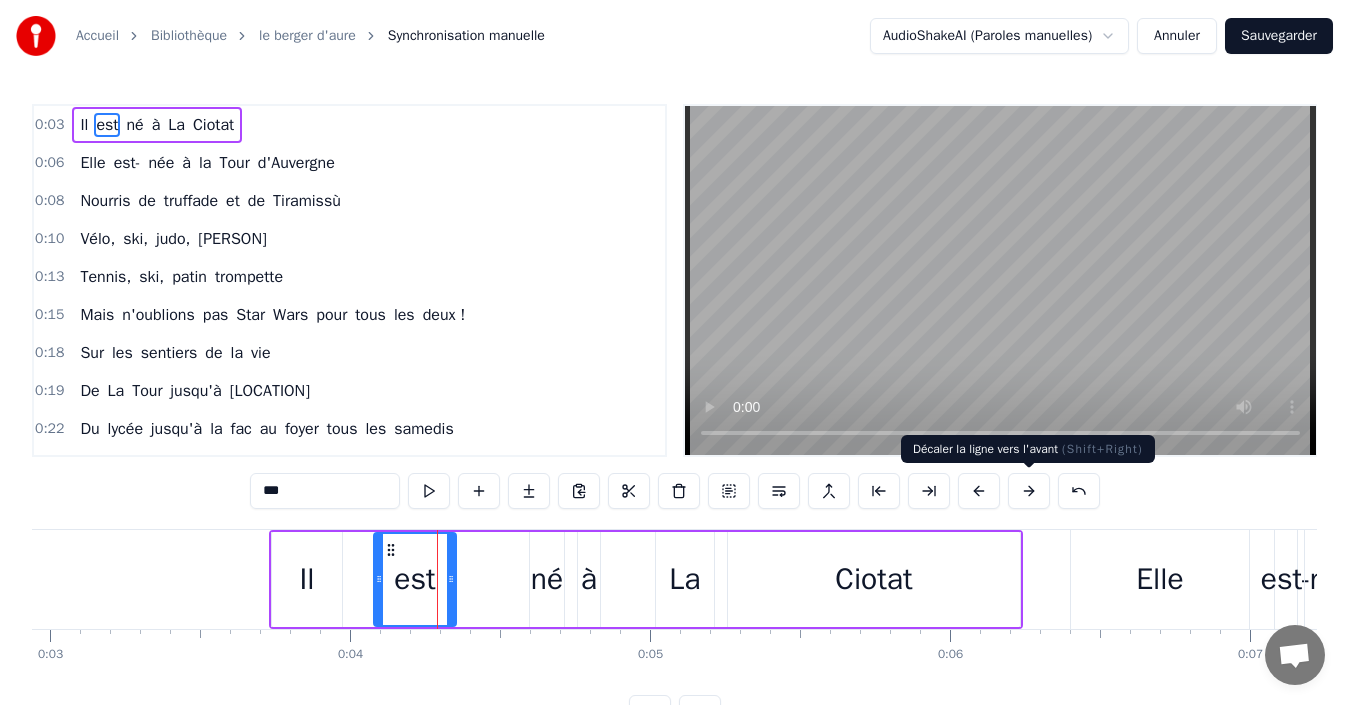 click at bounding box center (1029, 491) 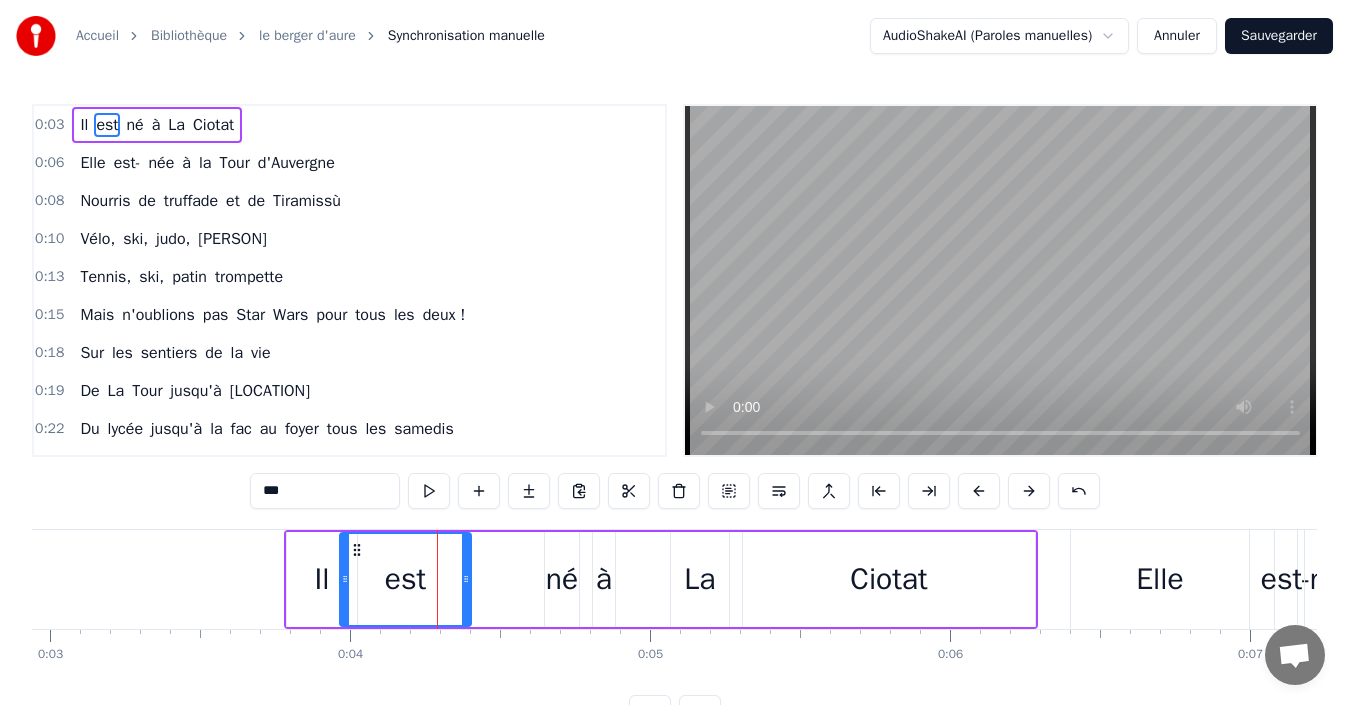 drag, startPoint x: 392, startPoint y: 566, endPoint x: 339, endPoint y: 553, distance: 54.571056 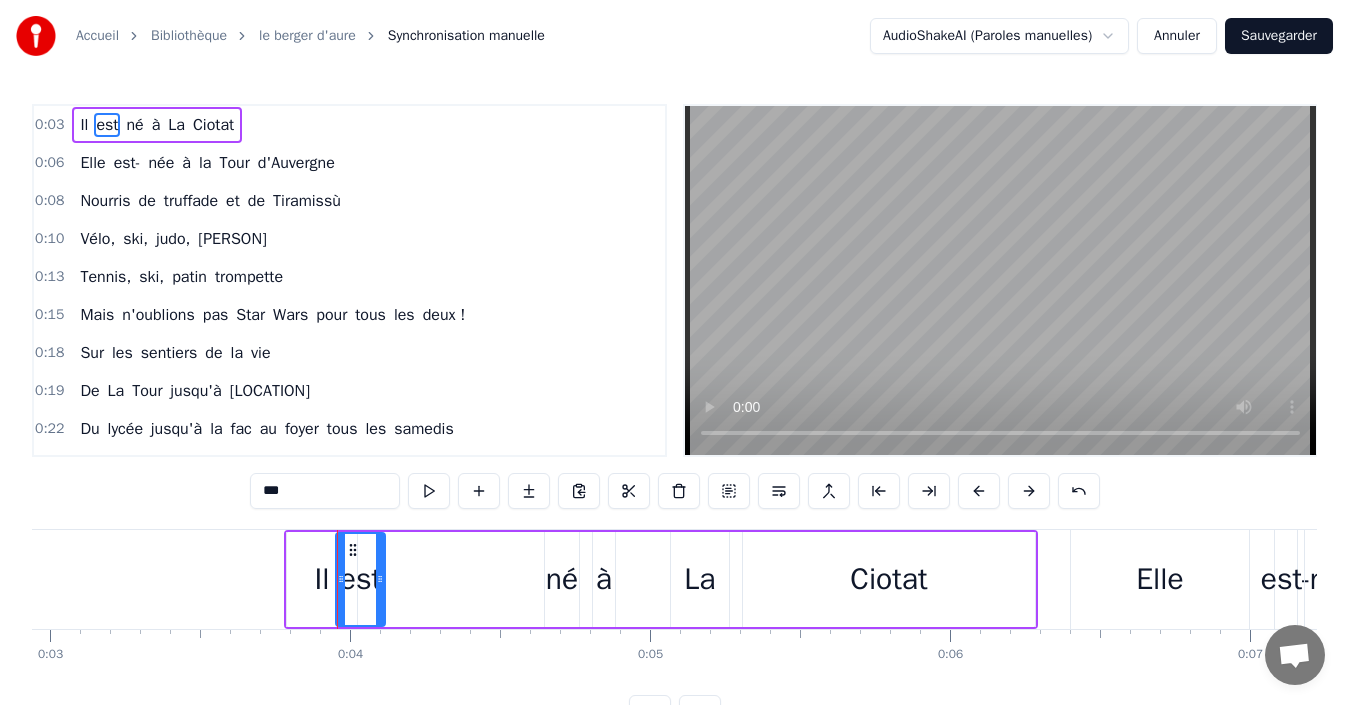 drag, startPoint x: 466, startPoint y: 585, endPoint x: 379, endPoint y: 576, distance: 87.46428 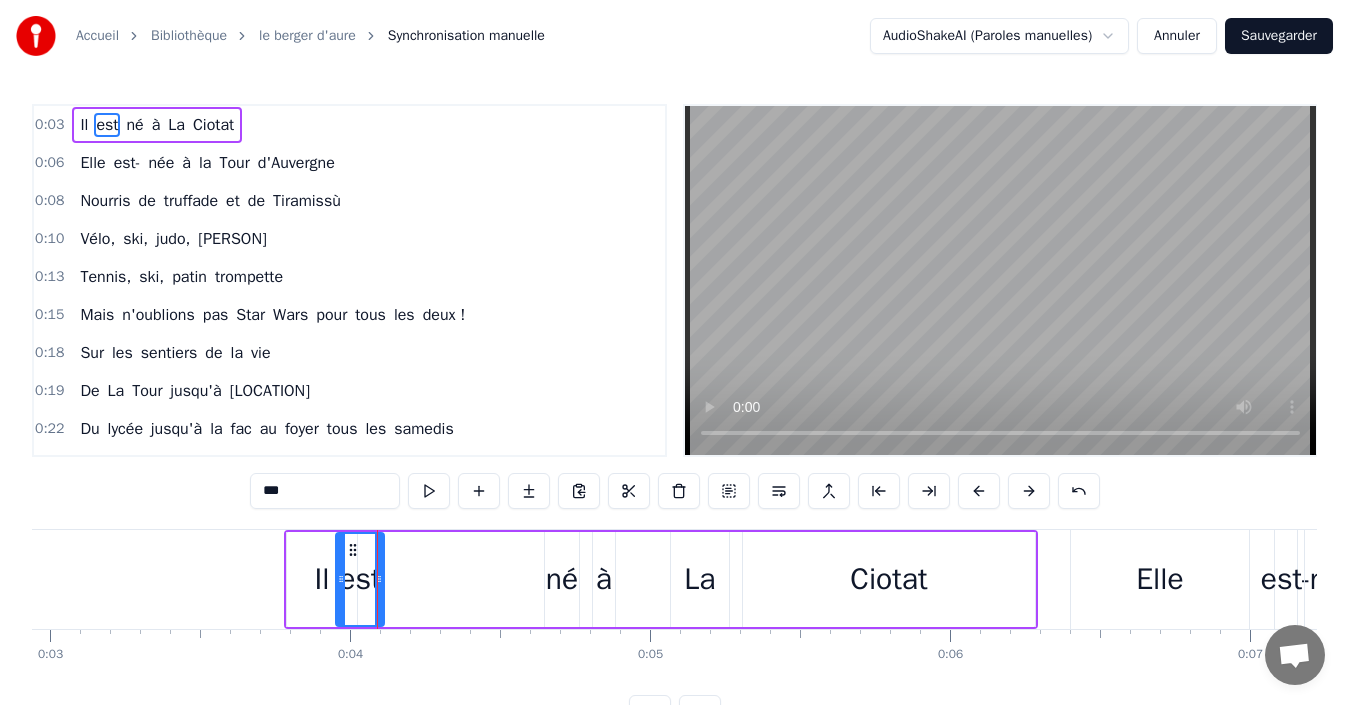 click on "né" at bounding box center (562, 579) 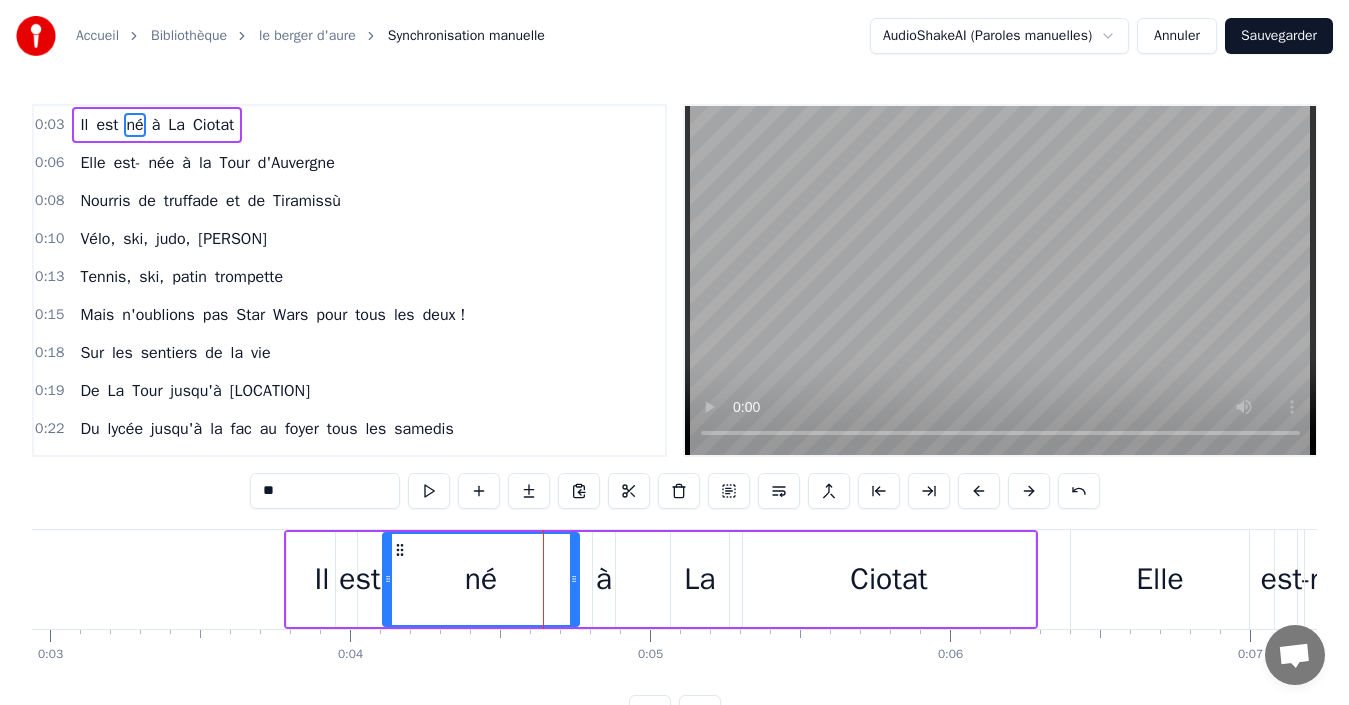 drag, startPoint x: 545, startPoint y: 591, endPoint x: 383, endPoint y: 592, distance: 162.00308 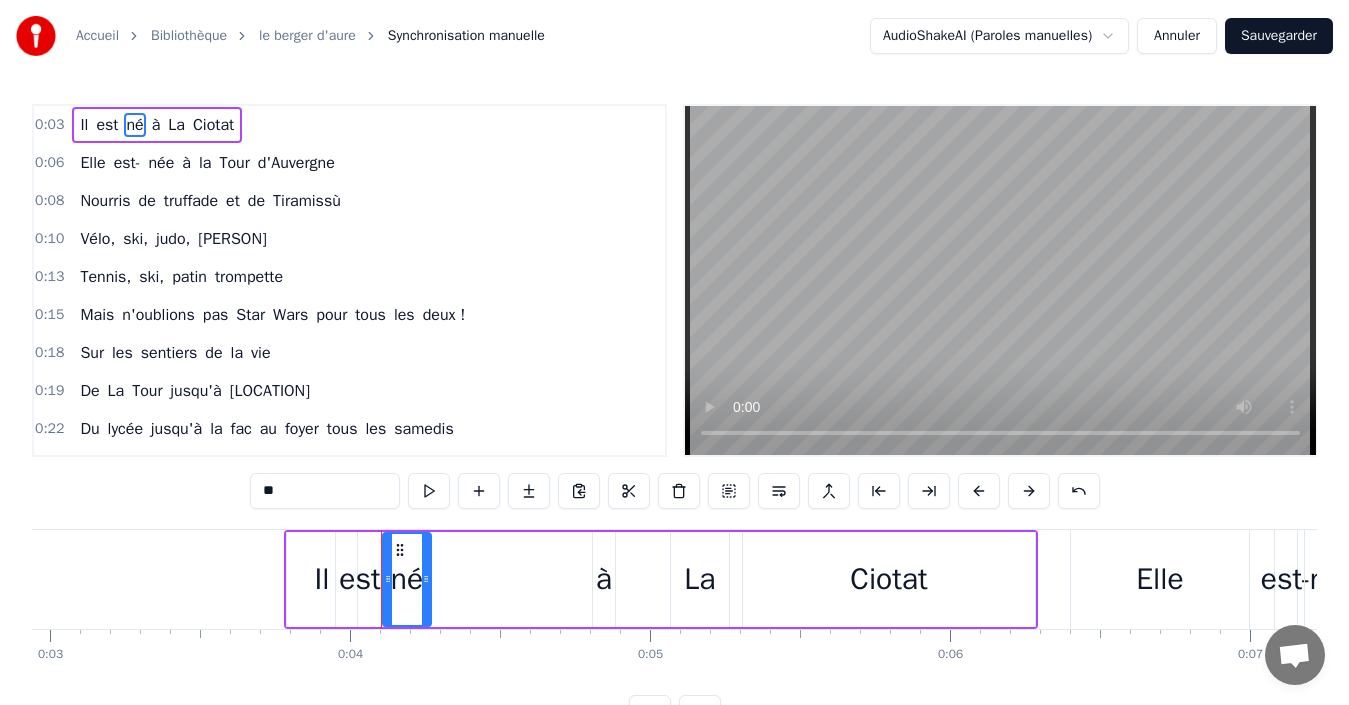 drag, startPoint x: 576, startPoint y: 584, endPoint x: 428, endPoint y: 578, distance: 148.12157 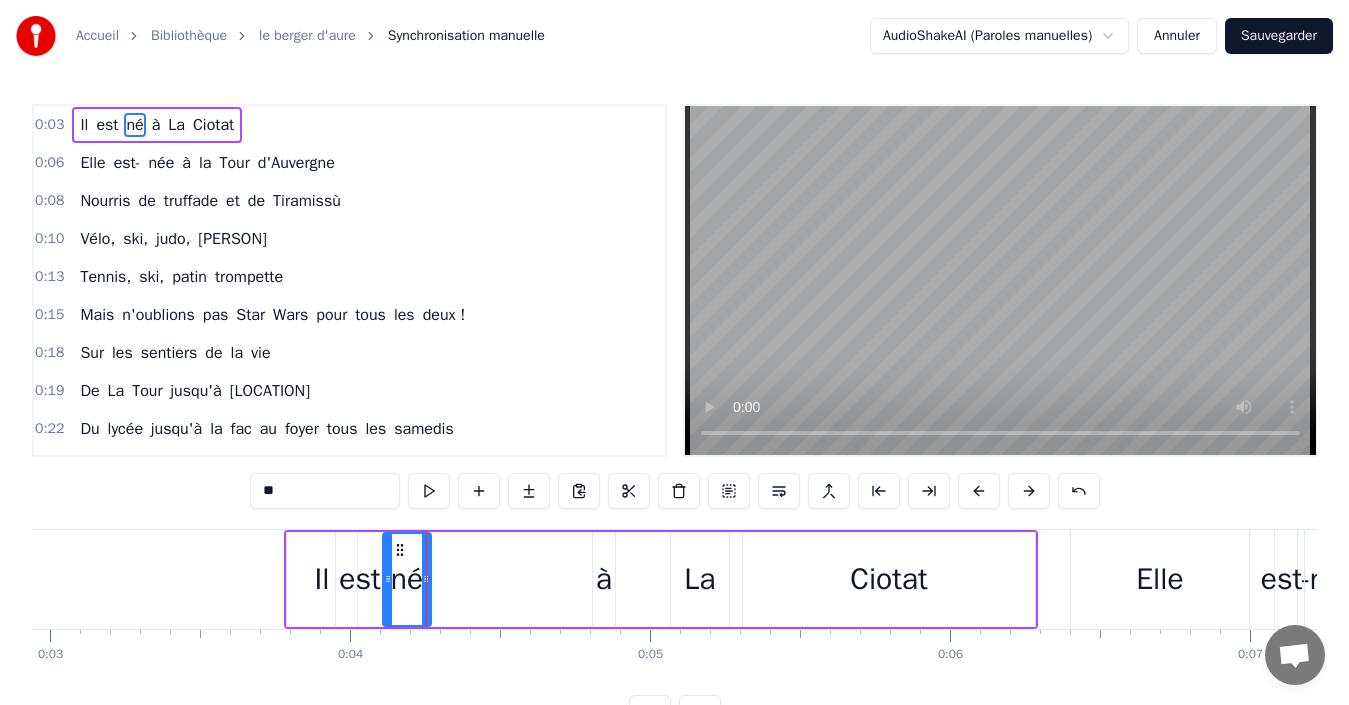 click on "à" at bounding box center (604, 579) 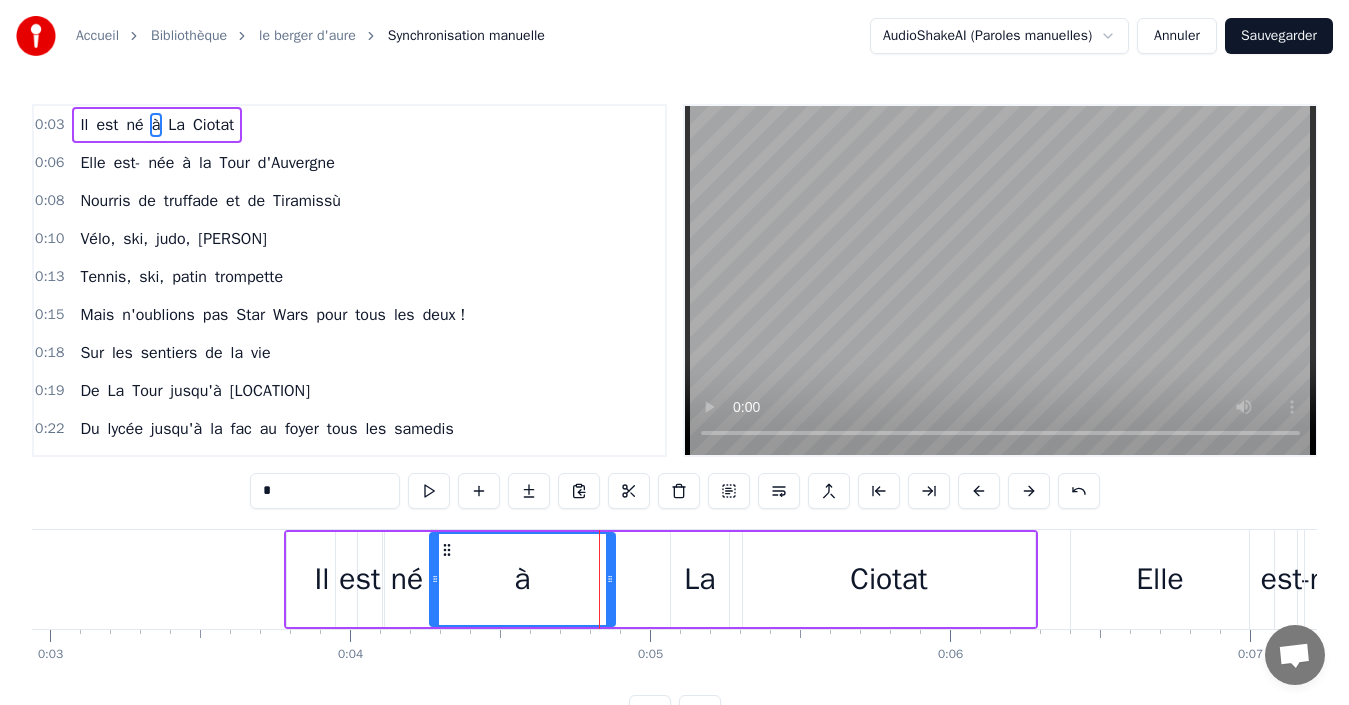 drag, startPoint x: 595, startPoint y: 580, endPoint x: 431, endPoint y: 575, distance: 164.0762 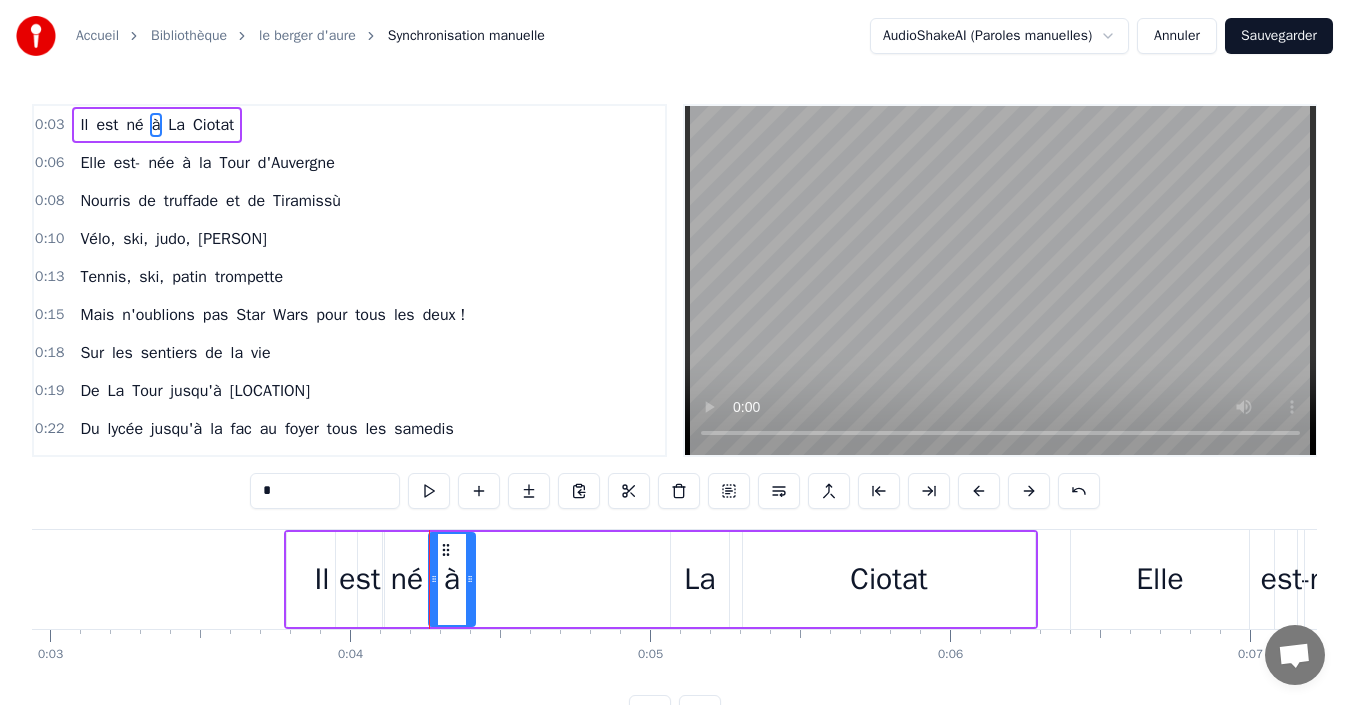 drag, startPoint x: 609, startPoint y: 579, endPoint x: 470, endPoint y: 552, distance: 141.59802 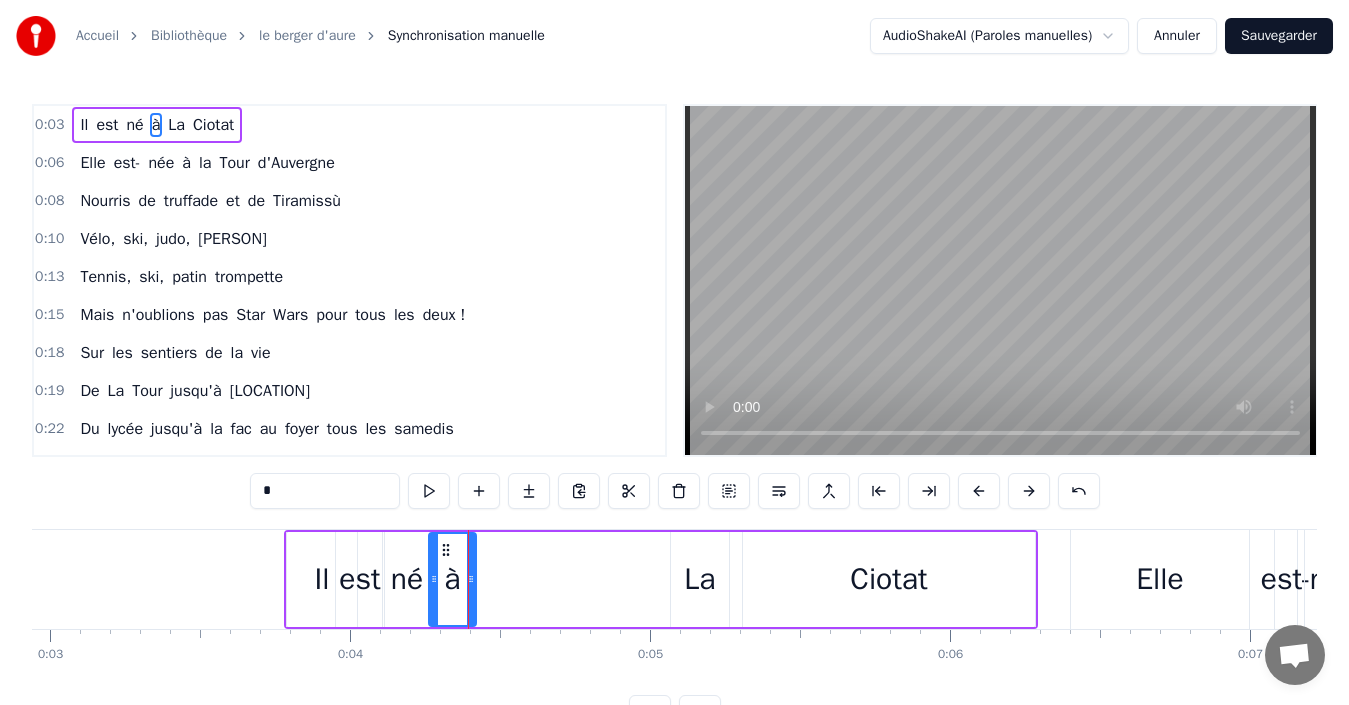 click on "La" at bounding box center (699, 579) 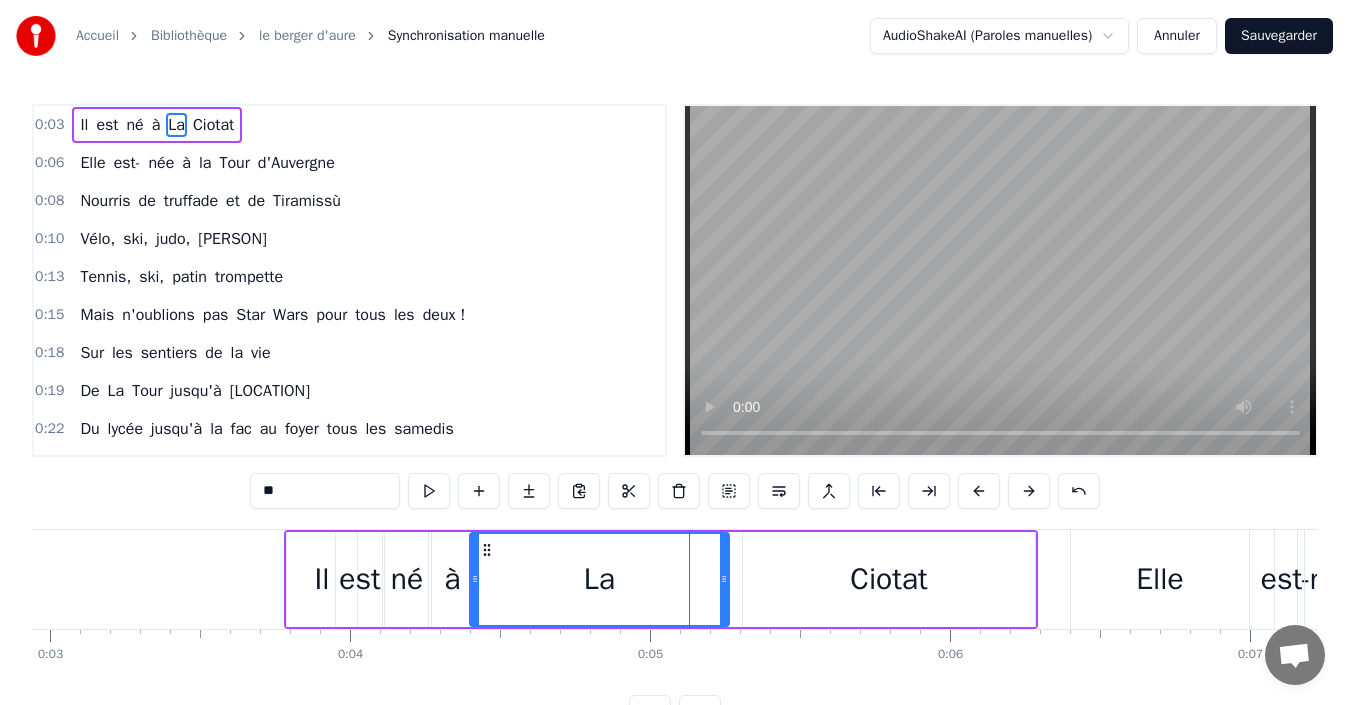 drag, startPoint x: 676, startPoint y: 582, endPoint x: 475, endPoint y: 554, distance: 202.94087 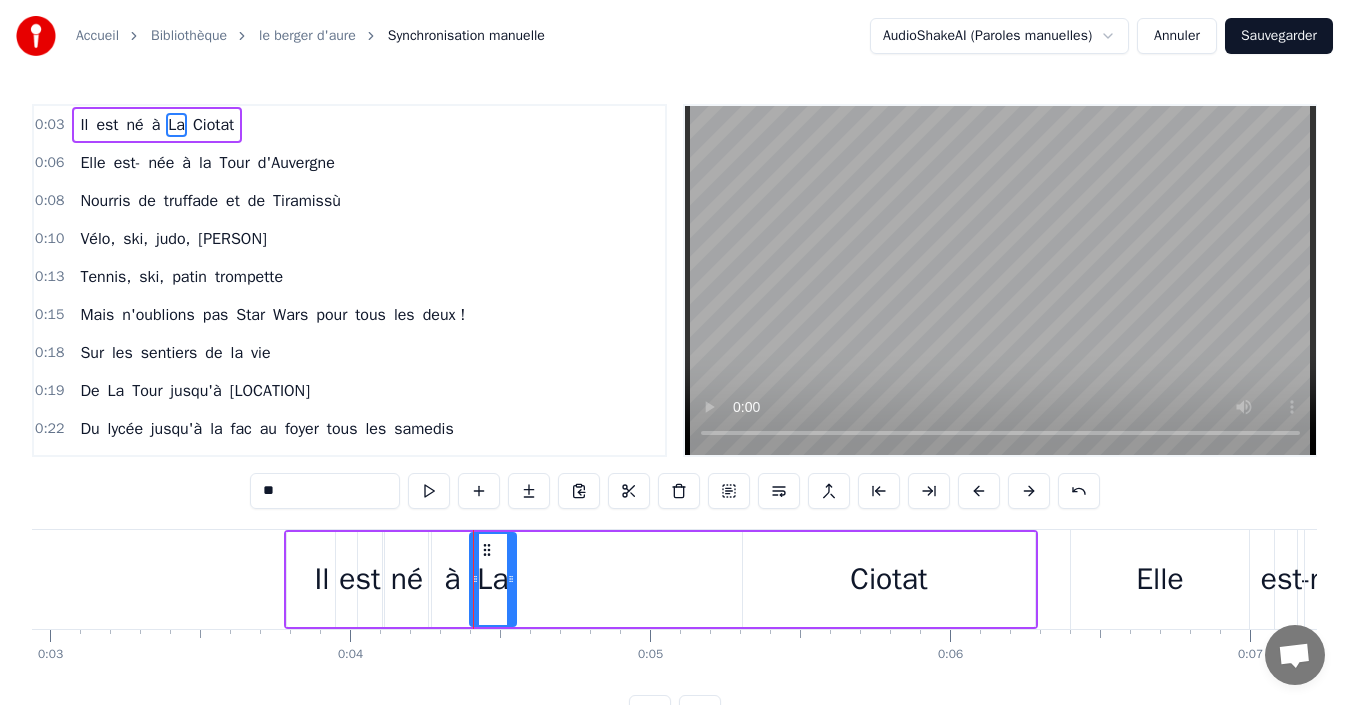 drag, startPoint x: 720, startPoint y: 577, endPoint x: 507, endPoint y: 568, distance: 213.19006 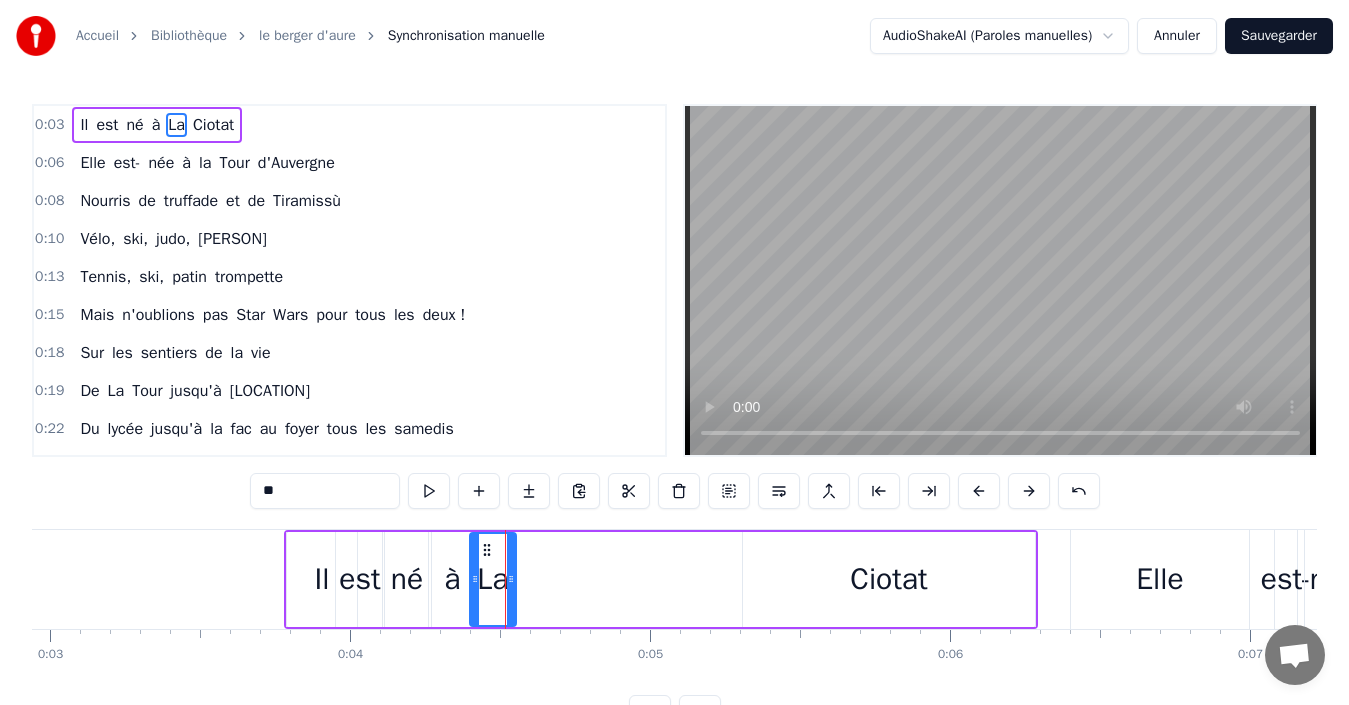 click on "Ciotat" at bounding box center (888, 579) 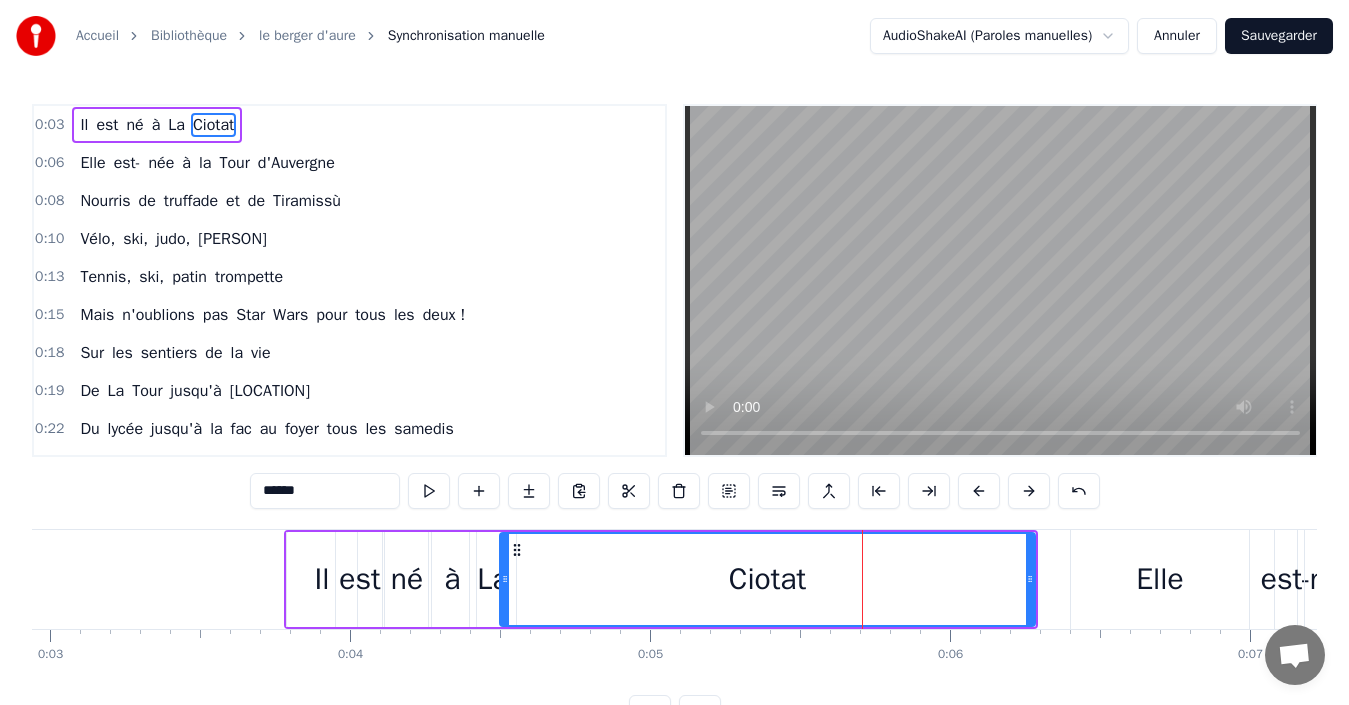 drag, startPoint x: 745, startPoint y: 580, endPoint x: 502, endPoint y: 563, distance: 243.59392 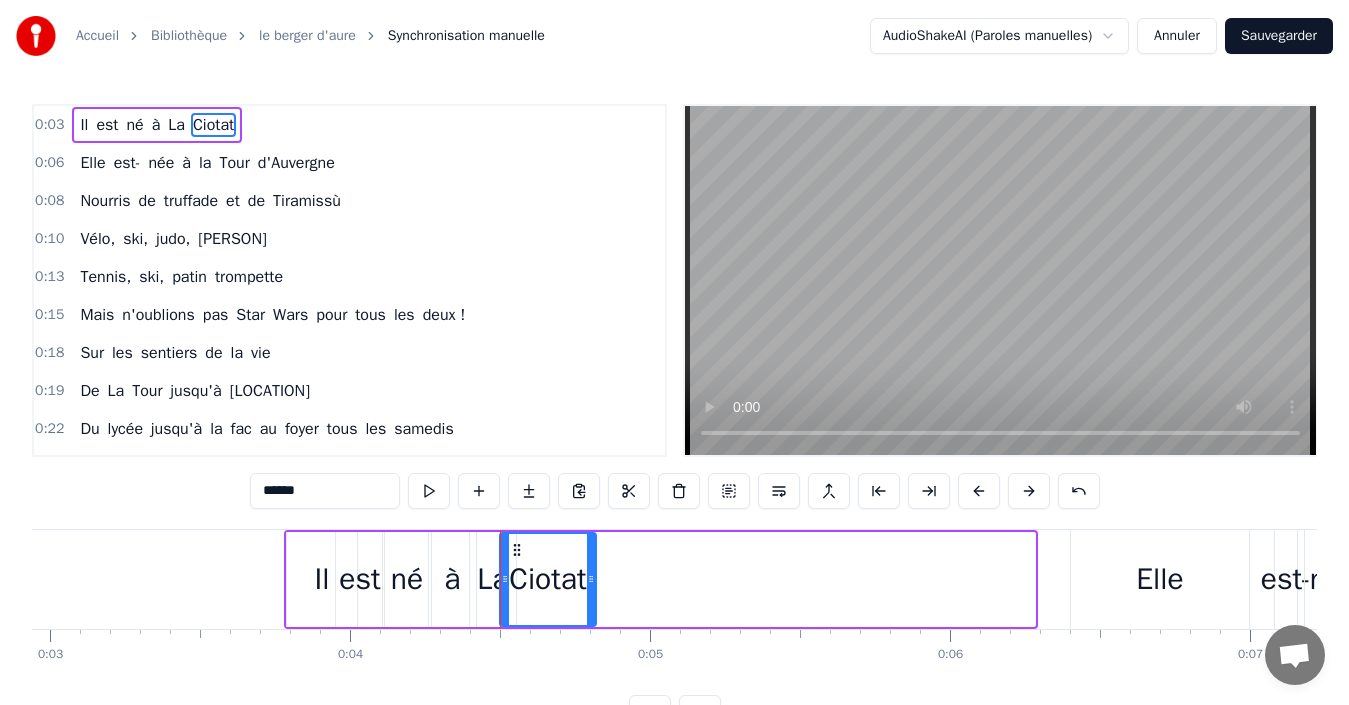 drag, startPoint x: 1031, startPoint y: 584, endPoint x: 592, endPoint y: 558, distance: 439.76926 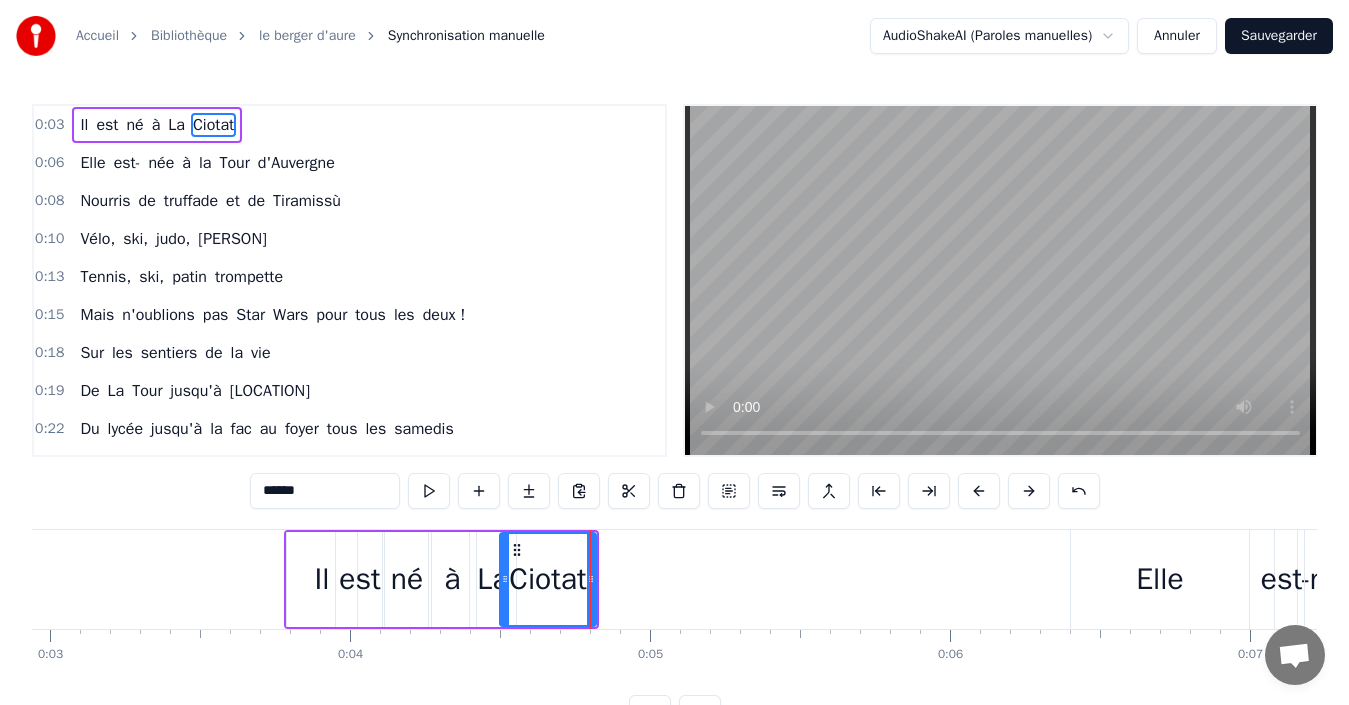 click on "Il" at bounding box center (321, 579) 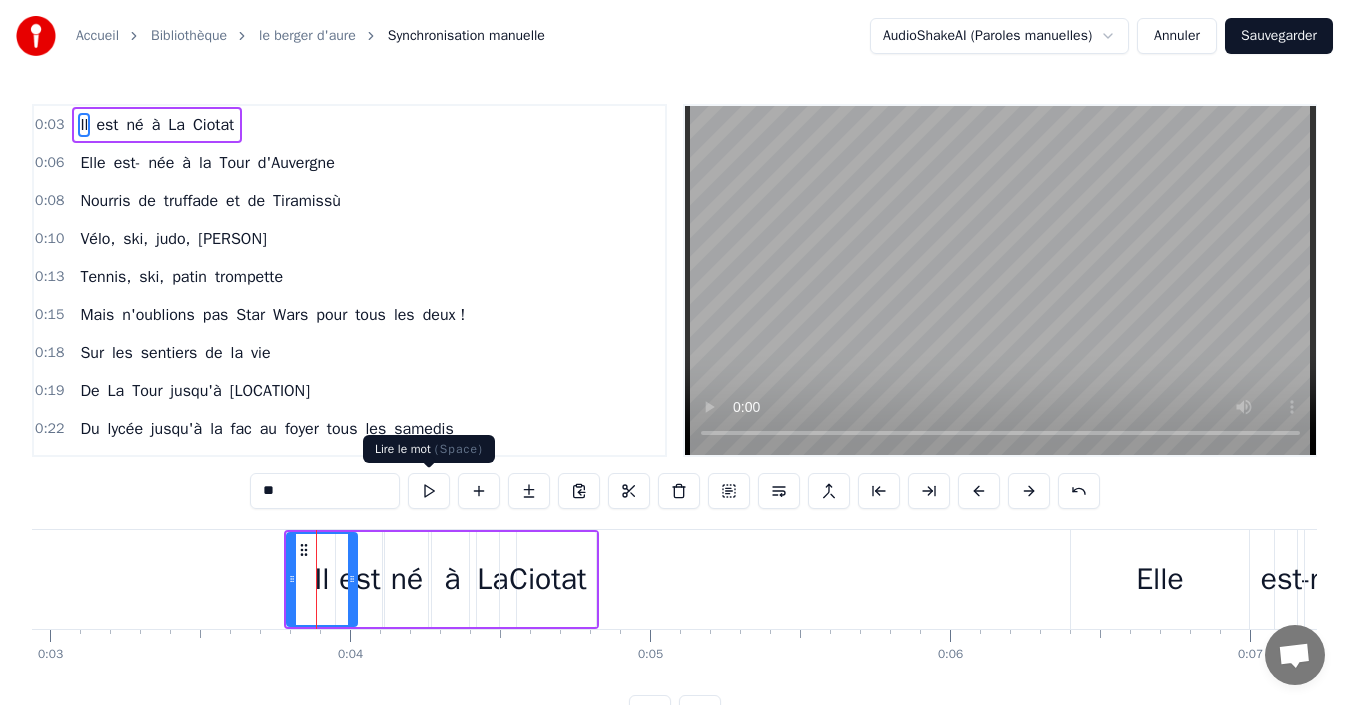 click at bounding box center (429, 491) 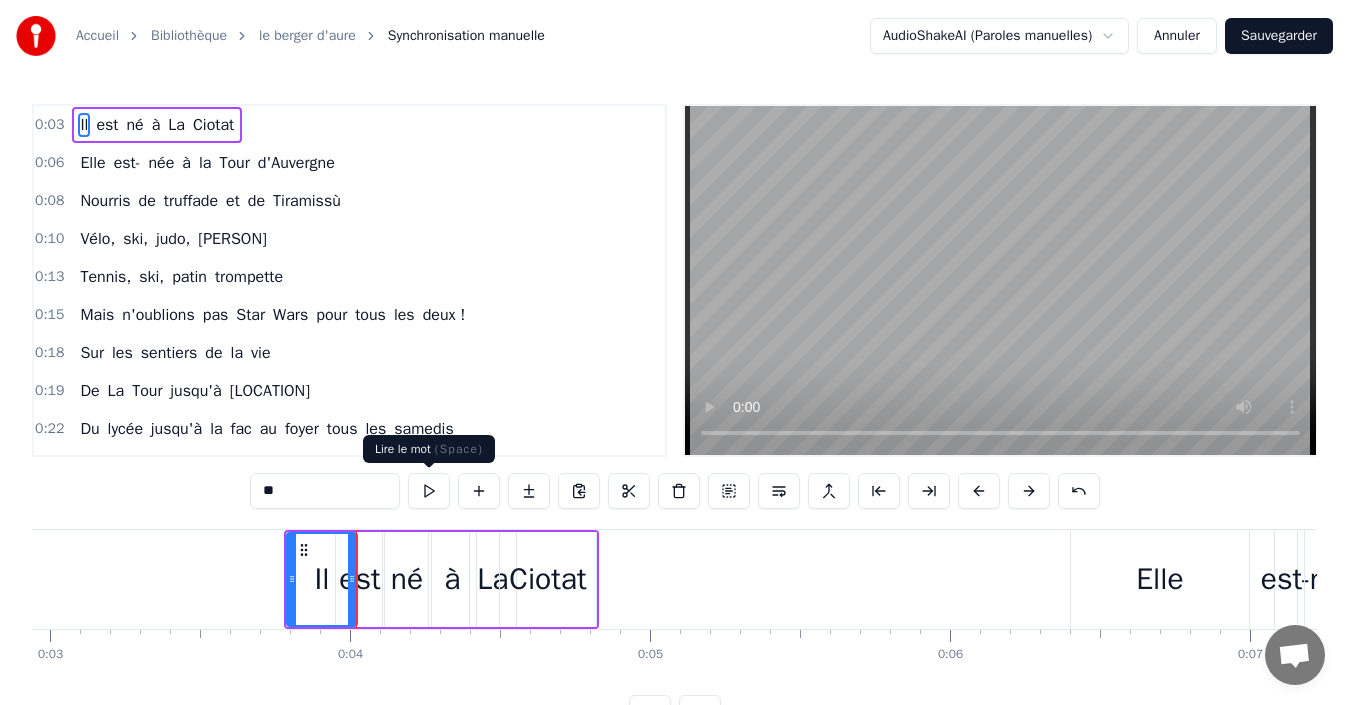click at bounding box center [429, 491] 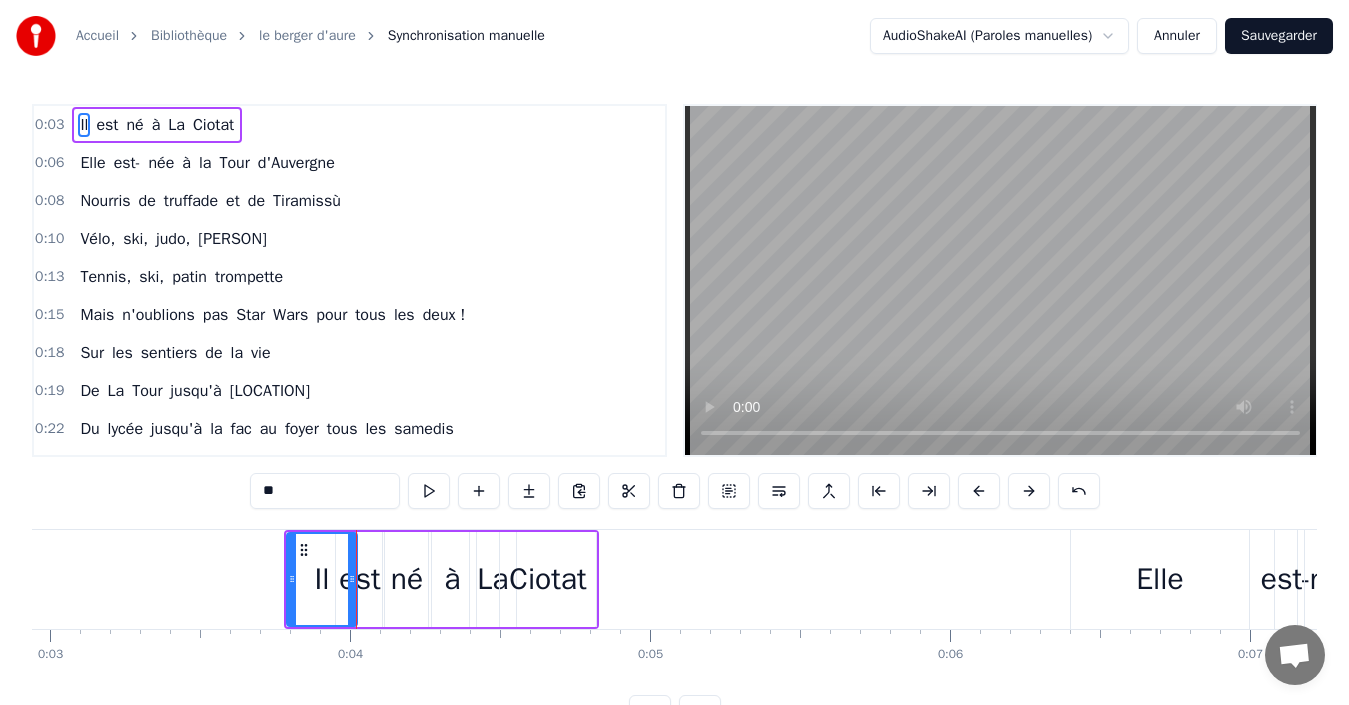 click on "est" at bounding box center (359, 579) 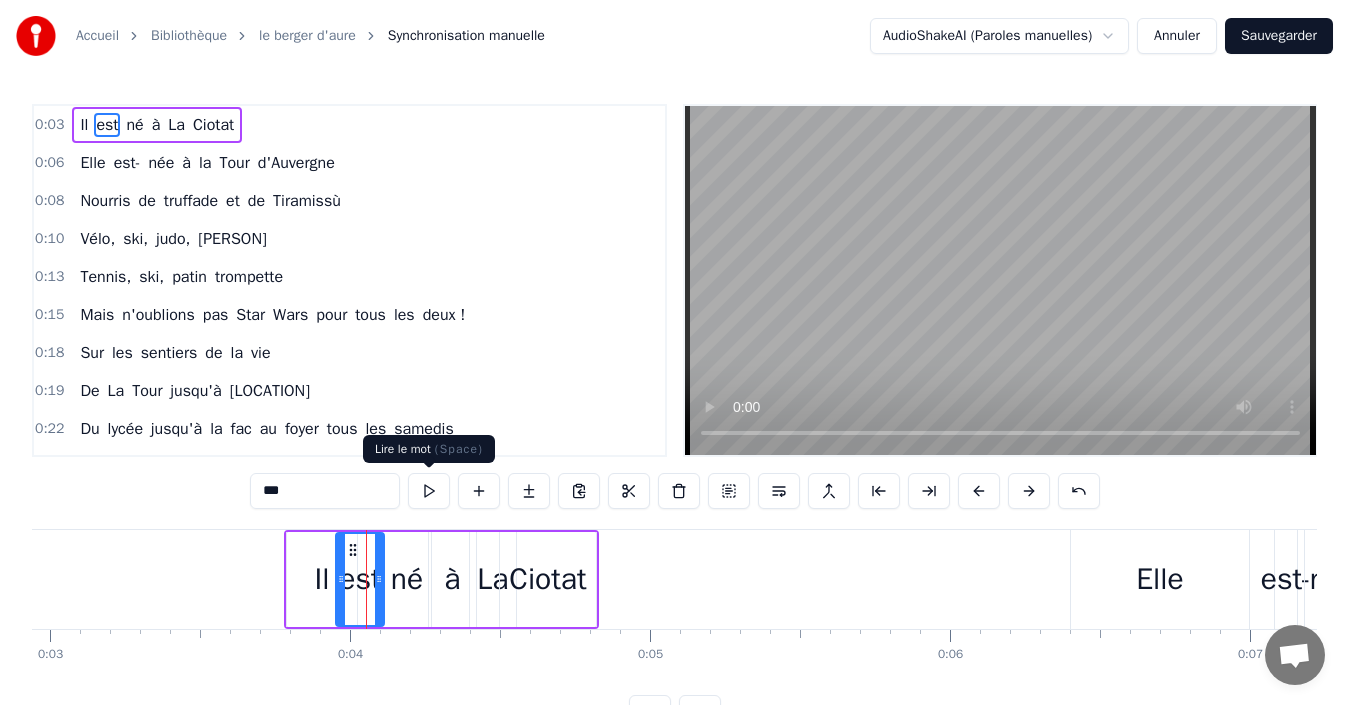 click at bounding box center (429, 491) 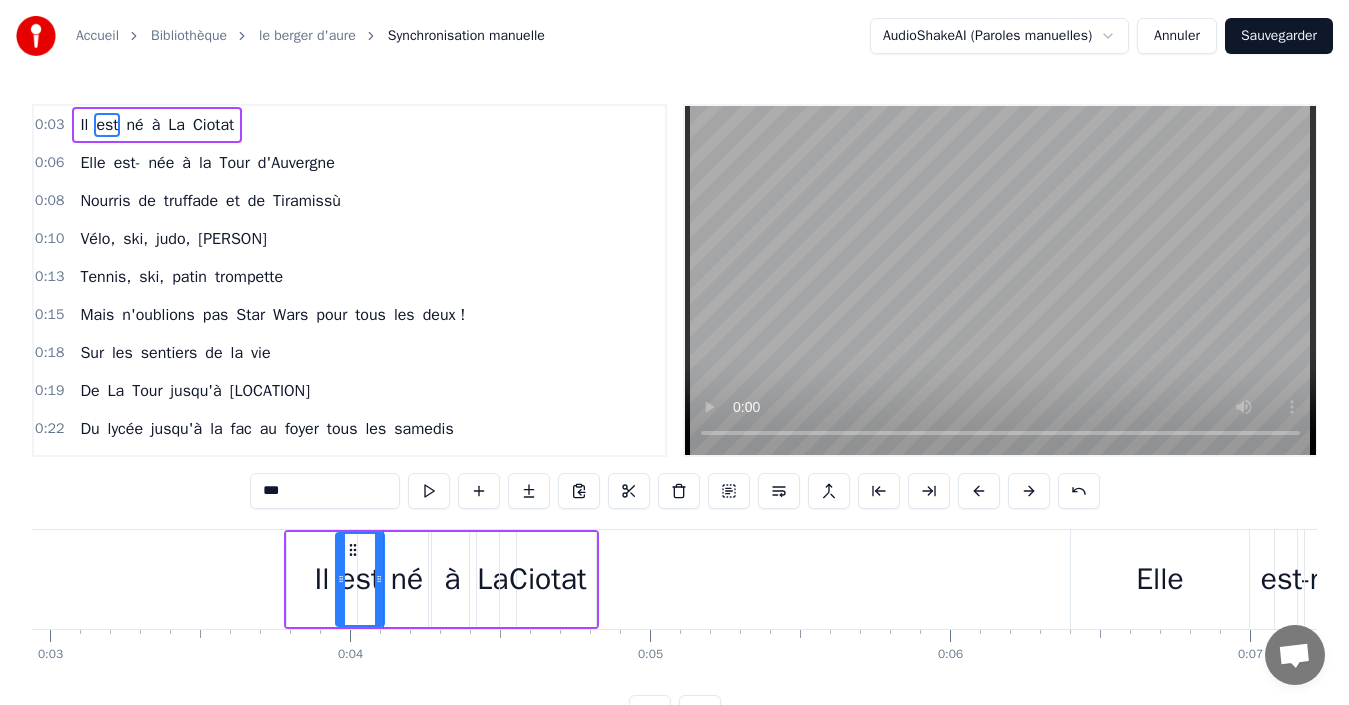 click on "né" at bounding box center [407, 579] 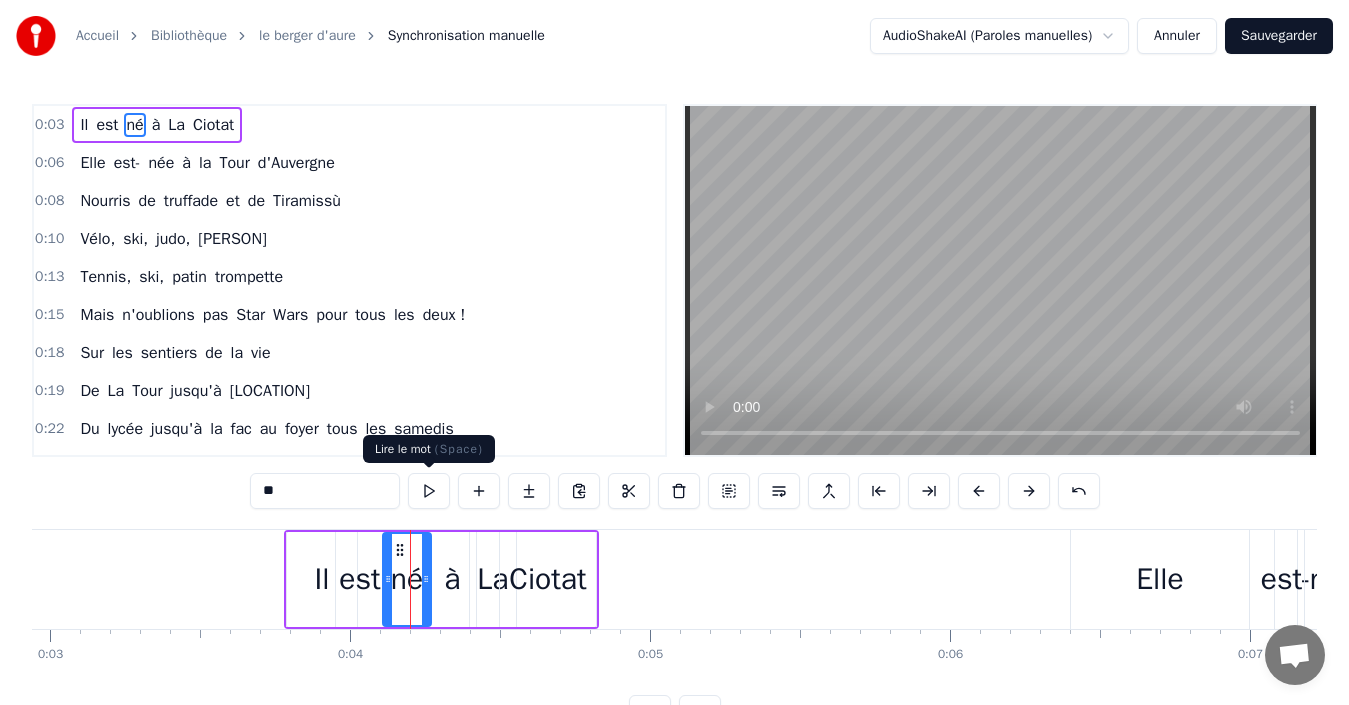 click at bounding box center [429, 491] 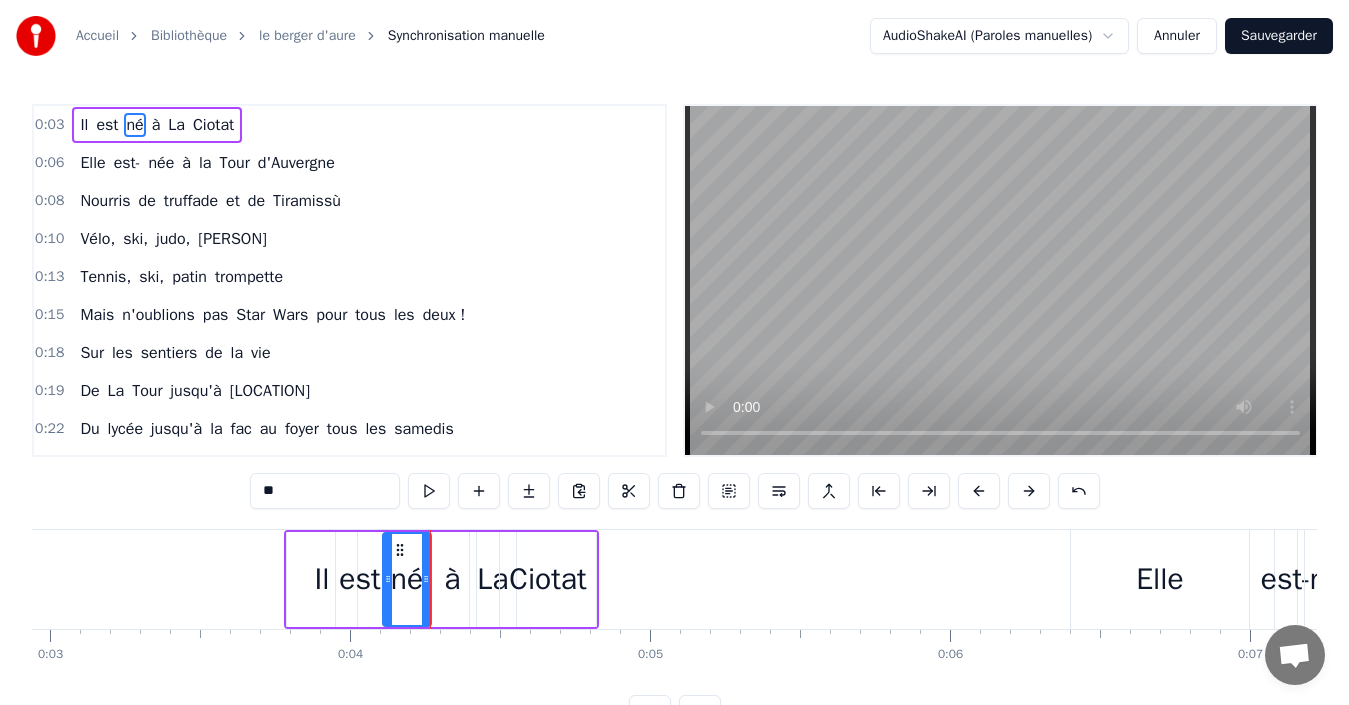 click on "à" at bounding box center [452, 579] 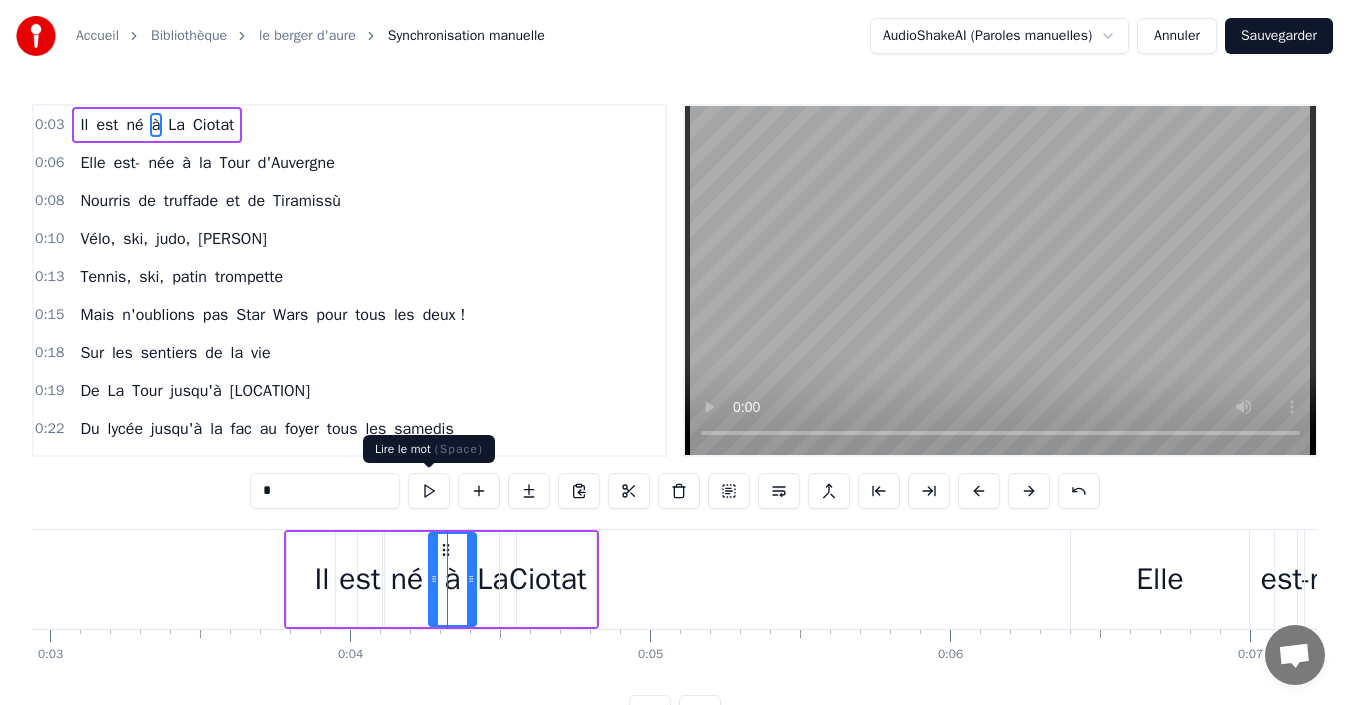 click at bounding box center [429, 491] 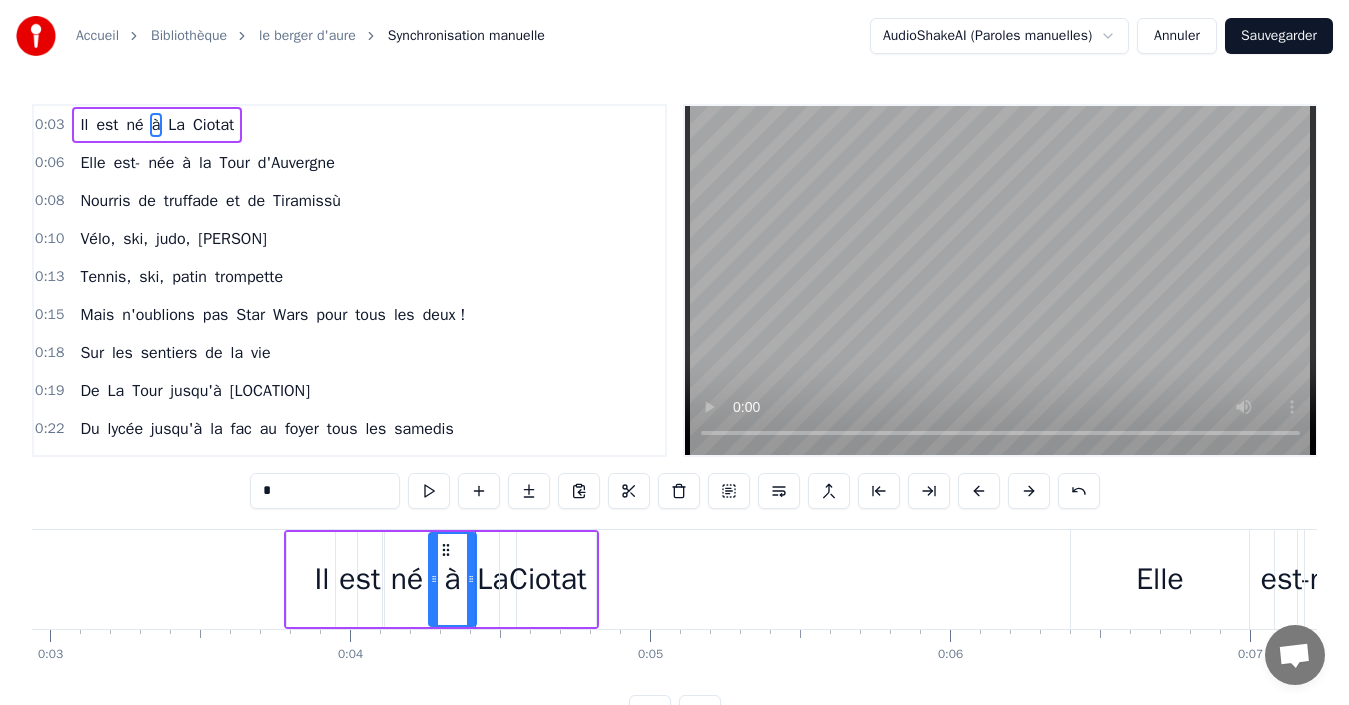 click on "à" at bounding box center (452, 579) 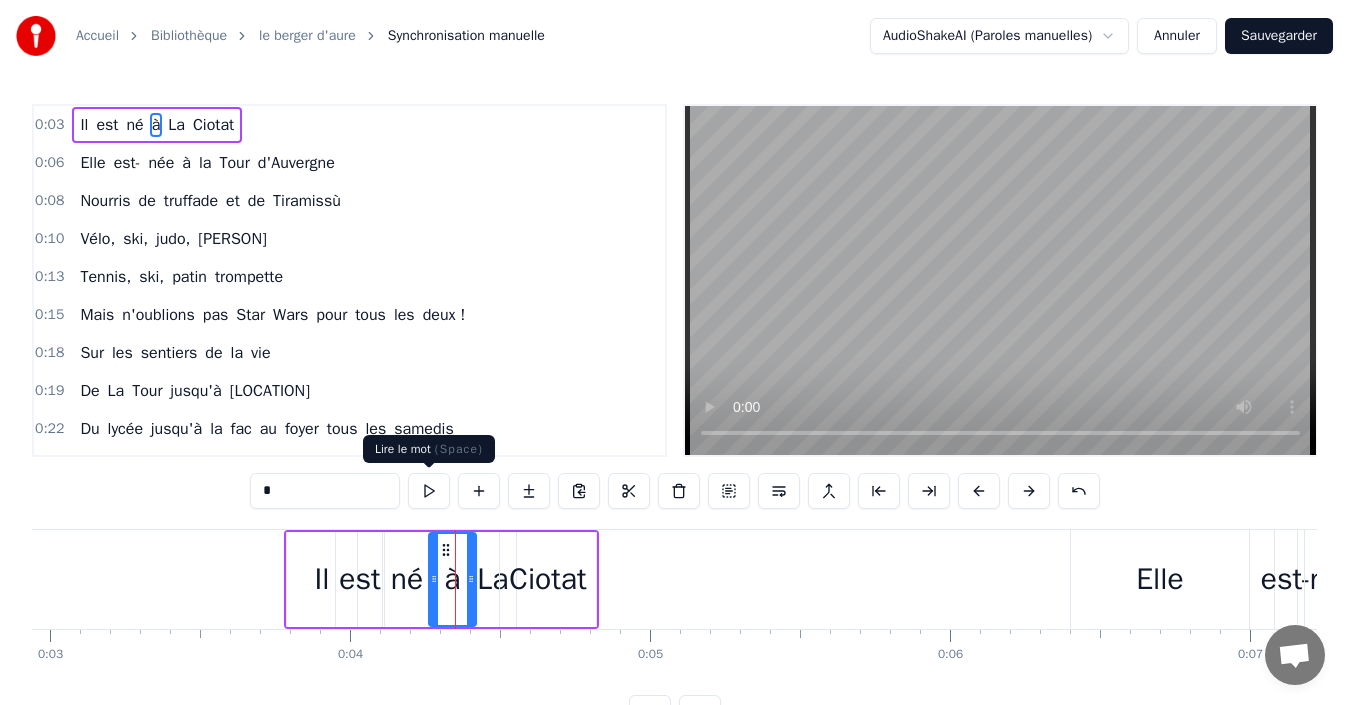 click at bounding box center (429, 491) 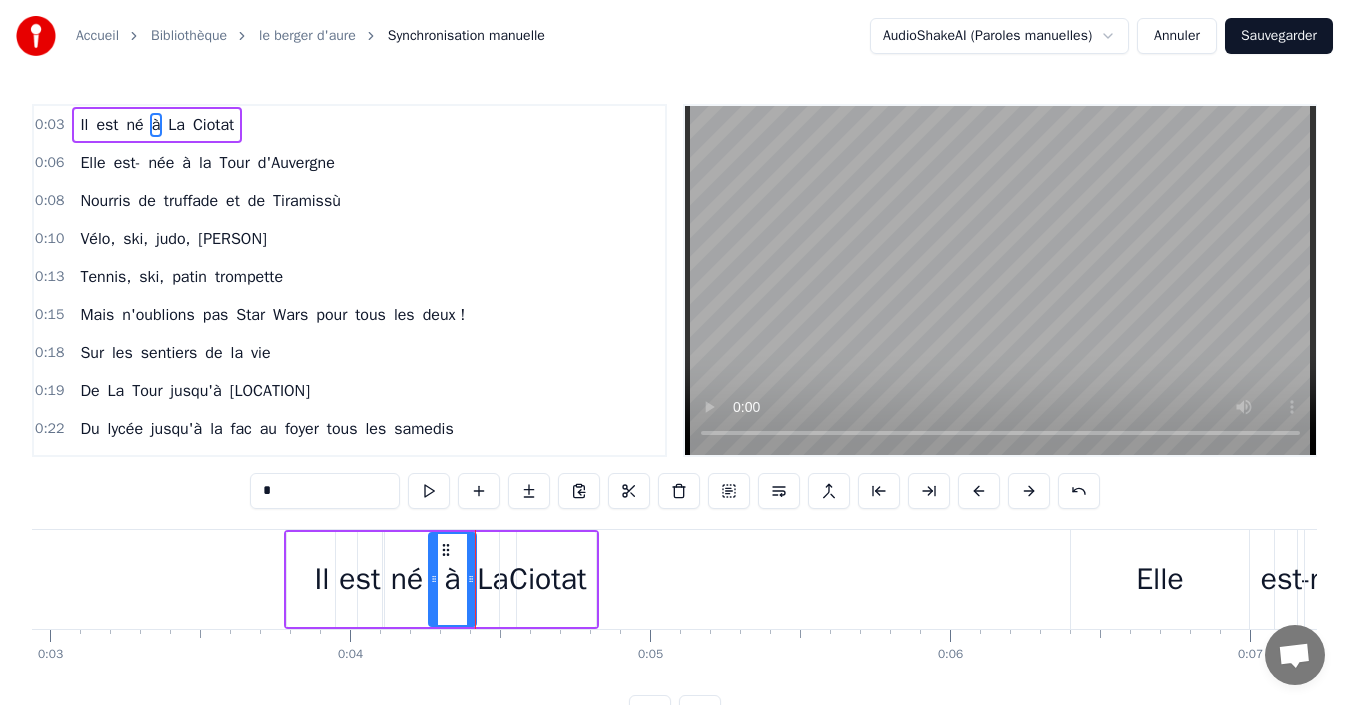 click on "La" at bounding box center [492, 579] 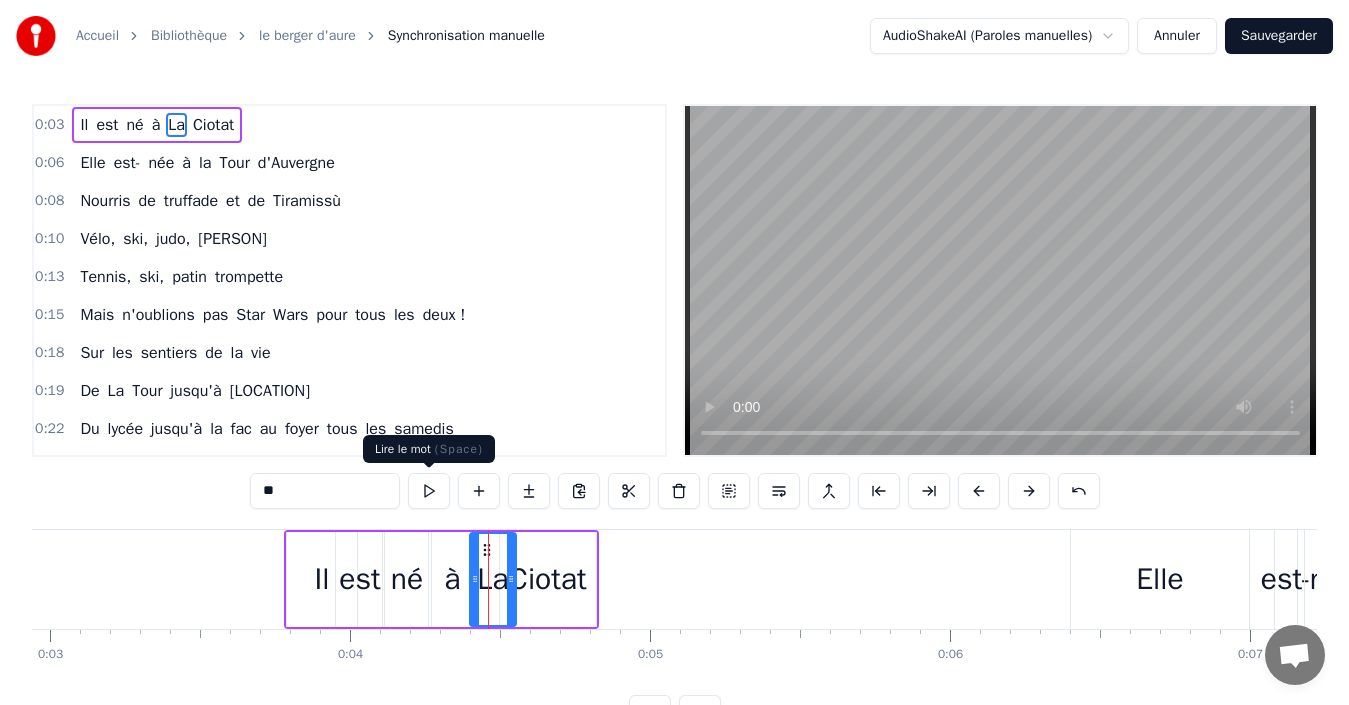 click at bounding box center [429, 491] 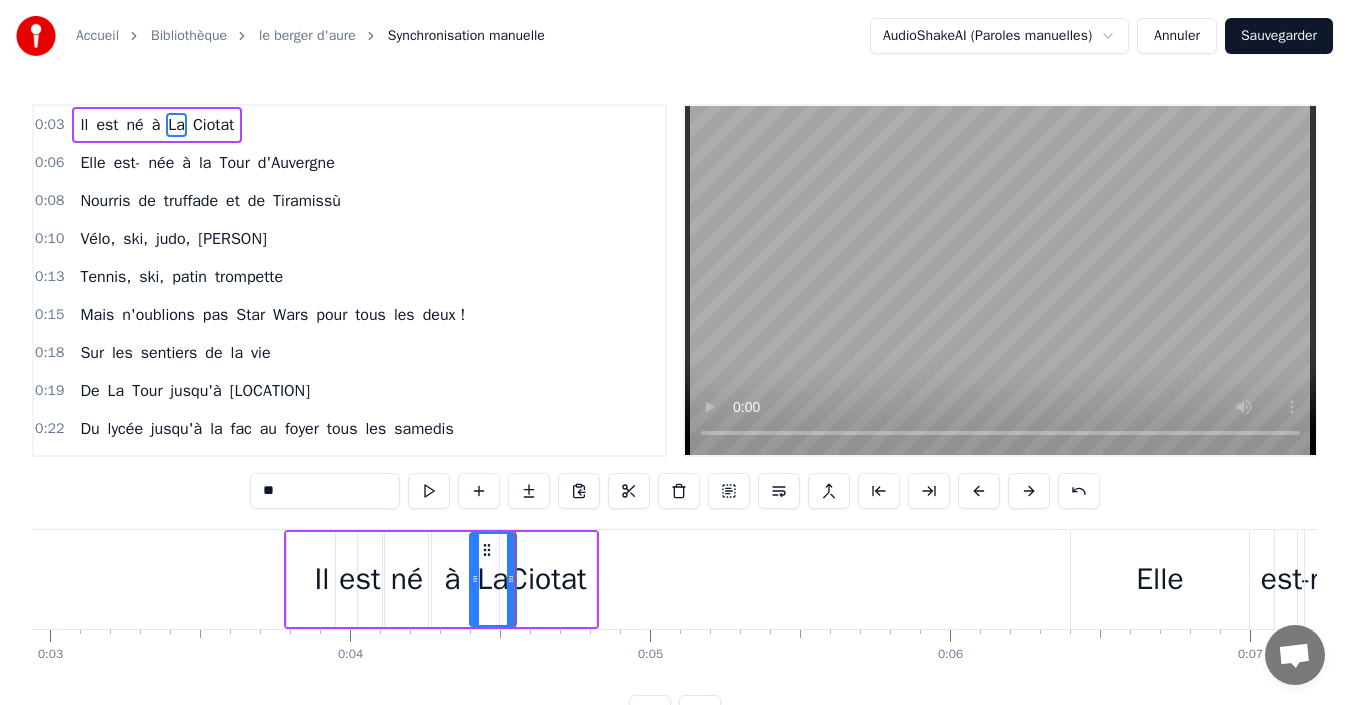 click on "Ciotat" at bounding box center [547, 579] 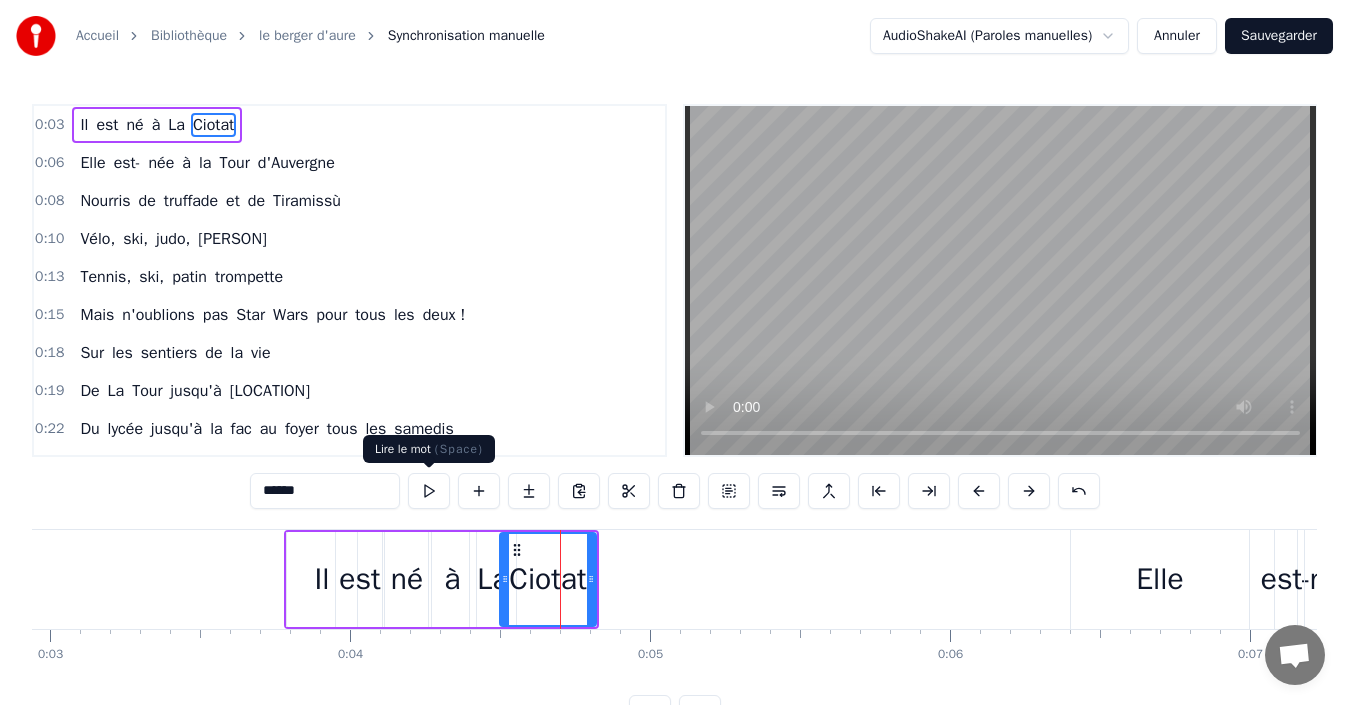 click at bounding box center [429, 491] 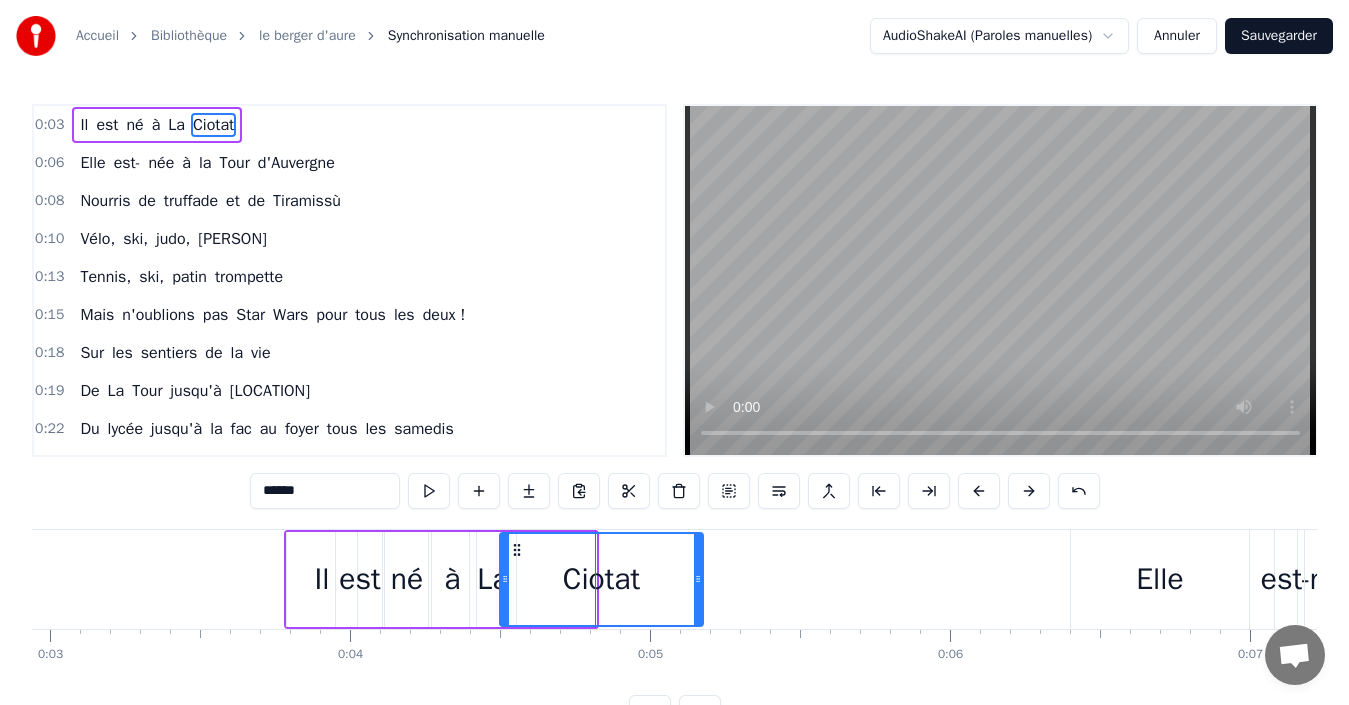 drag, startPoint x: 590, startPoint y: 567, endPoint x: 697, endPoint y: 566, distance: 107.00467 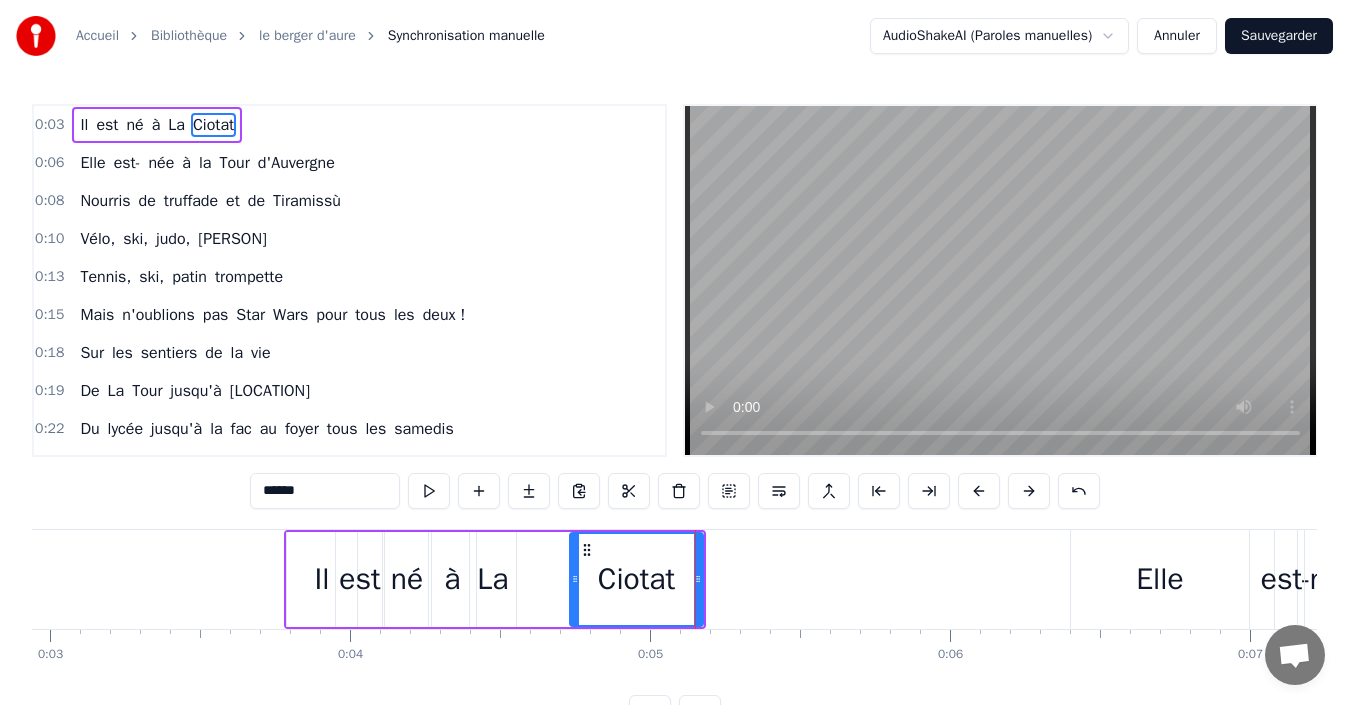 drag, startPoint x: 501, startPoint y: 554, endPoint x: 575, endPoint y: 559, distance: 74.168724 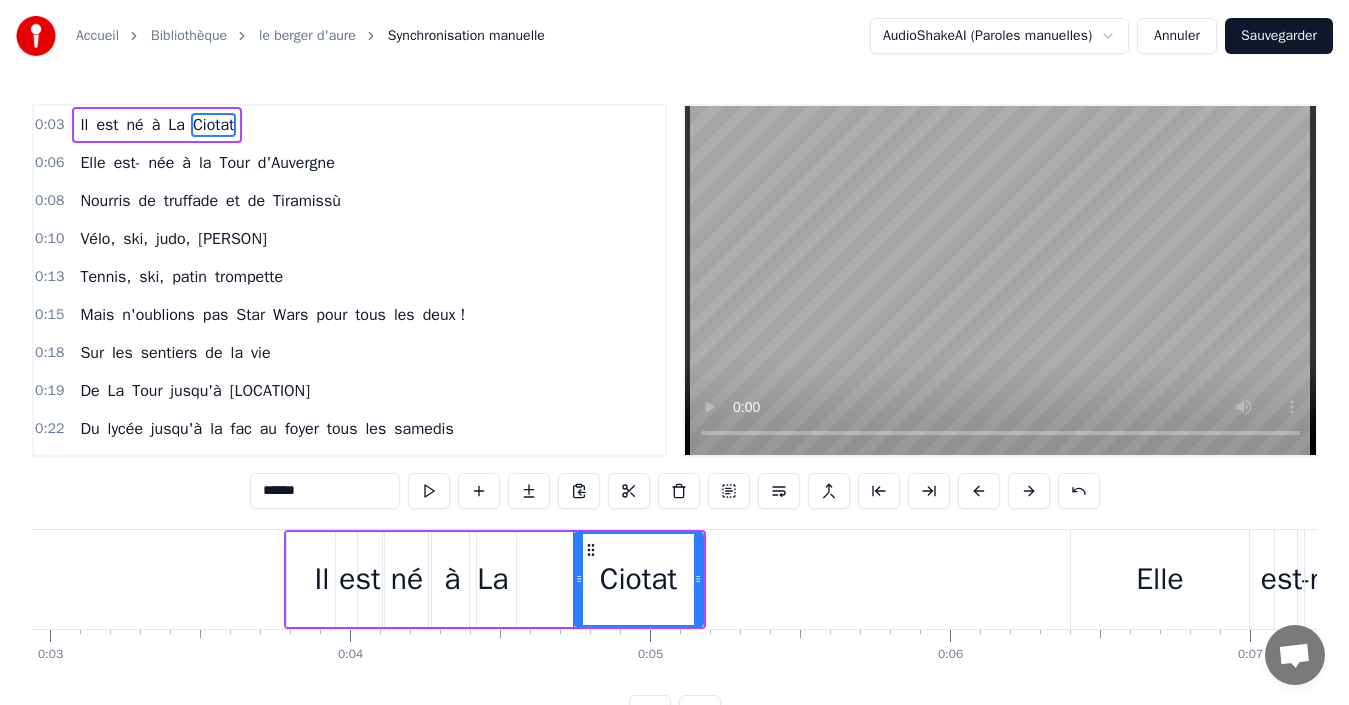 click on "La" at bounding box center [492, 579] 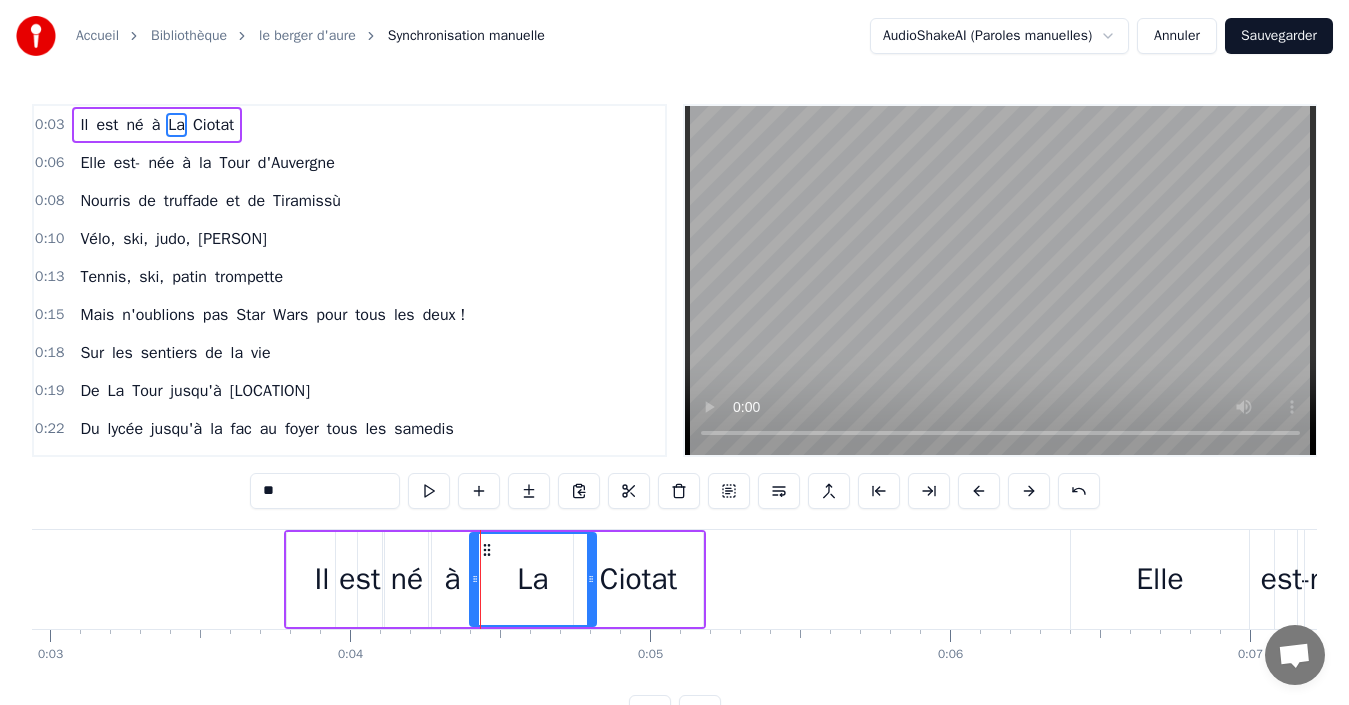 drag, startPoint x: 509, startPoint y: 573, endPoint x: 589, endPoint y: 572, distance: 80.00625 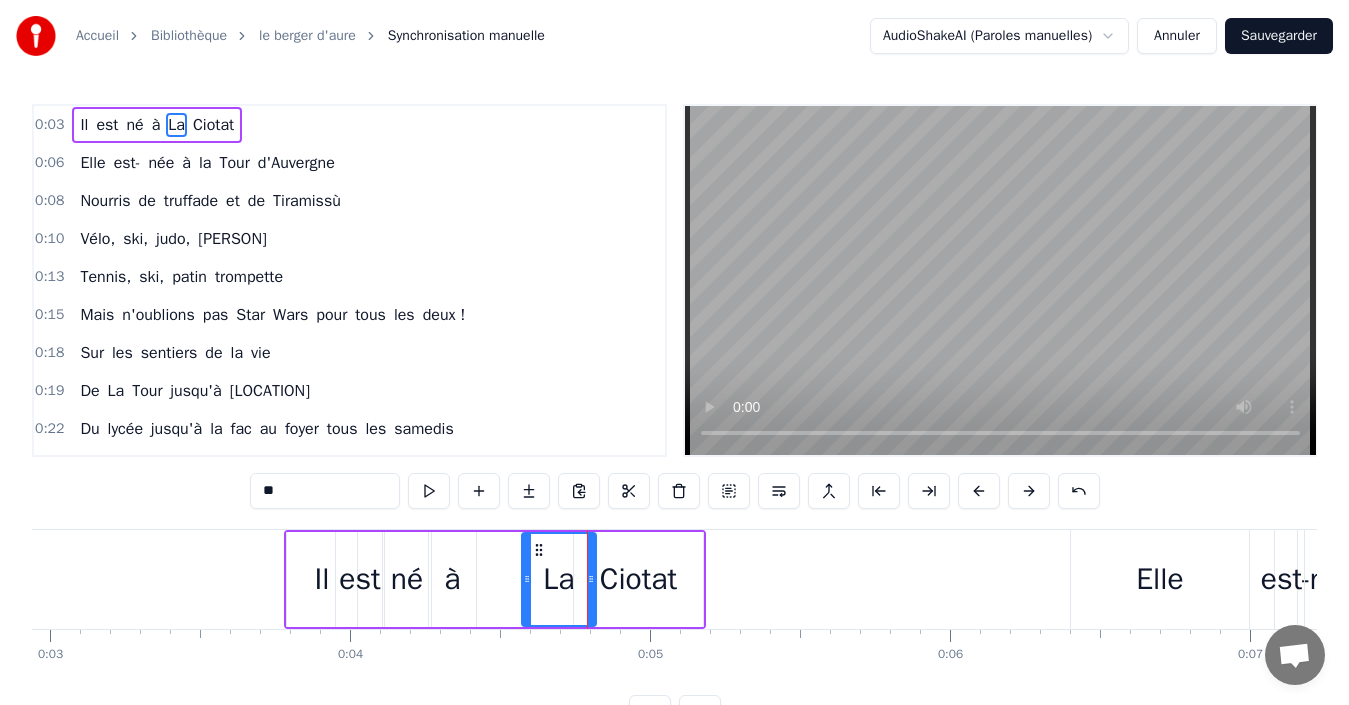 drag, startPoint x: 471, startPoint y: 570, endPoint x: 523, endPoint y: 568, distance: 52.03845 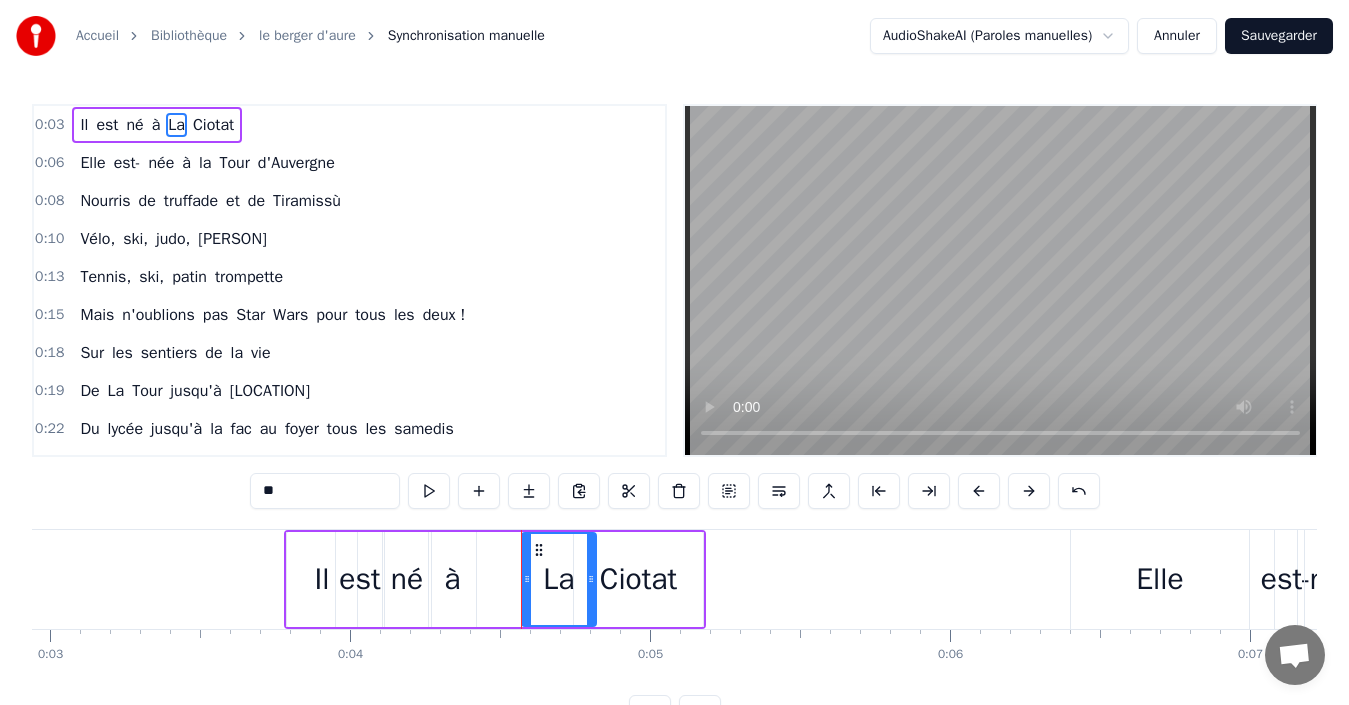 click on "La" at bounding box center [558, 579] 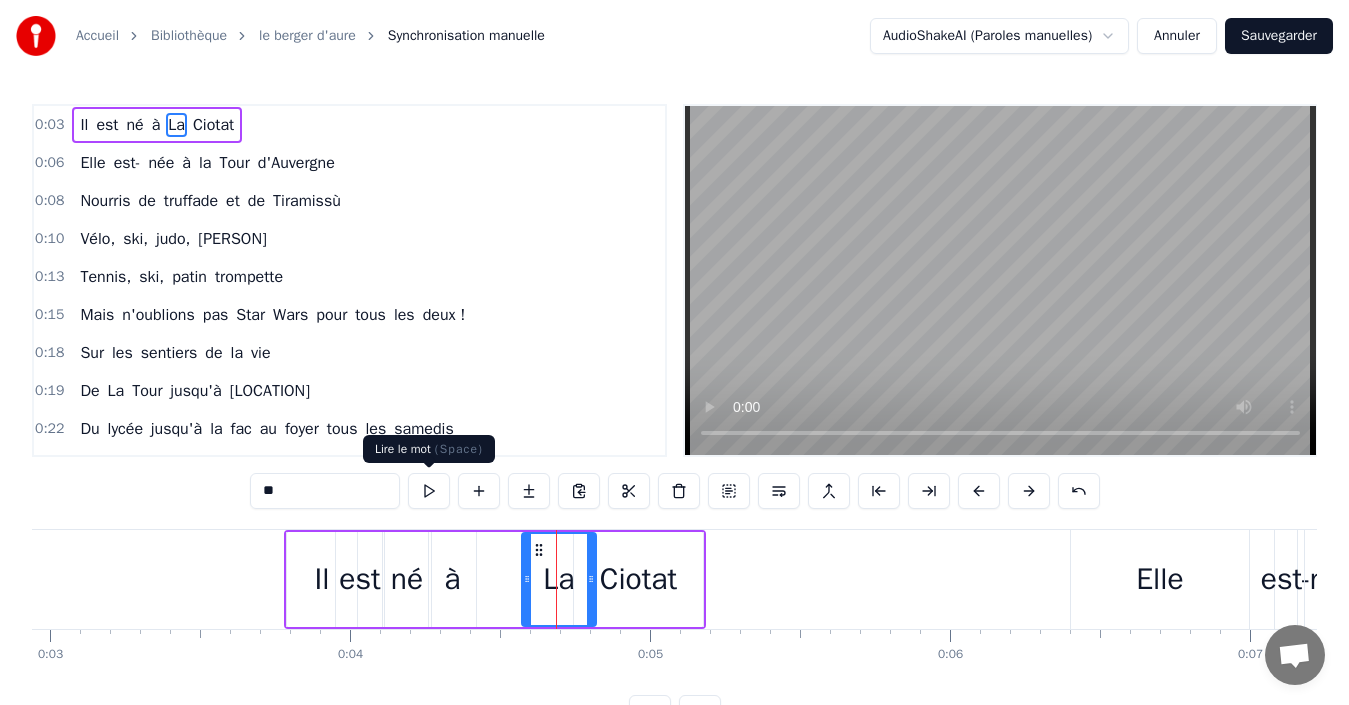 click at bounding box center (429, 491) 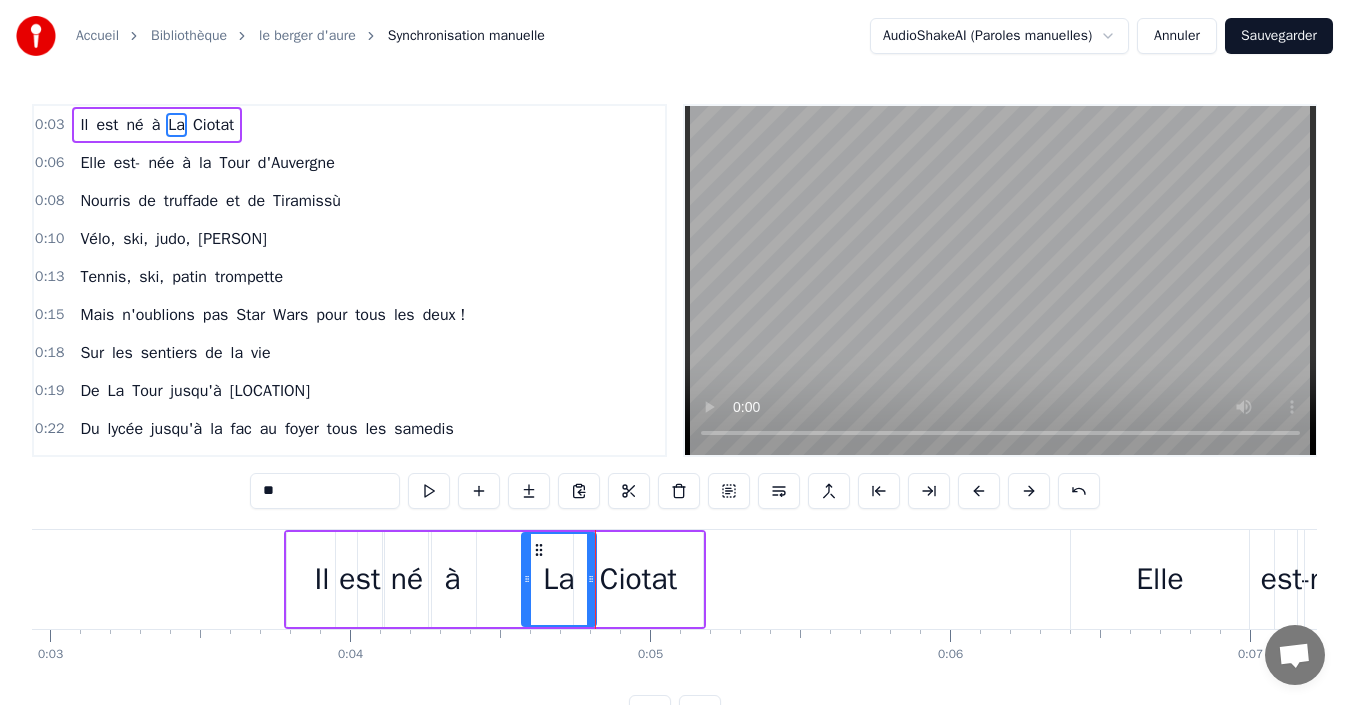 click on "Ciotat" at bounding box center [638, 579] 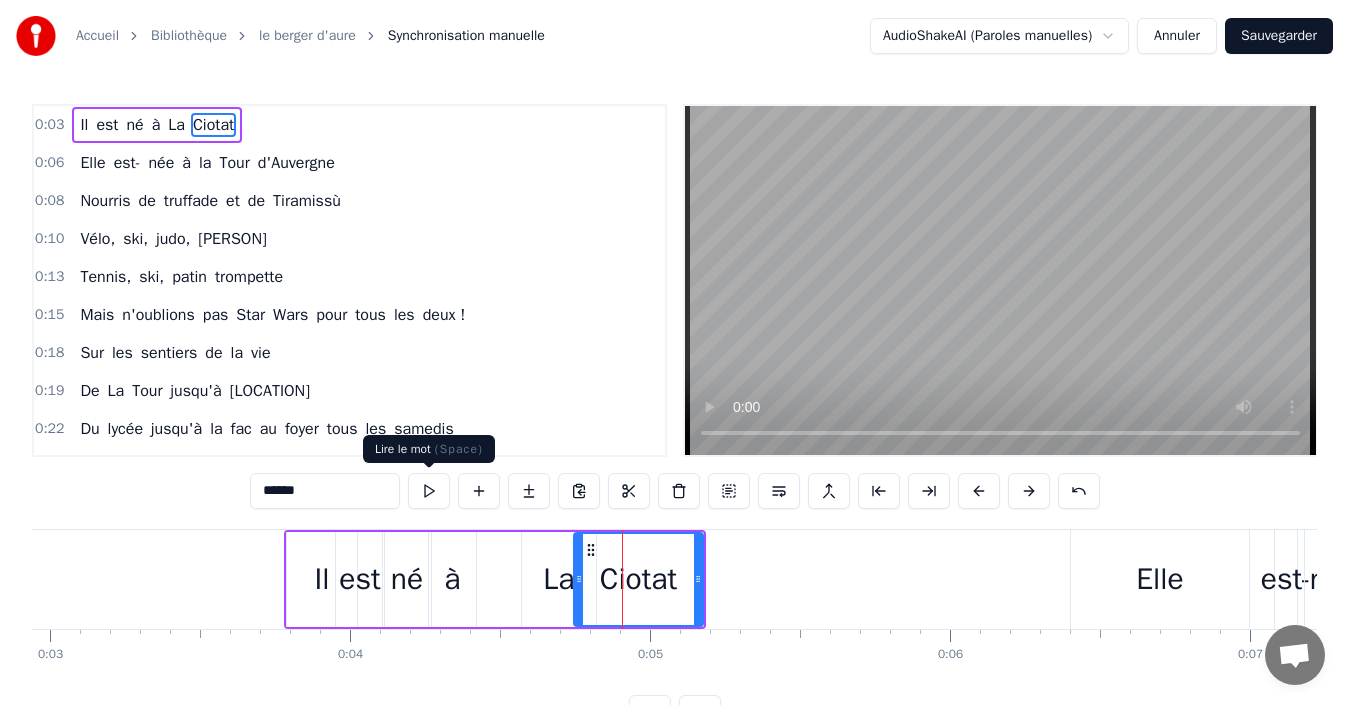click at bounding box center [429, 491] 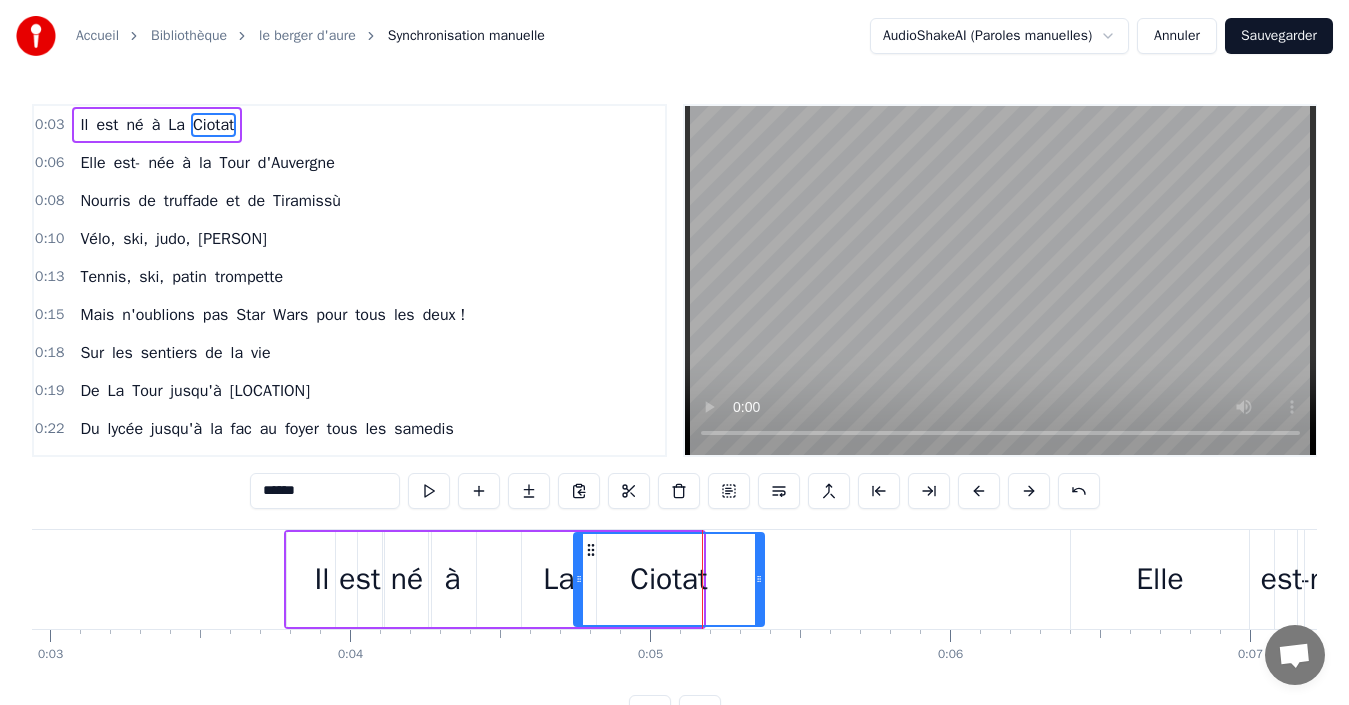 drag, startPoint x: 698, startPoint y: 561, endPoint x: 760, endPoint y: 565, distance: 62.1289 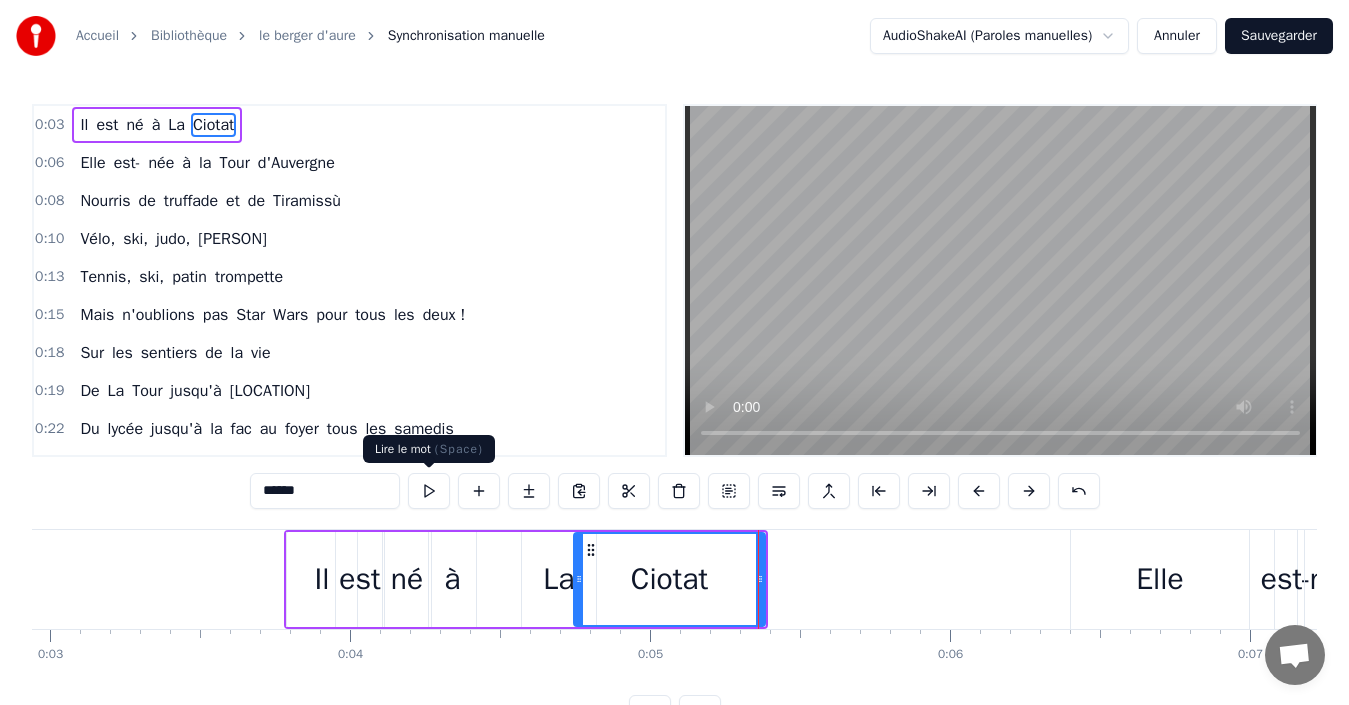 click at bounding box center (429, 491) 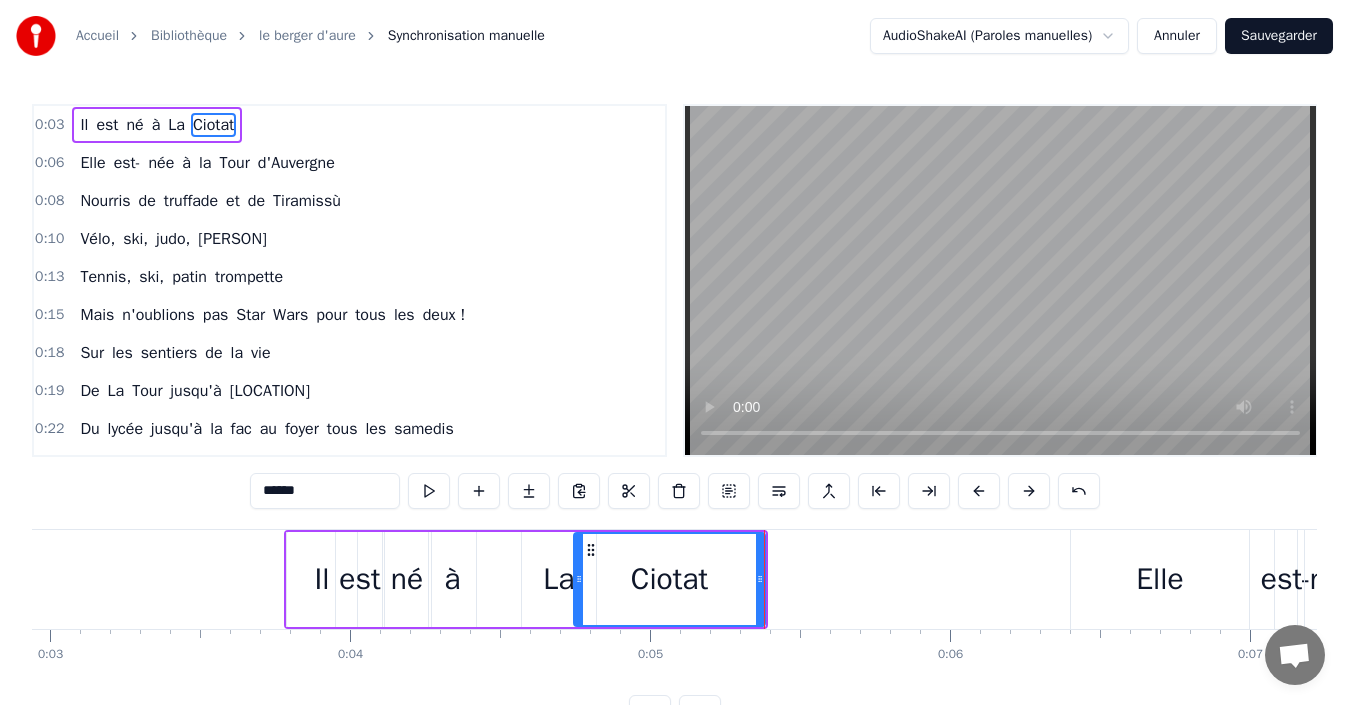click at bounding box center [429, 491] 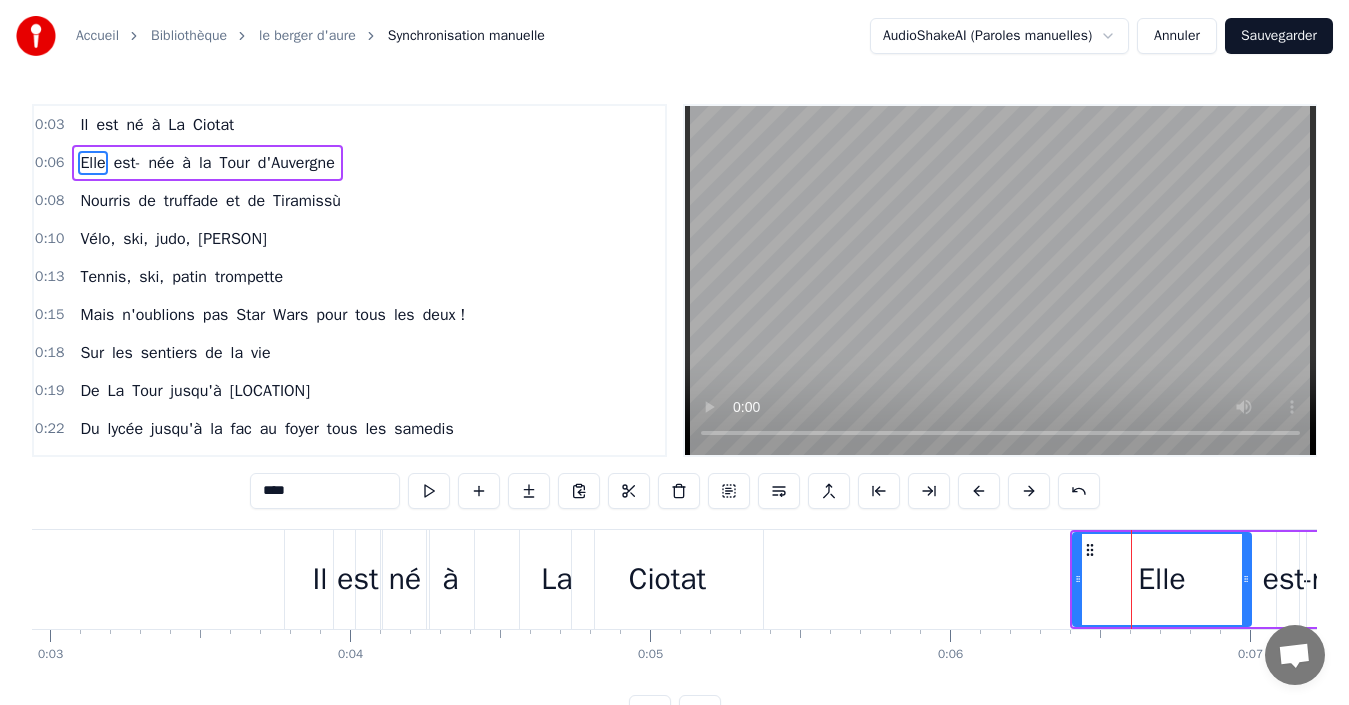 click on "0:06" at bounding box center [49, 163] 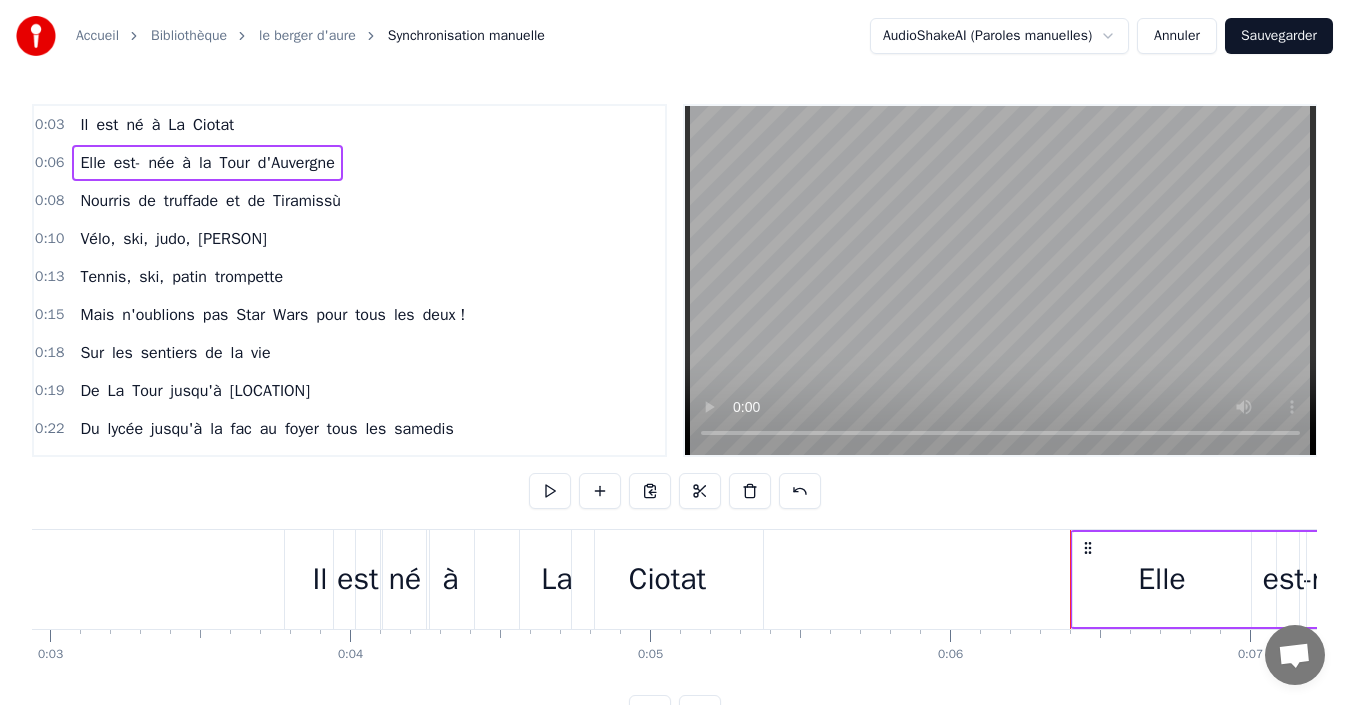 click on "0:06" at bounding box center [49, 163] 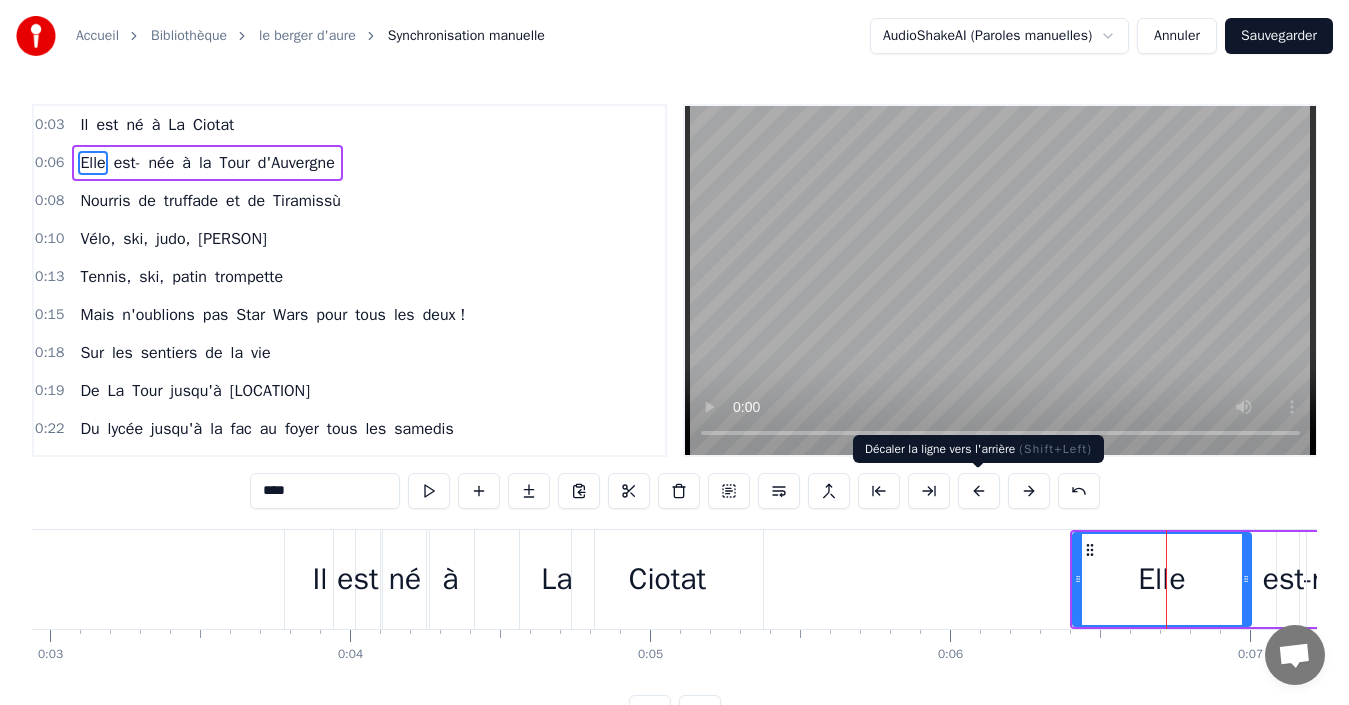click at bounding box center (979, 491) 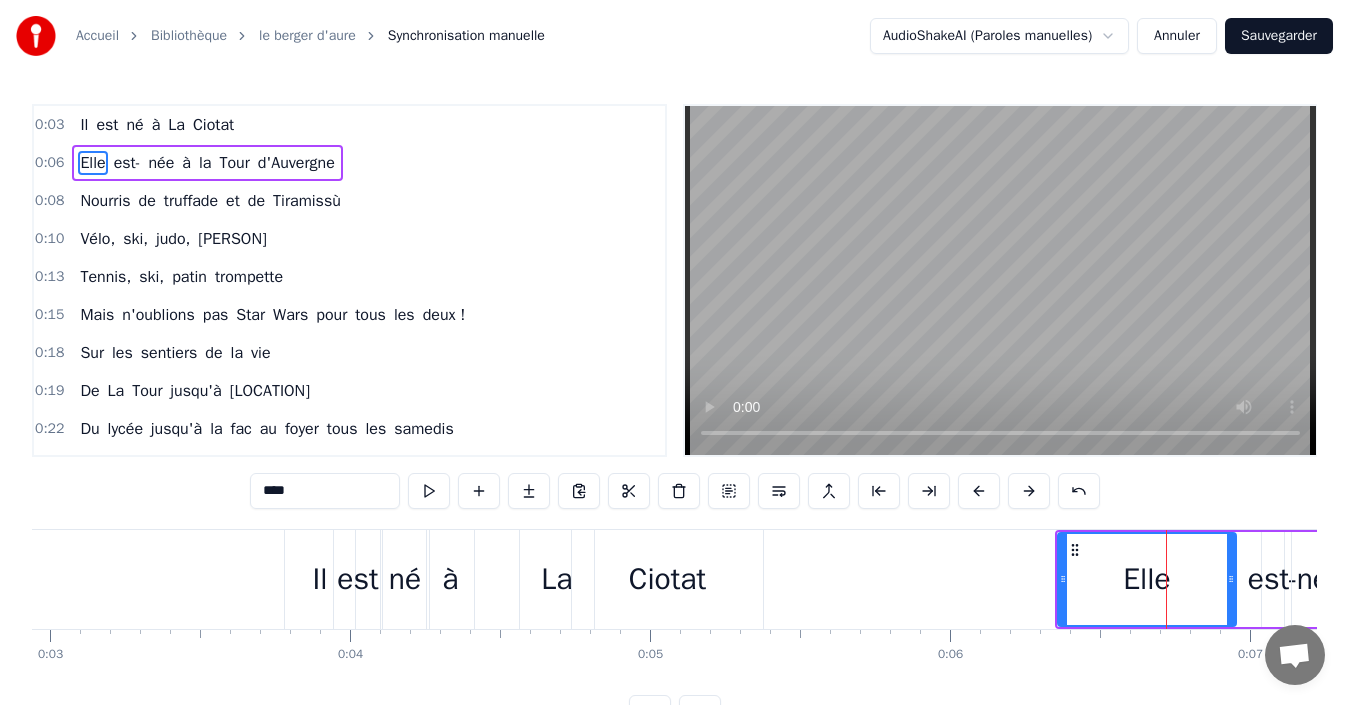 click at bounding box center (979, 491) 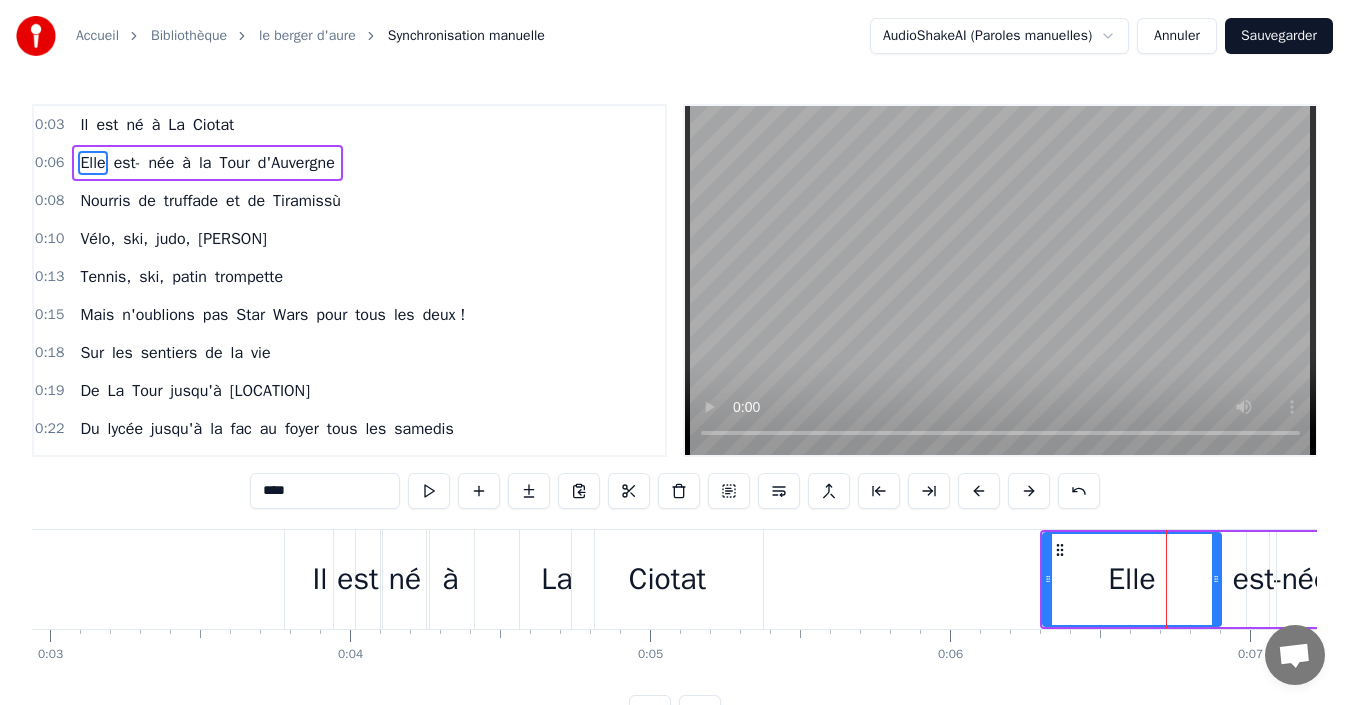 click at bounding box center [979, 491] 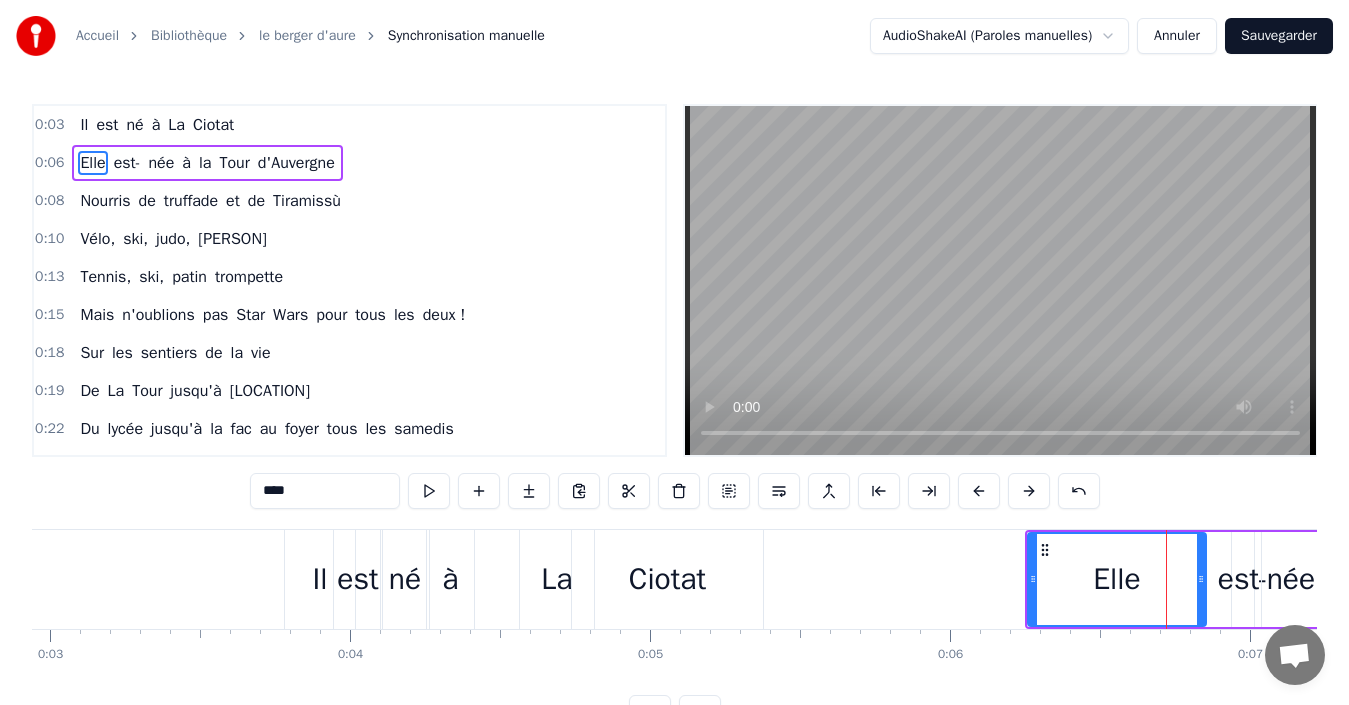 click at bounding box center (979, 491) 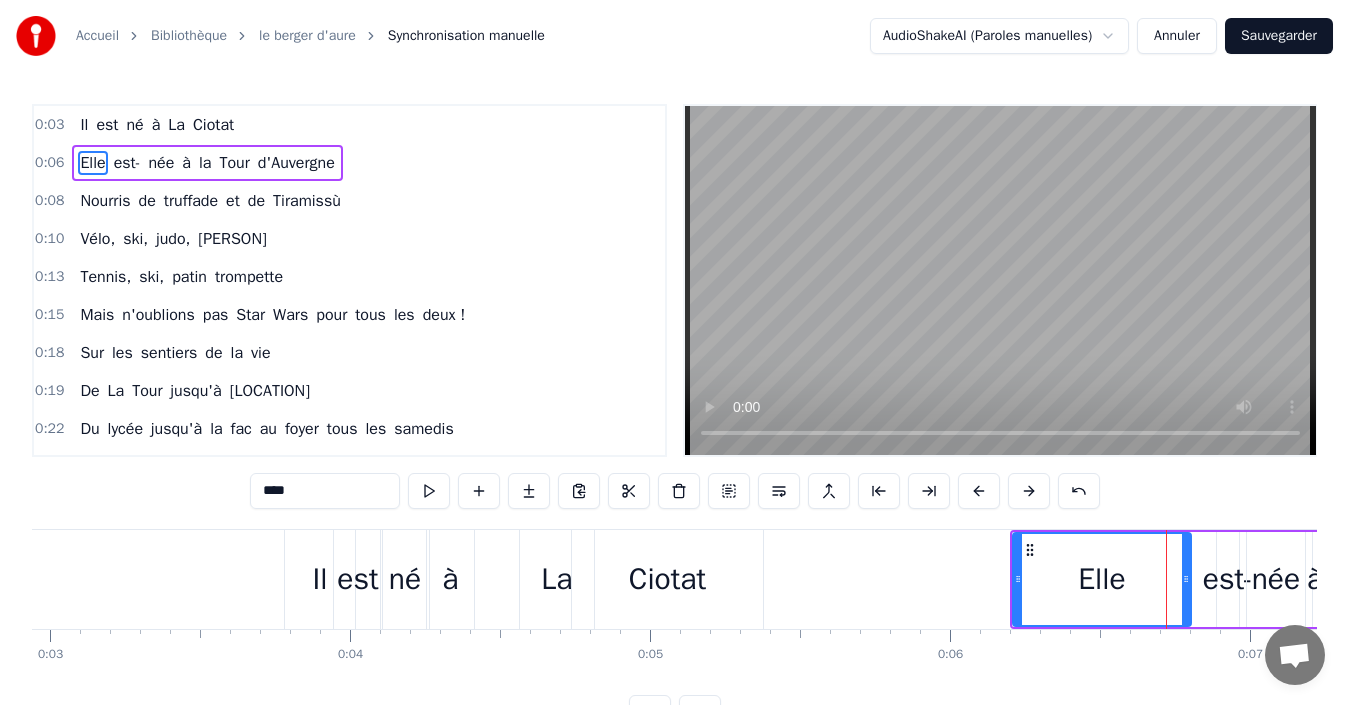 click at bounding box center (979, 491) 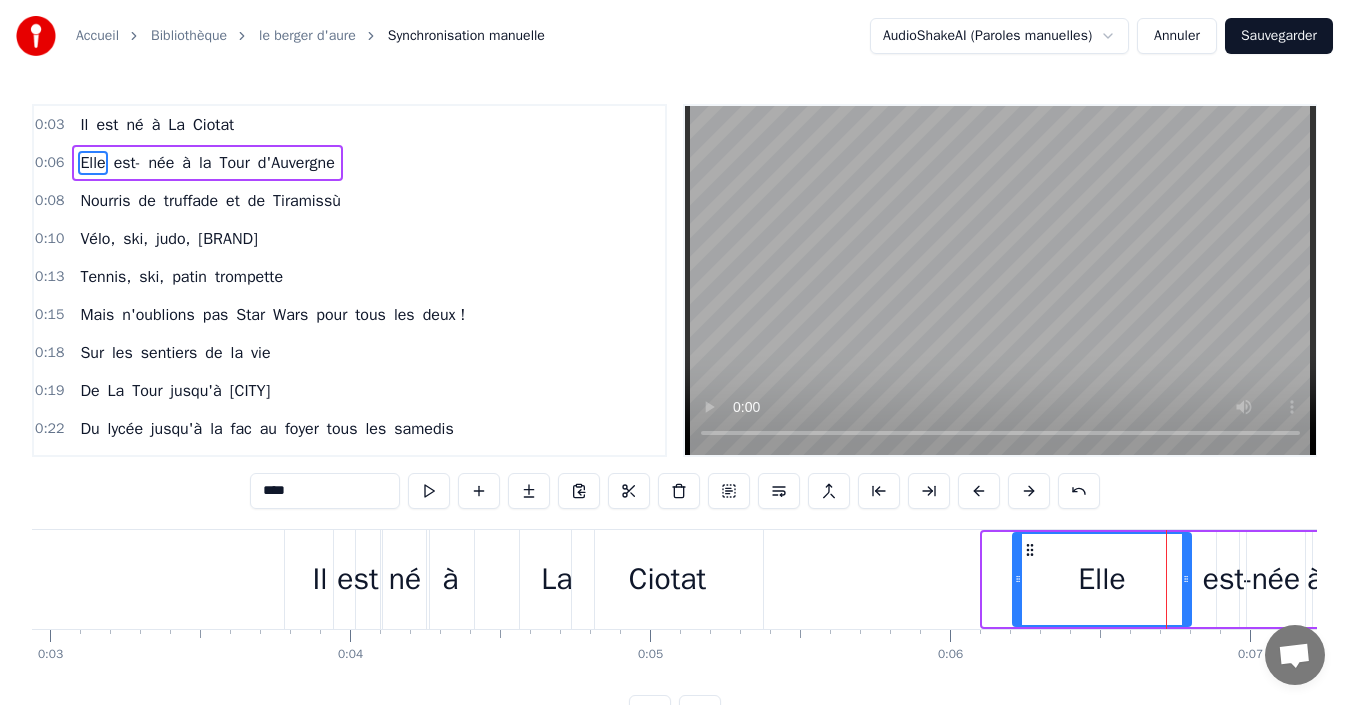 click at bounding box center (979, 491) 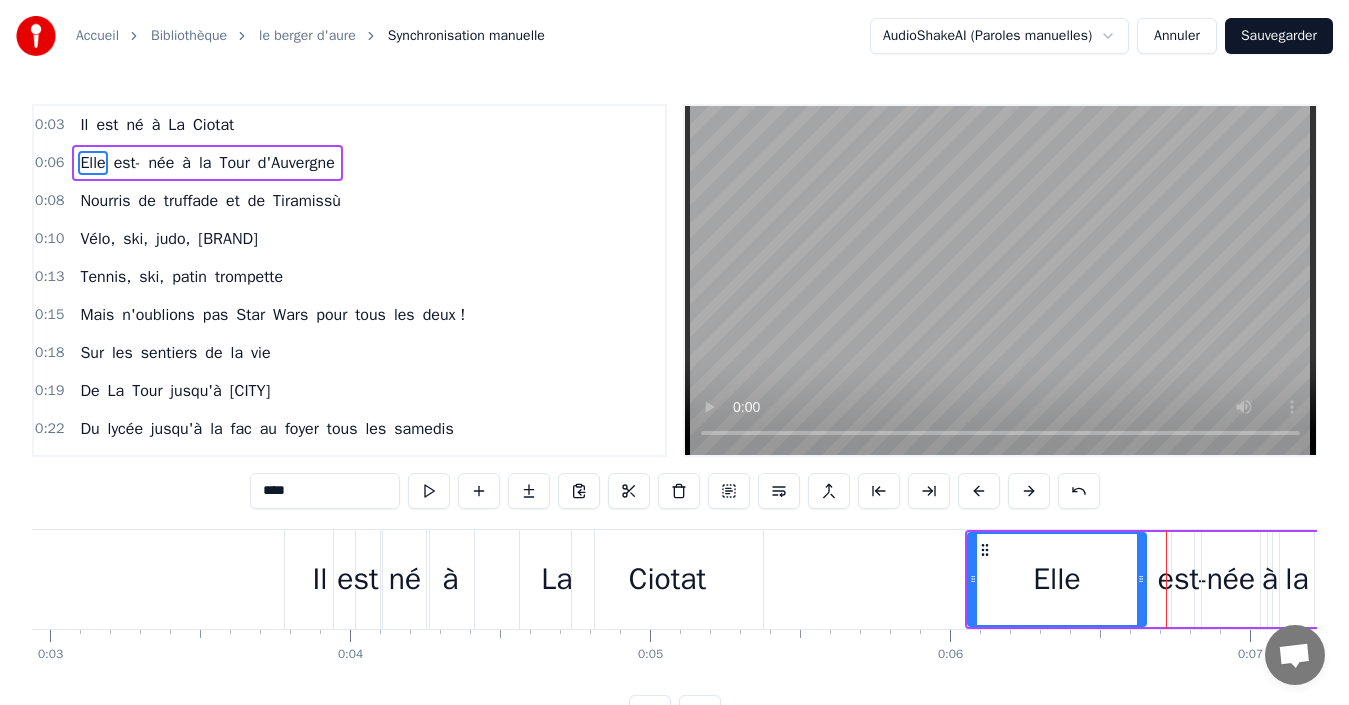 click at bounding box center [979, 491] 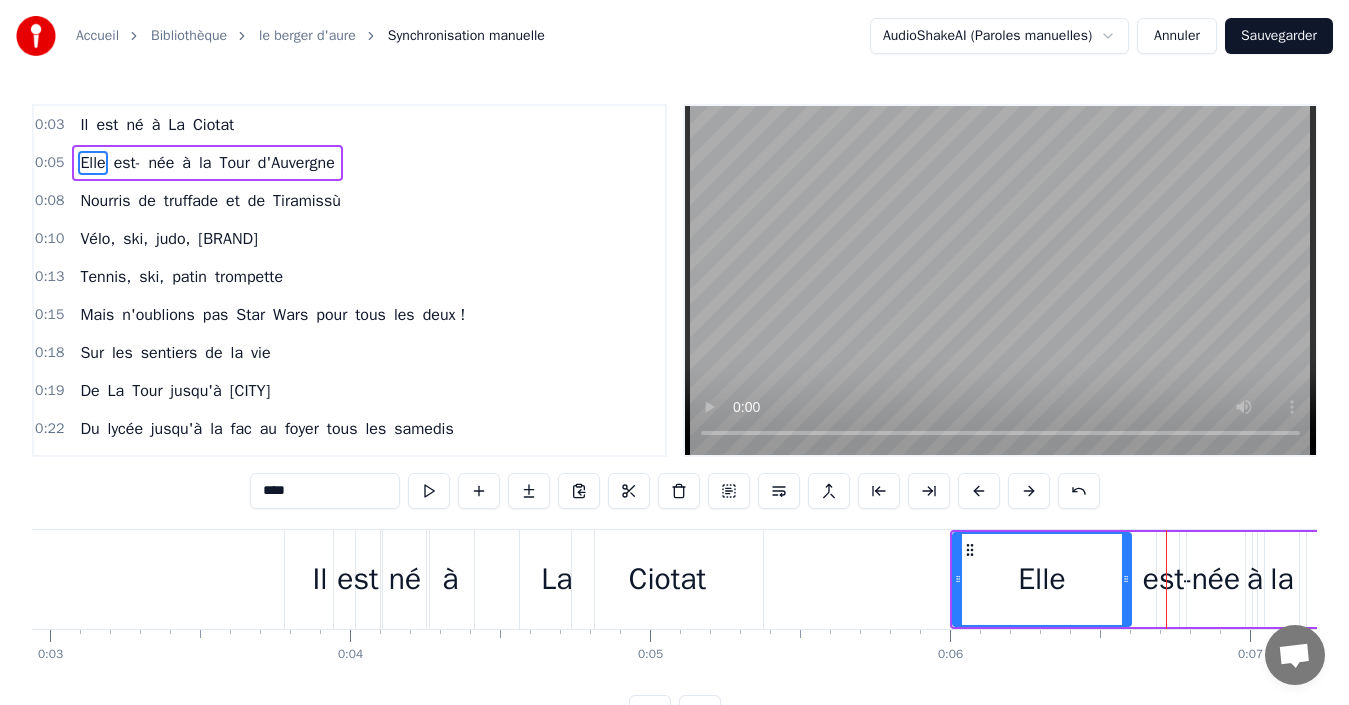 click at bounding box center (979, 491) 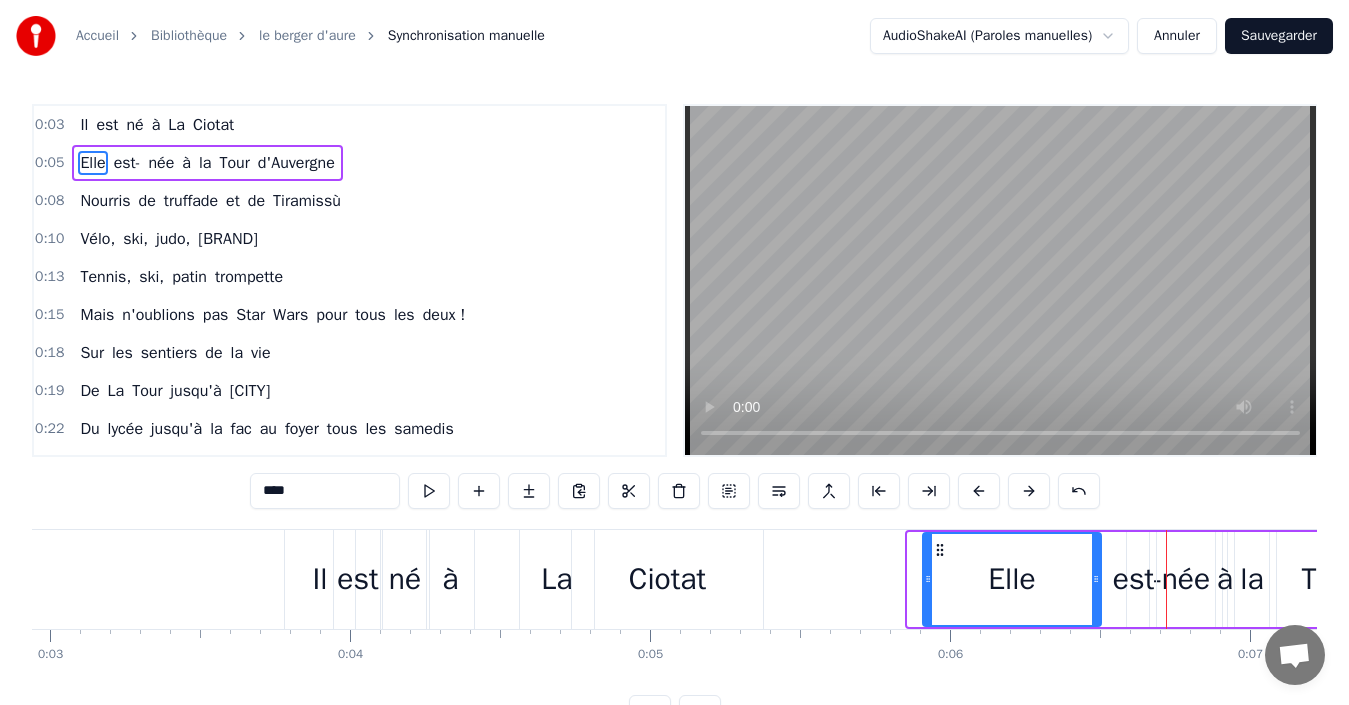 click at bounding box center [979, 491] 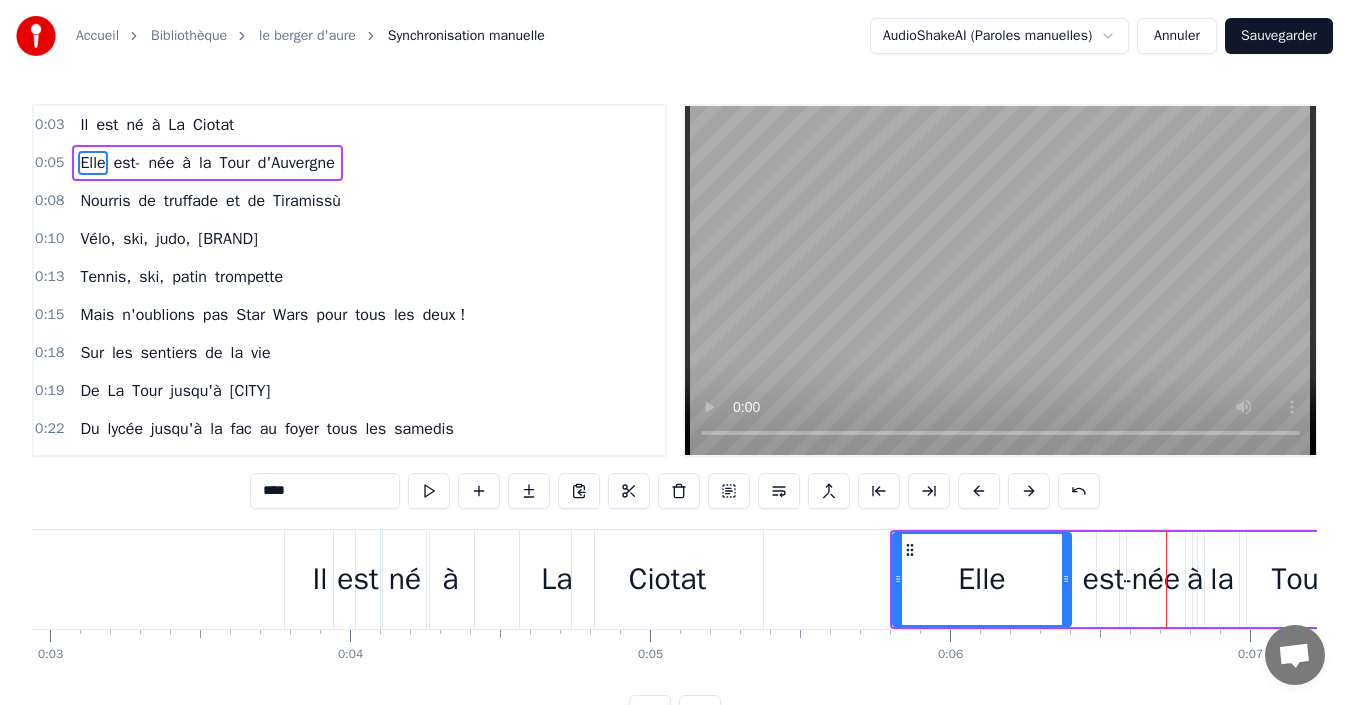 click at bounding box center (979, 491) 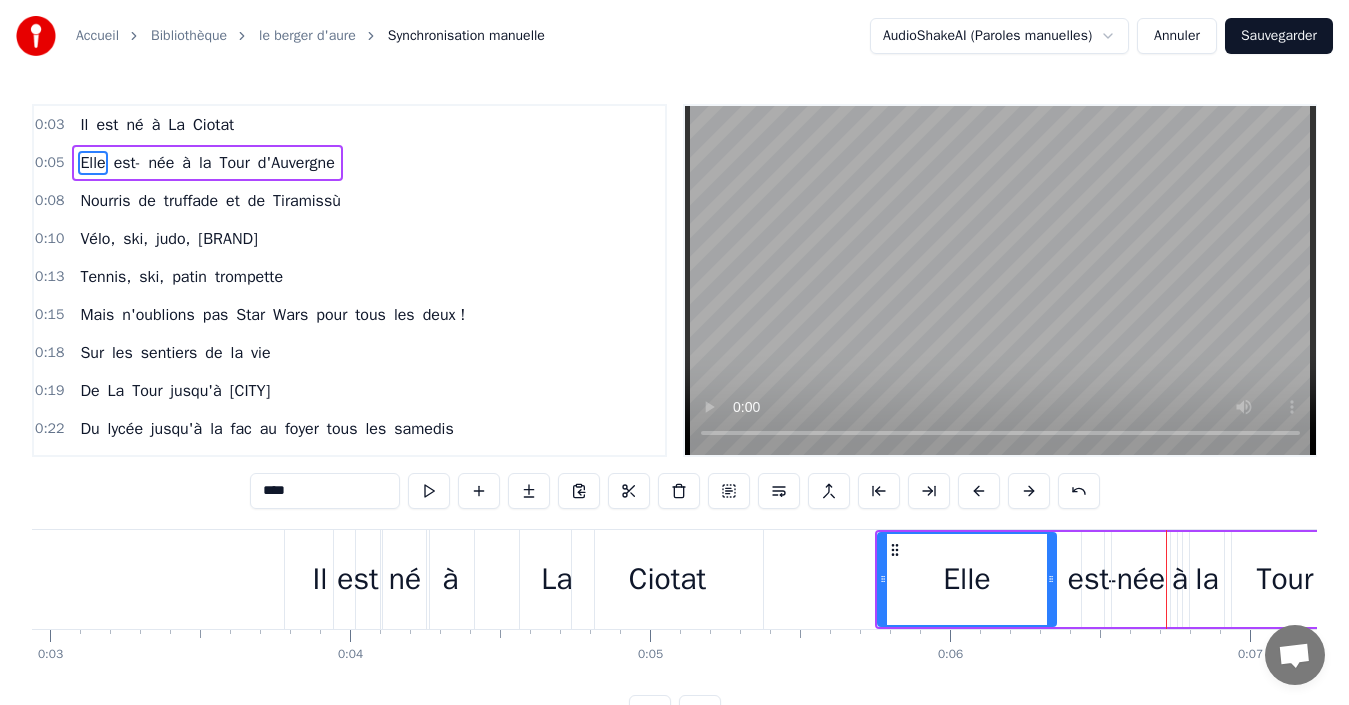click at bounding box center [979, 491] 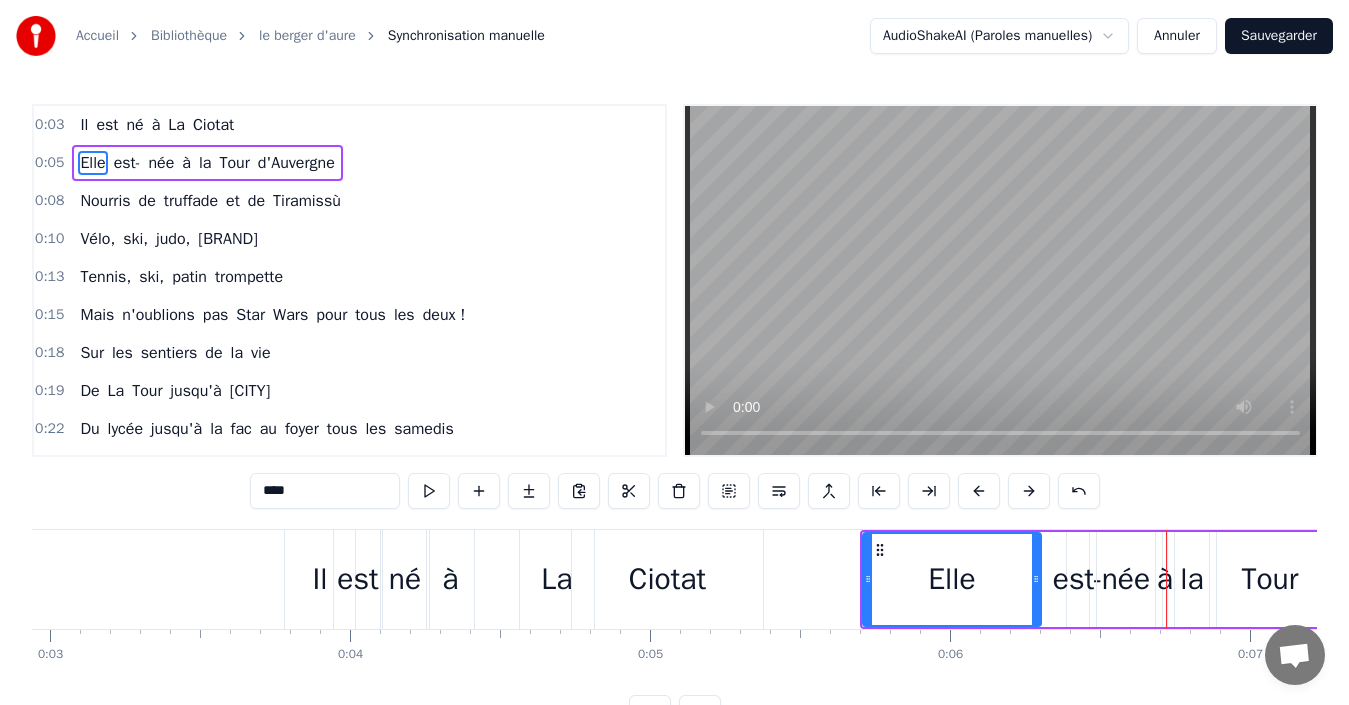 click at bounding box center (979, 491) 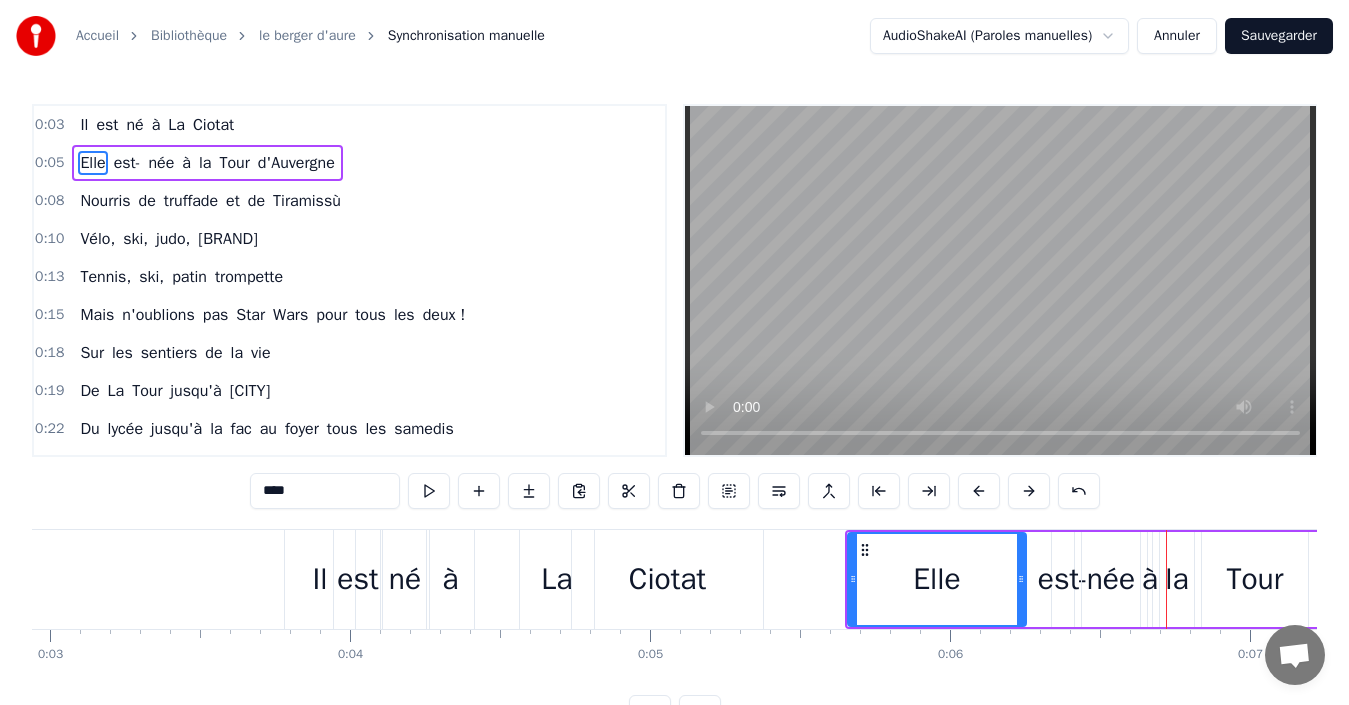 click at bounding box center (979, 491) 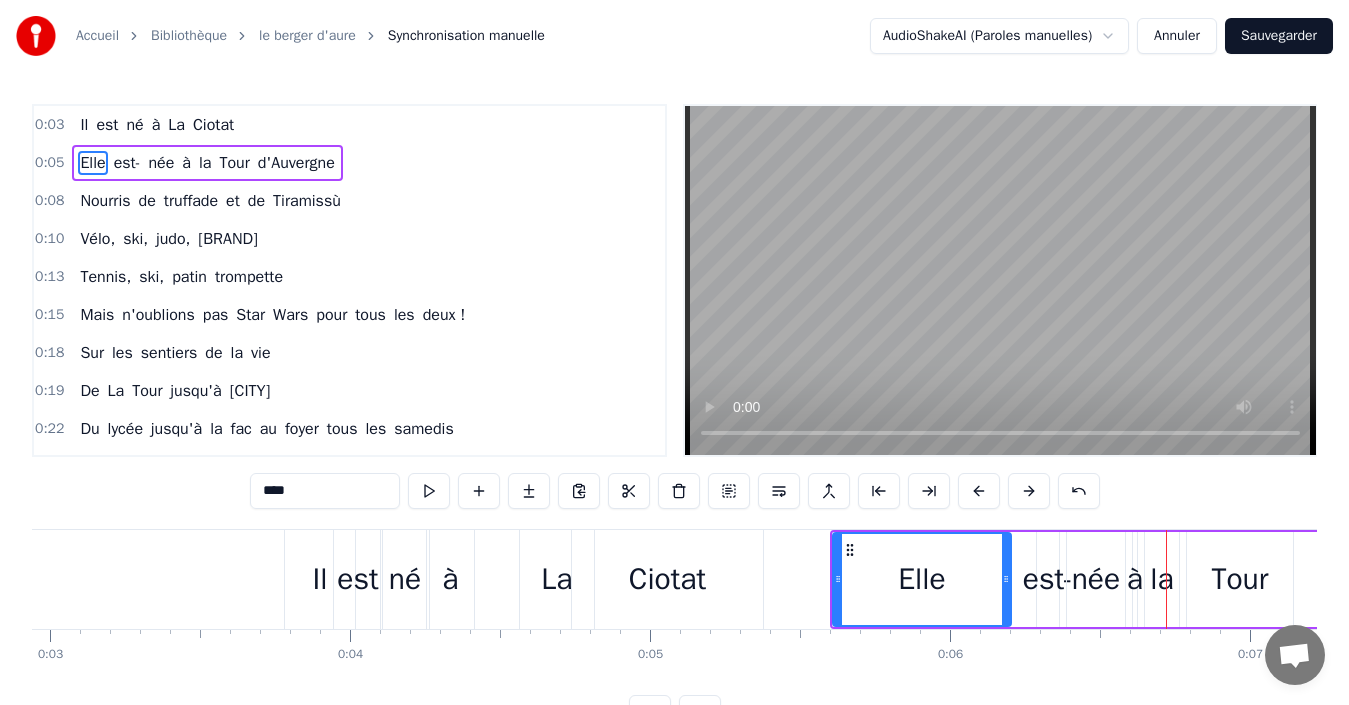 click at bounding box center [979, 491] 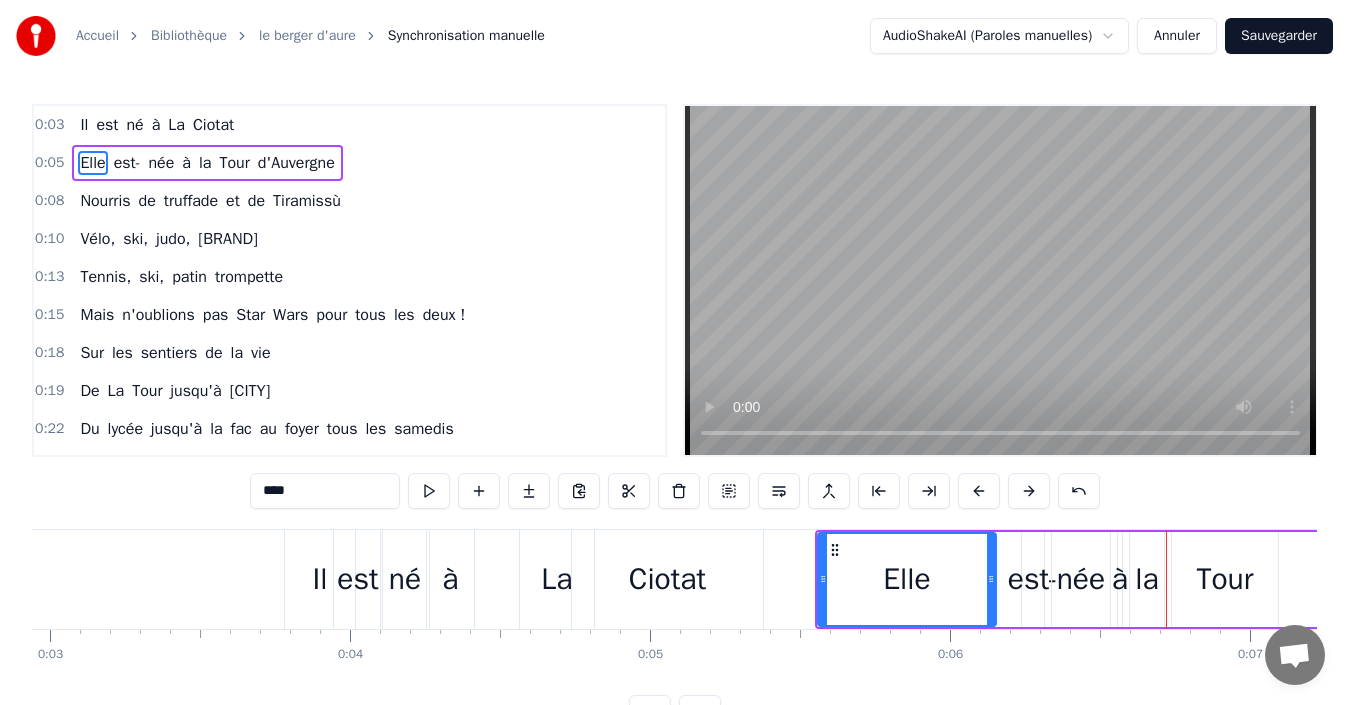 click at bounding box center [979, 491] 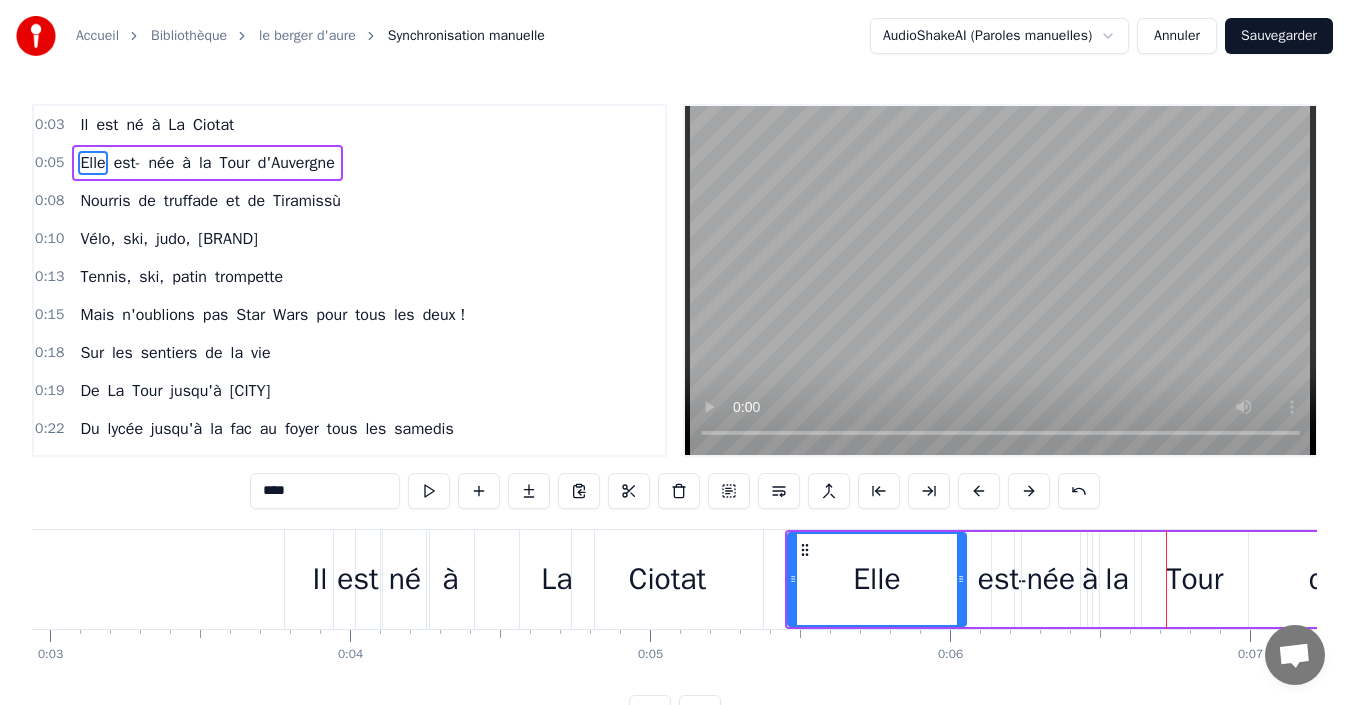click at bounding box center (979, 491) 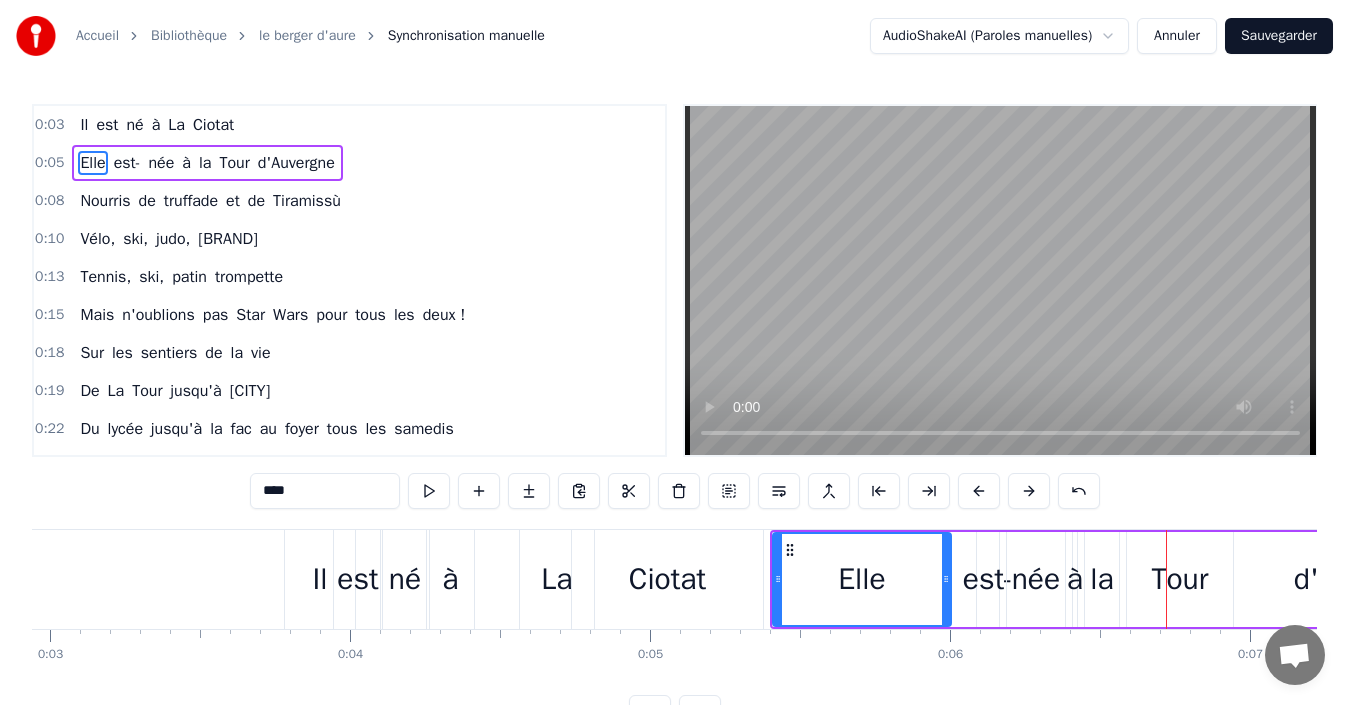 click at bounding box center (979, 491) 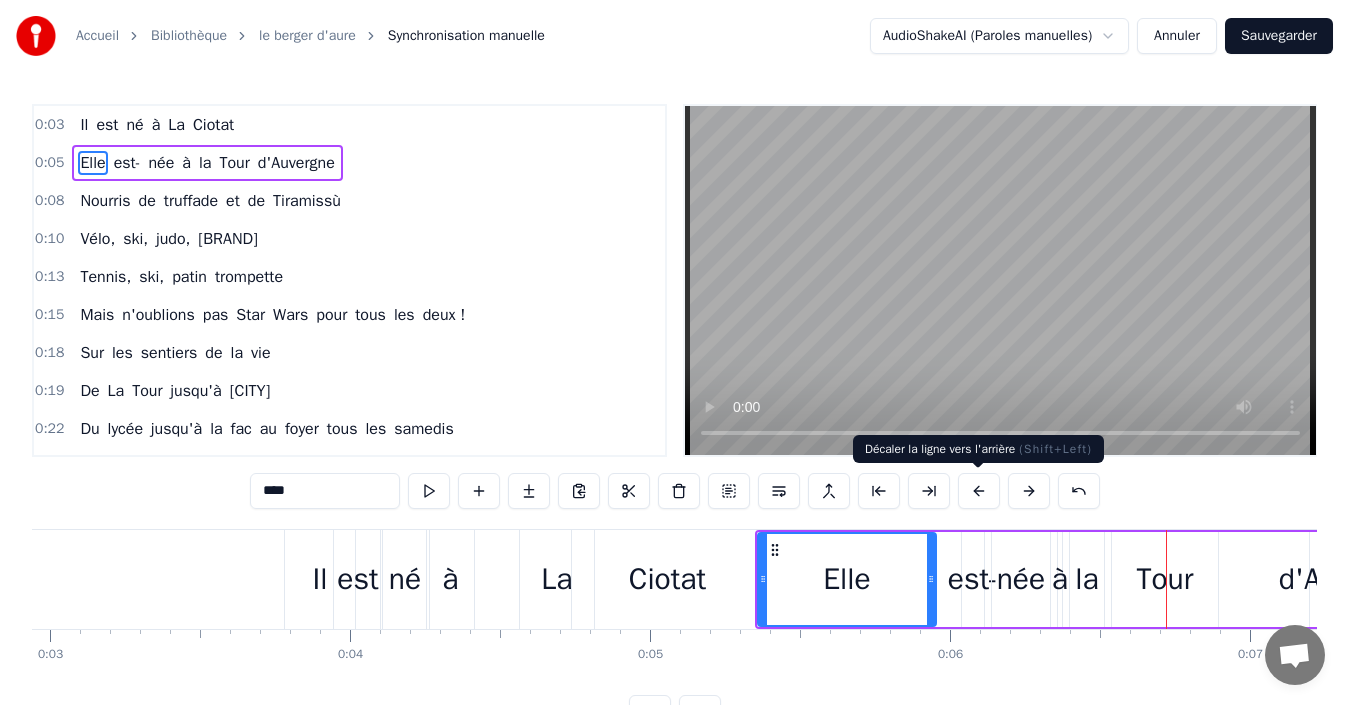 click at bounding box center [979, 491] 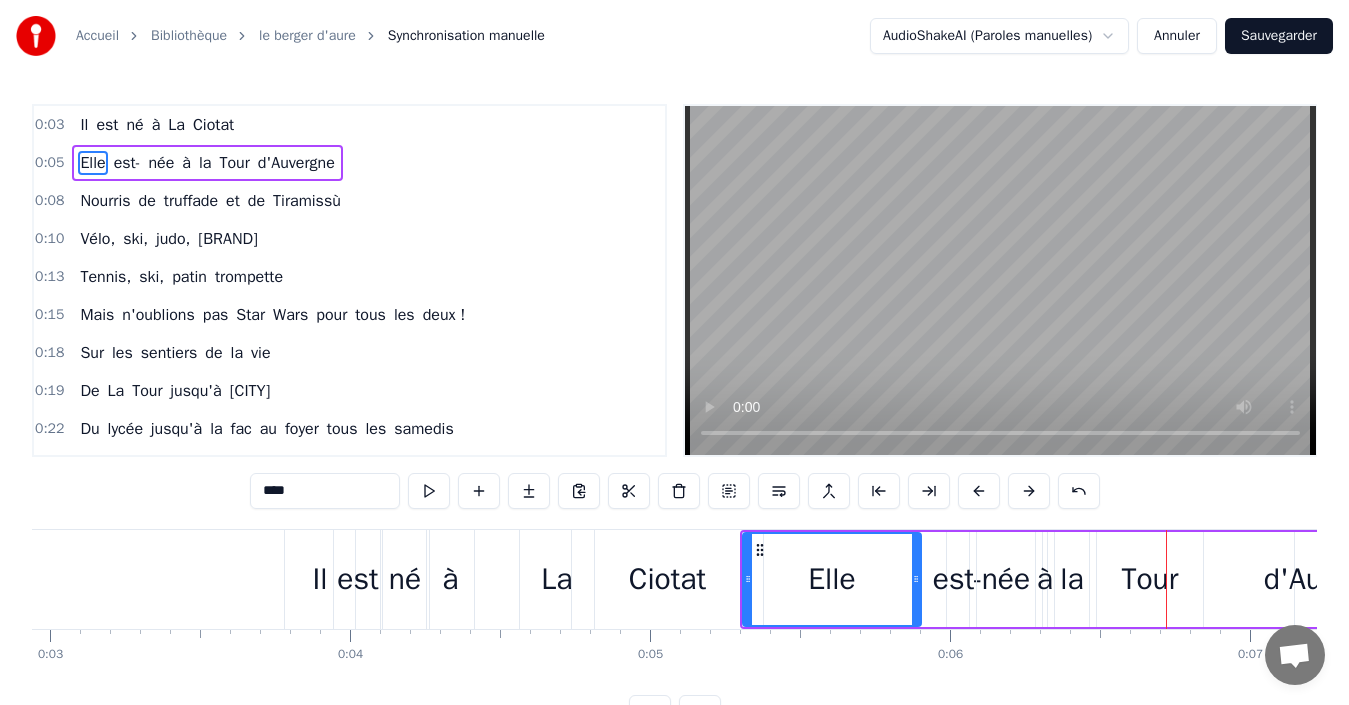click at bounding box center [979, 491] 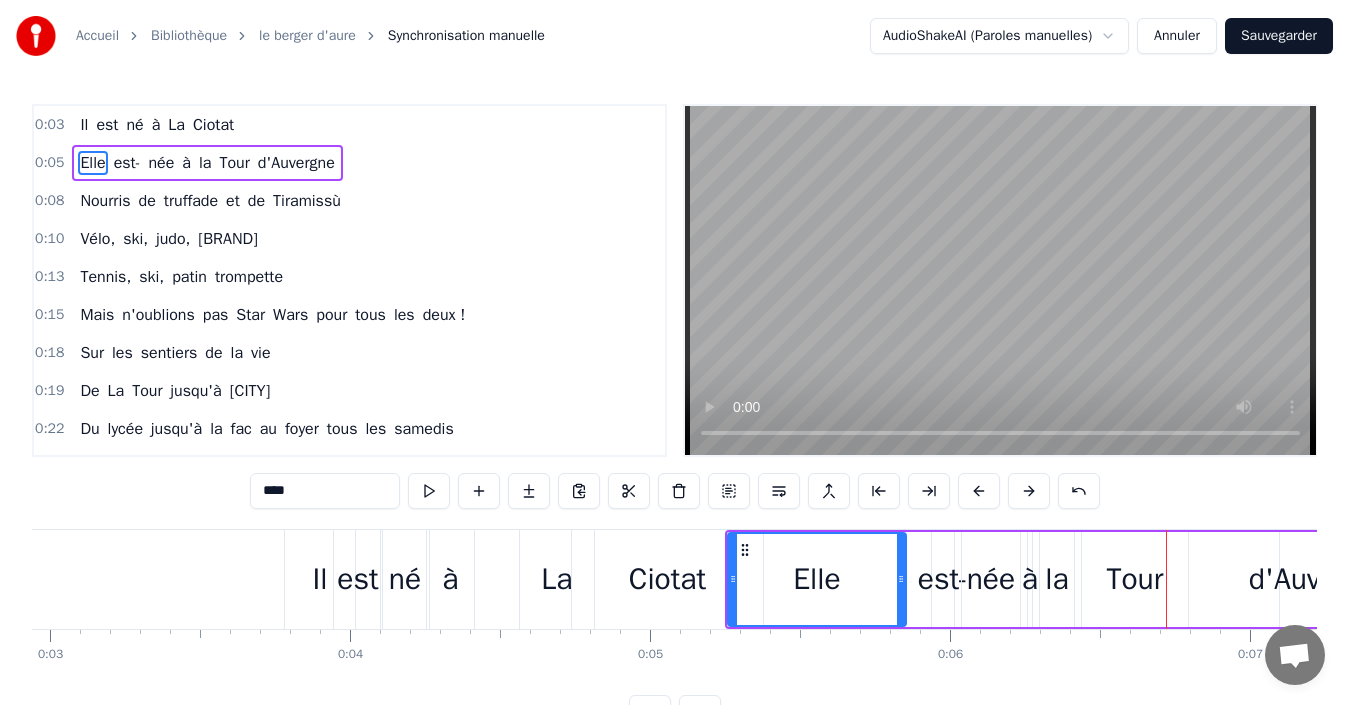 click at bounding box center (979, 491) 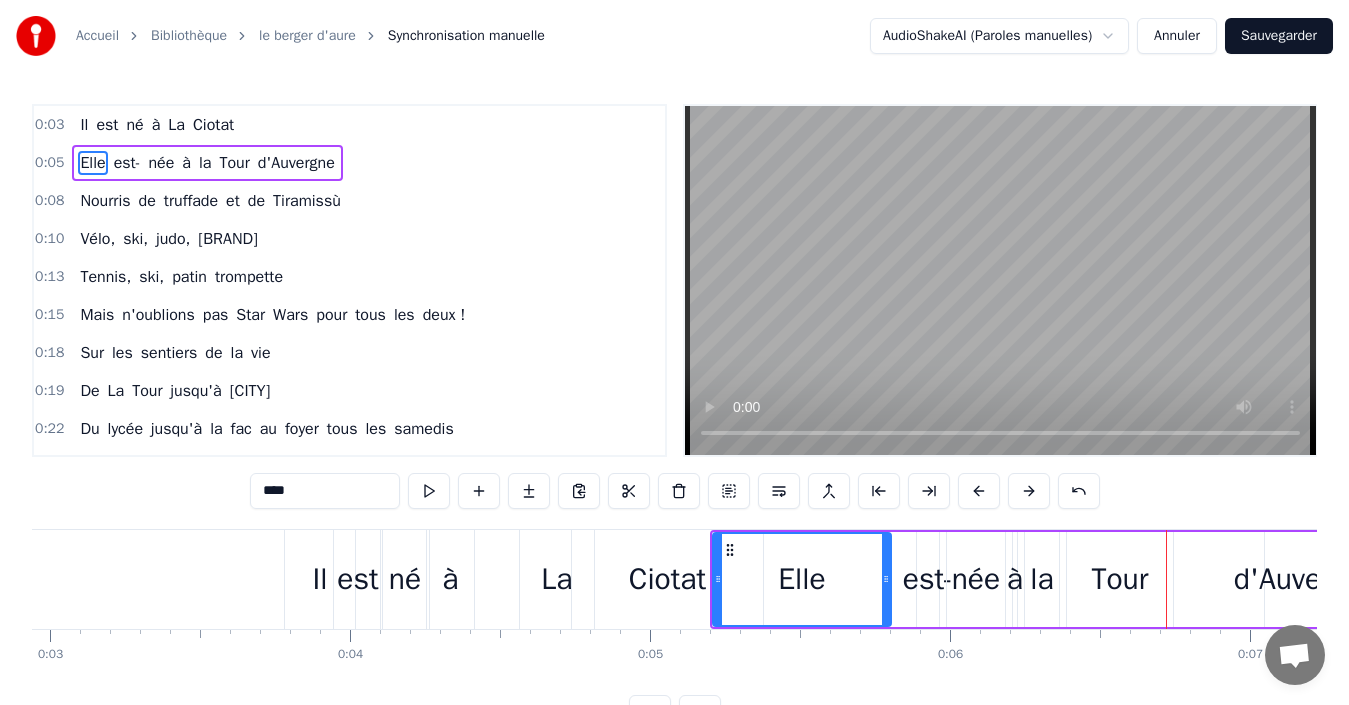 click at bounding box center [979, 491] 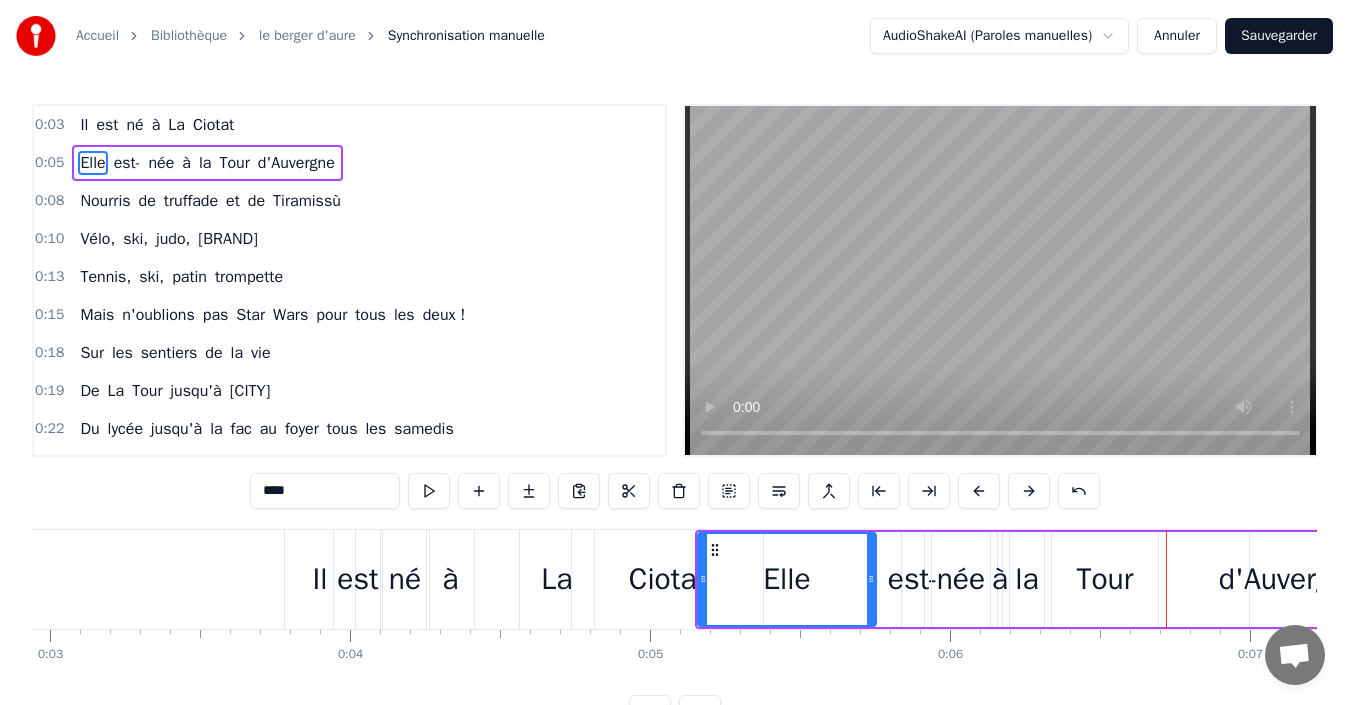 click at bounding box center (979, 491) 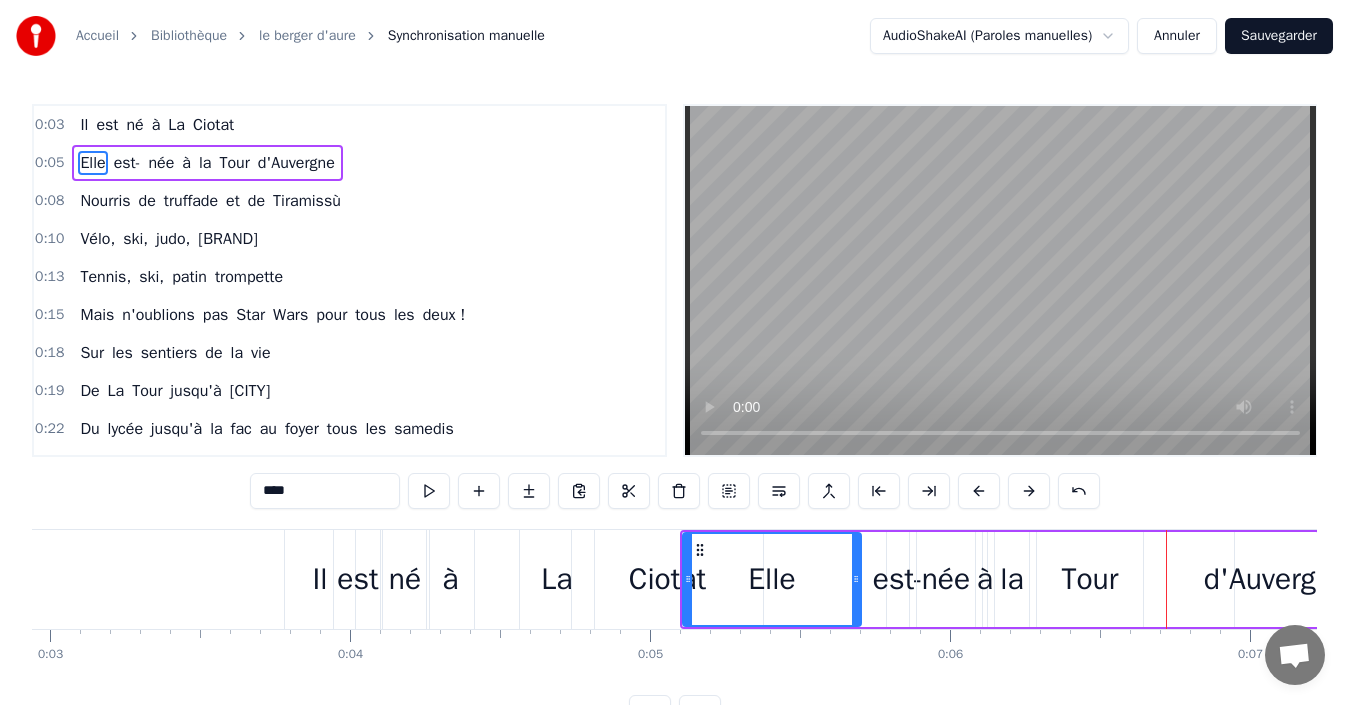click at bounding box center [979, 491] 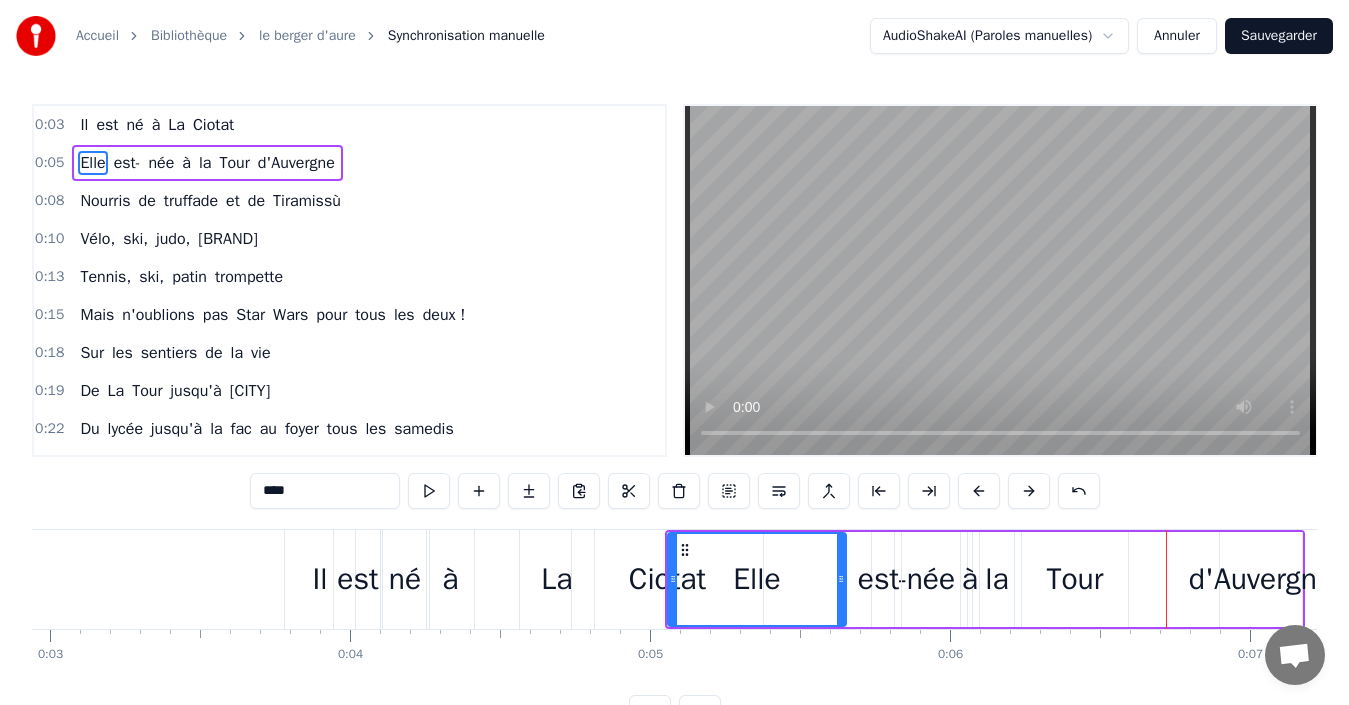 click at bounding box center [979, 491] 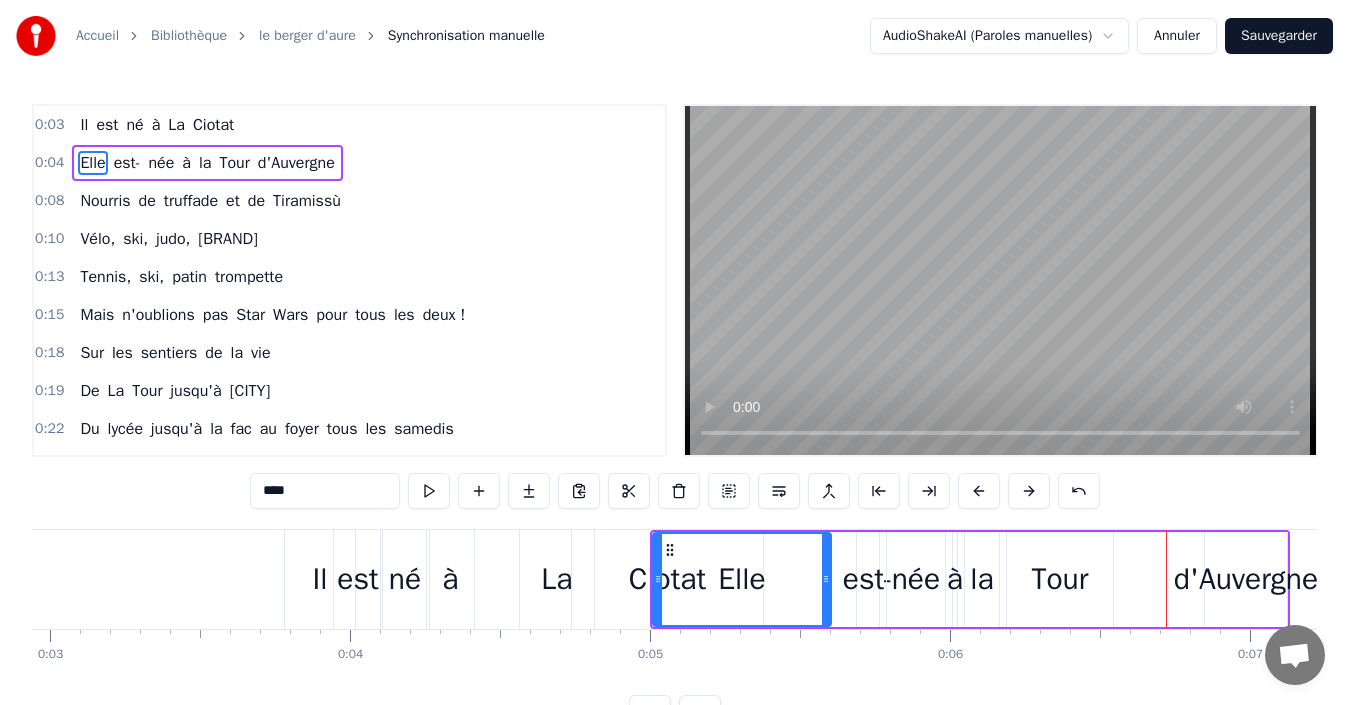 drag, startPoint x: 1286, startPoint y: 550, endPoint x: 1131, endPoint y: 560, distance: 155.32225 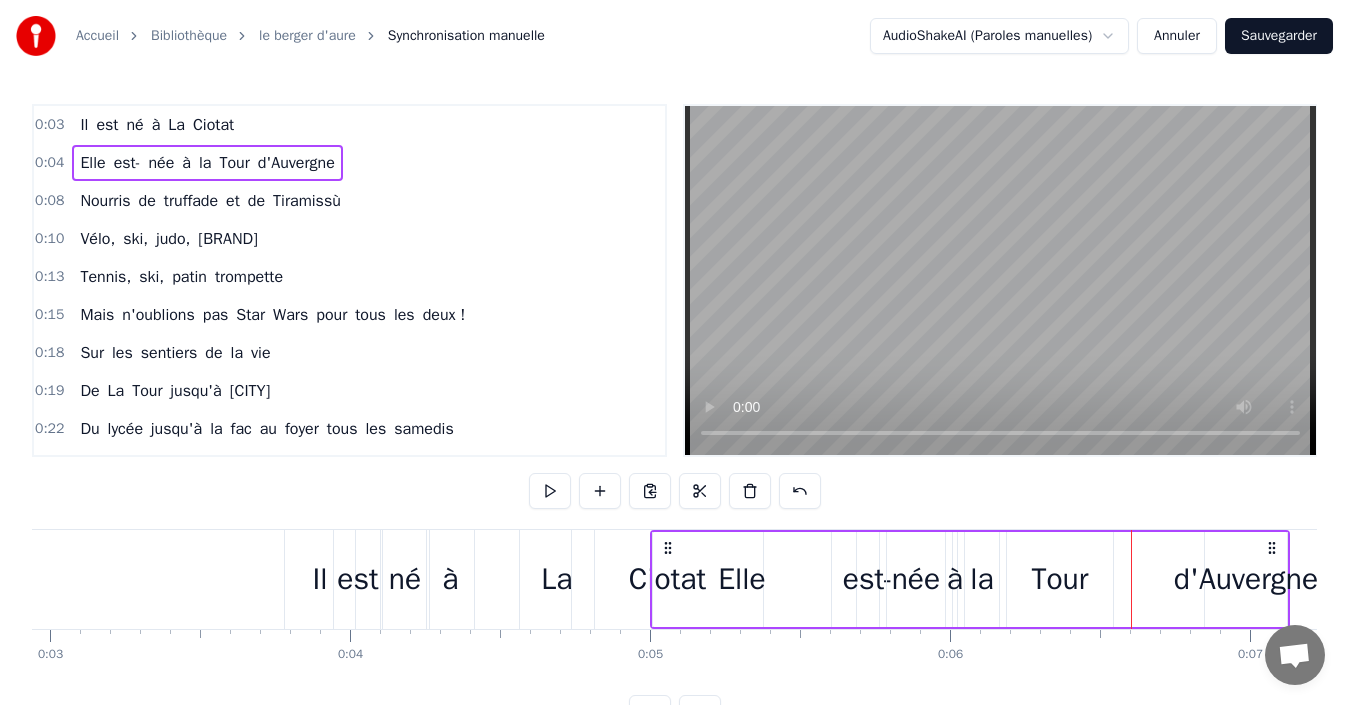 click 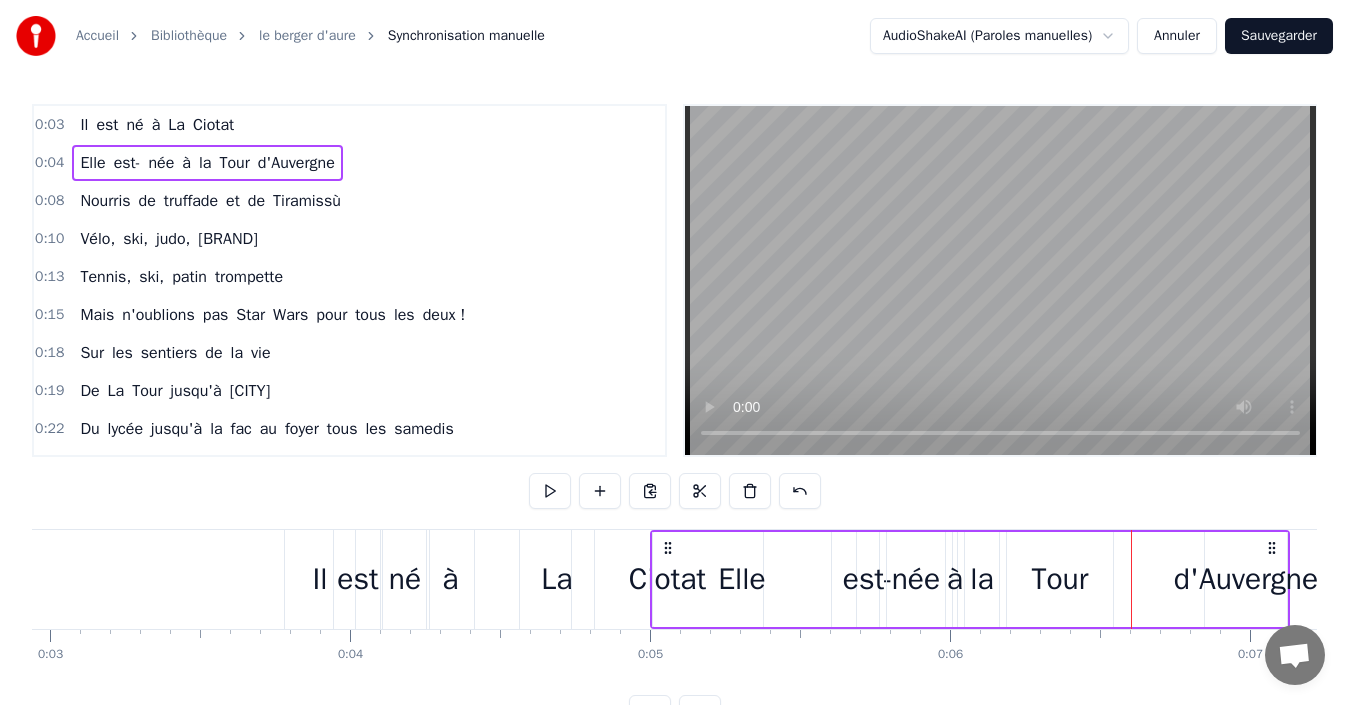 click 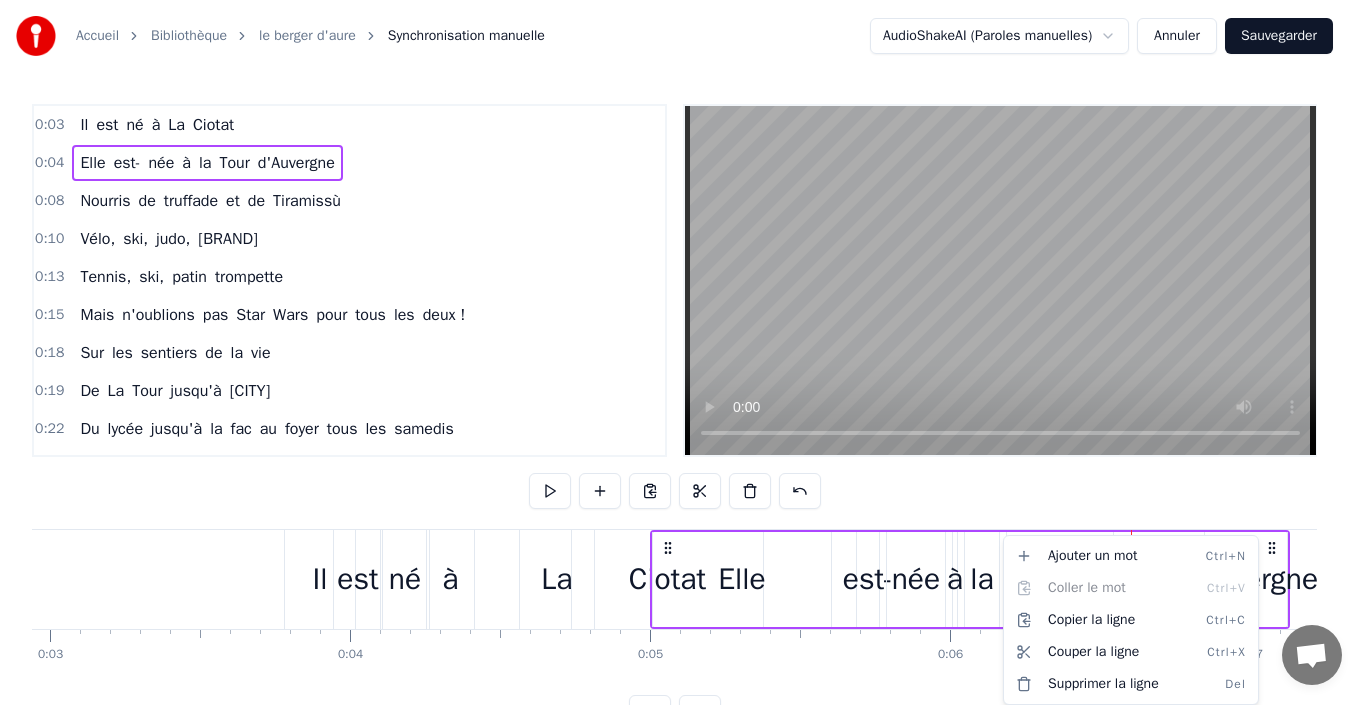 click on "Accueil Bibliothèque le berger d'aure Synchronisation manuelle AudioShakeAI (Paroles manuelles) Annuler Sauvegarder 0:03 Il est né à [CITY] 0:04 Elle est- née à [CITY] 0:08 Nourris de truffade et de Tiramissù 0:10 Vélo, ski, judo, [BRAND] 0:13 Tennis, ski, patin trompette 0:15 Mais n'oublions pas Star Wars pour tous les deux ! 0:18 Sur les sentiers de la vie 0:19 De [CITY] jusqu'à [CITY] 0:22 Du lycée jusqu'à la fac au foyer tous les samedis 0:26 C'est maint'nant le potager 0:28 Et turlot et Bucket 0:30 Sans oublier les copains, [FIRST]... et [FIRST] ! 0:33 J'ai rencontré [FIRST] 0:35 Autour d'un repas d'copains 0:42 Les [LAST] avaient fait rôtir un daim. 0:45 C'est à [FIRST] [LAST] 0:47 Au collège de [CITY] 0:51 Que d'belles Années d'amitié ont démarré 0:55 Ils sont beaux les amoureux 0:58 Ils sont là pour se marier 1:00 On partage votre bonheur et on vous souhaite le meilleur 1:05 Le soleil DOUcement s'endort 1:08 Sur le village de [CITY] 1:10 Et l'amour chante bien" at bounding box center (683, 381) 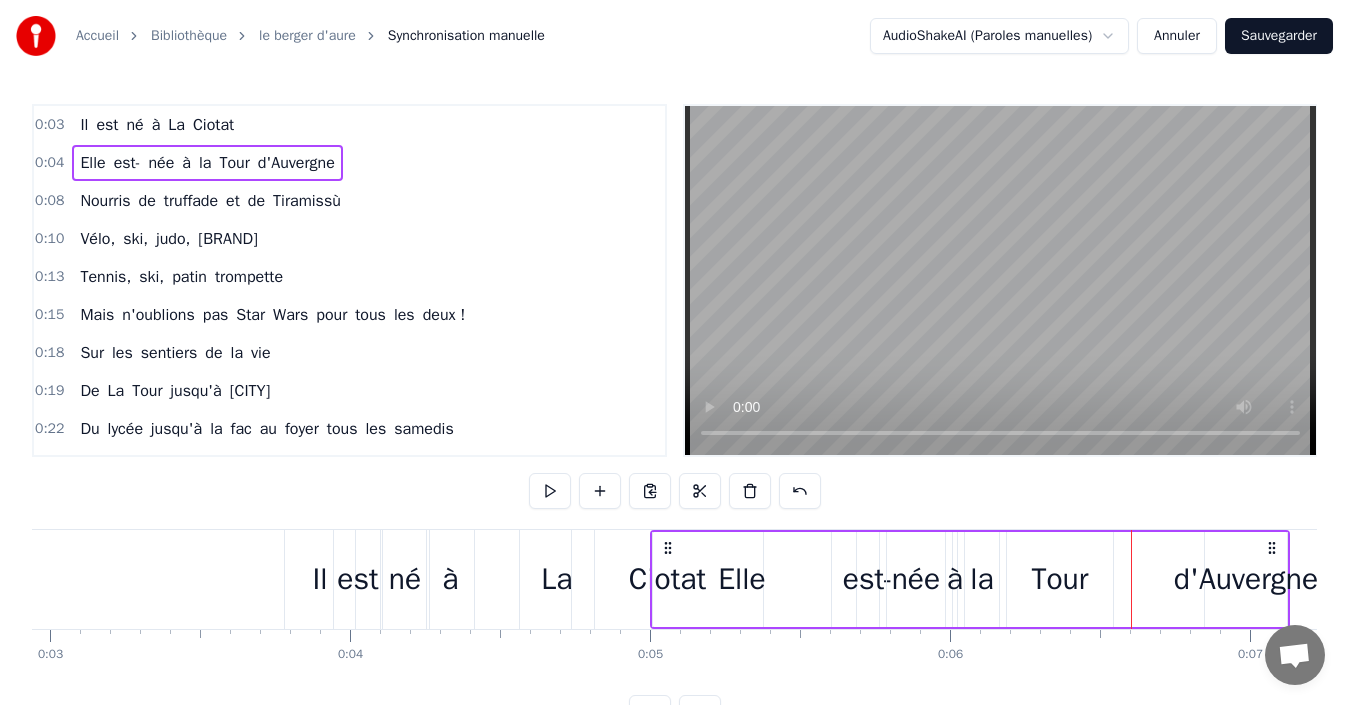 drag, startPoint x: 1283, startPoint y: 552, endPoint x: 1264, endPoint y: 552, distance: 19 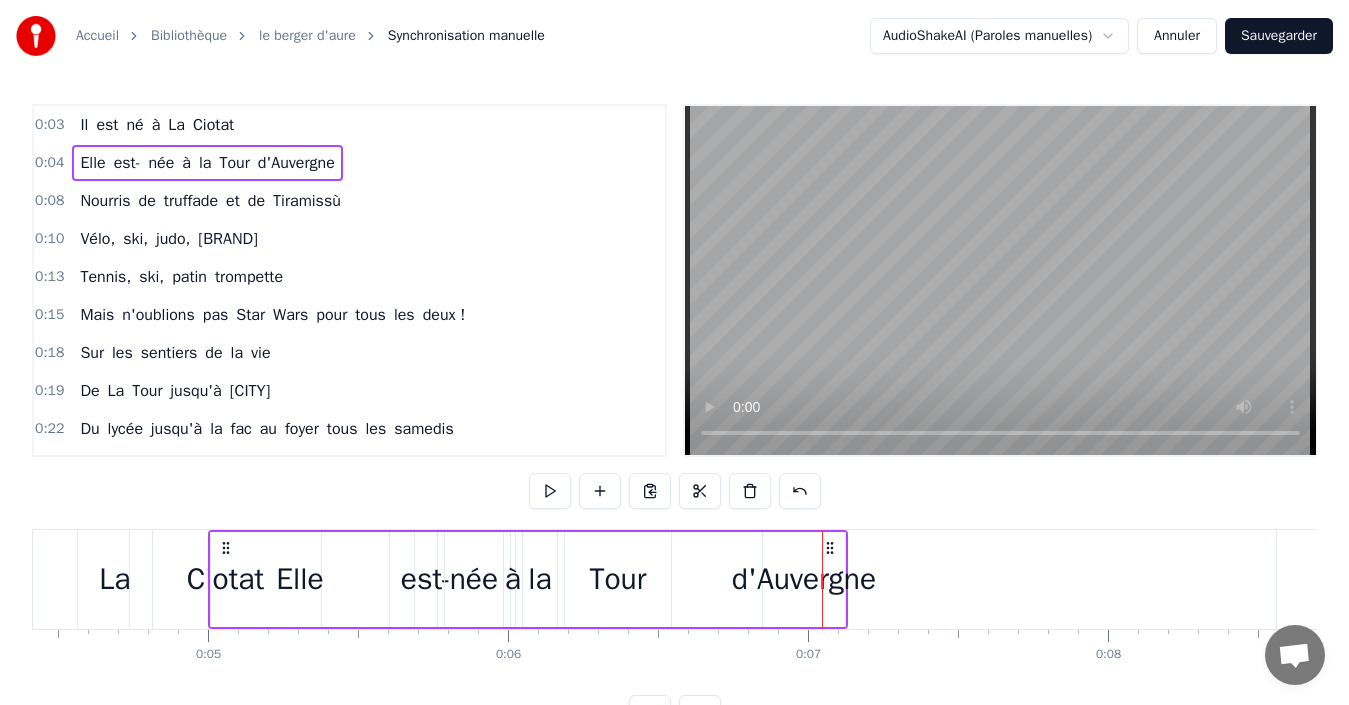 scroll, scrollTop: 0, scrollLeft: 1268, axis: horizontal 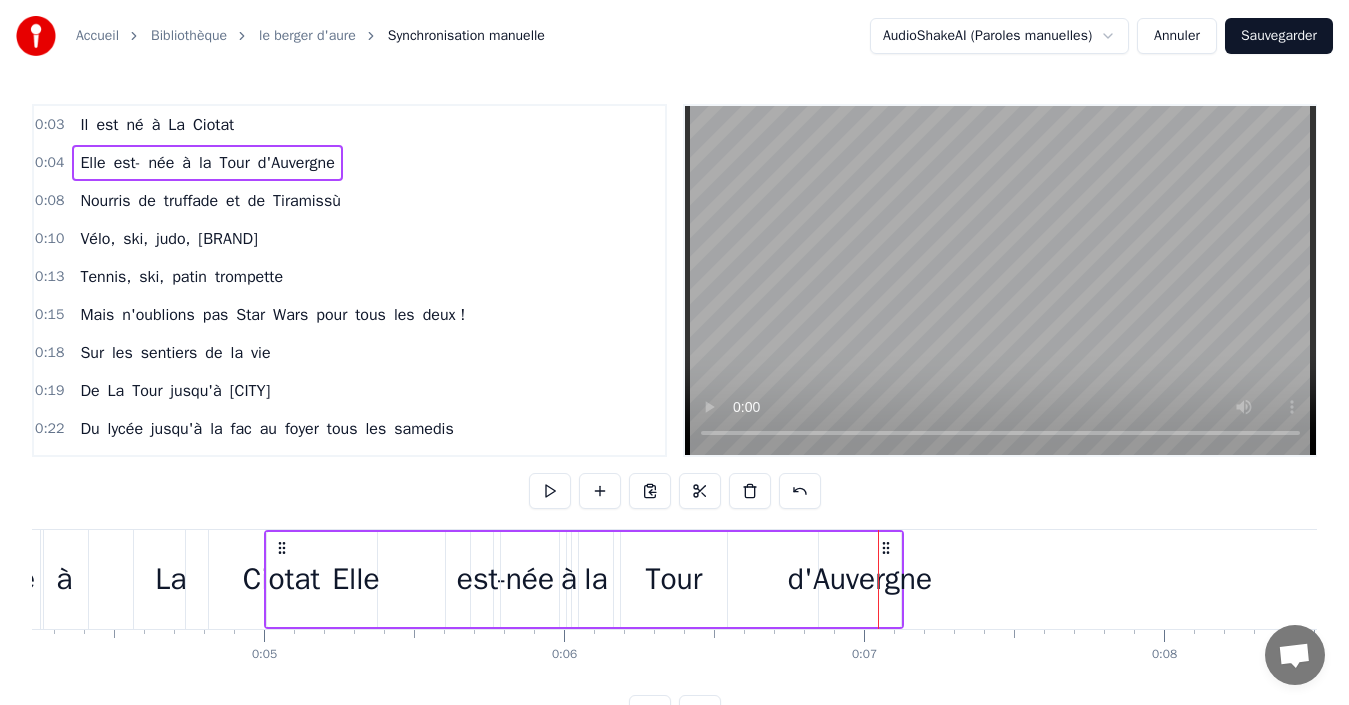 click on "est-" at bounding box center [482, 579] 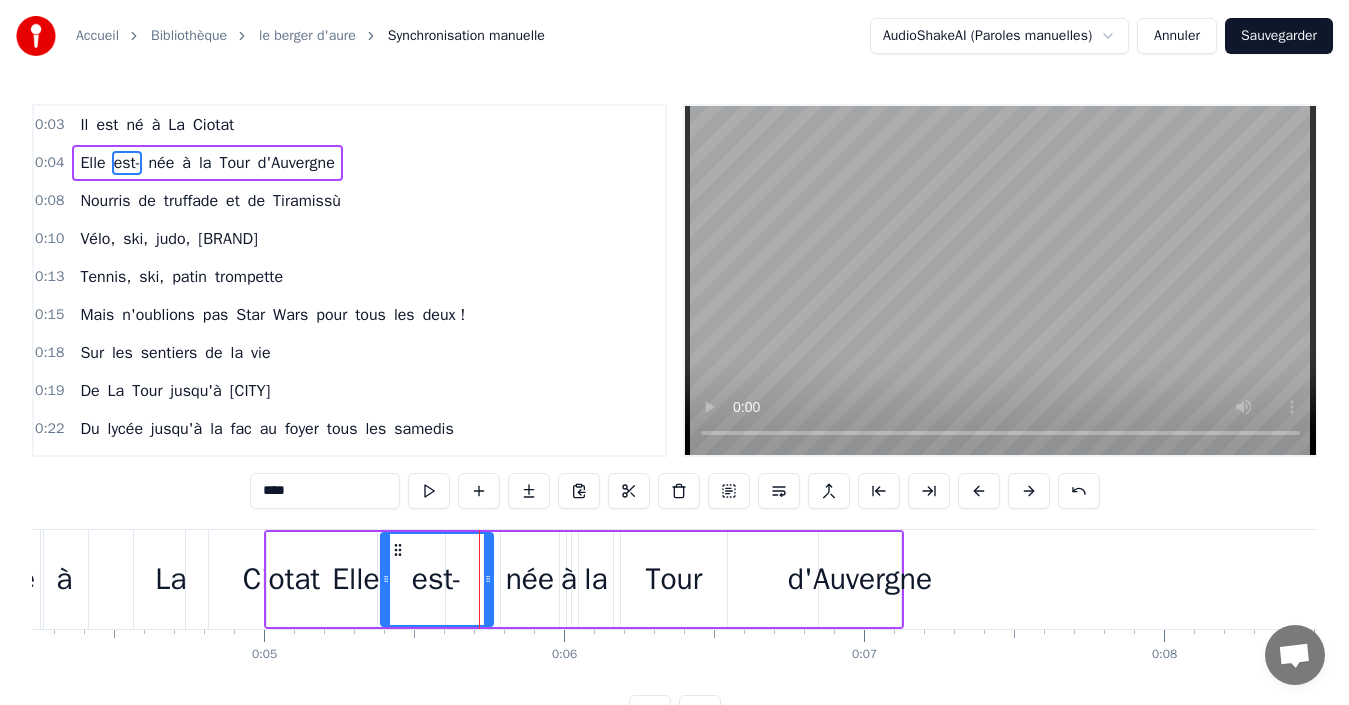 drag, startPoint x: 474, startPoint y: 573, endPoint x: 384, endPoint y: 566, distance: 90.27181 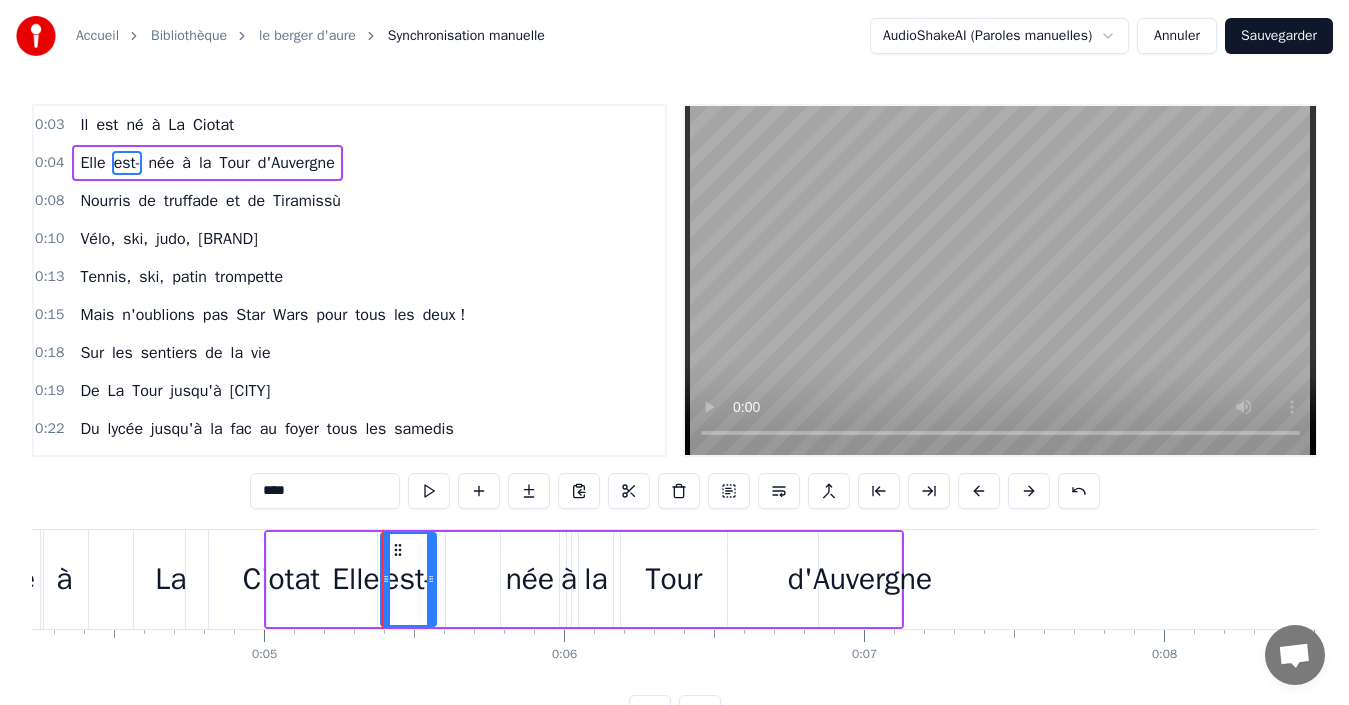 drag, startPoint x: 487, startPoint y: 577, endPoint x: 430, endPoint y: 567, distance: 57.870544 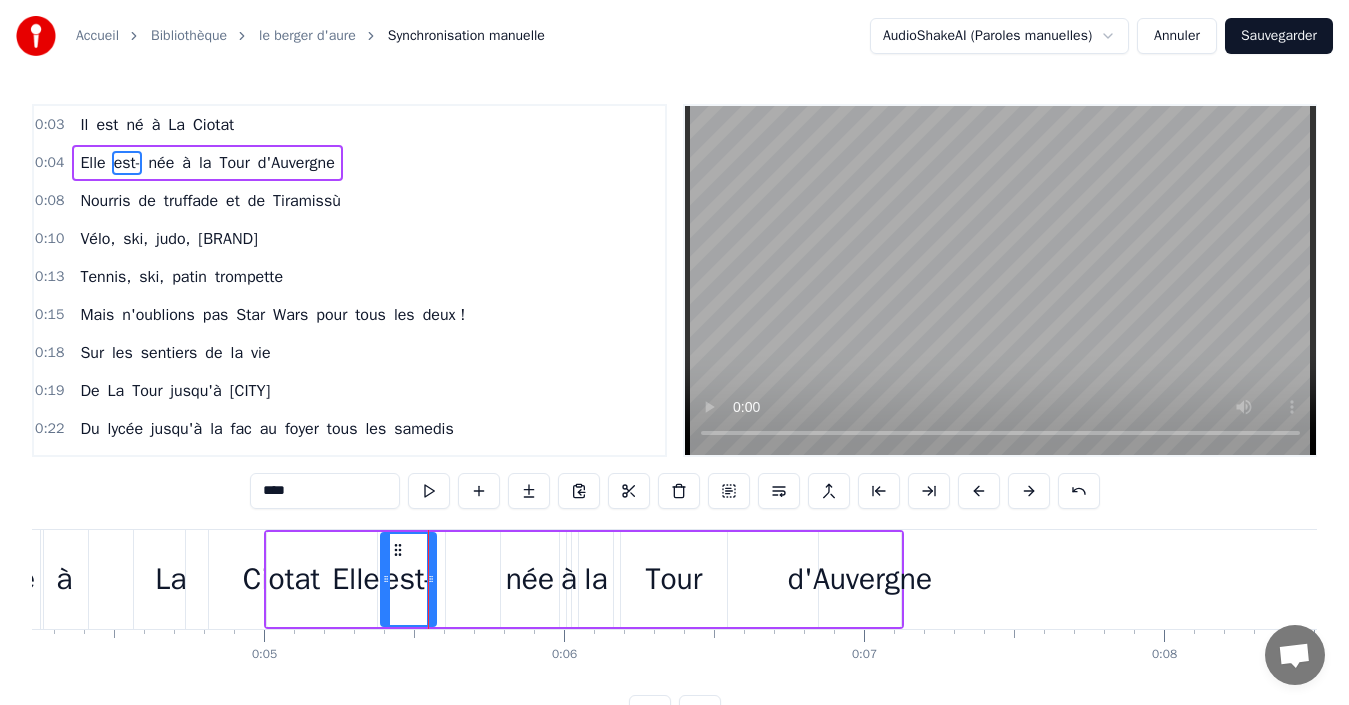click on "née" at bounding box center (530, 579) 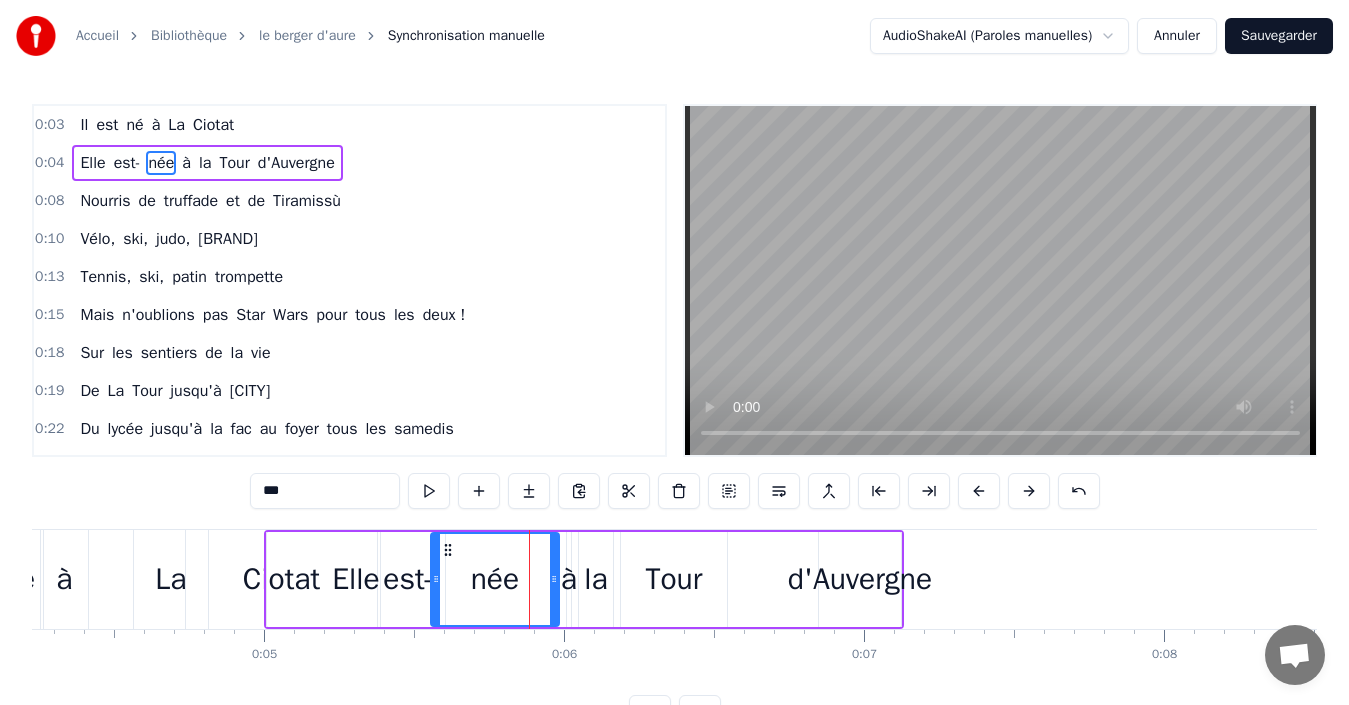 drag, startPoint x: 501, startPoint y: 566, endPoint x: 431, endPoint y: 559, distance: 70.34913 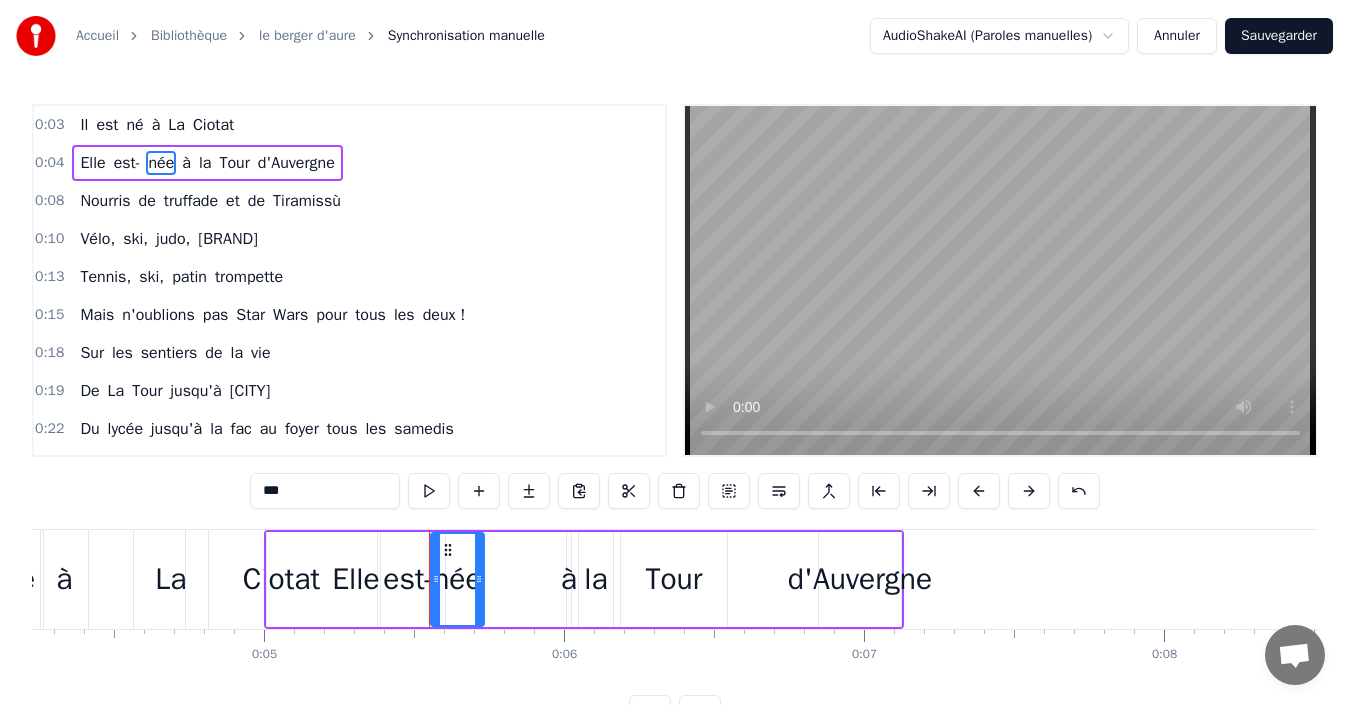 drag, startPoint x: 552, startPoint y: 568, endPoint x: 477, endPoint y: 552, distance: 76.687675 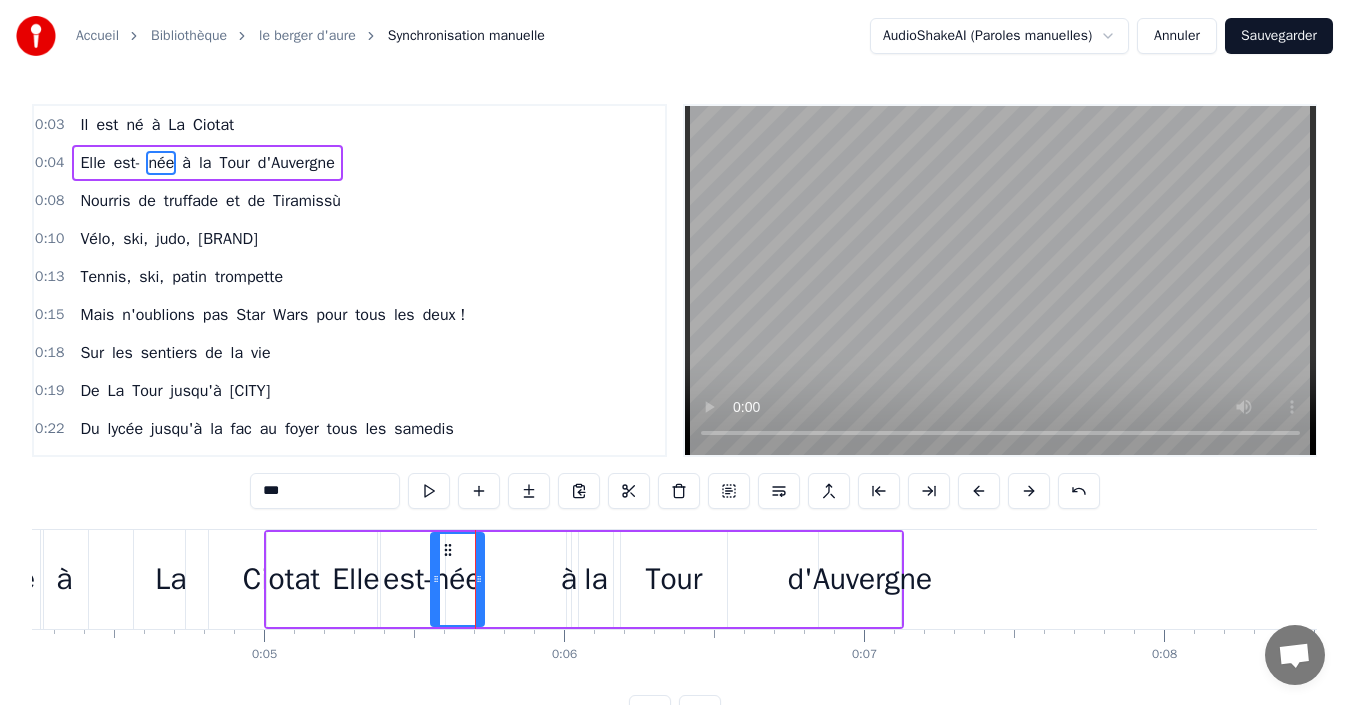 click on "à" at bounding box center (569, 579) 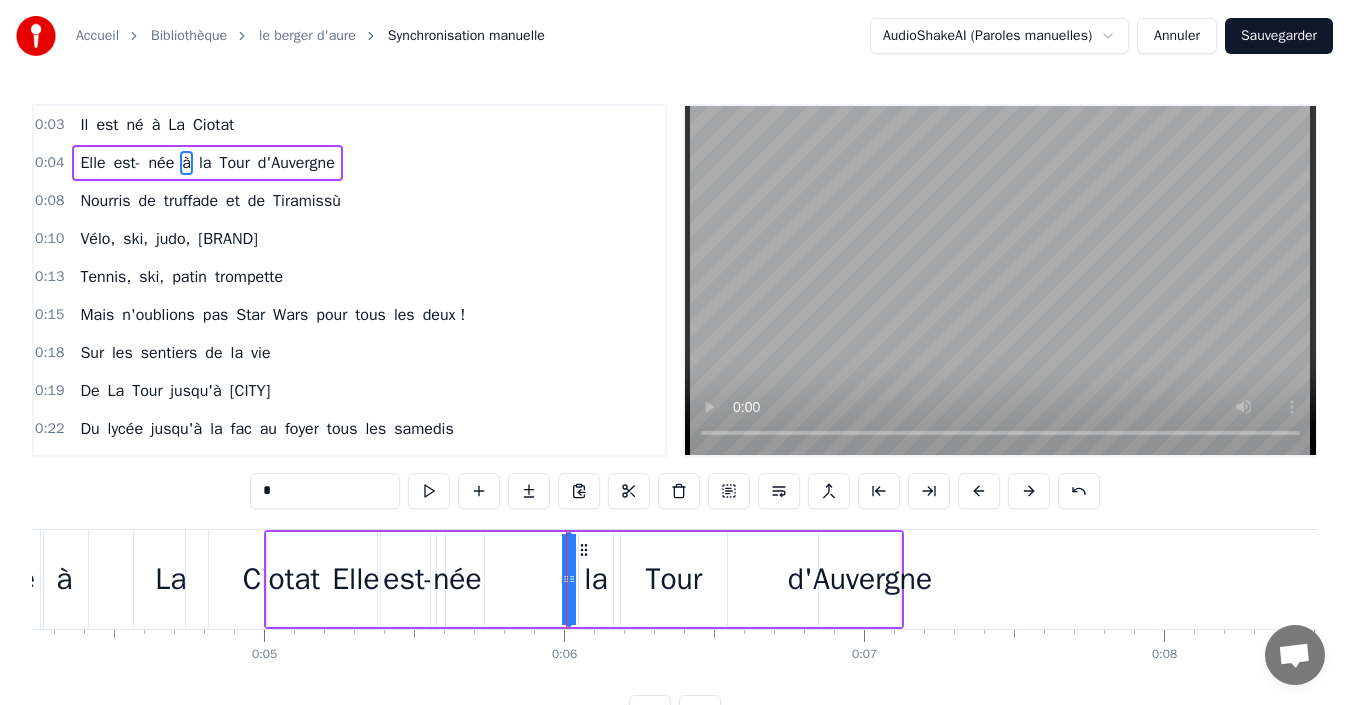 click 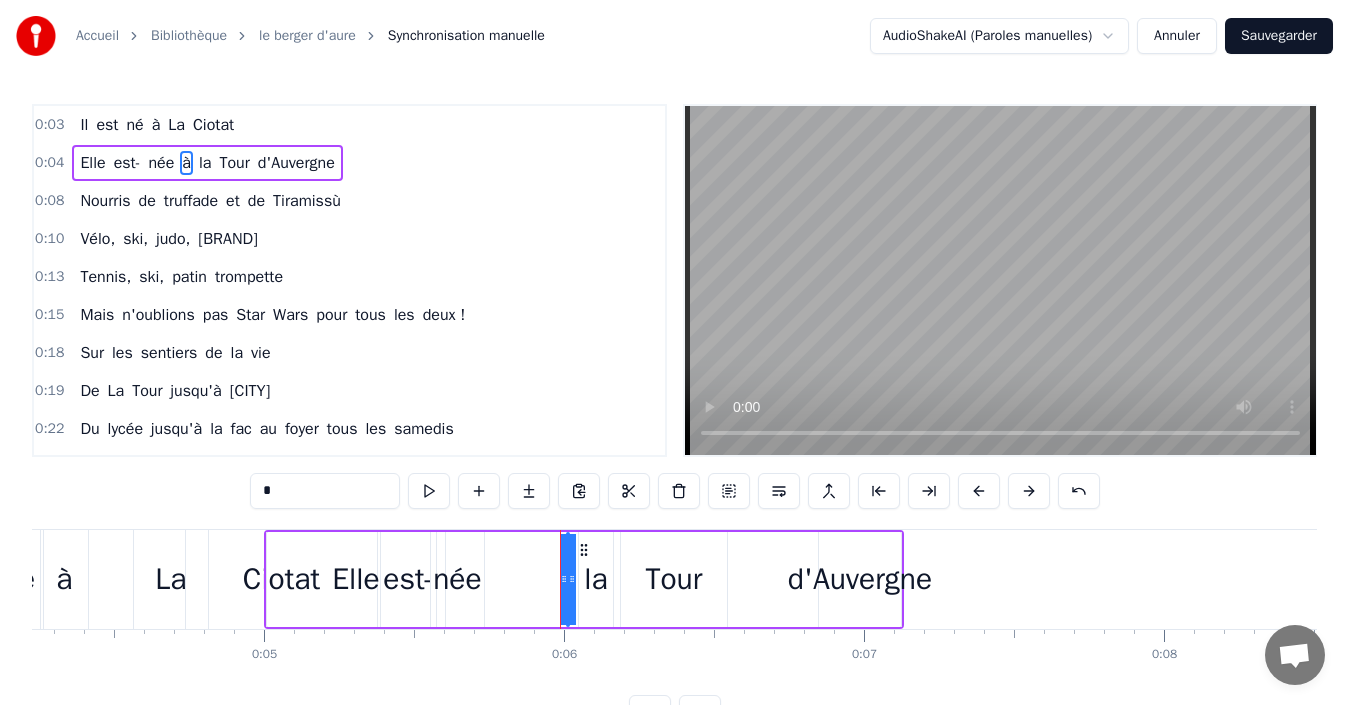 drag, startPoint x: 509, startPoint y: 569, endPoint x: 476, endPoint y: 572, distance: 33.13608 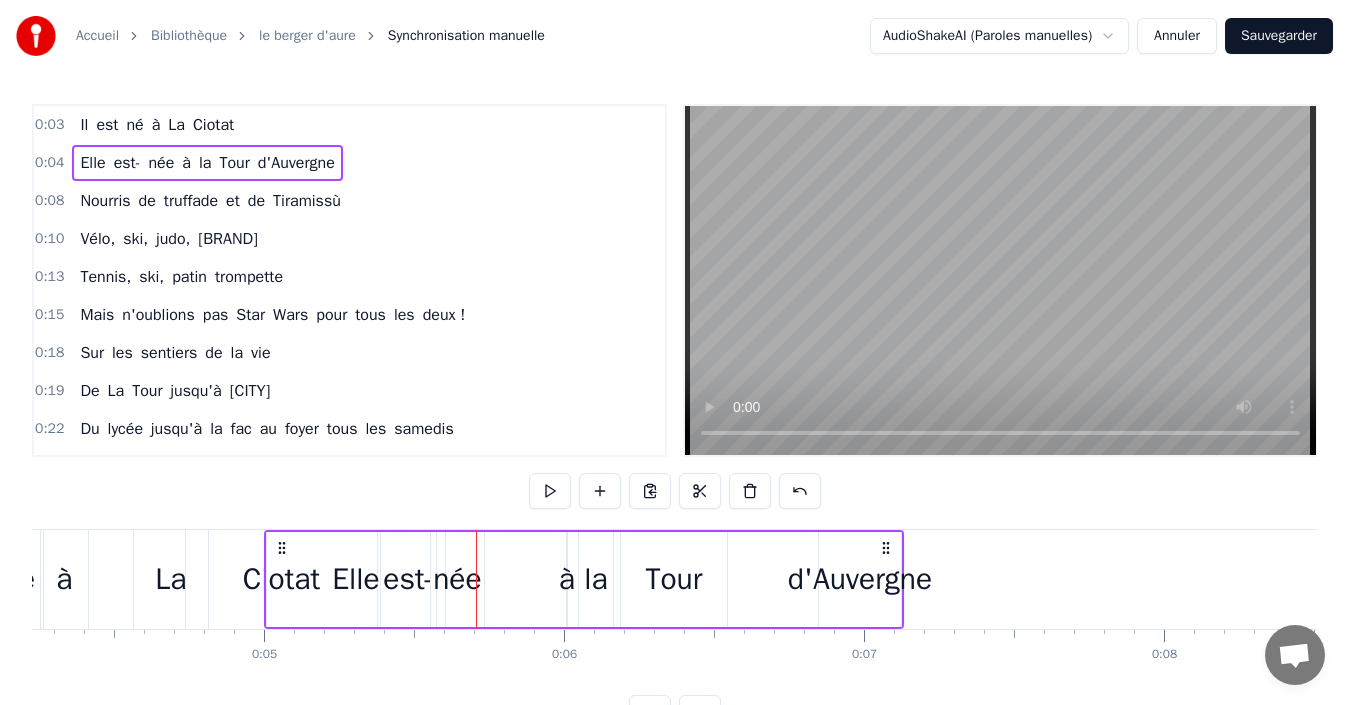 click on "à" at bounding box center [567, 579] 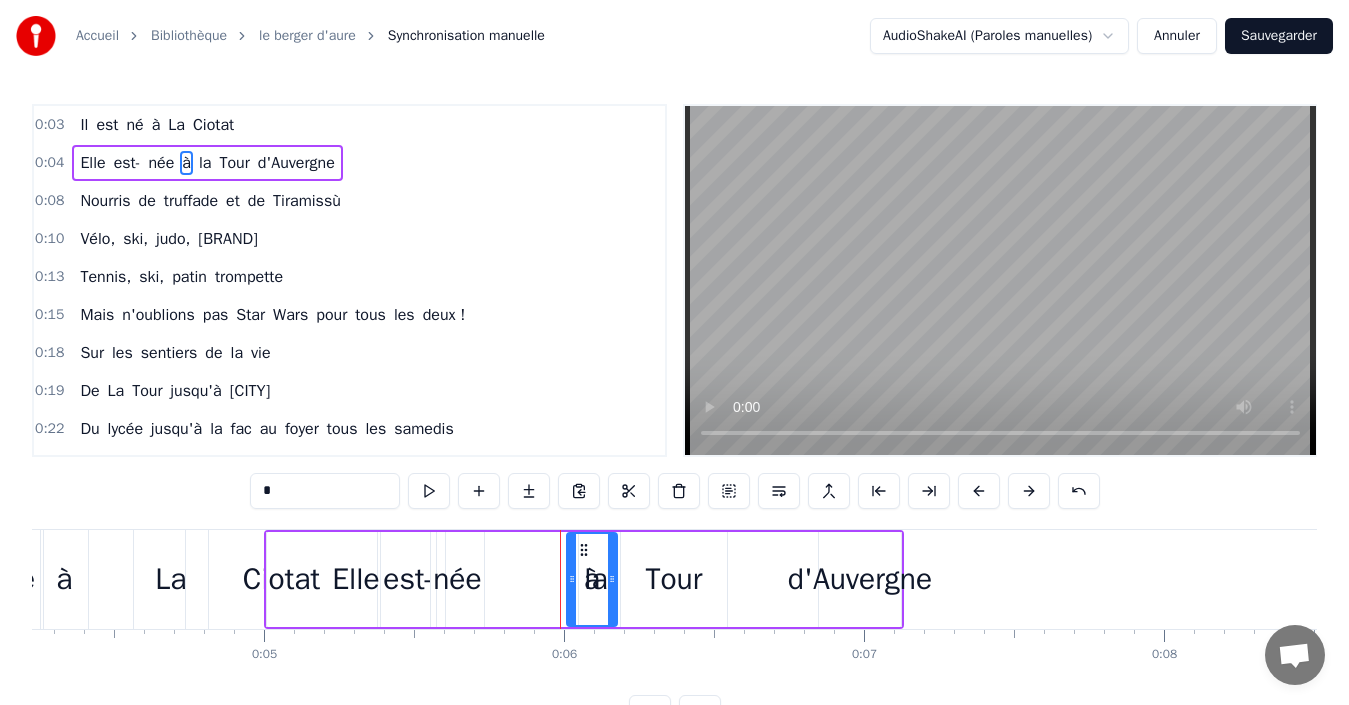 drag, startPoint x: 562, startPoint y: 581, endPoint x: 615, endPoint y: 580, distance: 53.009434 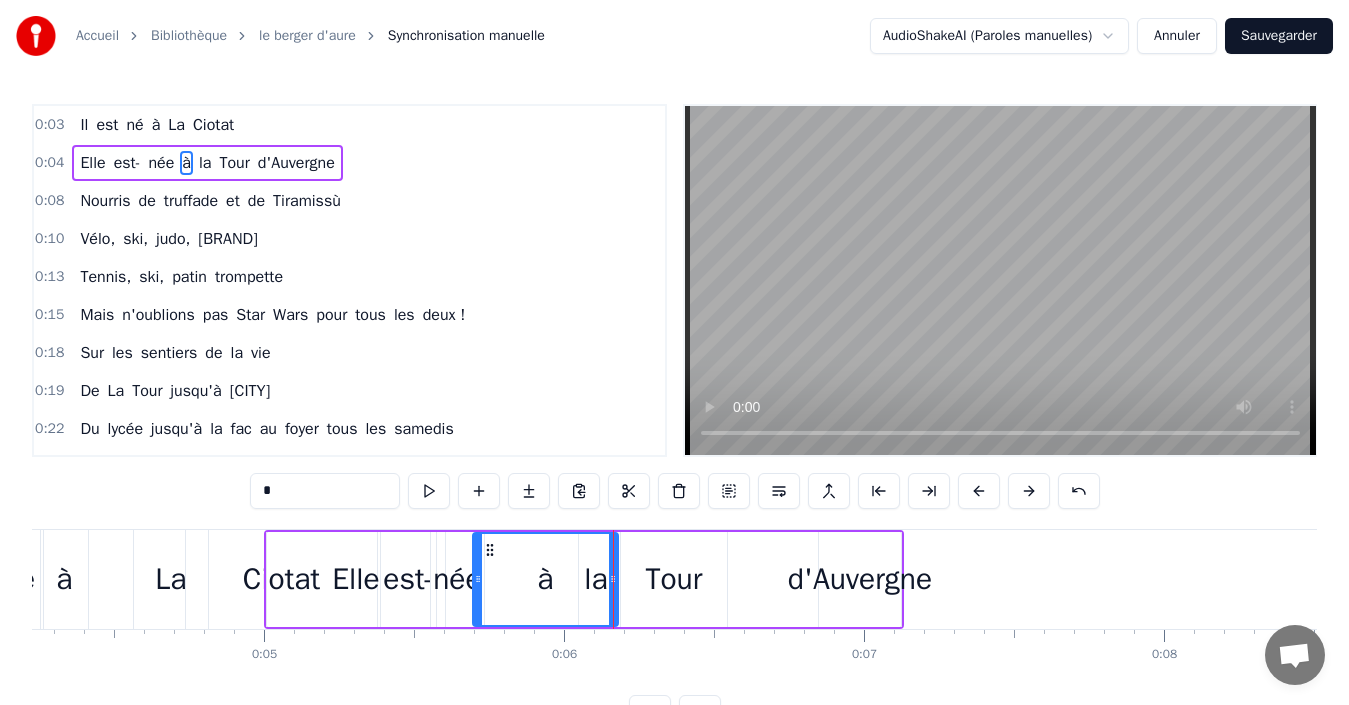 drag, startPoint x: 574, startPoint y: 575, endPoint x: 480, endPoint y: 565, distance: 94.53042 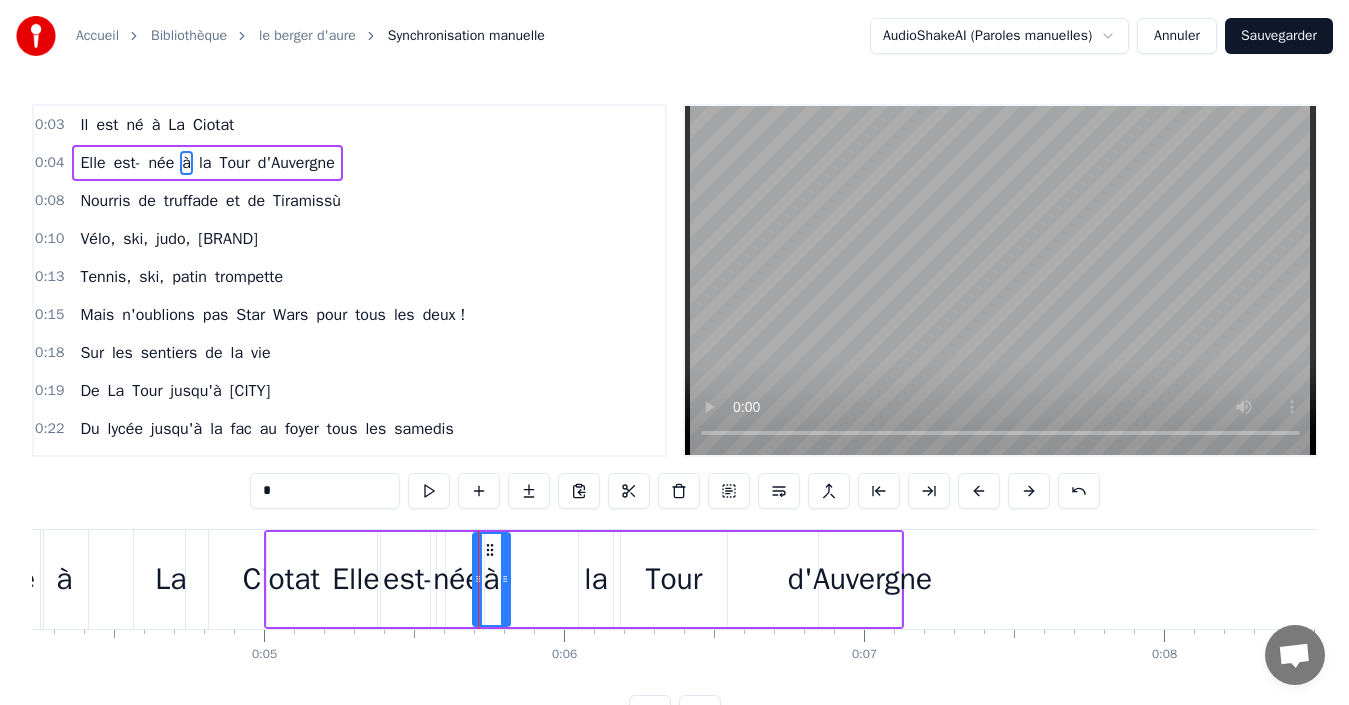 drag, startPoint x: 609, startPoint y: 554, endPoint x: 501, endPoint y: 554, distance: 108 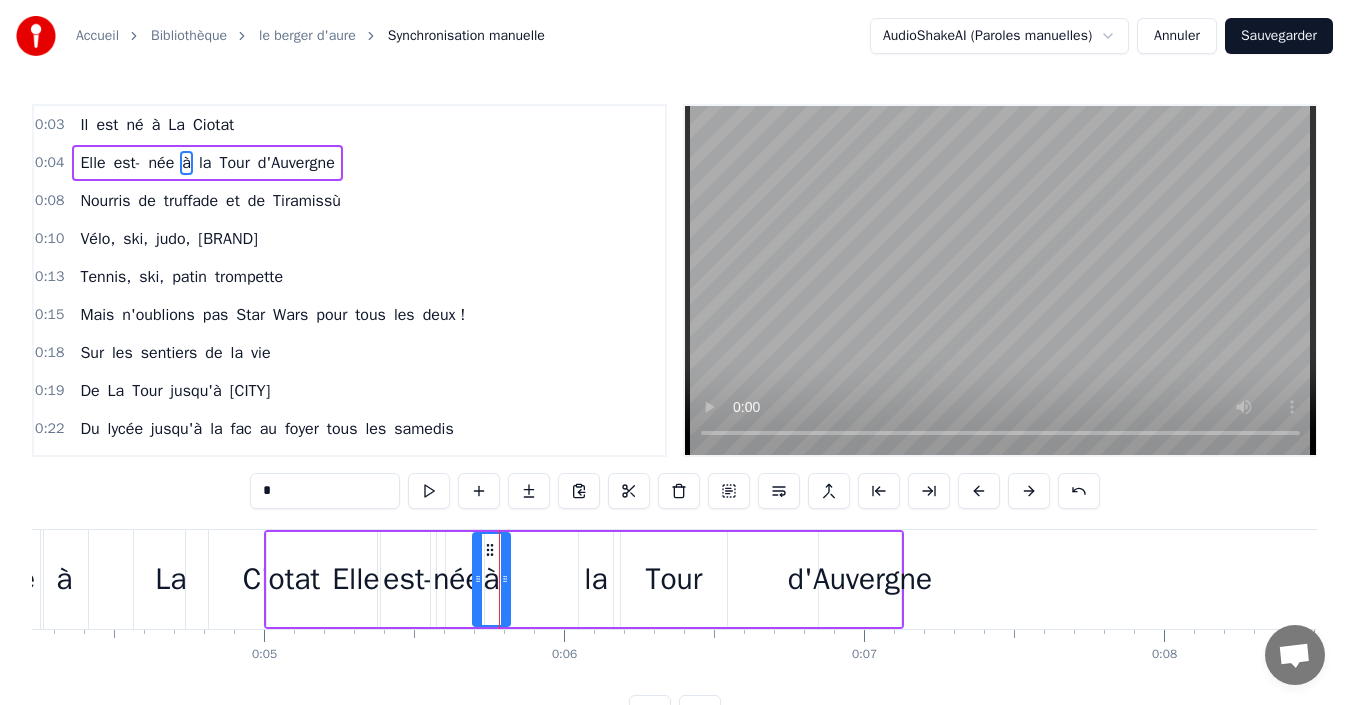 click on "la" at bounding box center [595, 579] 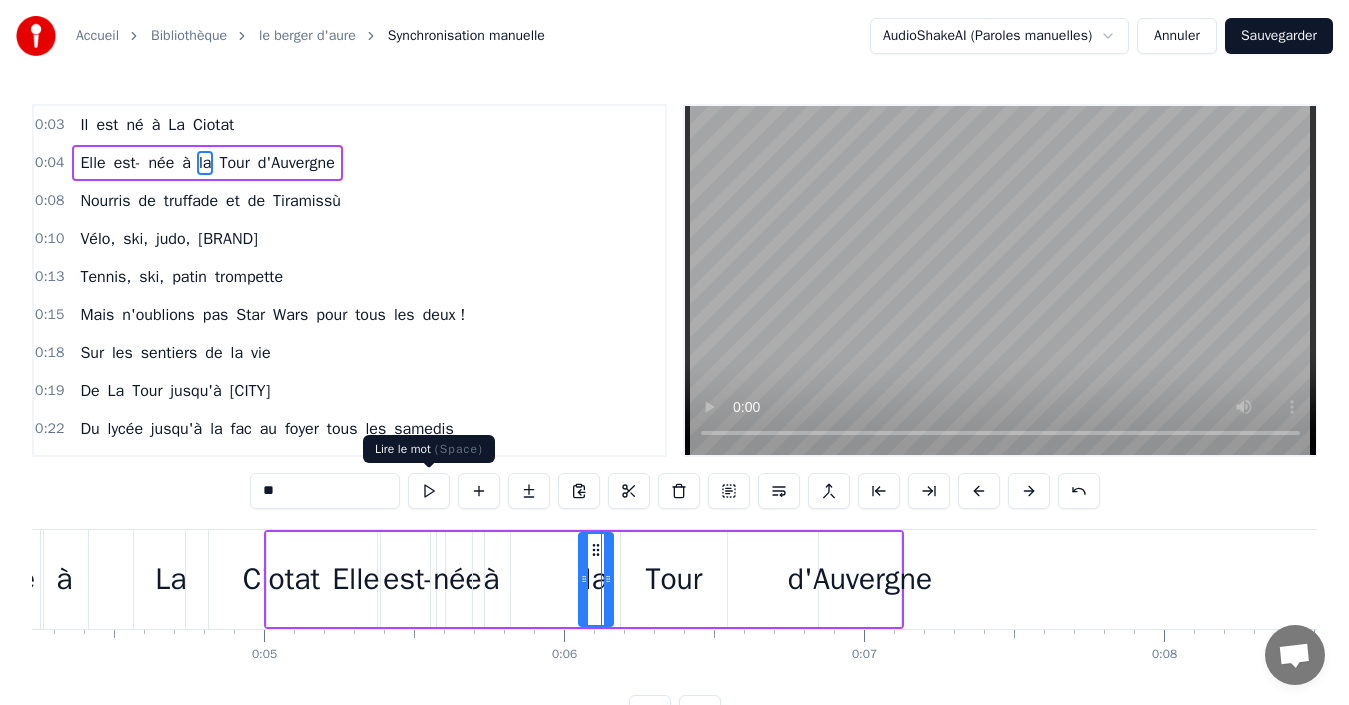 click at bounding box center [429, 491] 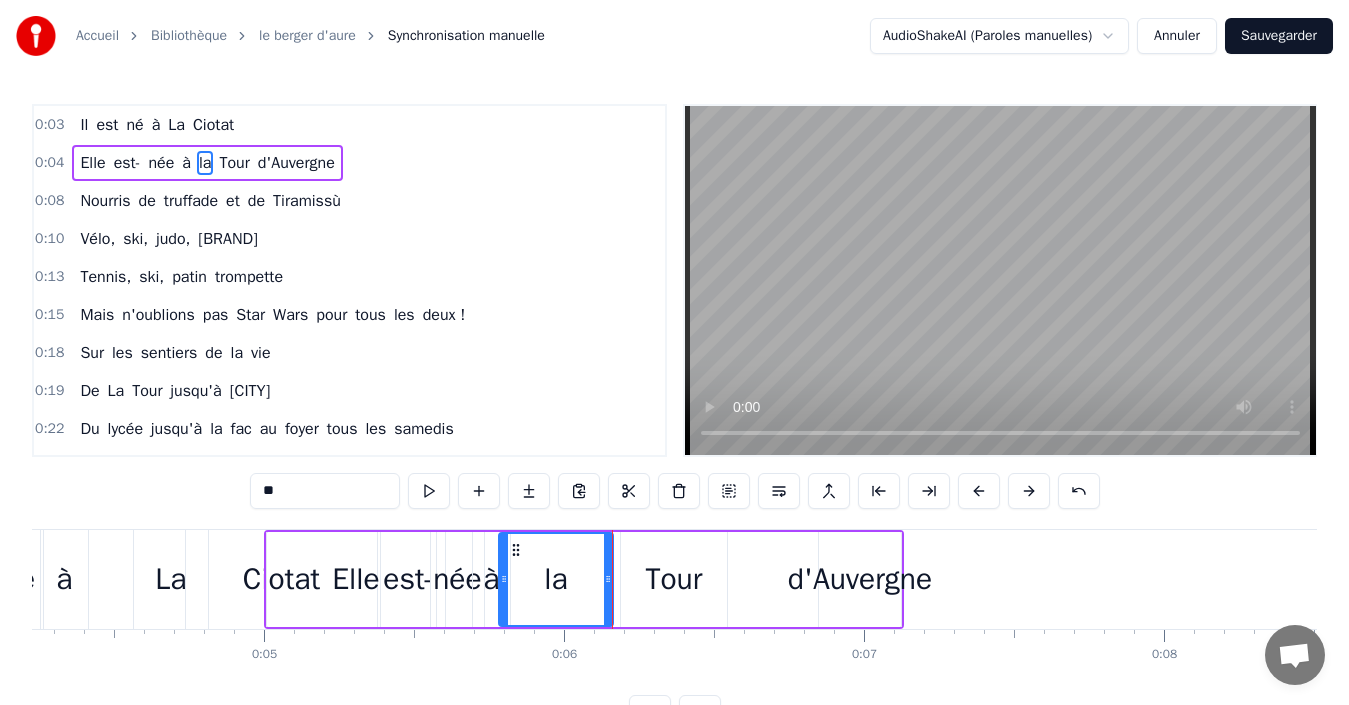 drag, startPoint x: 579, startPoint y: 574, endPoint x: 500, endPoint y: 566, distance: 79.40403 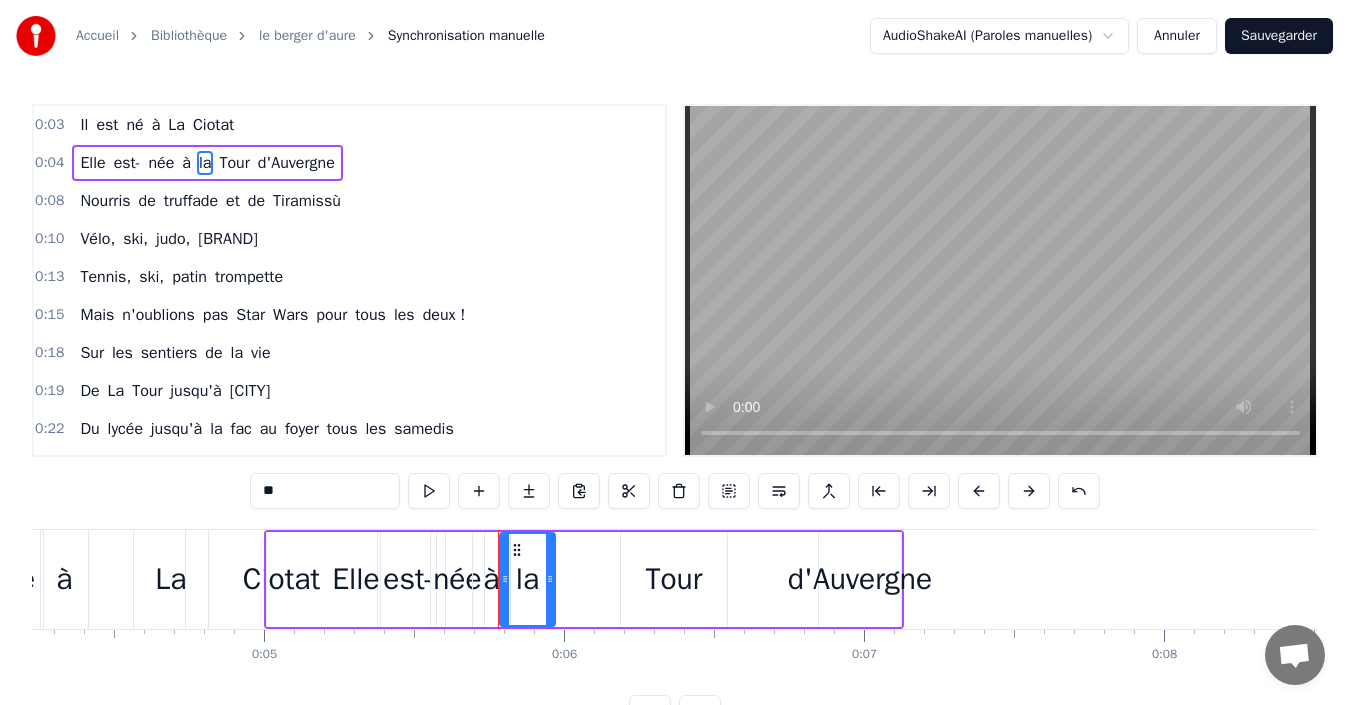 drag, startPoint x: 607, startPoint y: 567, endPoint x: 549, endPoint y: 567, distance: 58 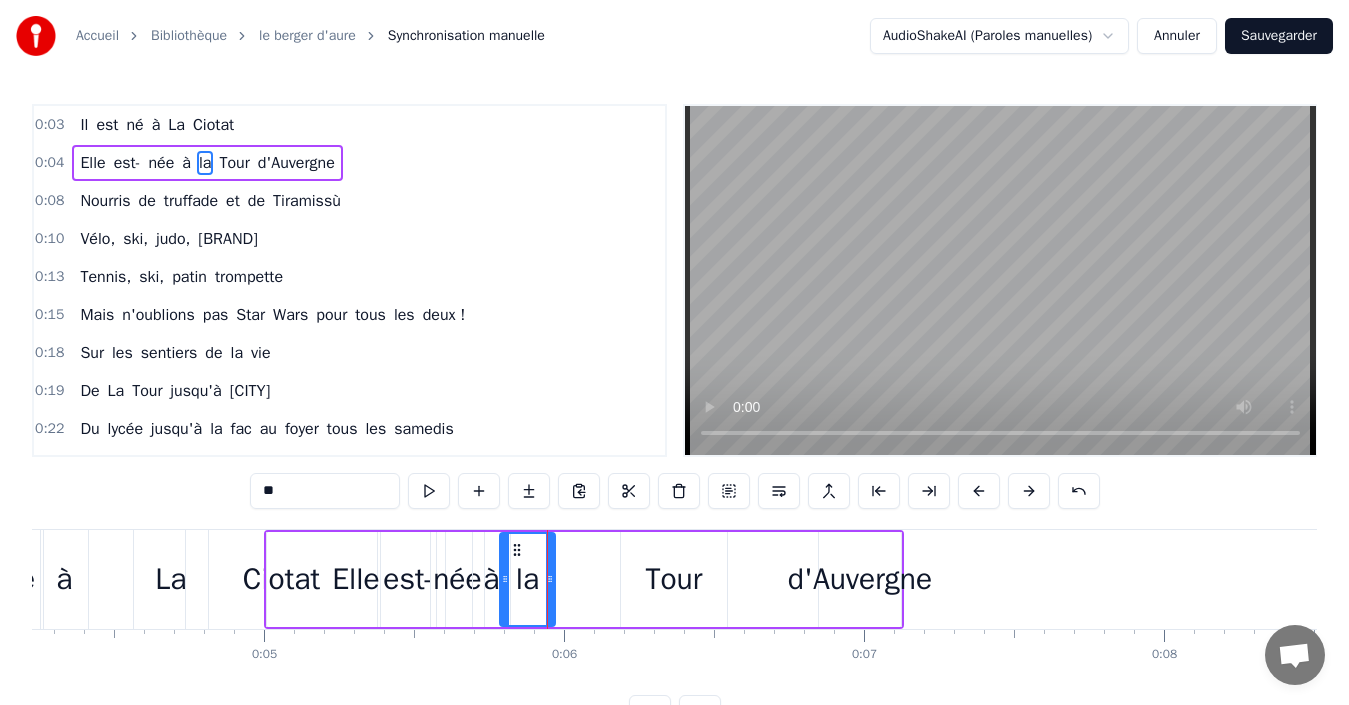 click on "Tour" at bounding box center (674, 579) 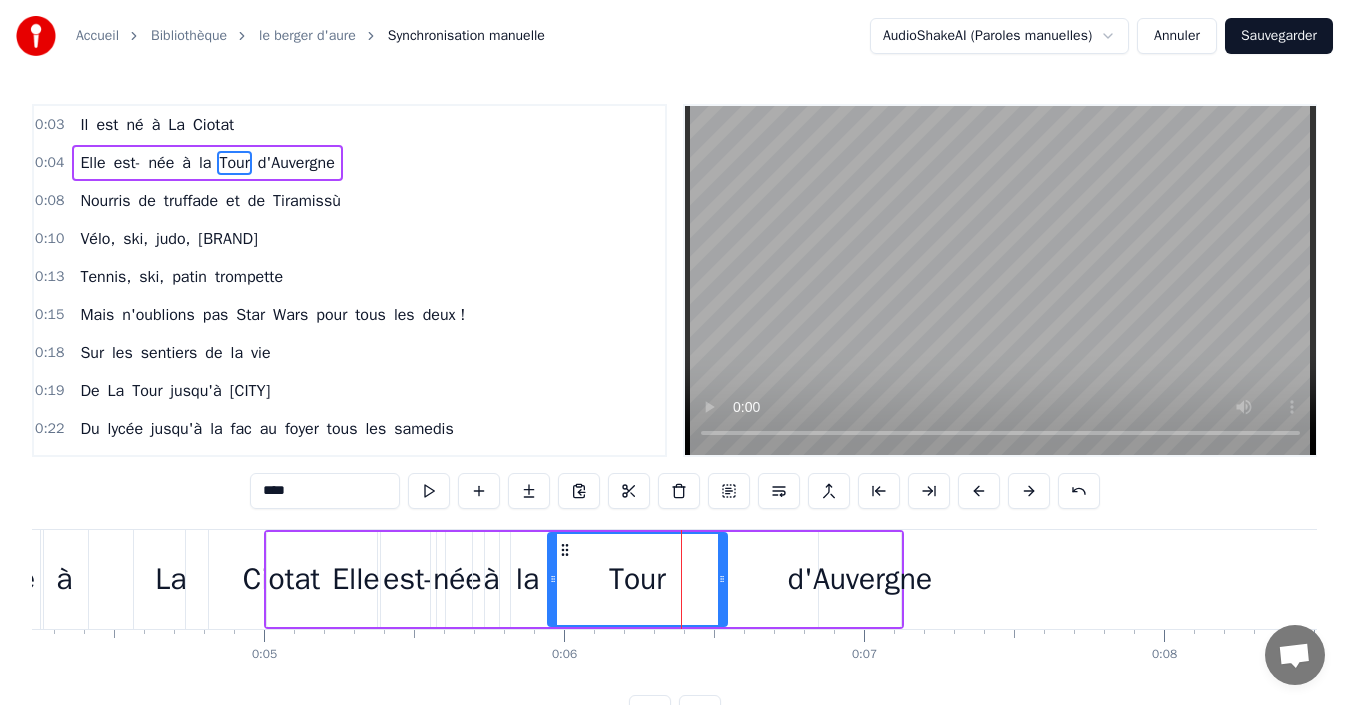 drag, startPoint x: 625, startPoint y: 573, endPoint x: 552, endPoint y: 567, distance: 73.24616 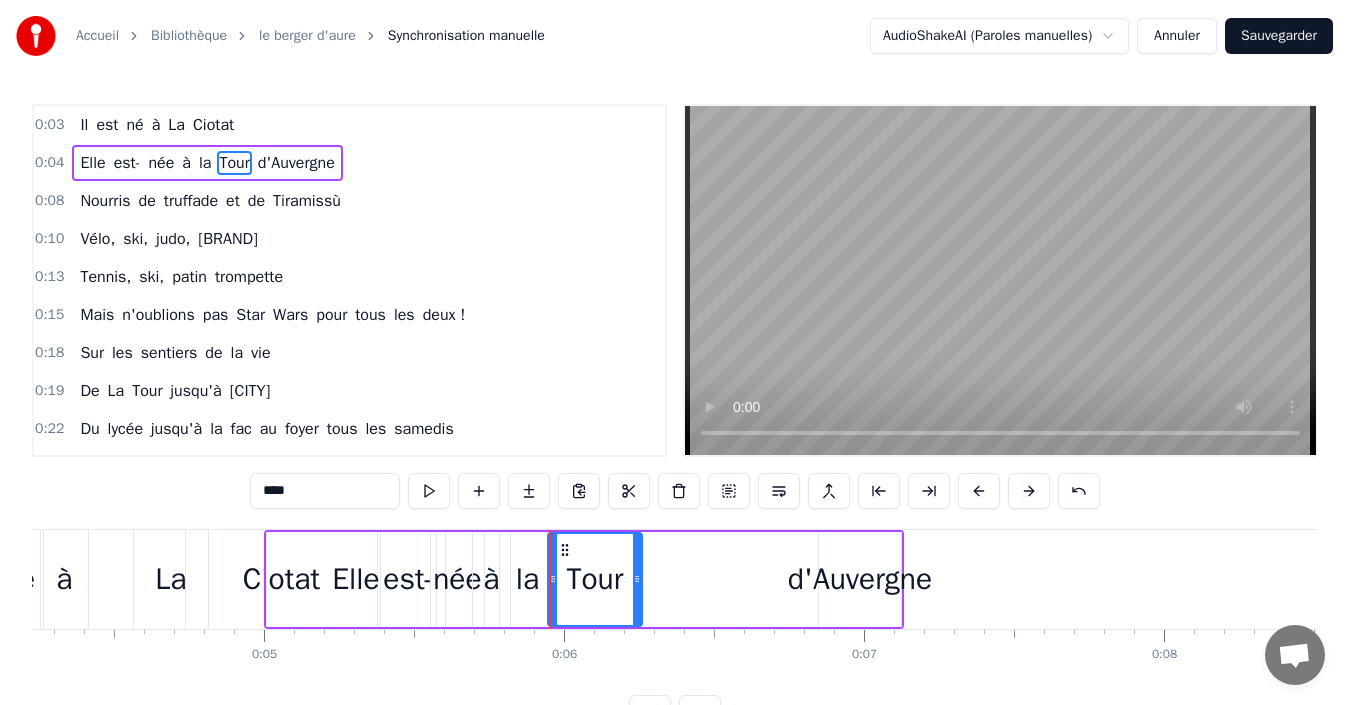 drag, startPoint x: 720, startPoint y: 556, endPoint x: 635, endPoint y: 556, distance: 85 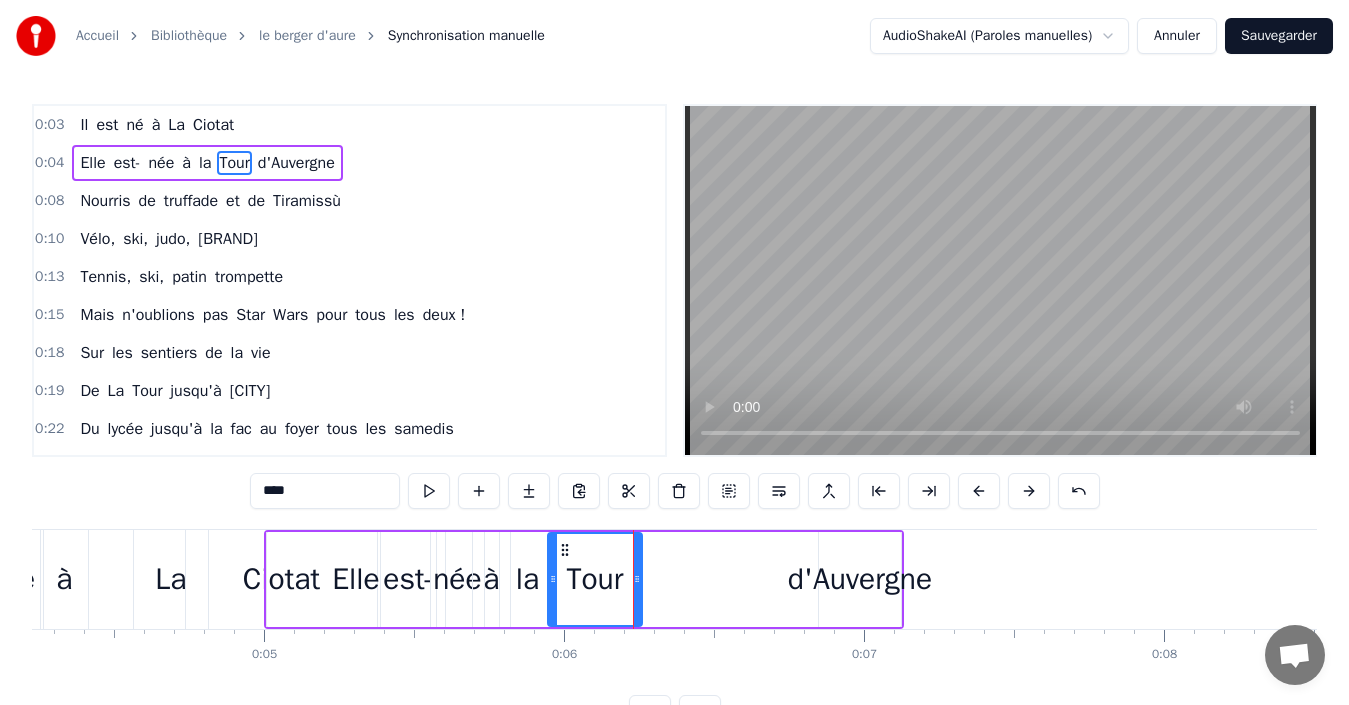click on "d'Auvergne" at bounding box center (860, 579) 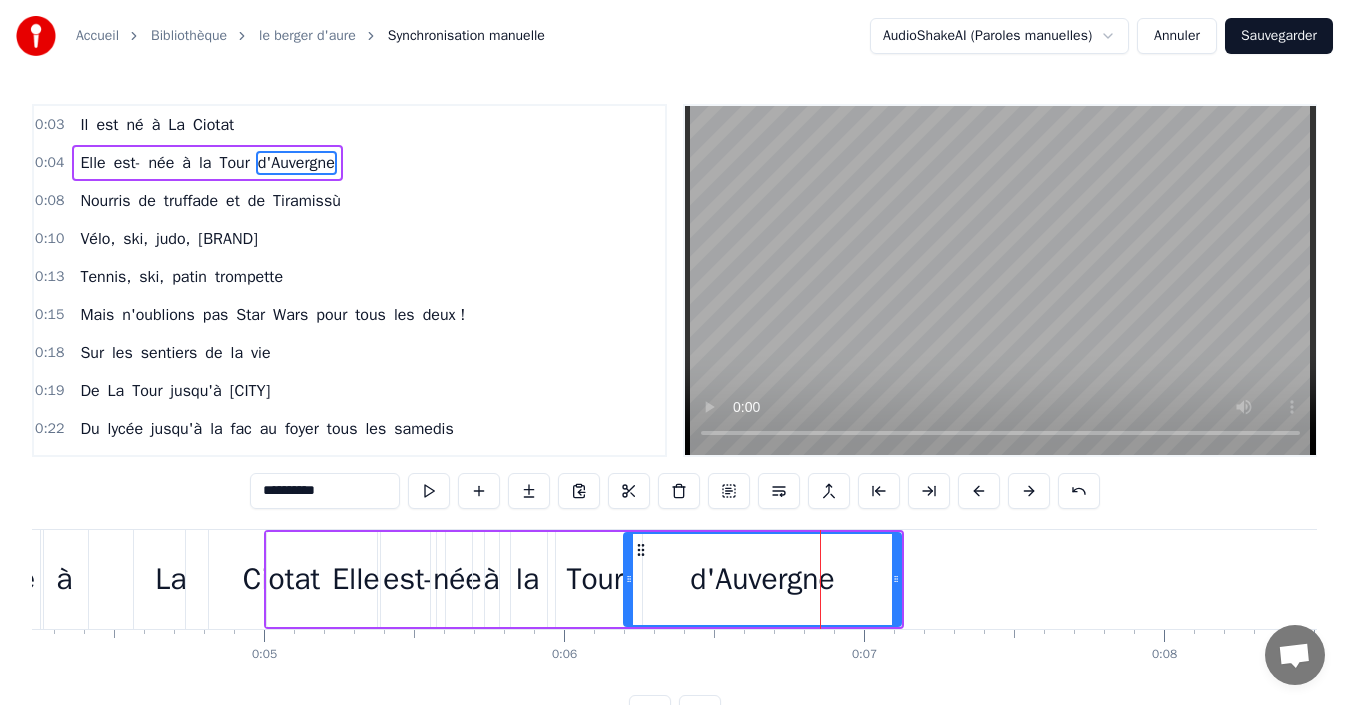 drag, startPoint x: 824, startPoint y: 563, endPoint x: 629, endPoint y: 565, distance: 195.01025 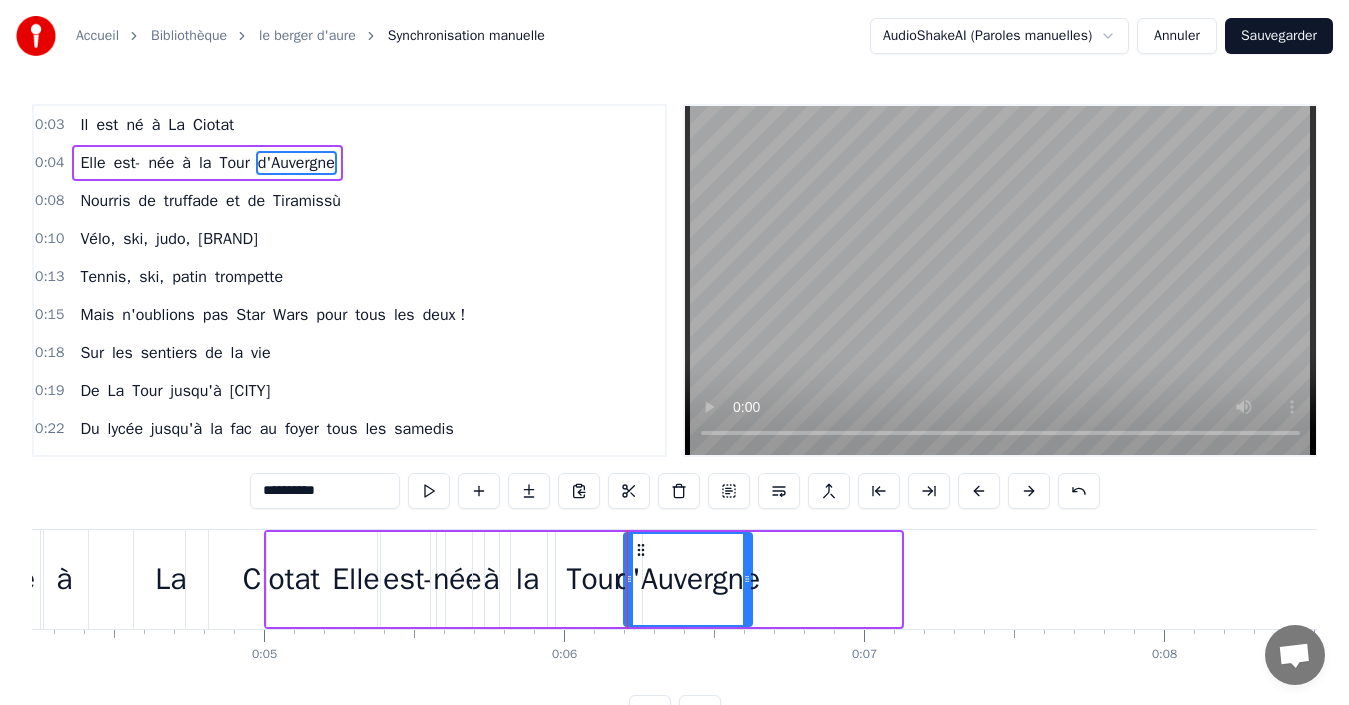 drag, startPoint x: 895, startPoint y: 551, endPoint x: 746, endPoint y: 553, distance: 149.01343 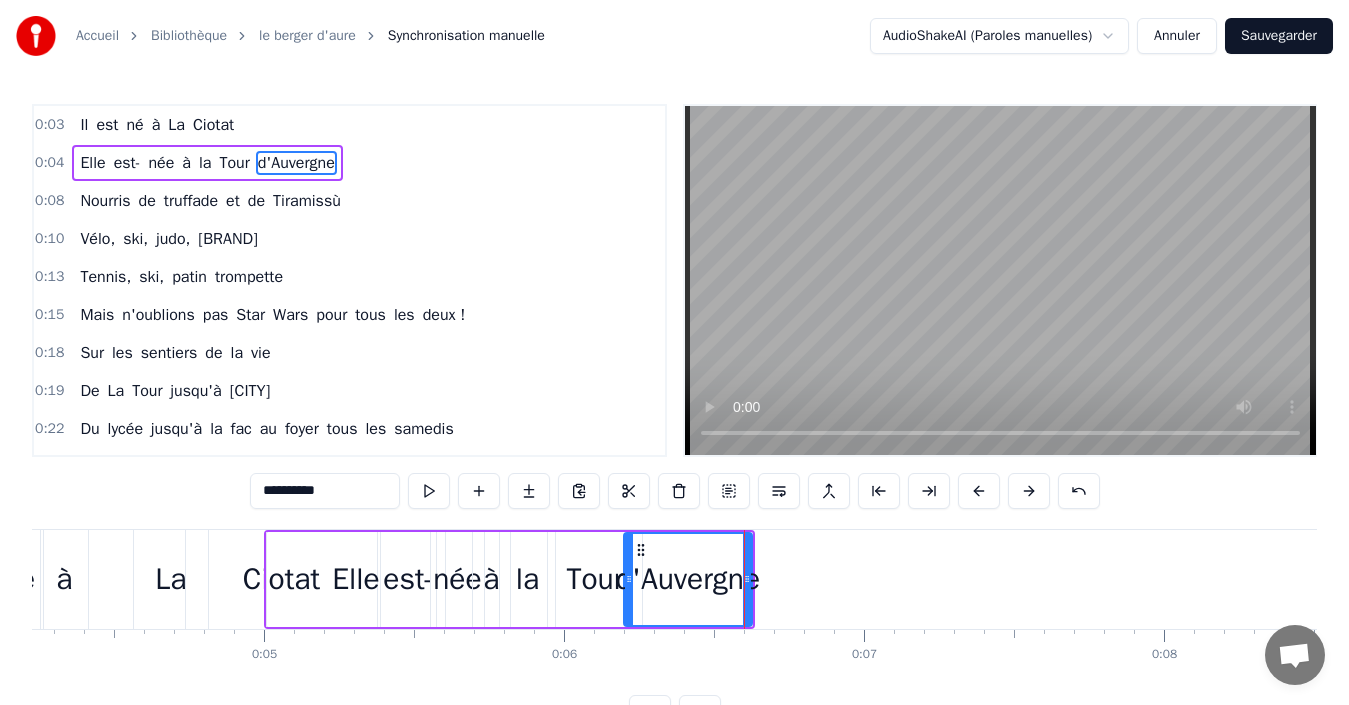 click on "d'Auvergne" at bounding box center [688, 579] 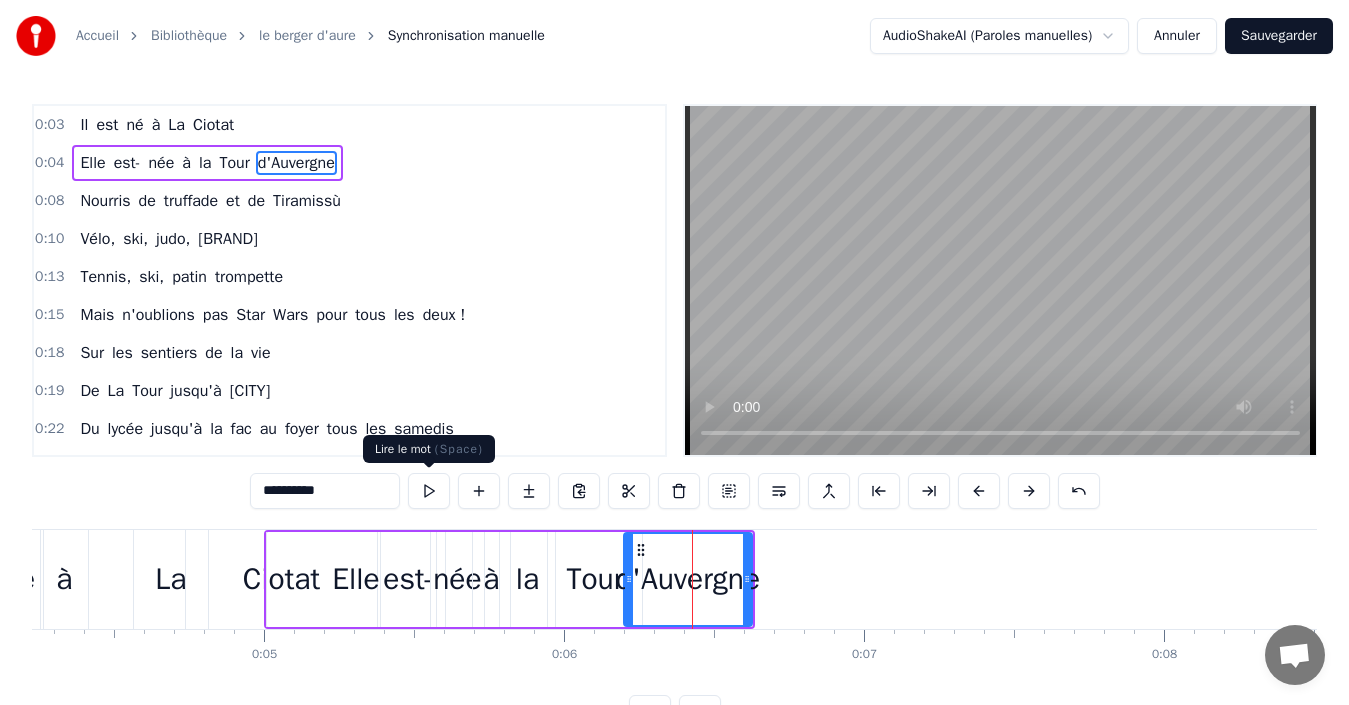 click at bounding box center [429, 491] 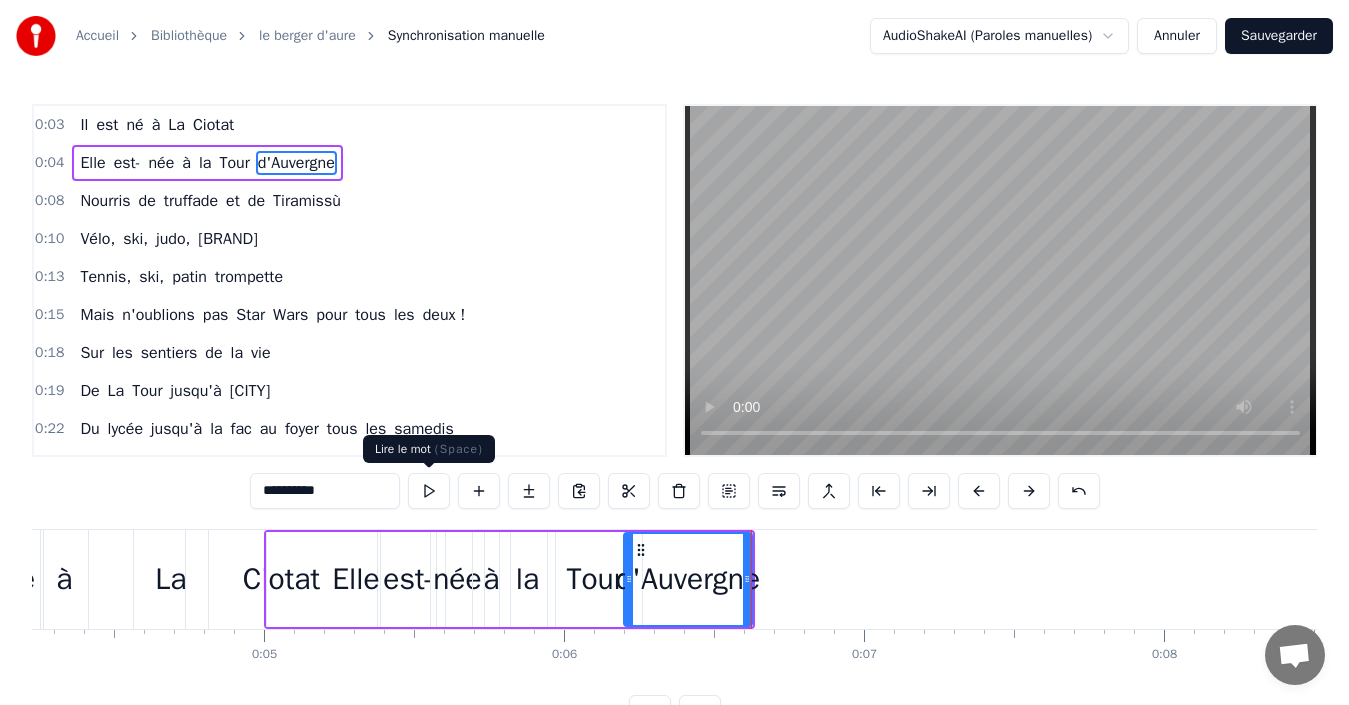 click at bounding box center [429, 491] 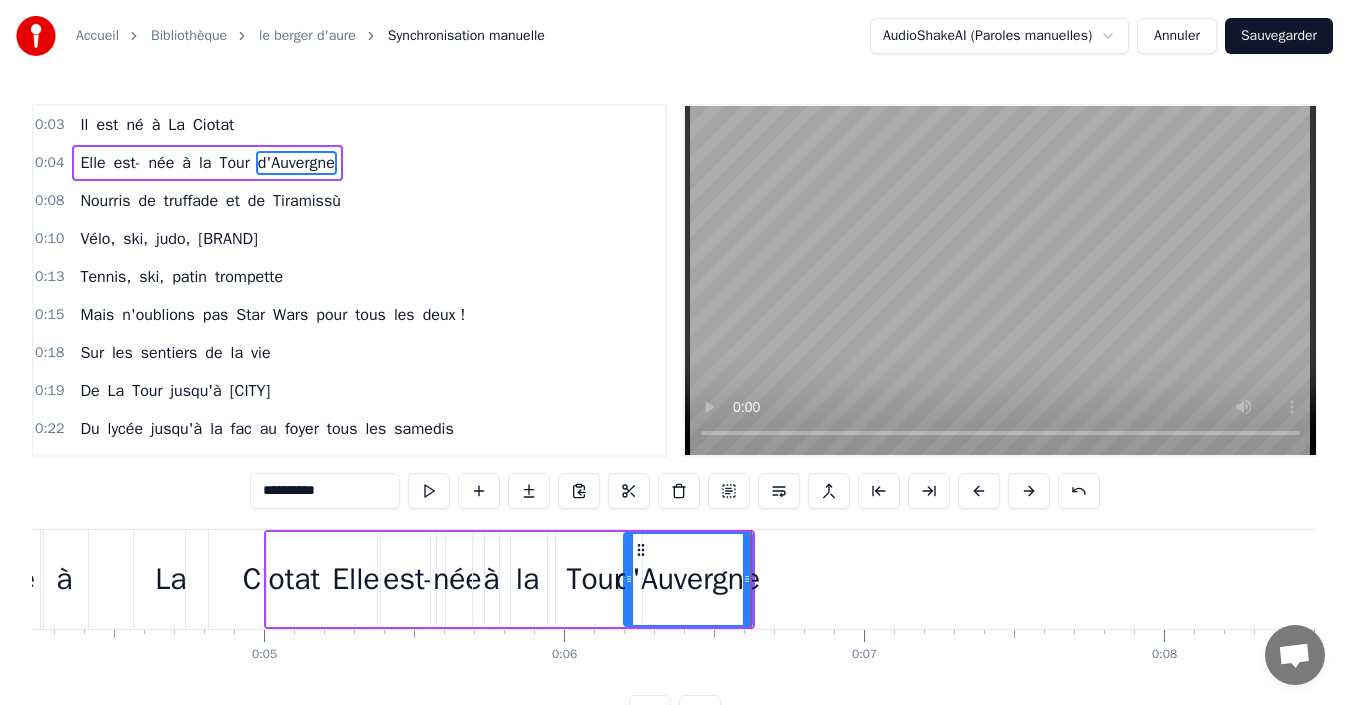 click on "Tour" at bounding box center (594, 579) 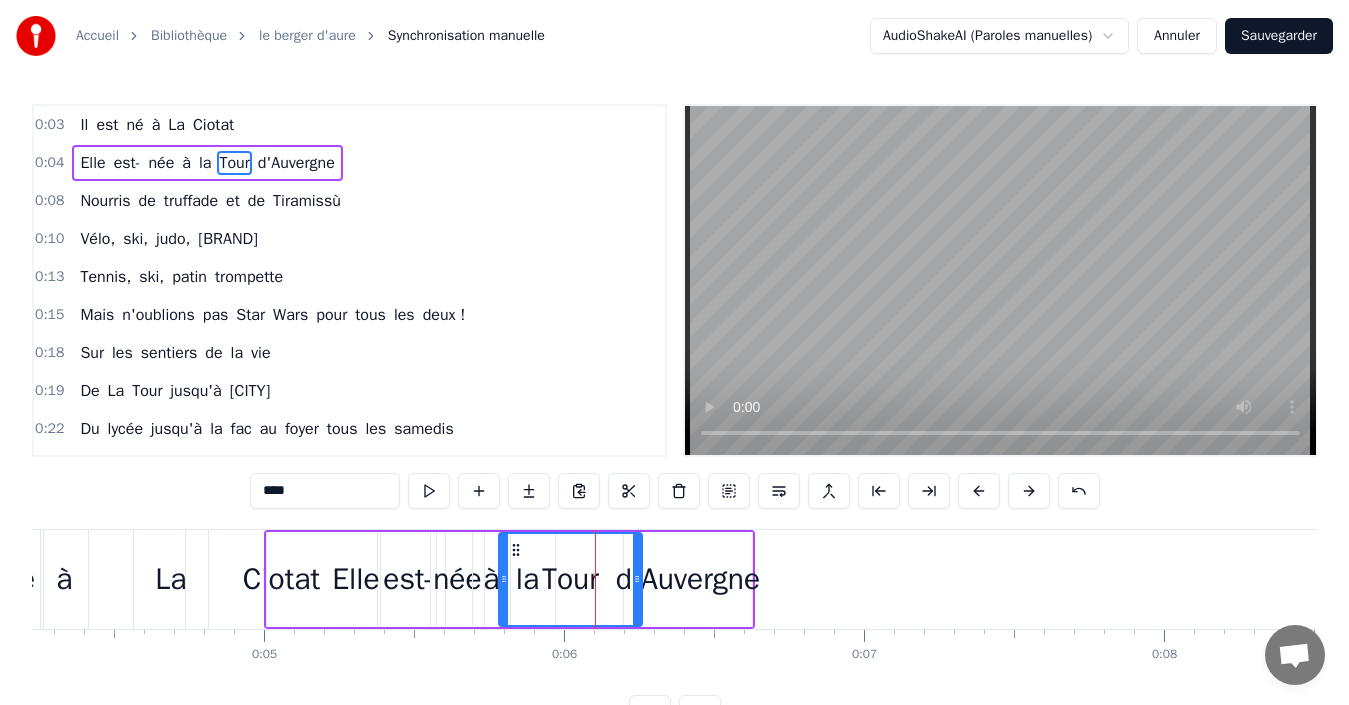 drag, startPoint x: 550, startPoint y: 557, endPoint x: 501, endPoint y: 555, distance: 49.0408 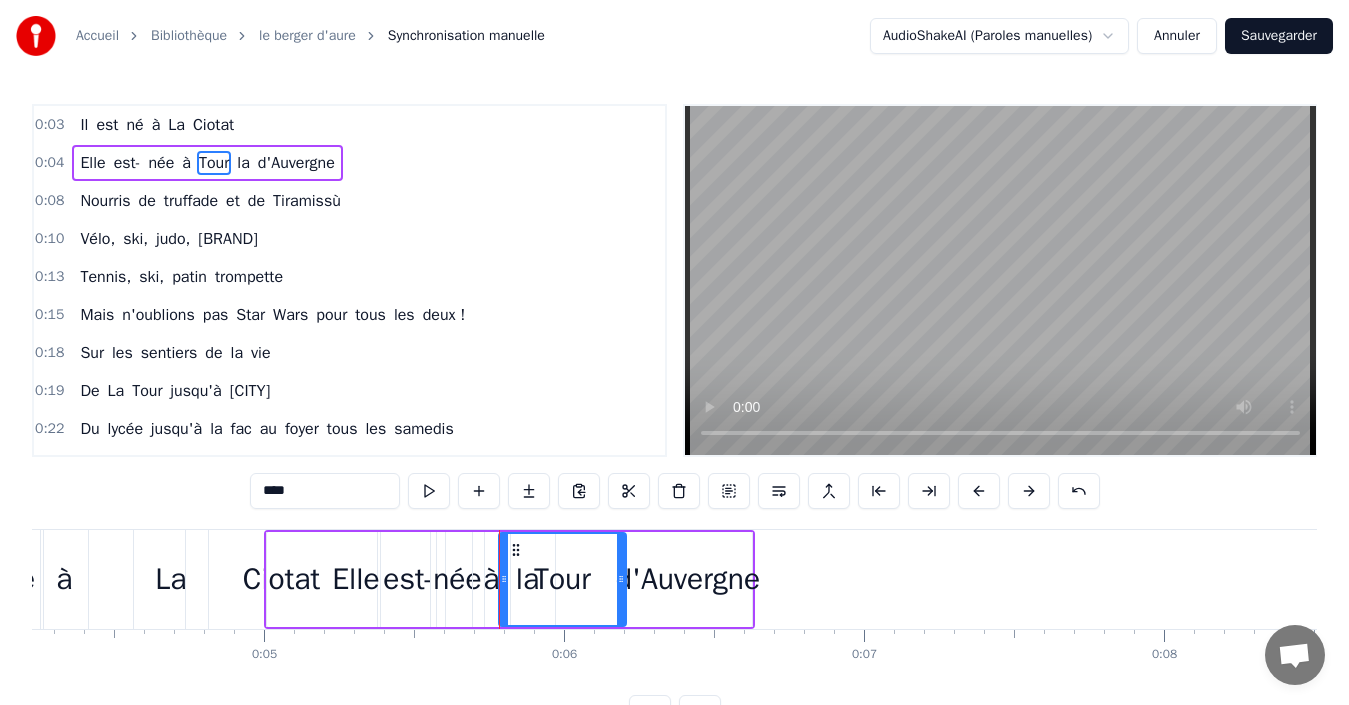 drag, startPoint x: 633, startPoint y: 559, endPoint x: 617, endPoint y: 549, distance: 18.867962 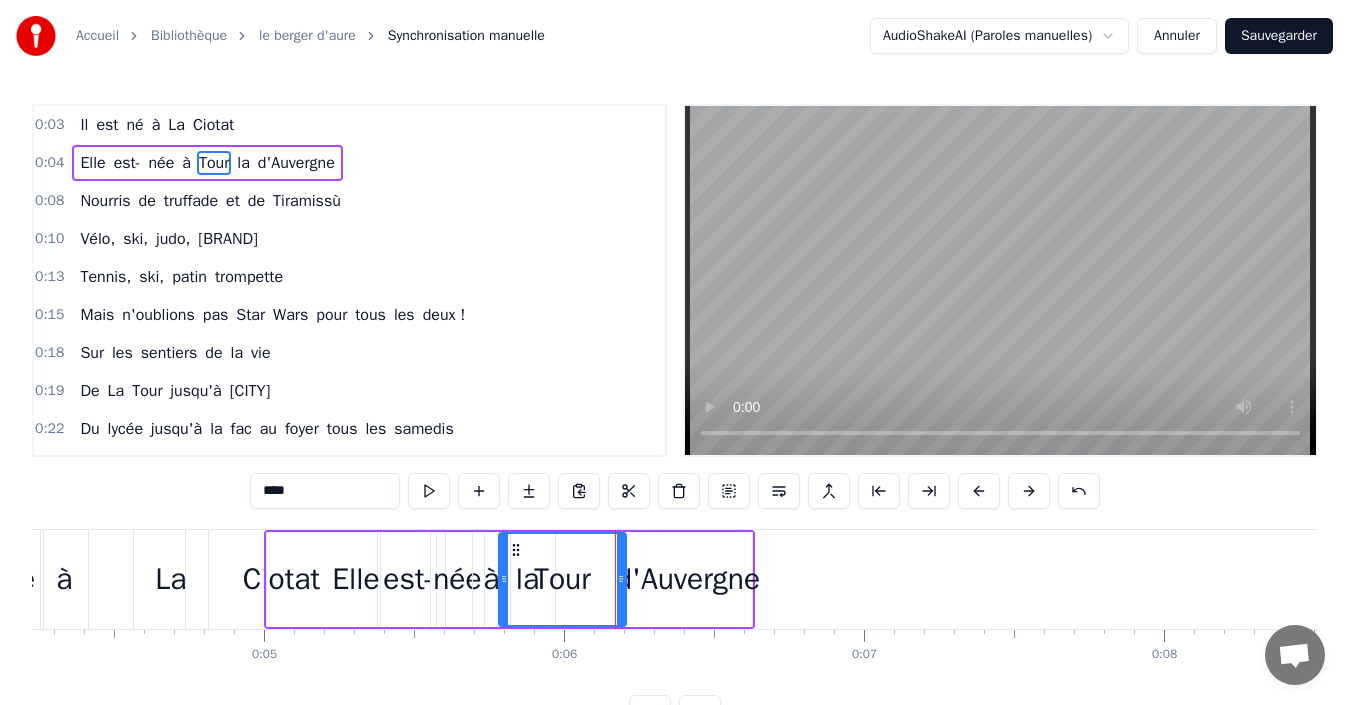 click on "d'Auvergne" at bounding box center (688, 579) 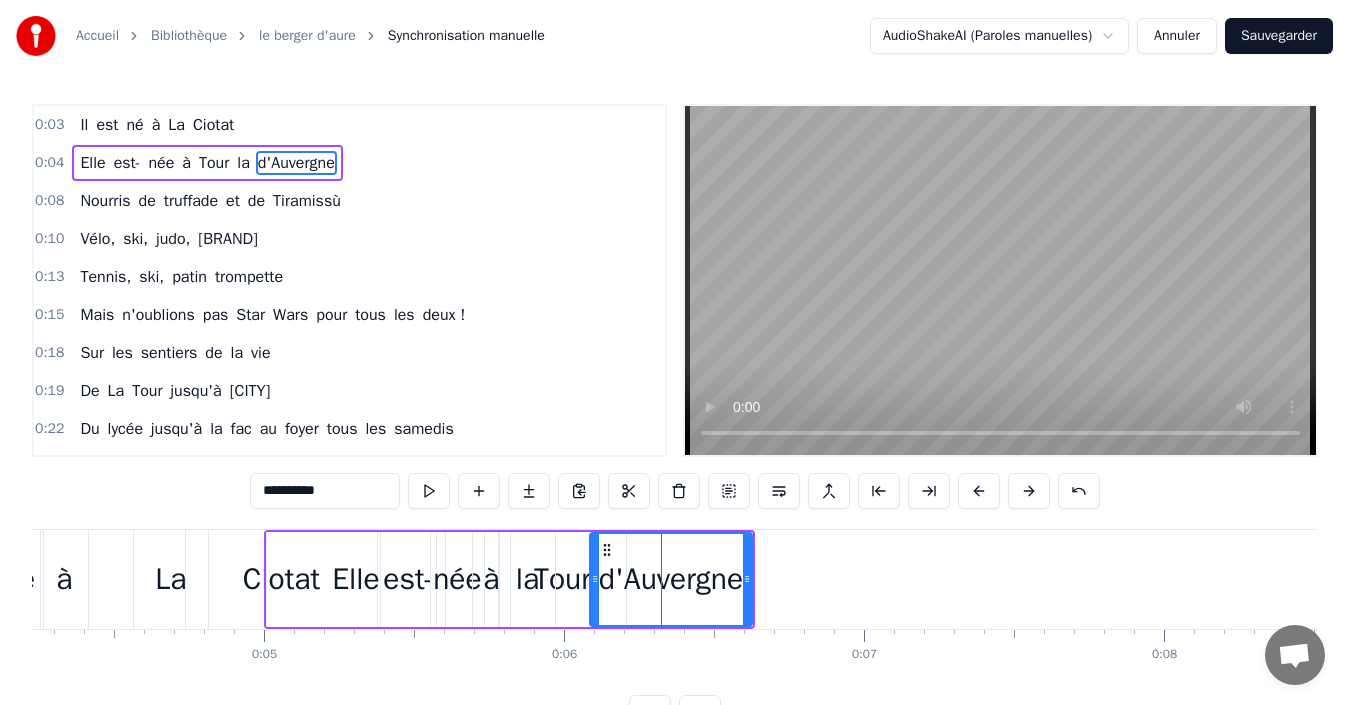 drag, startPoint x: 627, startPoint y: 557, endPoint x: 589, endPoint y: 555, distance: 38.052597 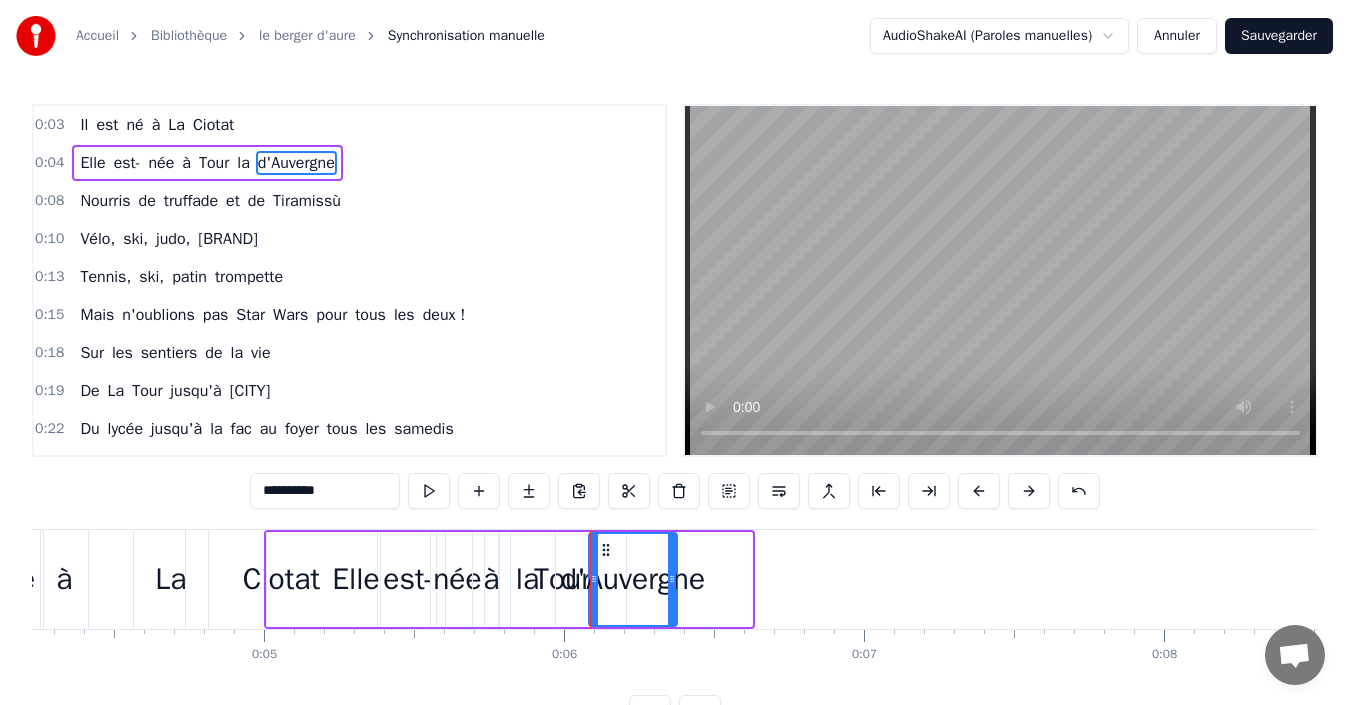 drag, startPoint x: 746, startPoint y: 557, endPoint x: 671, endPoint y: 561, distance: 75.10659 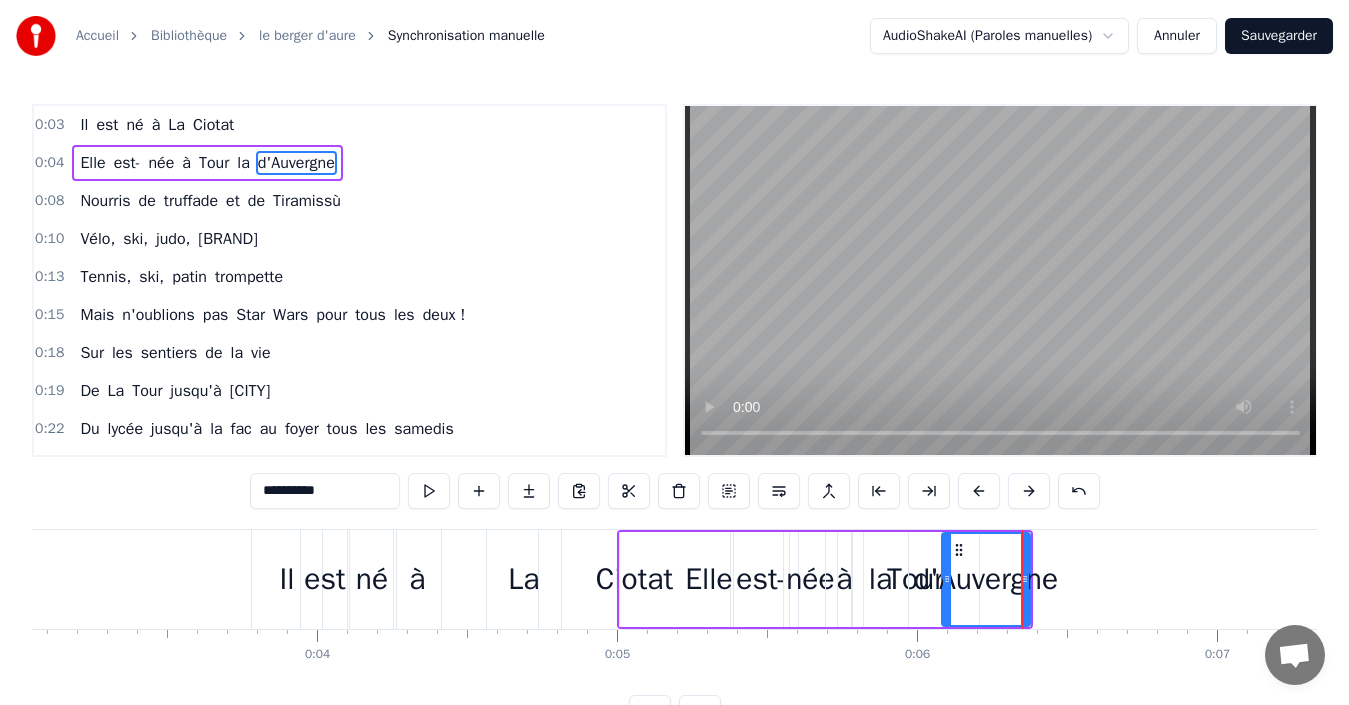 scroll, scrollTop: 0, scrollLeft: 914, axis: horizontal 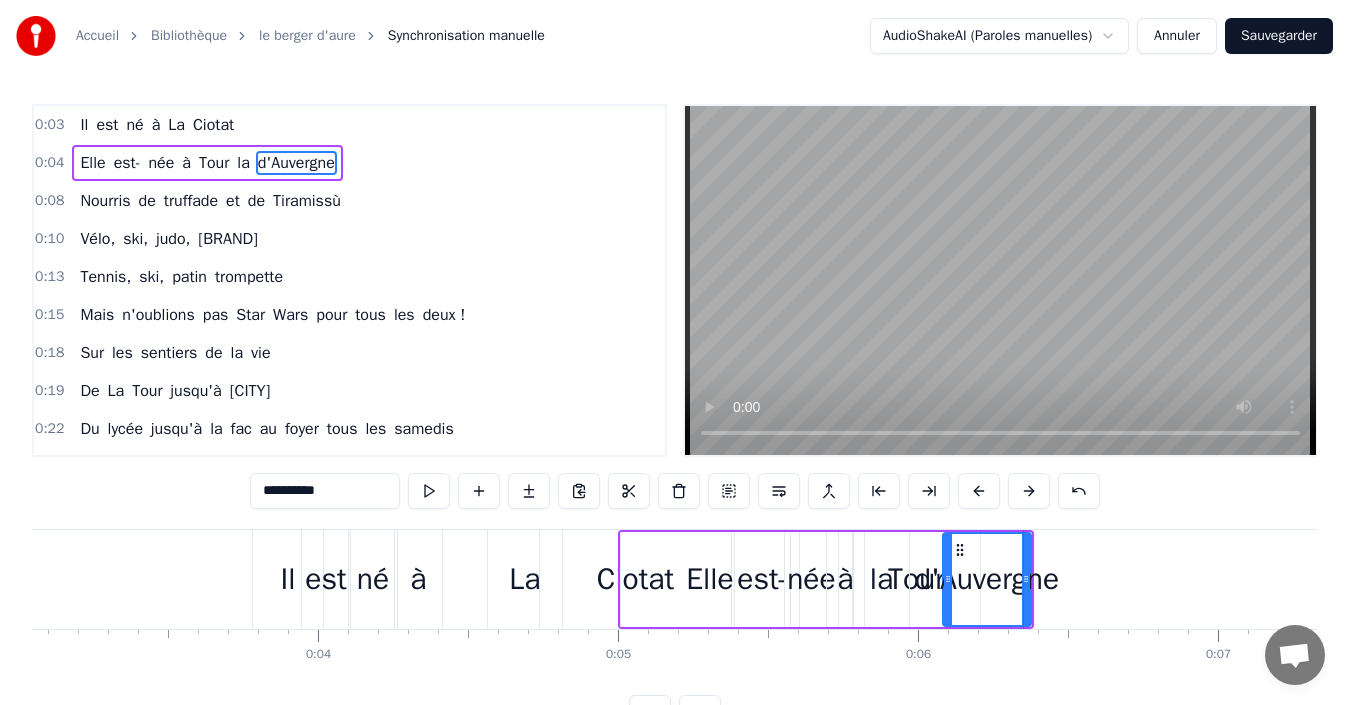 click on "Il" at bounding box center [287, 579] 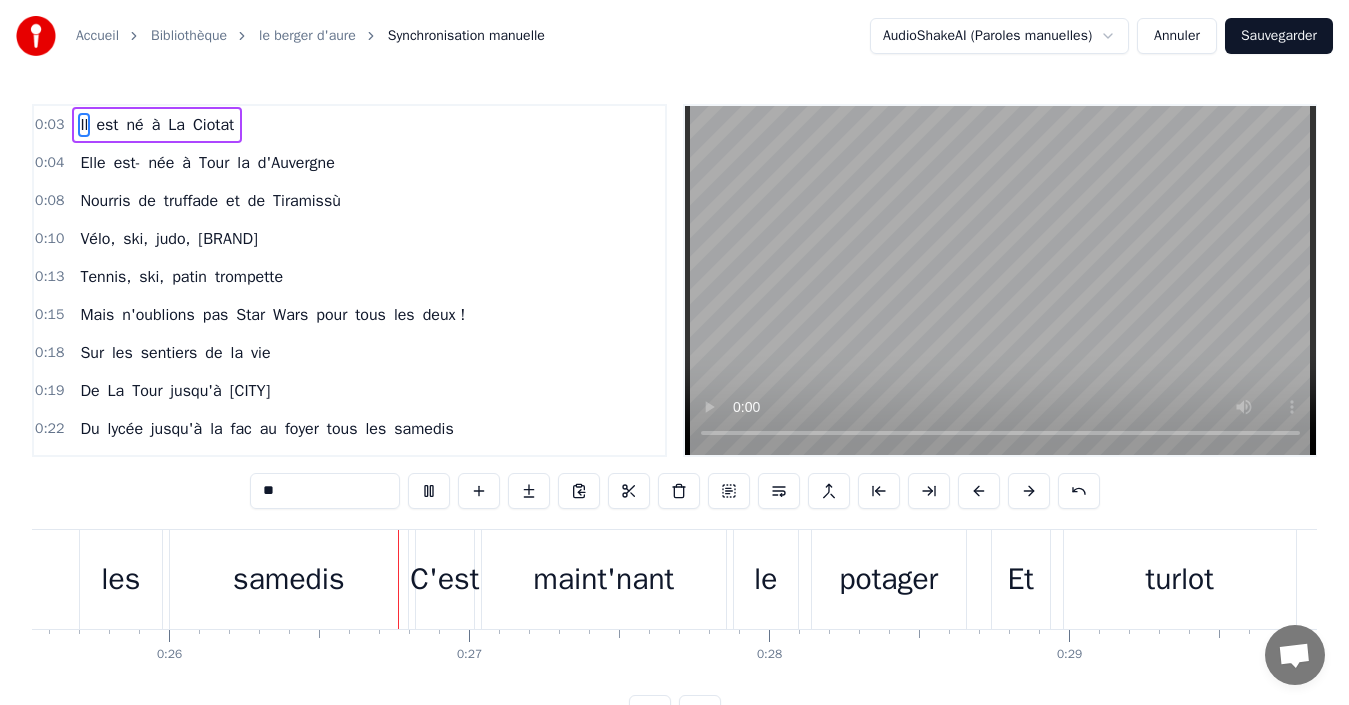 scroll, scrollTop: 0, scrollLeft: 7713, axis: horizontal 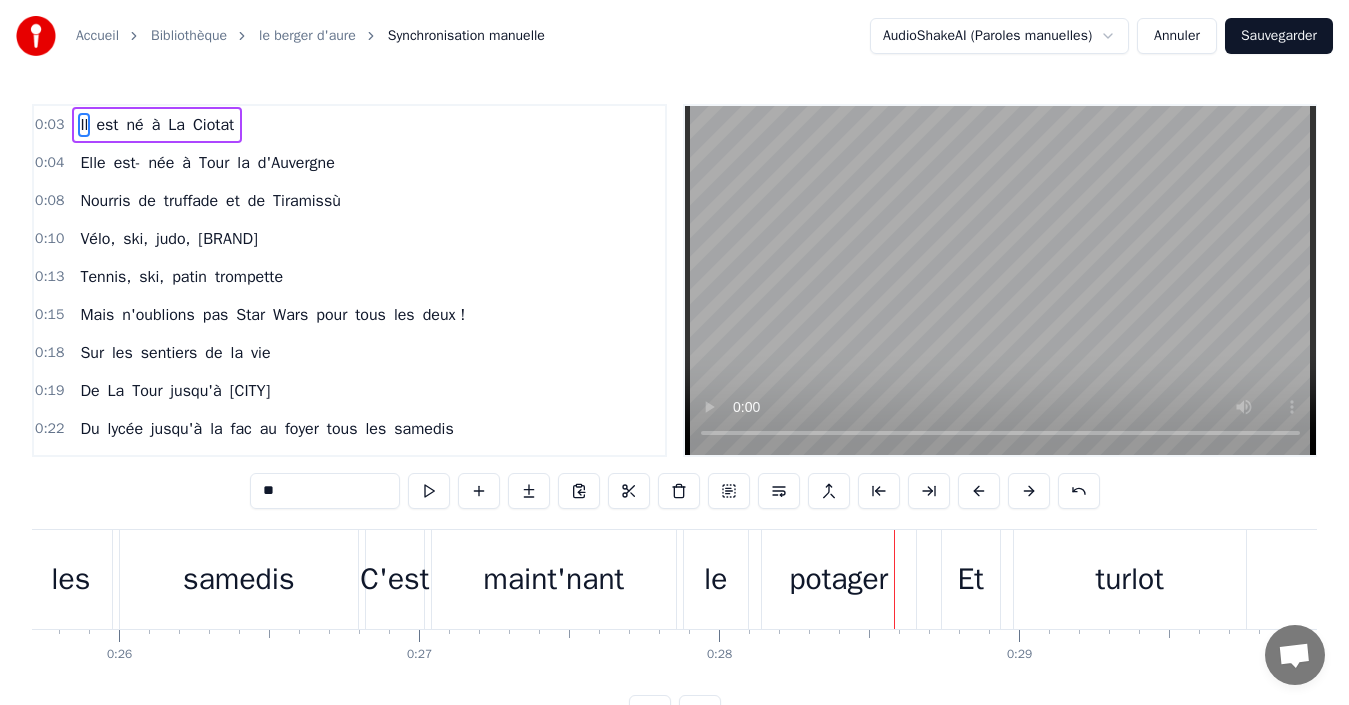 click at bounding box center [729, 491] 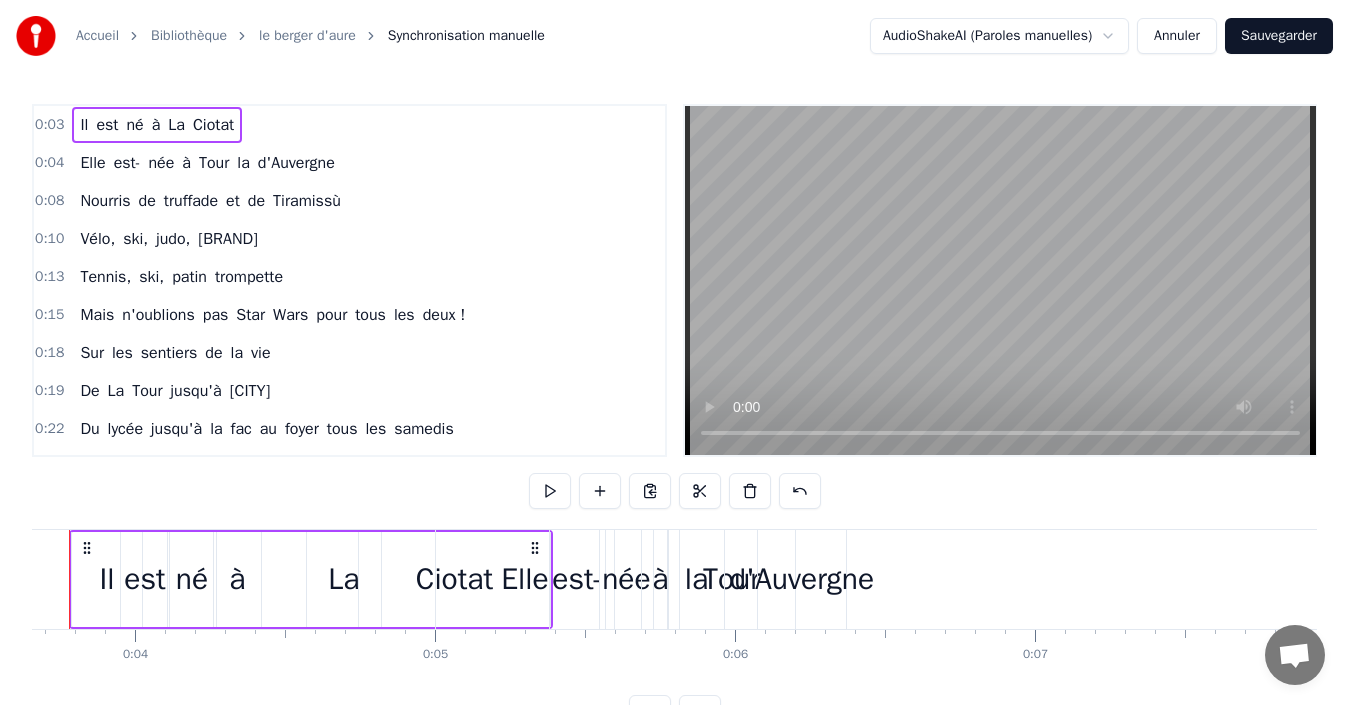 scroll, scrollTop: 0, scrollLeft: 1033, axis: horizontal 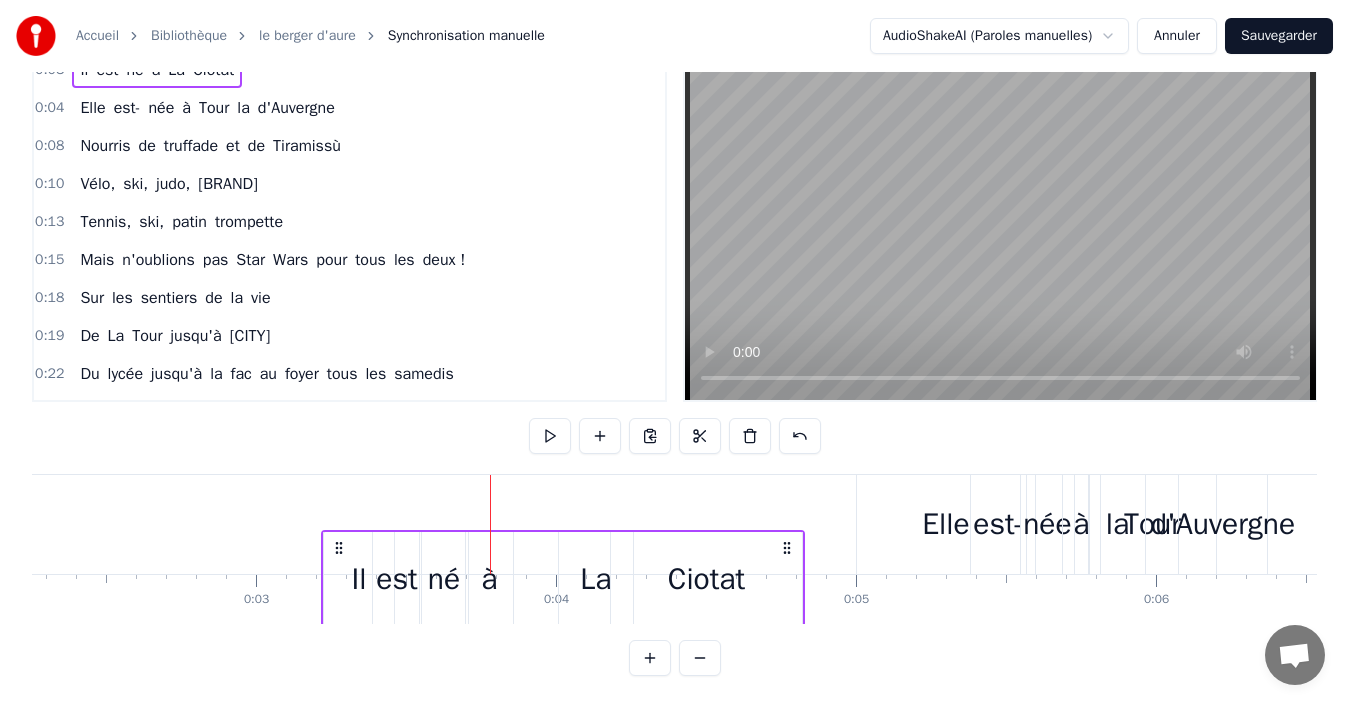 drag, startPoint x: 149, startPoint y: 546, endPoint x: 337, endPoint y: 536, distance: 188.26576 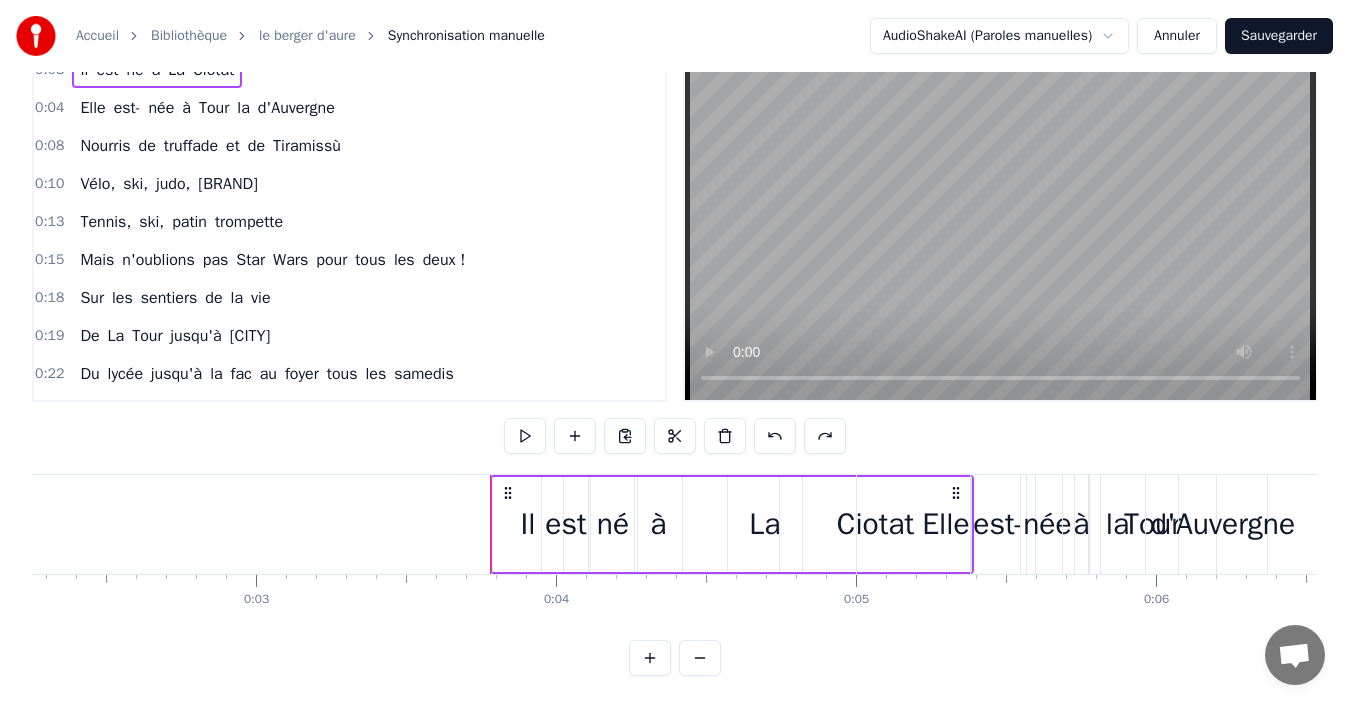 scroll, scrollTop: 75, scrollLeft: 0, axis: vertical 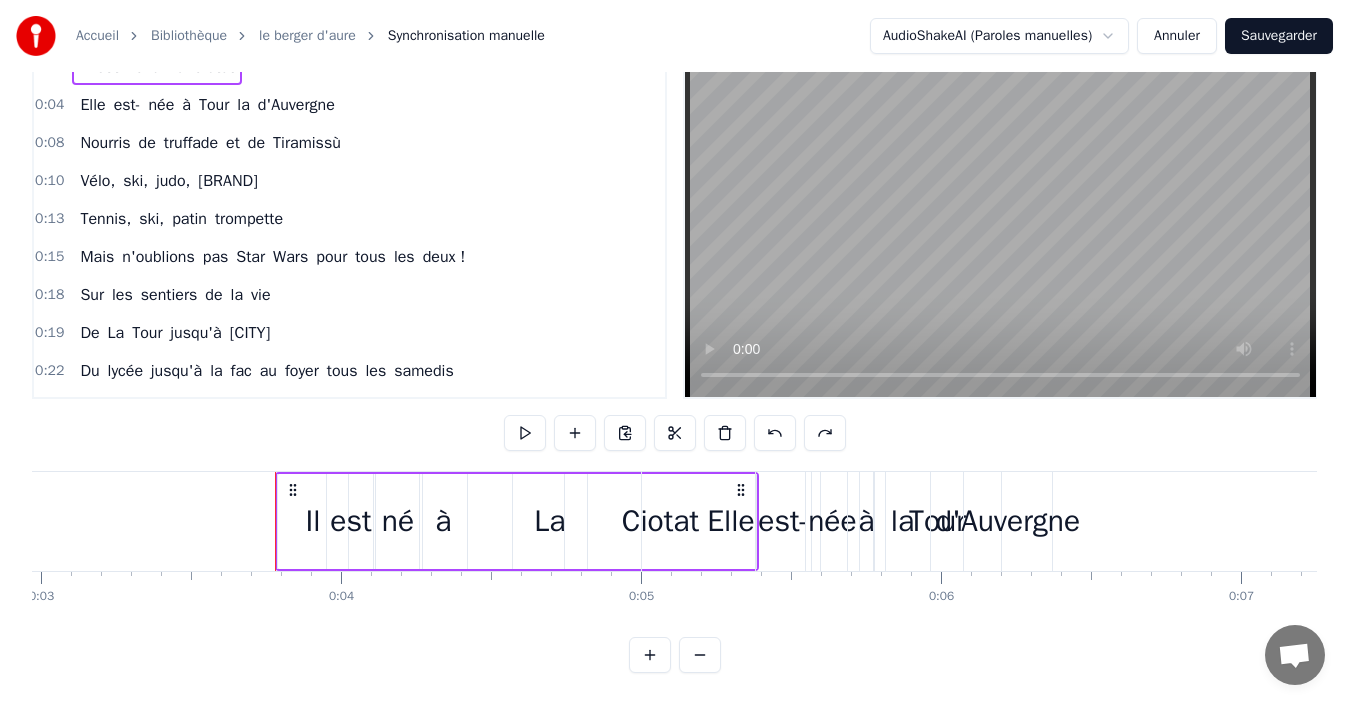 click at bounding box center (650, 655) 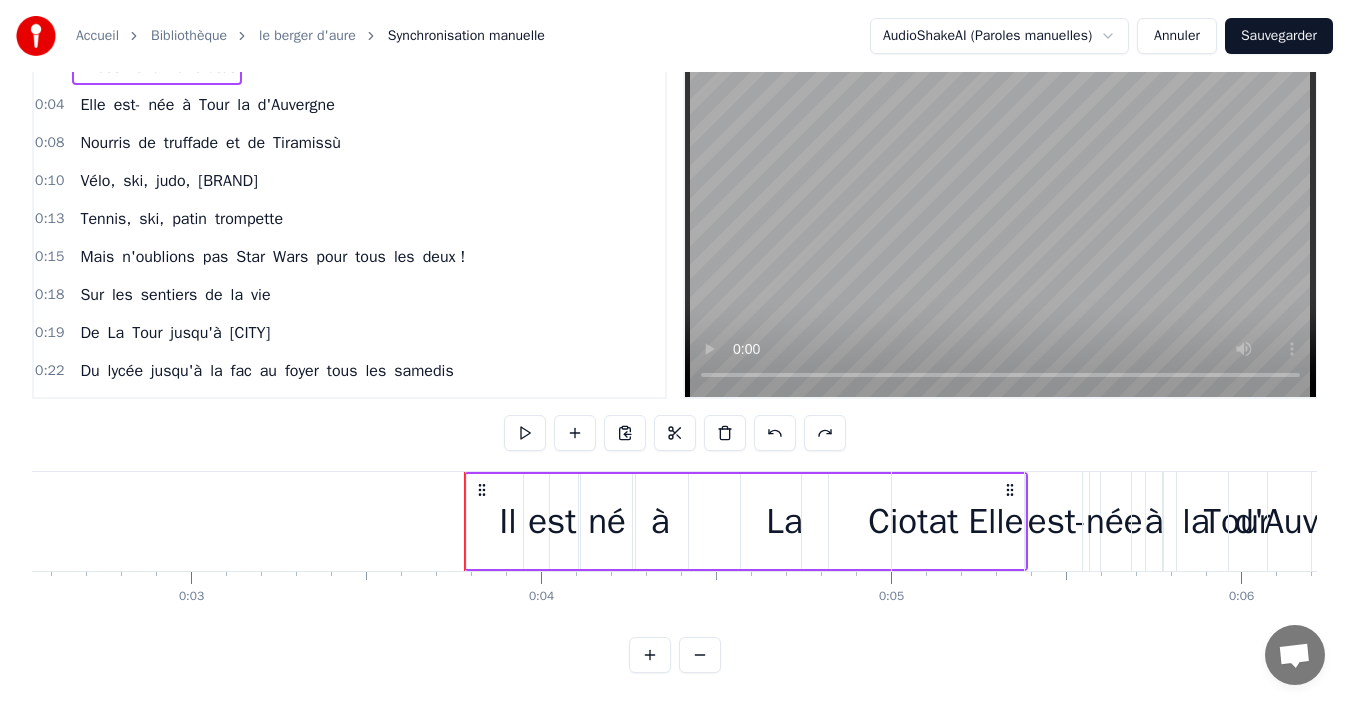 click at bounding box center [650, 655] 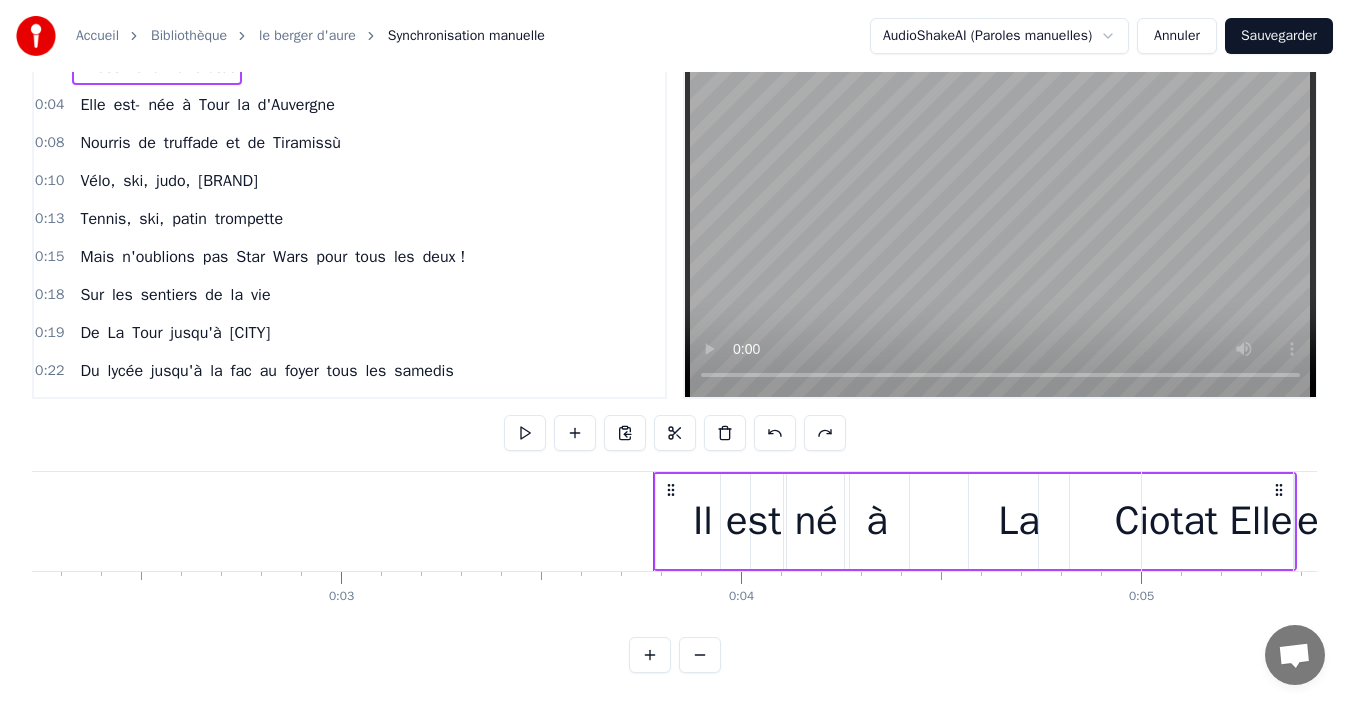 click at bounding box center [650, 655] 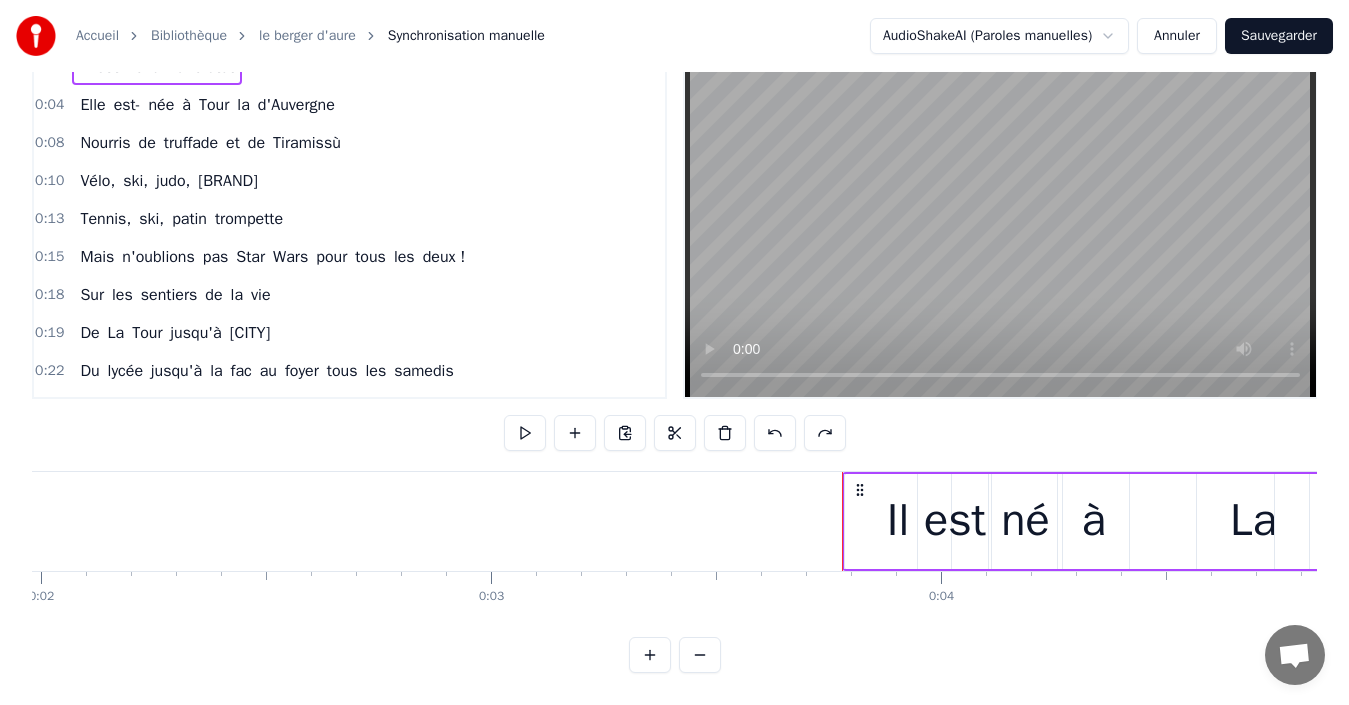 click at bounding box center (700, 655) 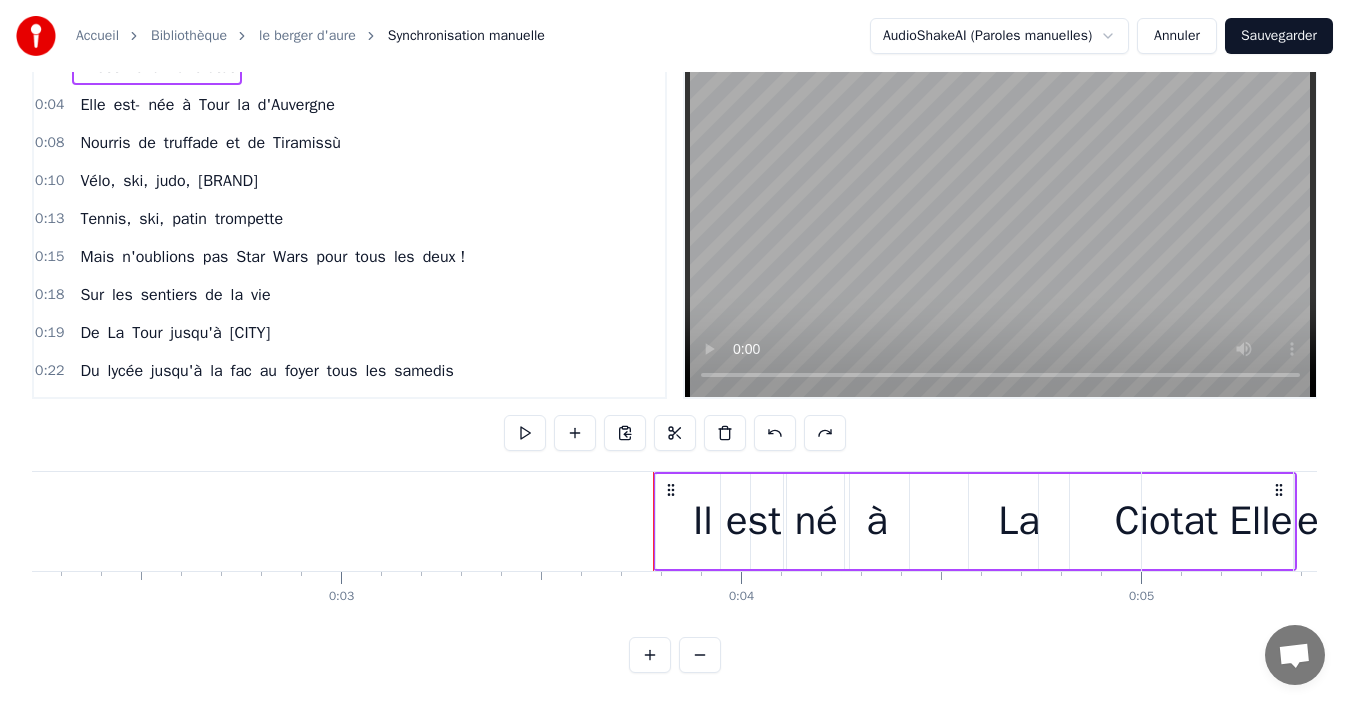 click at bounding box center [700, 655] 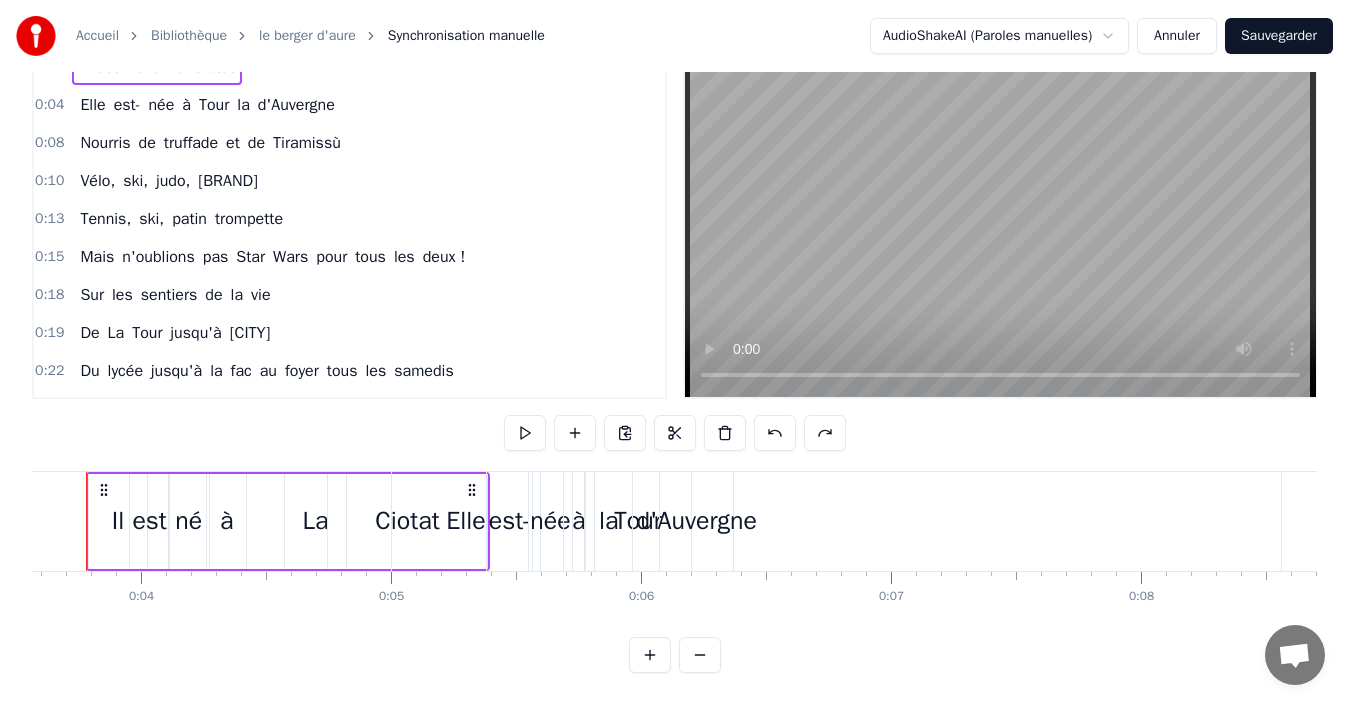 scroll, scrollTop: 0, scrollLeft: 844, axis: horizontal 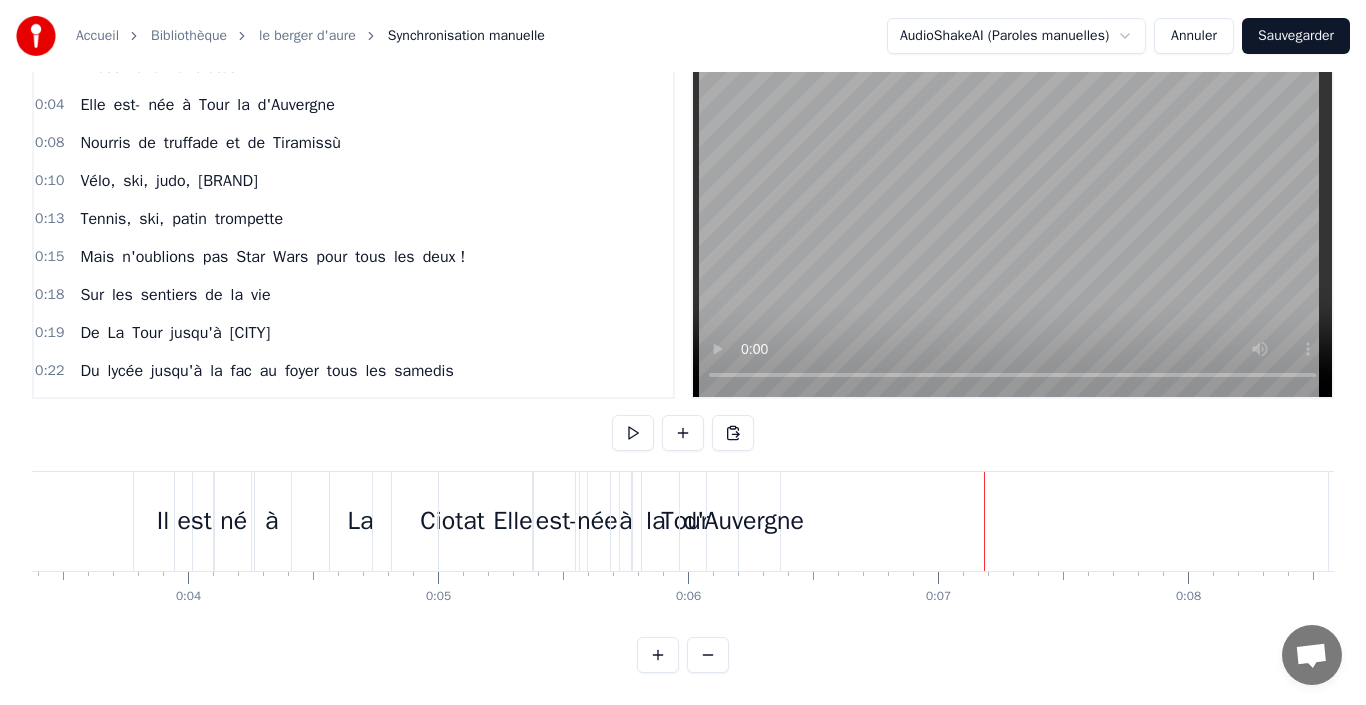 click on "0:03 Il est né à [CITY] 0:04 Elle est- née à [CITY] 0:08 Nourris de truffade et de Tiramissù 0:10 Vélo, ski, judo, [BRAND] 0:13 Tennis, ski, patin trompette 0:15 Mais n'oublions pas Star Wars pour tous les deux ! 0:18 Sur les sentiers de la vie 0:19 De [CITY] jusqu'à [CITY] 0:22 Du lycée jusqu'à la fac au foyer tous les samedis 0:26 C'est maint'nant le potager 0:28 Et turlot et Bucket 0:30 Sans oublier les copains, [FIRST]... et [FIRST] ! 0:33 J'ai rencontré [FIRST] 0:35 Autour d'un repas d'copains 0:42 Les [LAST] avaient fait rôtir un daim. 0:45 C'est à [FIRST] [LAST] 0:47 Au collège de [CITY] 0:51 Que d'belles Années d'amitié ont démarré 0:55 Ils sont beaux les amoureux 0:58 Ils sont là pour se marier 1:00 On partage votre bonheur et on vous souhaite le meilleur 1:05 Le soleil DOUcement s'endort 1:08 Sur le village de [CITY] 1:10 Et l'amour chante encore bien plus fort... bien plus fort 1:19 Et [FIRST] a débarqué 1:21 Dans le lycée [NAME] 1:23 Entre deux beaux" at bounding box center [683, 359] 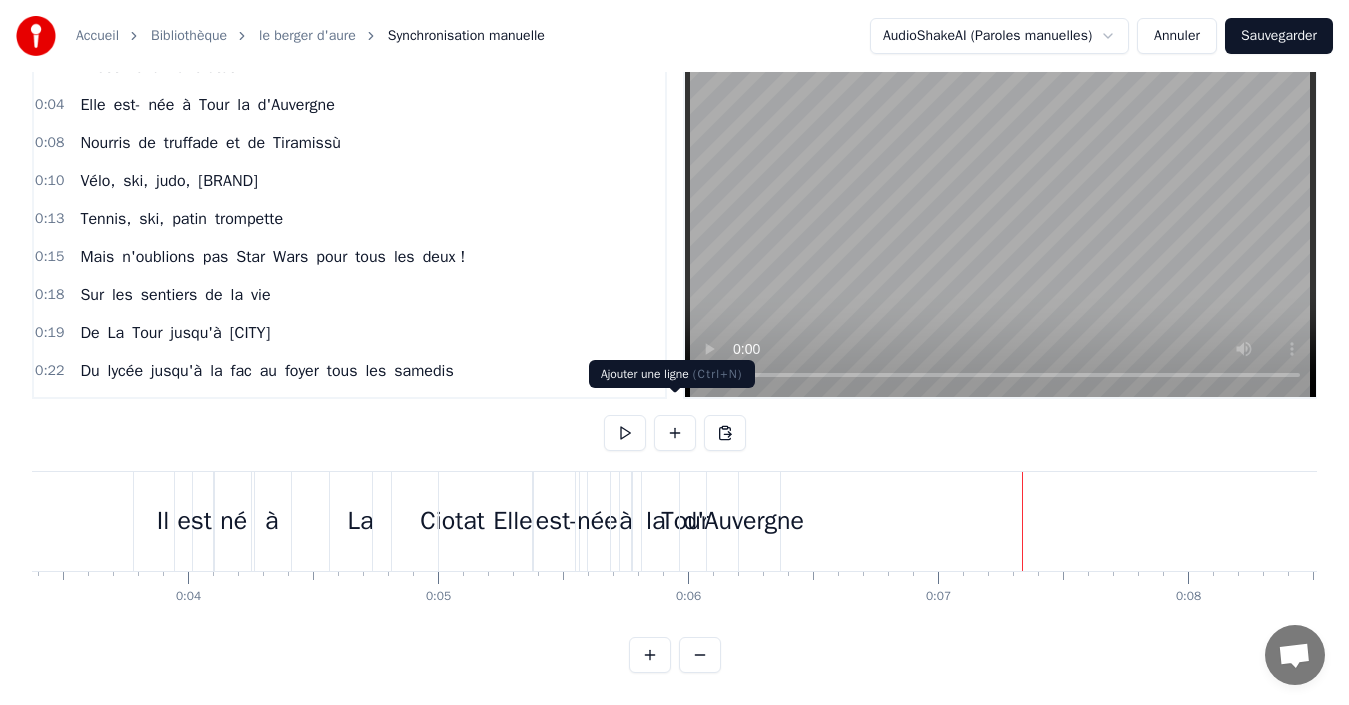 click at bounding box center (675, 433) 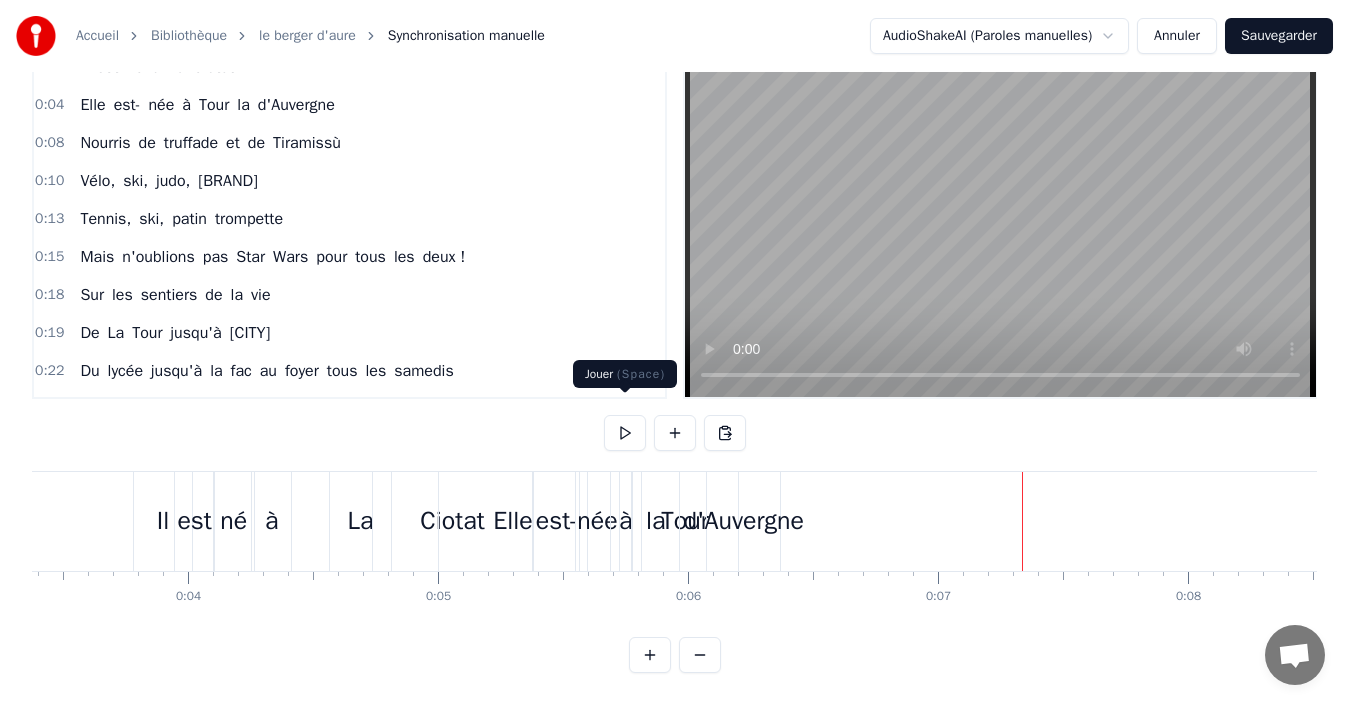 click at bounding box center (625, 433) 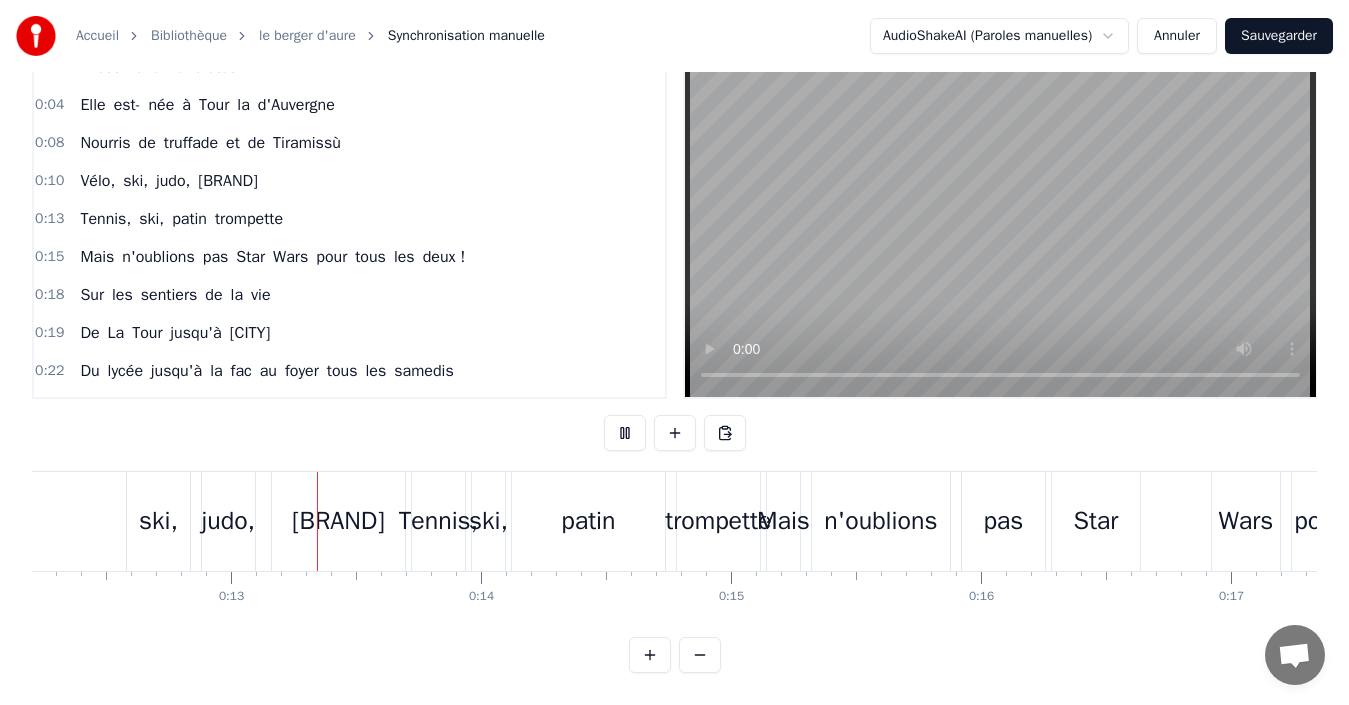 scroll, scrollTop: 0, scrollLeft: 3063, axis: horizontal 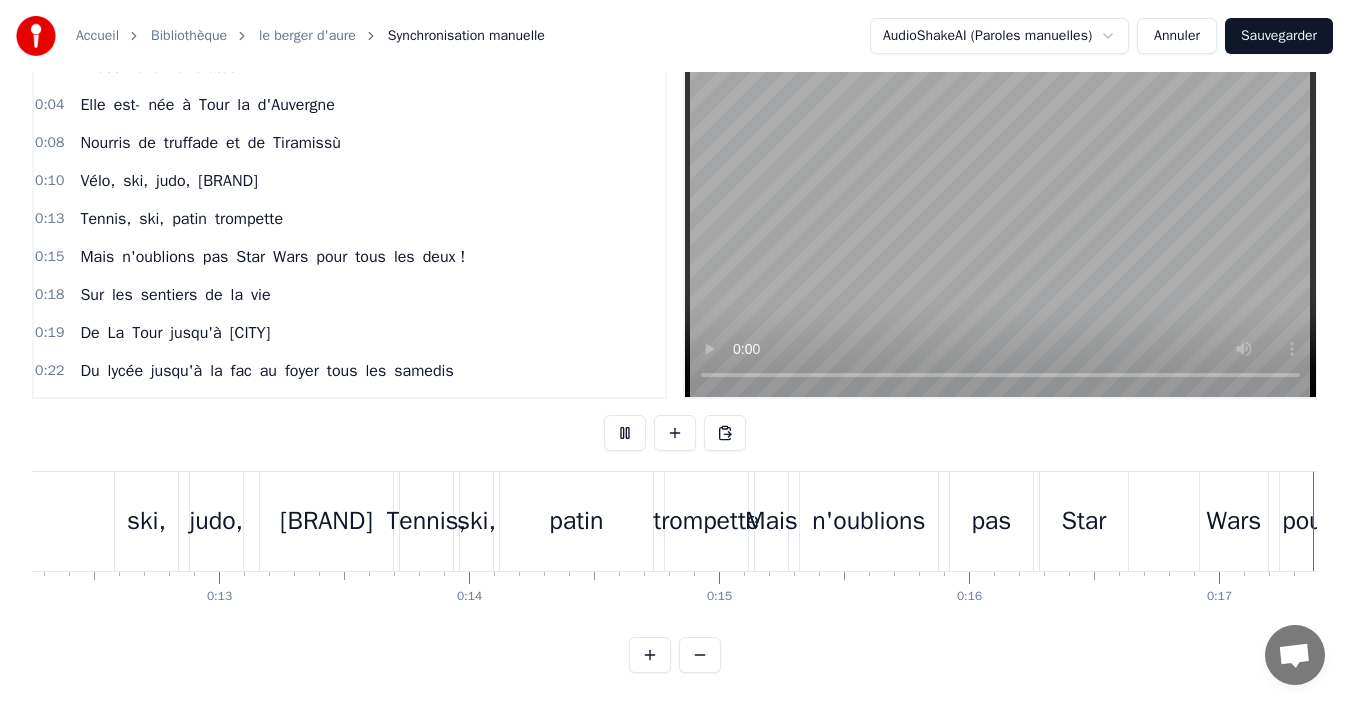 click at bounding box center [625, 433] 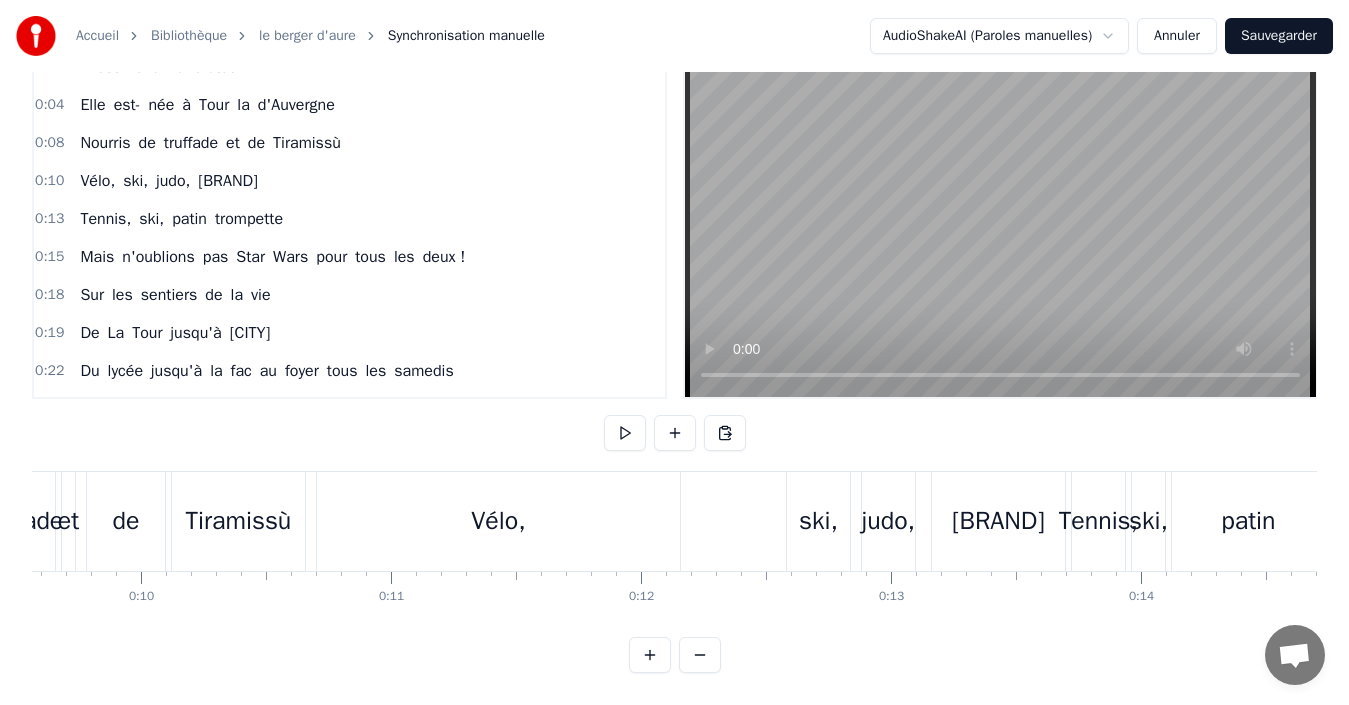 scroll, scrollTop: 0, scrollLeft: 2344, axis: horizontal 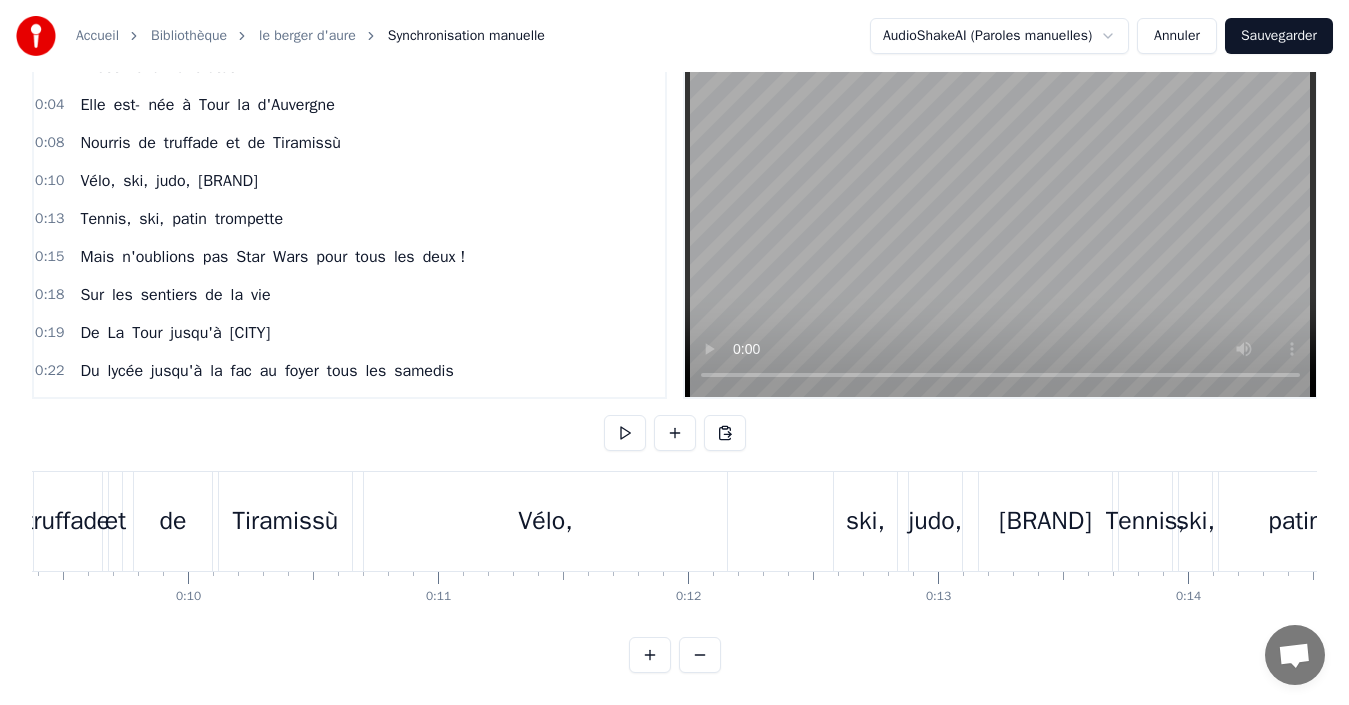 click on "Vélo," at bounding box center [545, 521] 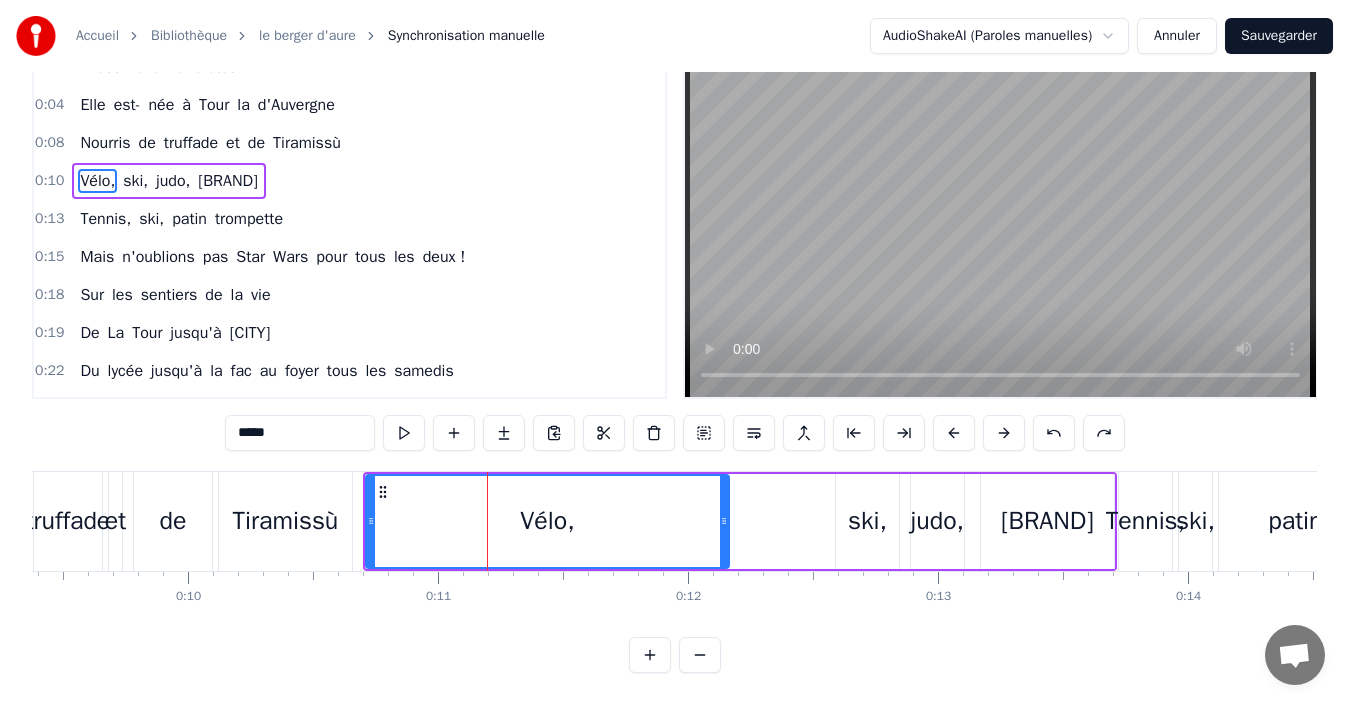 scroll, scrollTop: 0, scrollLeft: 0, axis: both 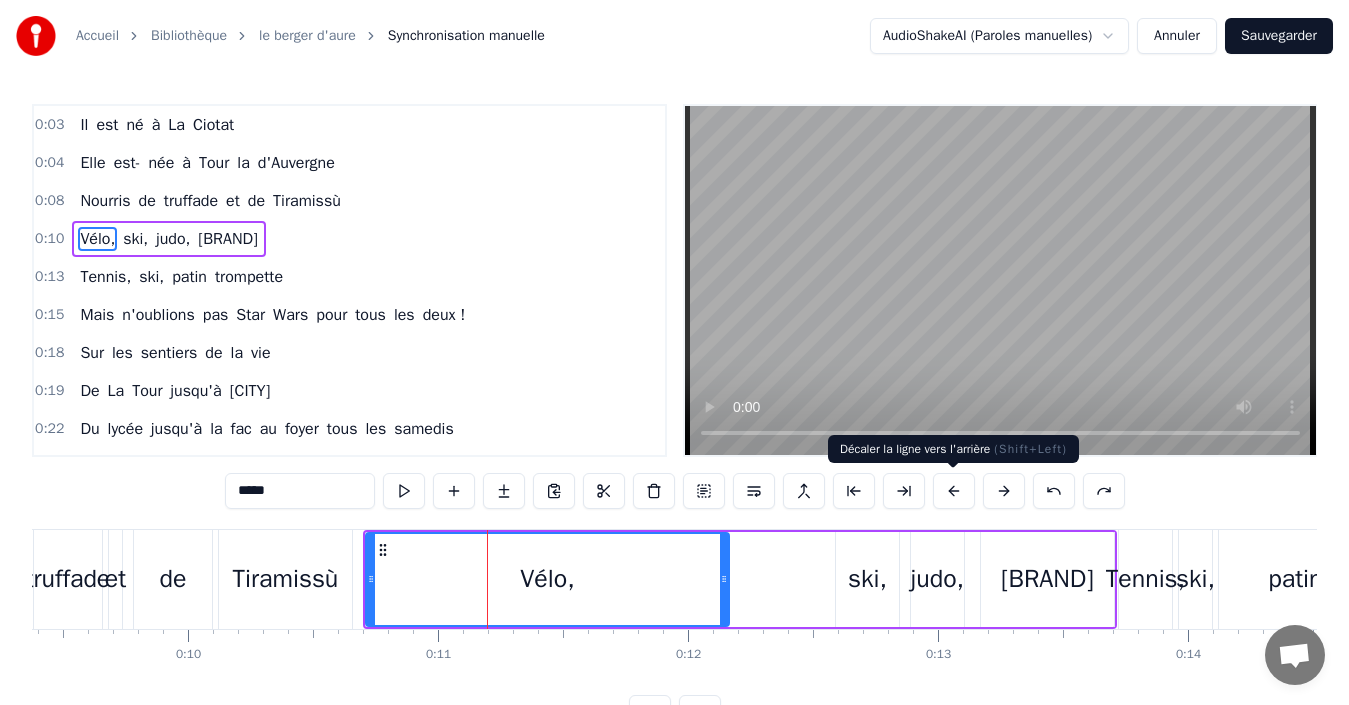 click at bounding box center [954, 491] 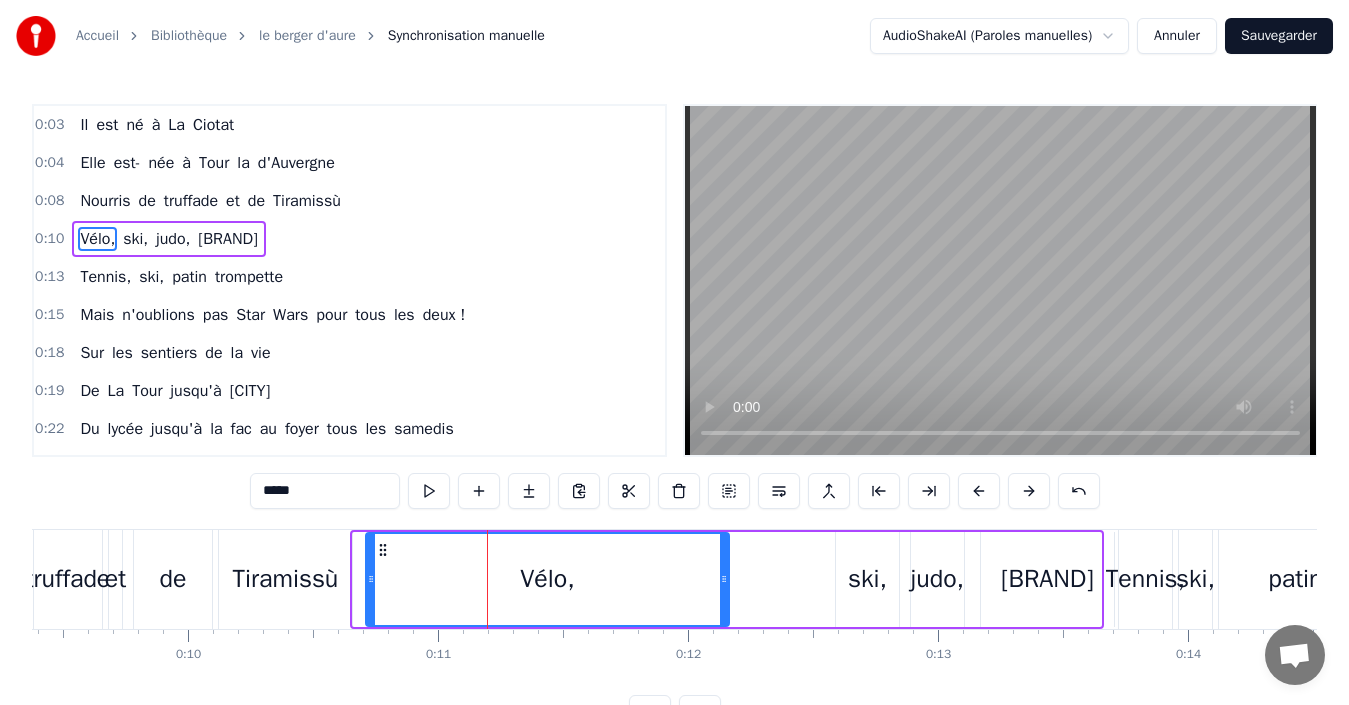 click at bounding box center (929, 491) 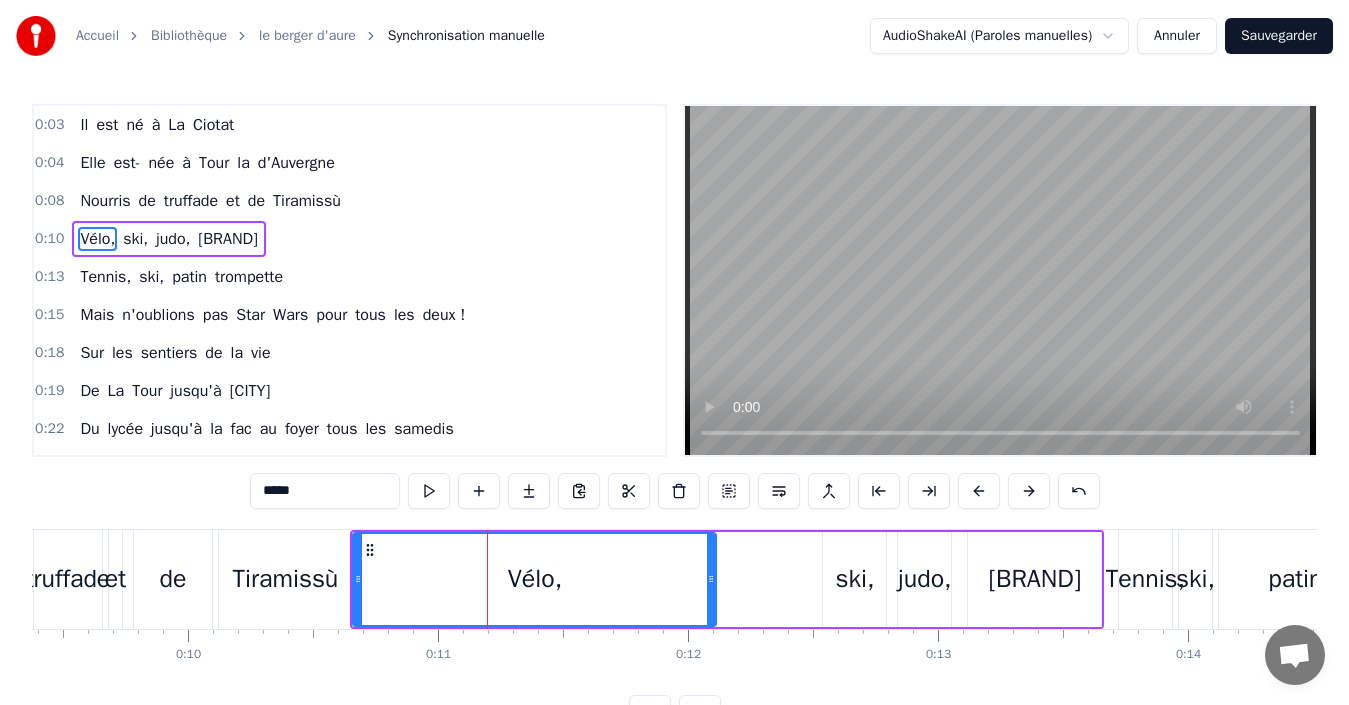 click at bounding box center (929, 491) 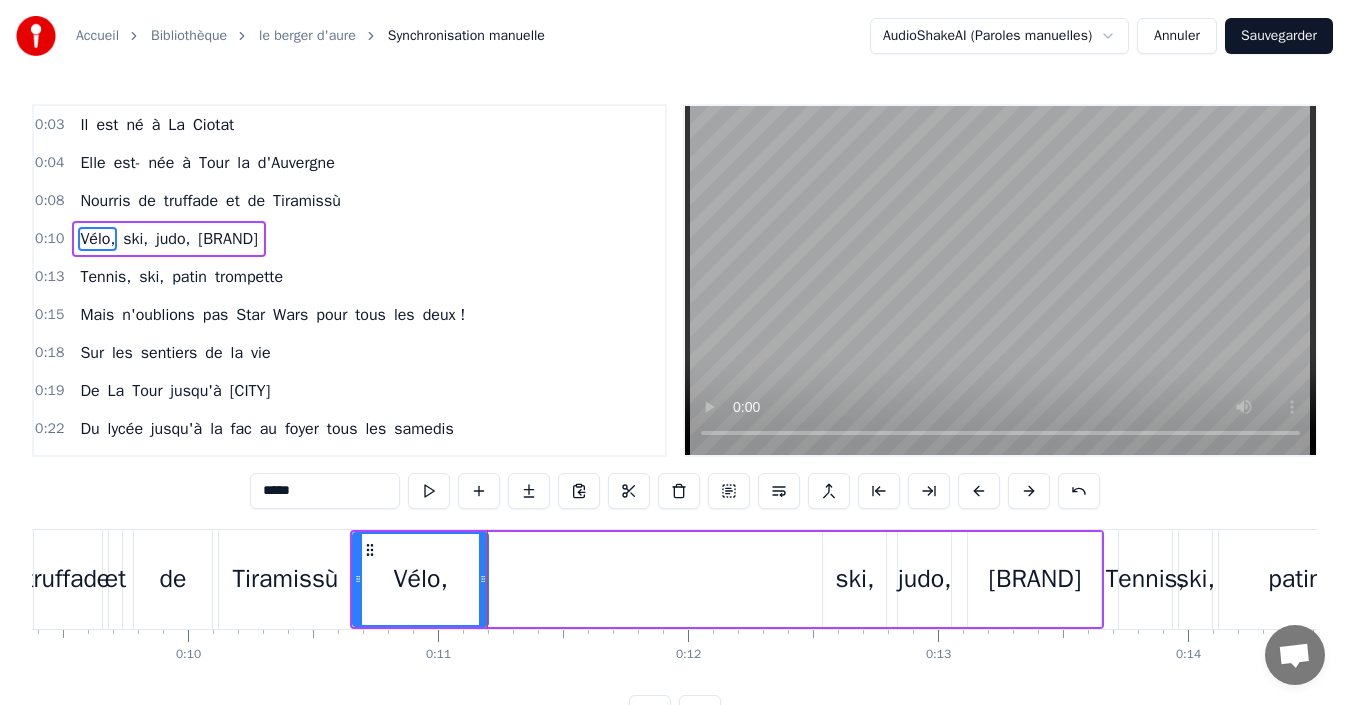 click at bounding box center [929, 491] 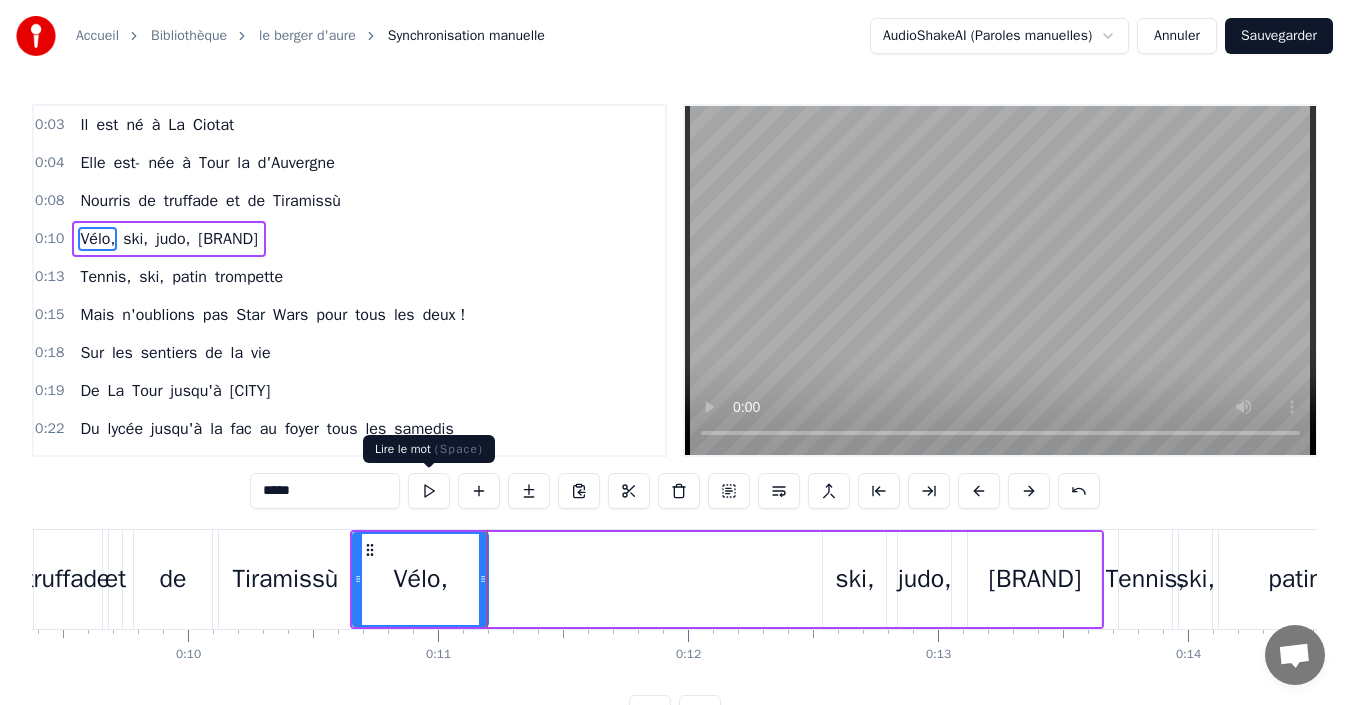 click at bounding box center [429, 491] 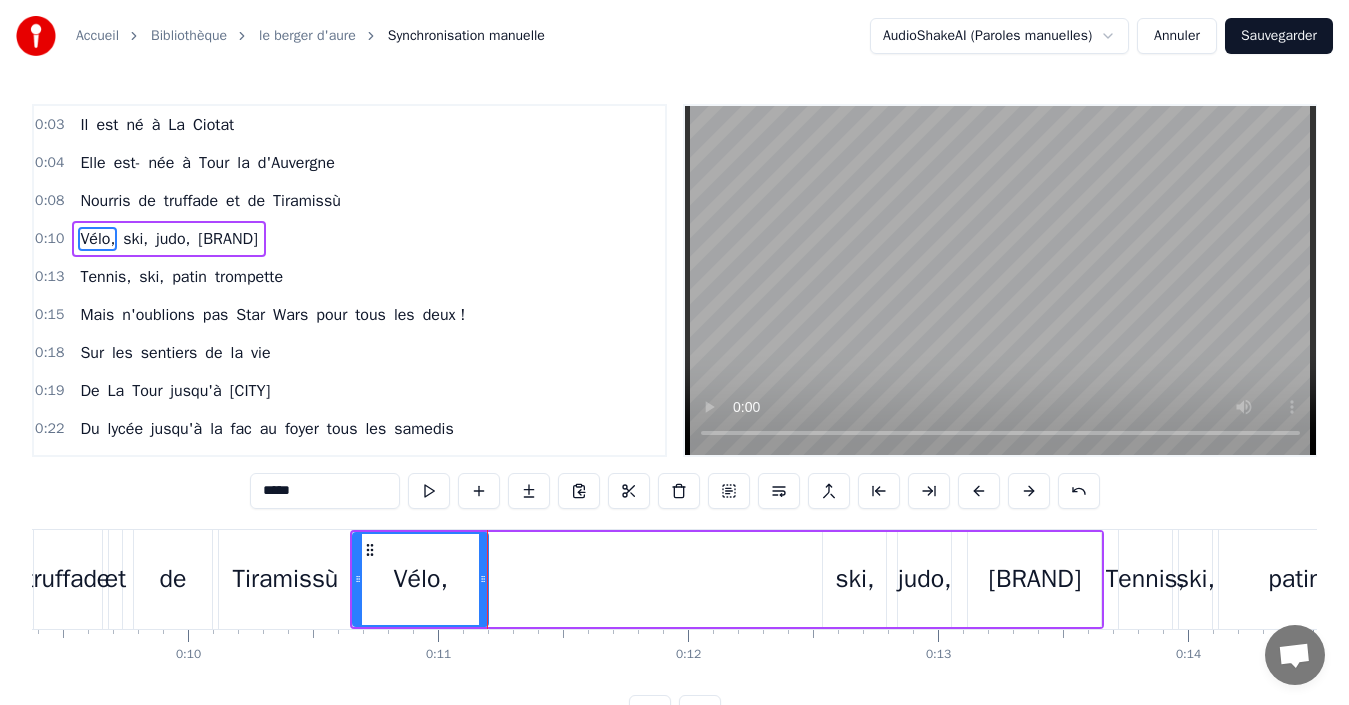 click at bounding box center (829, 491) 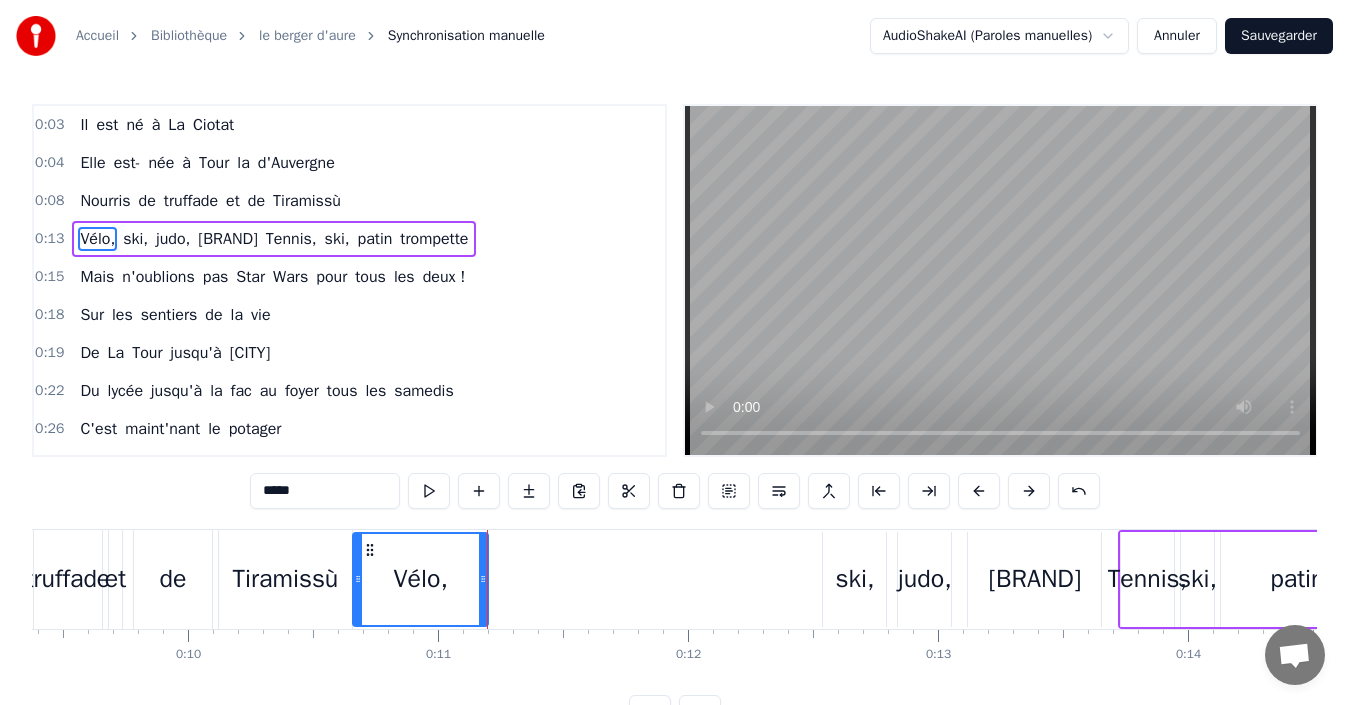 type 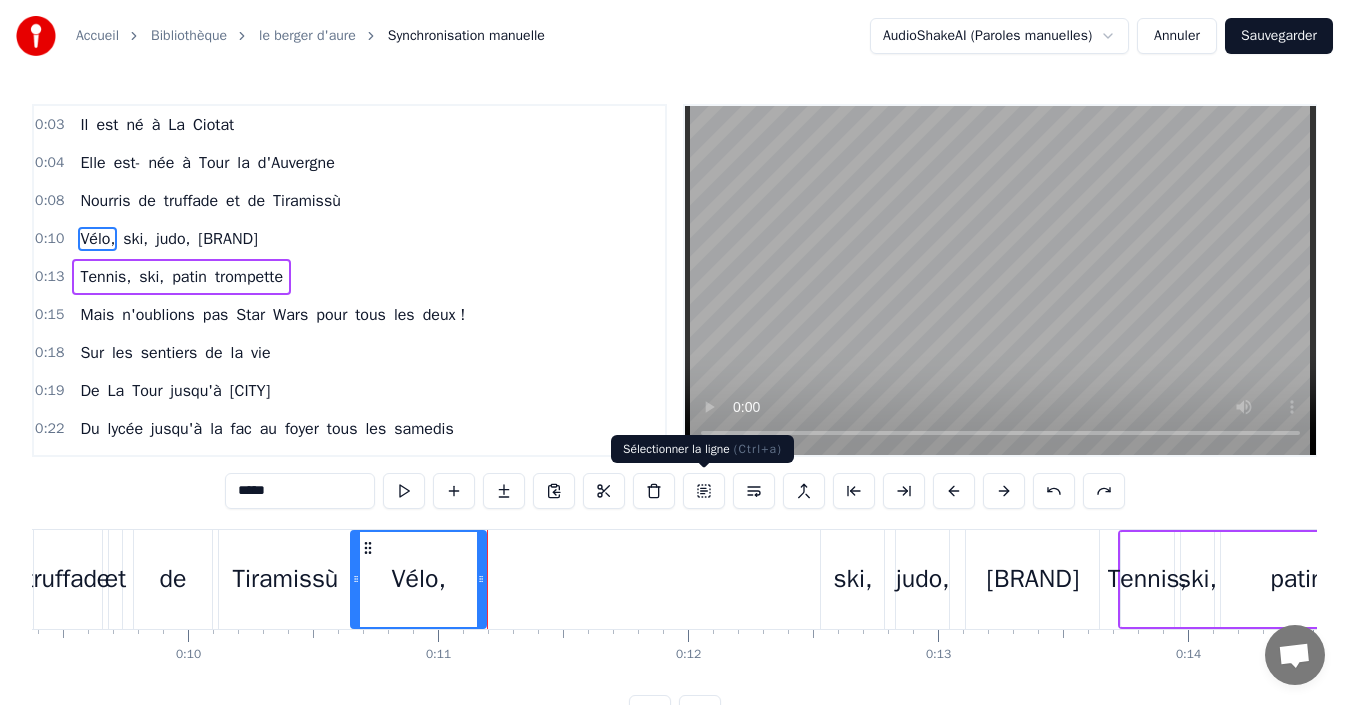 click at bounding box center (704, 491) 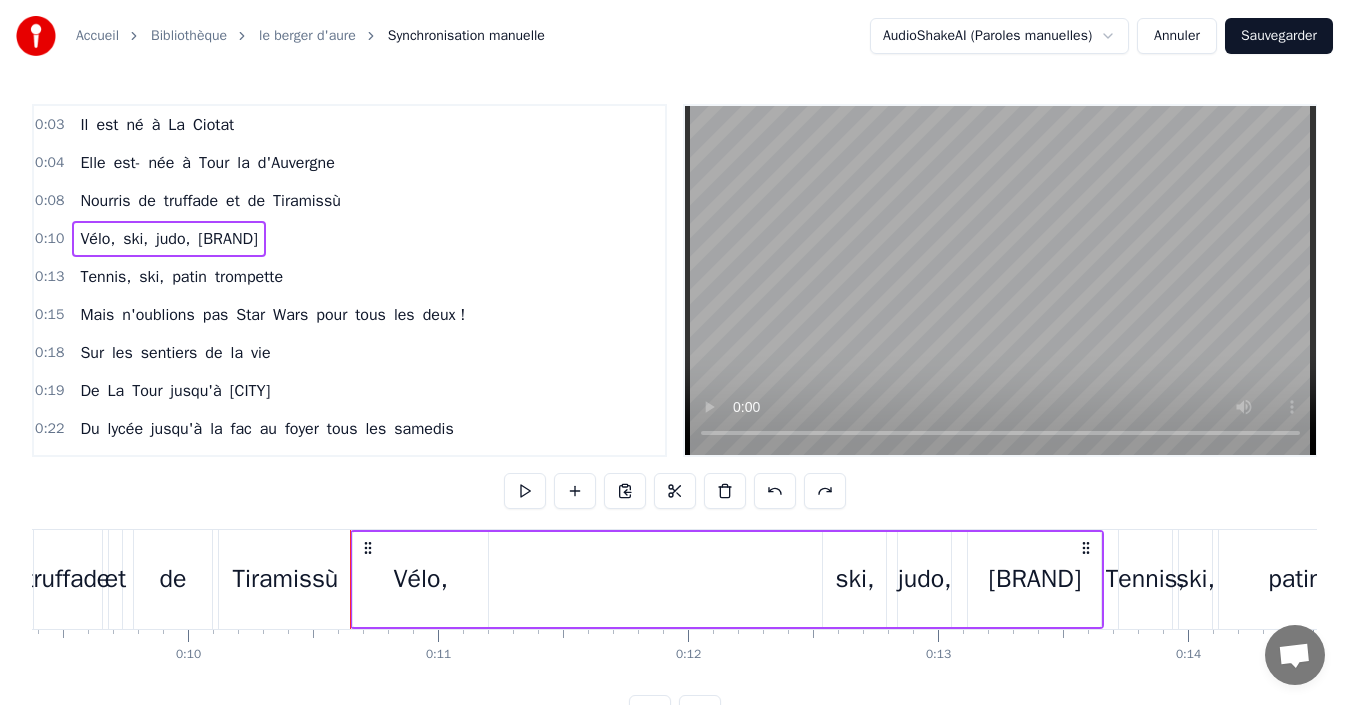 drag, startPoint x: 1081, startPoint y: 529, endPoint x: 815, endPoint y: 511, distance: 266.60834 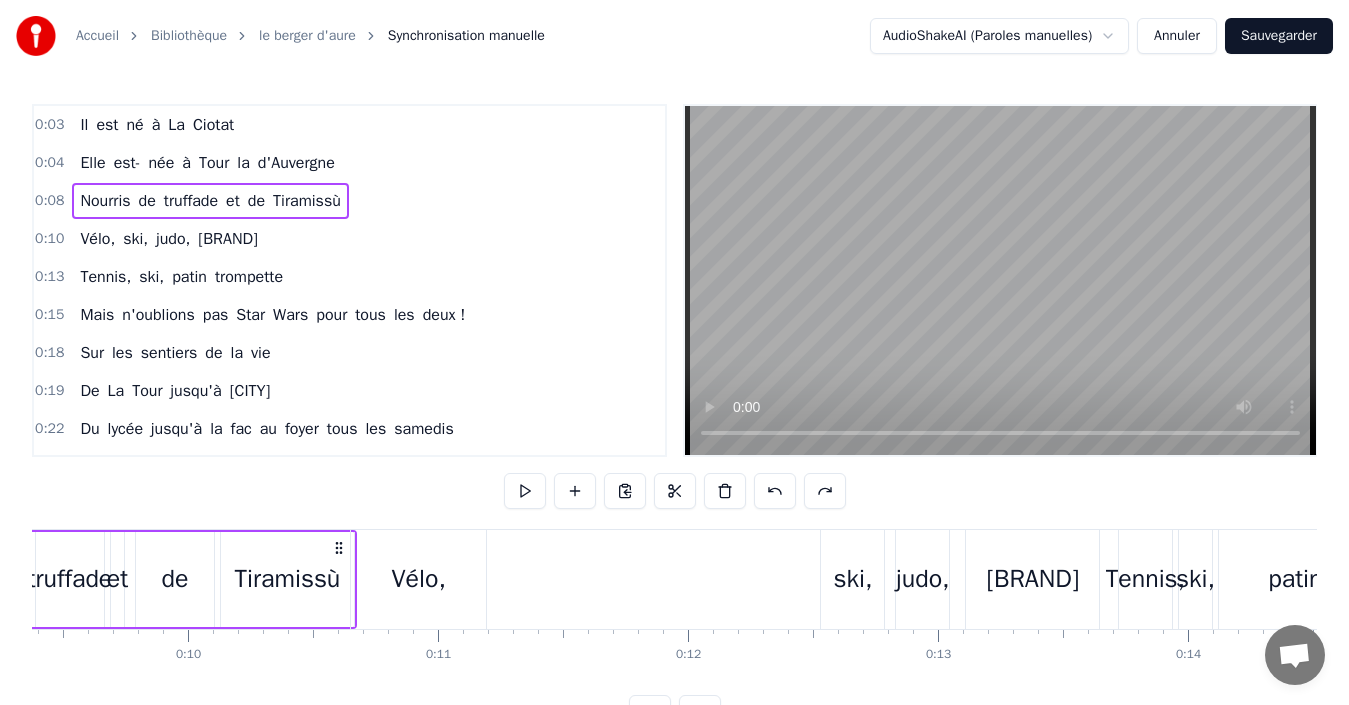 click on "0:08 Nourris de truffade et de Tiramissù" at bounding box center (349, 201) 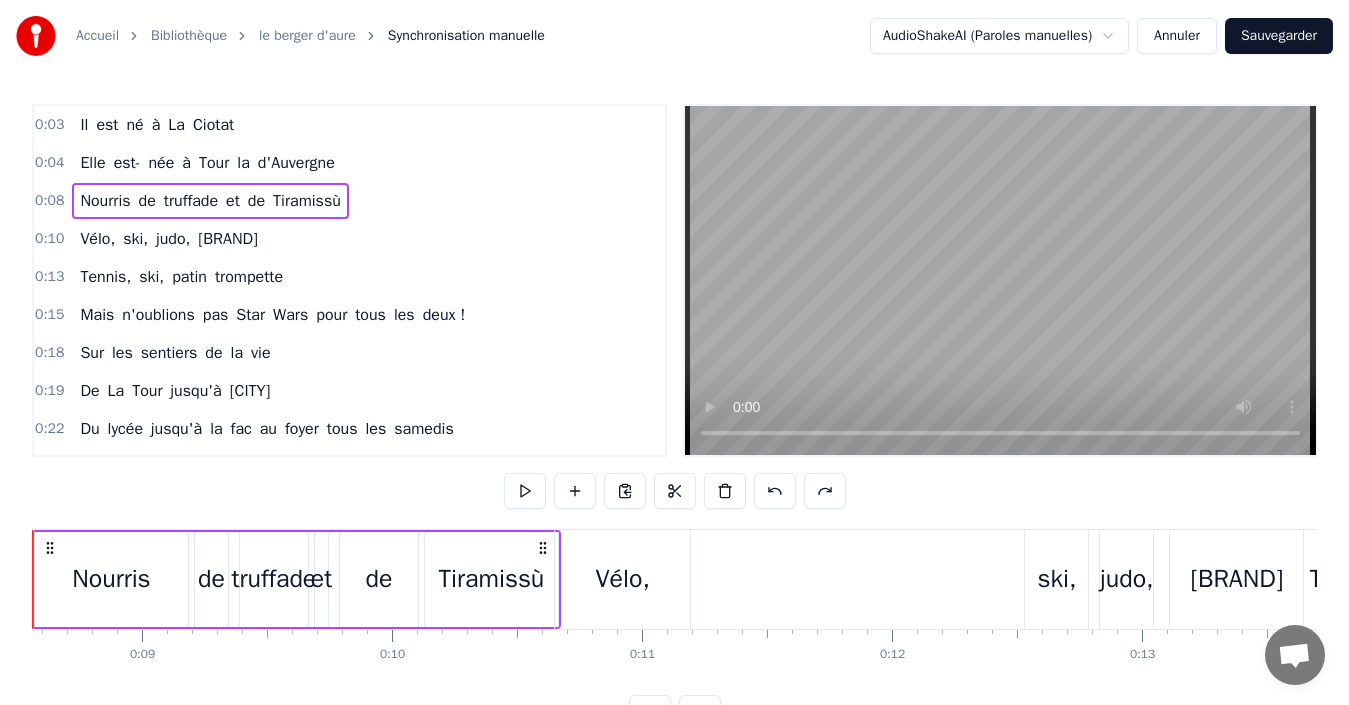 scroll, scrollTop: 0, scrollLeft: 2039, axis: horizontal 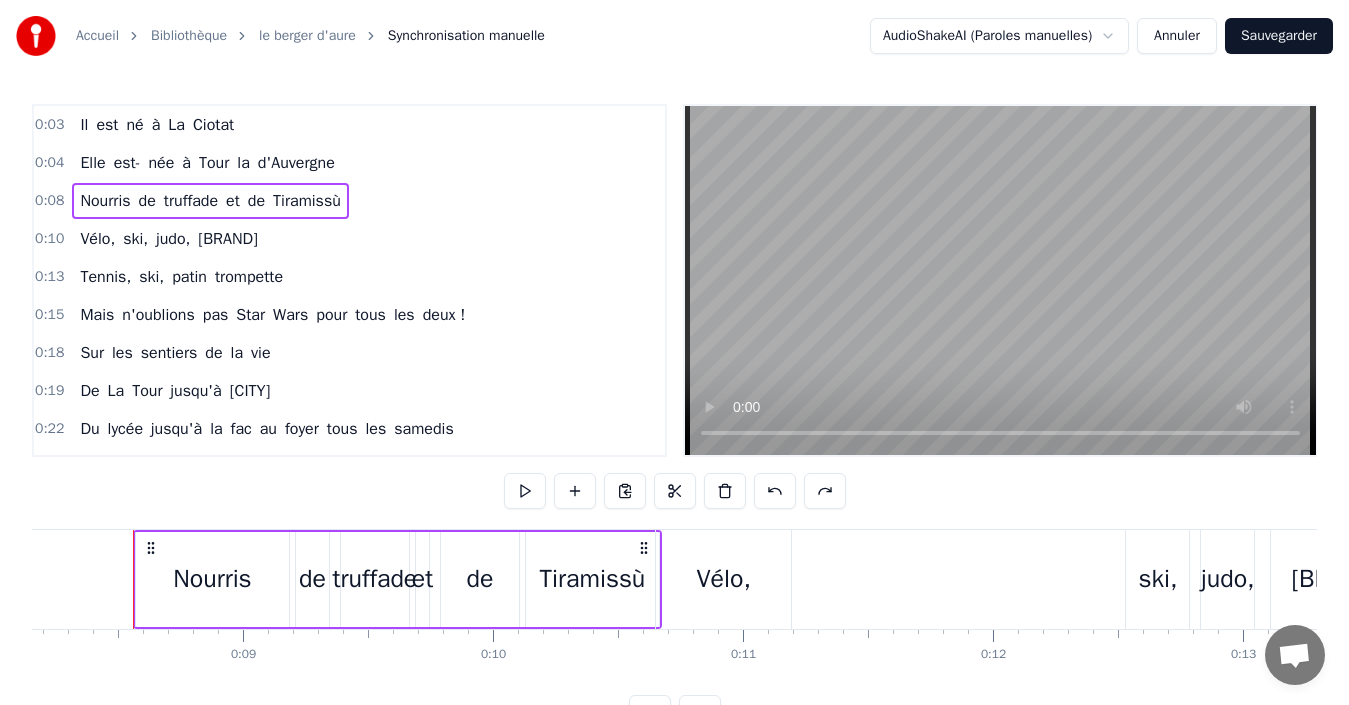 click on "0:08" at bounding box center [49, 201] 